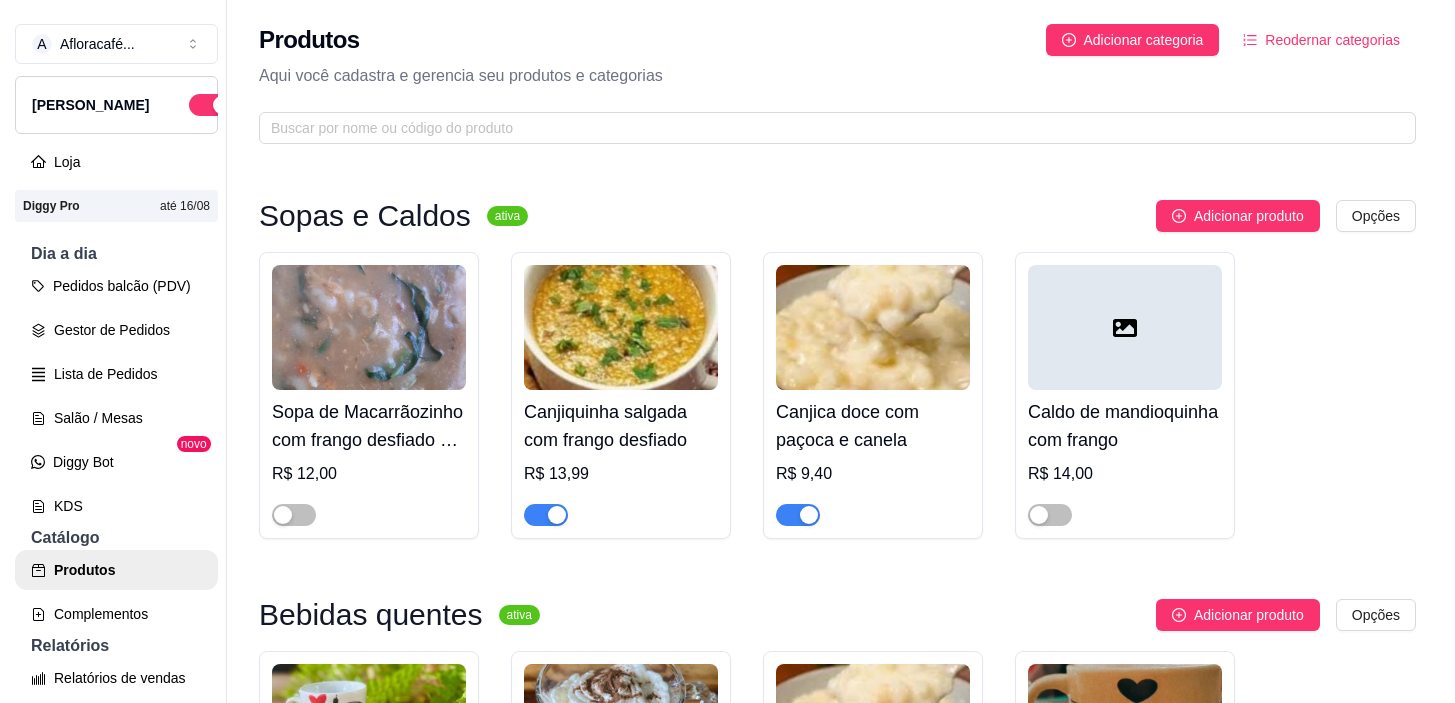 scroll, scrollTop: 0, scrollLeft: 0, axis: both 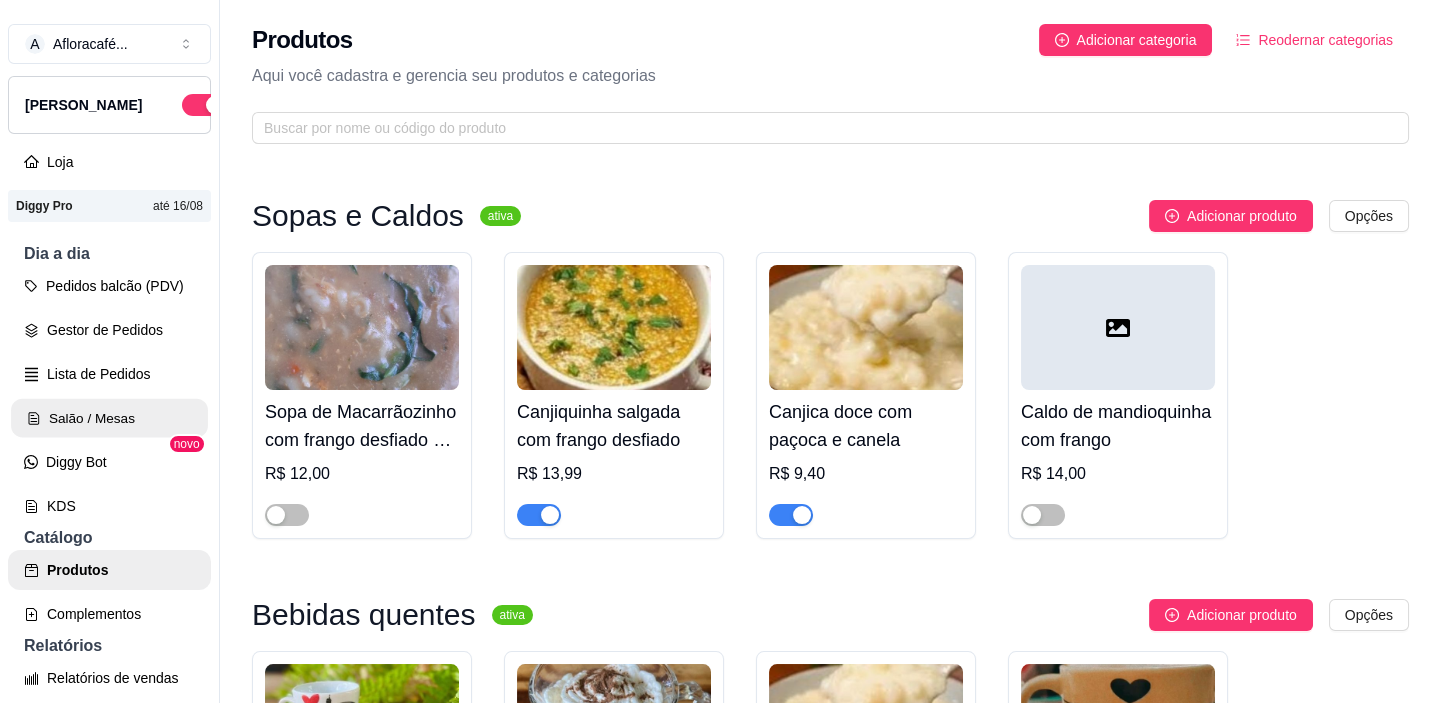 click on "Salão / Mesas" at bounding box center (109, 418) 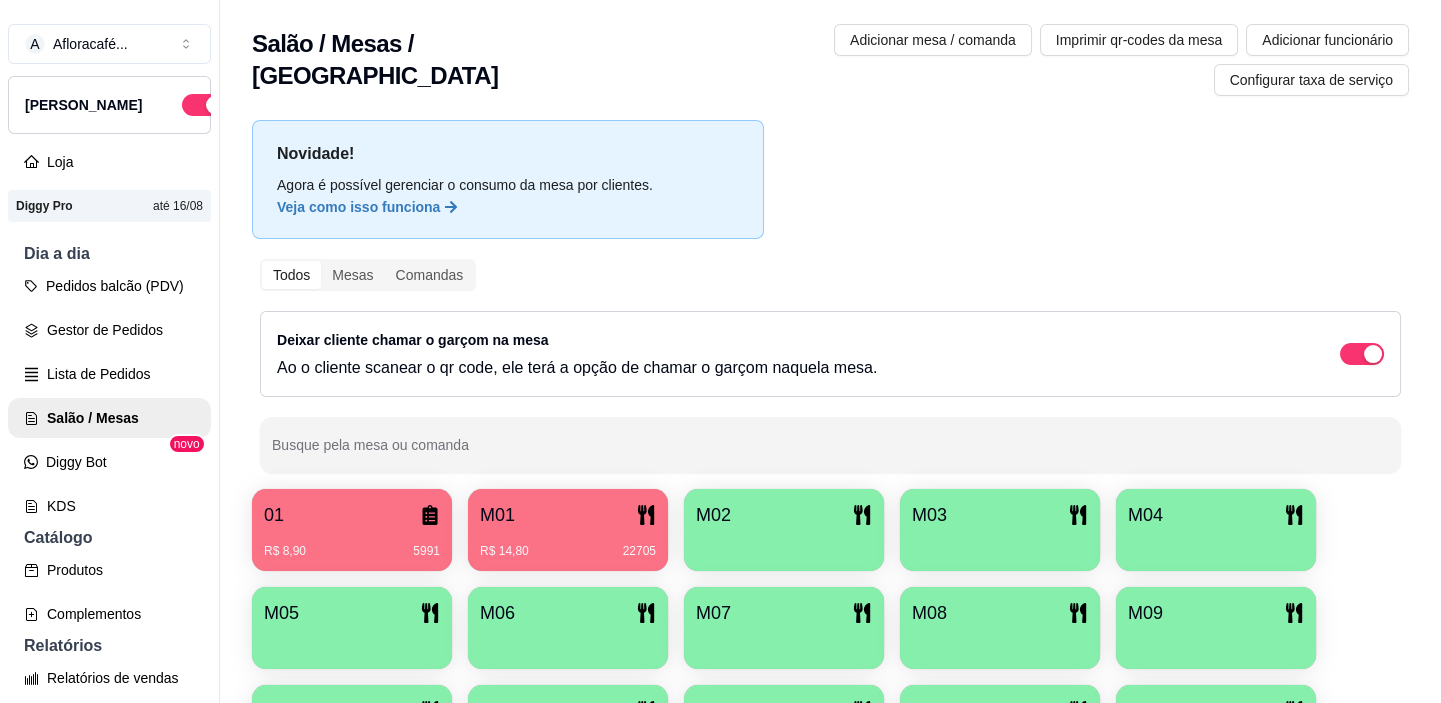 click at bounding box center (784, 544) 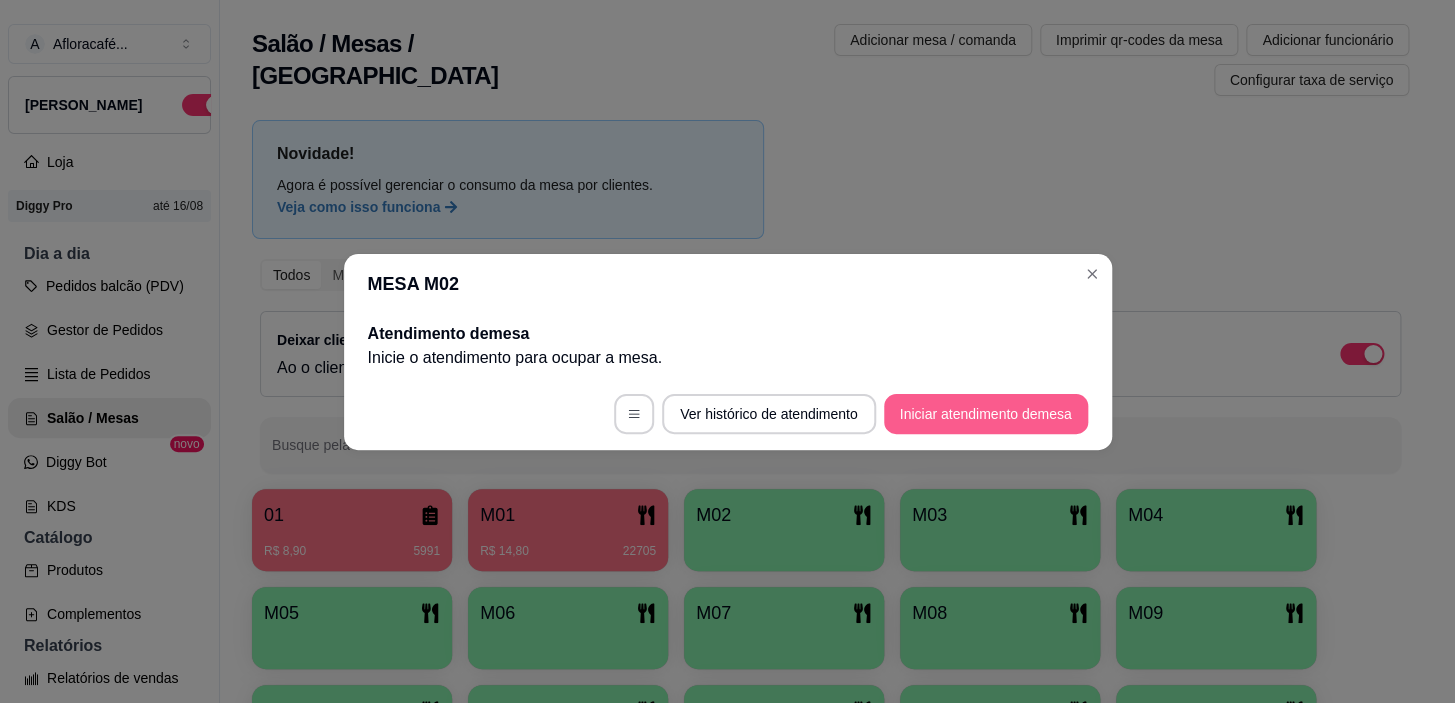 click on "Iniciar atendimento de  mesa" at bounding box center (986, 414) 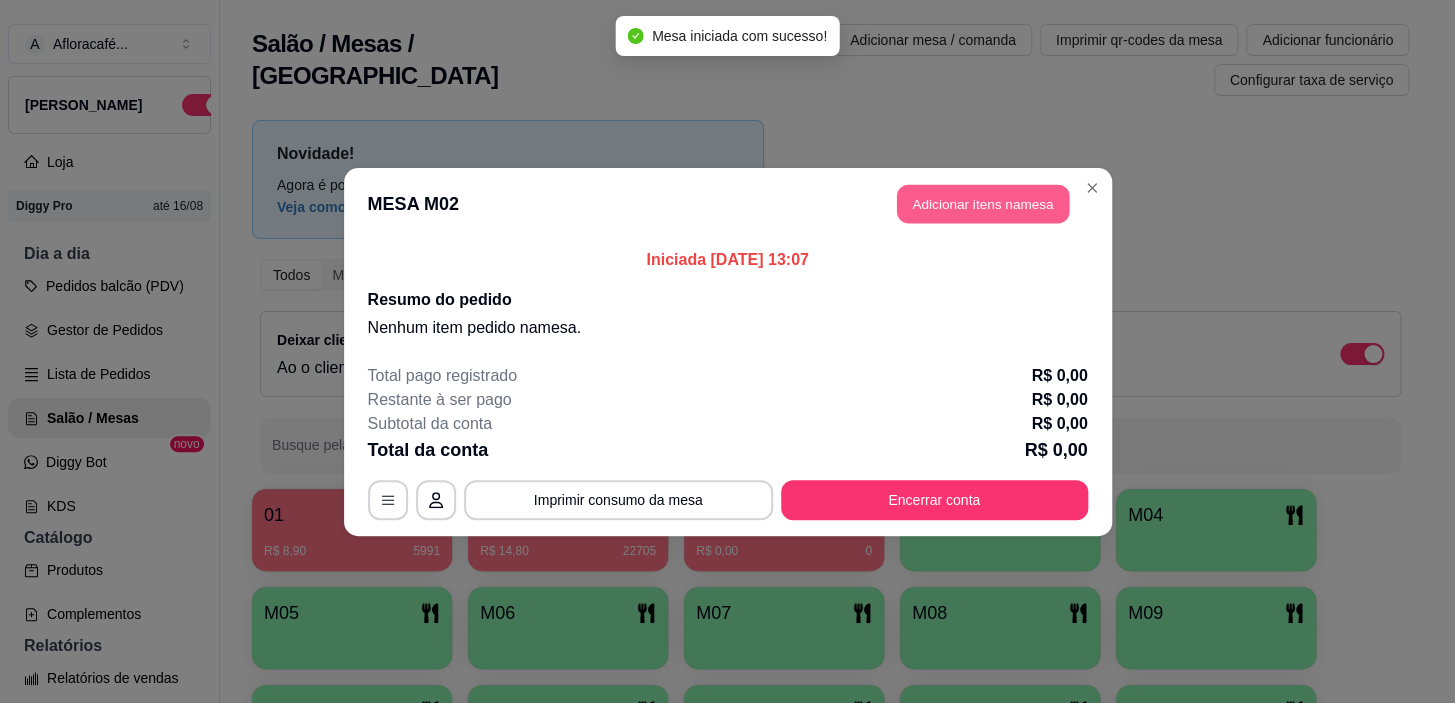 click on "Adicionar itens na  mesa" at bounding box center [983, 203] 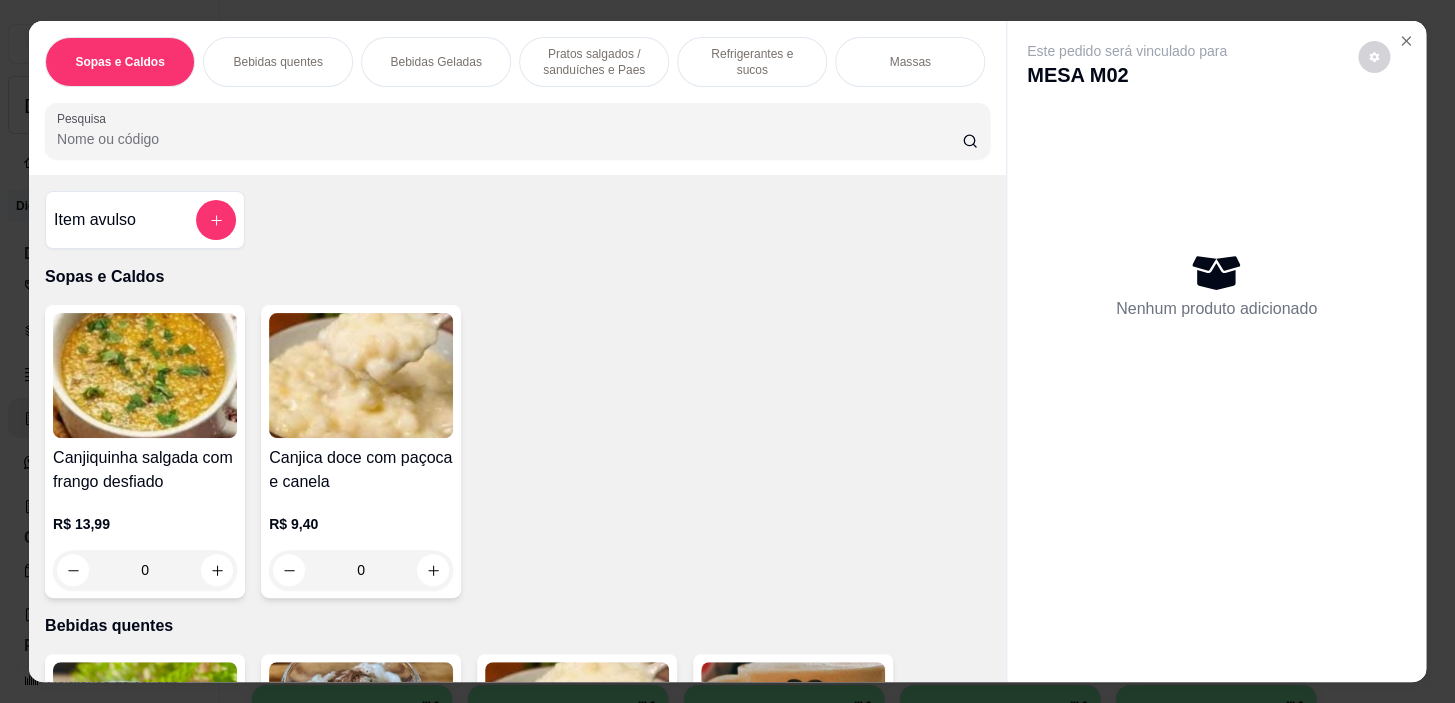 click on "Bebidas Geladas" at bounding box center (435, 62) 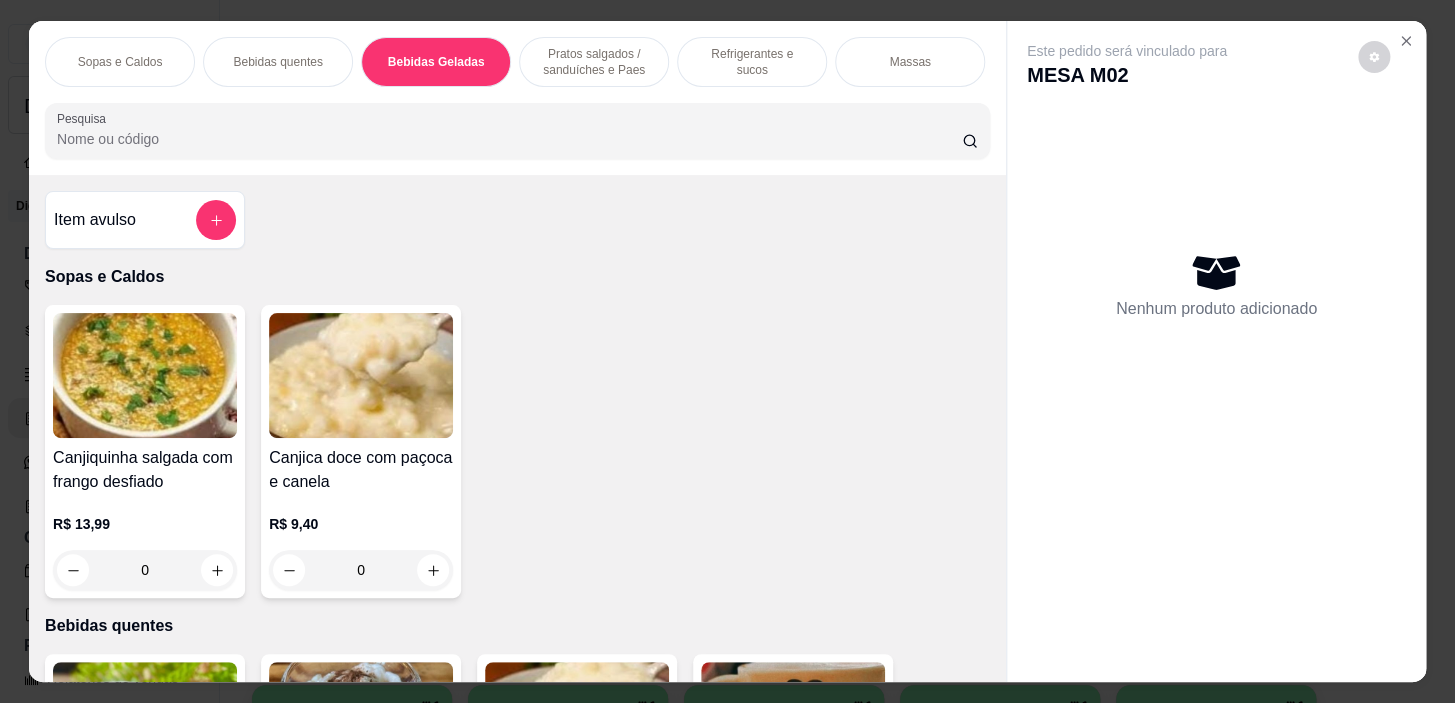 scroll, scrollTop: 2641, scrollLeft: 0, axis: vertical 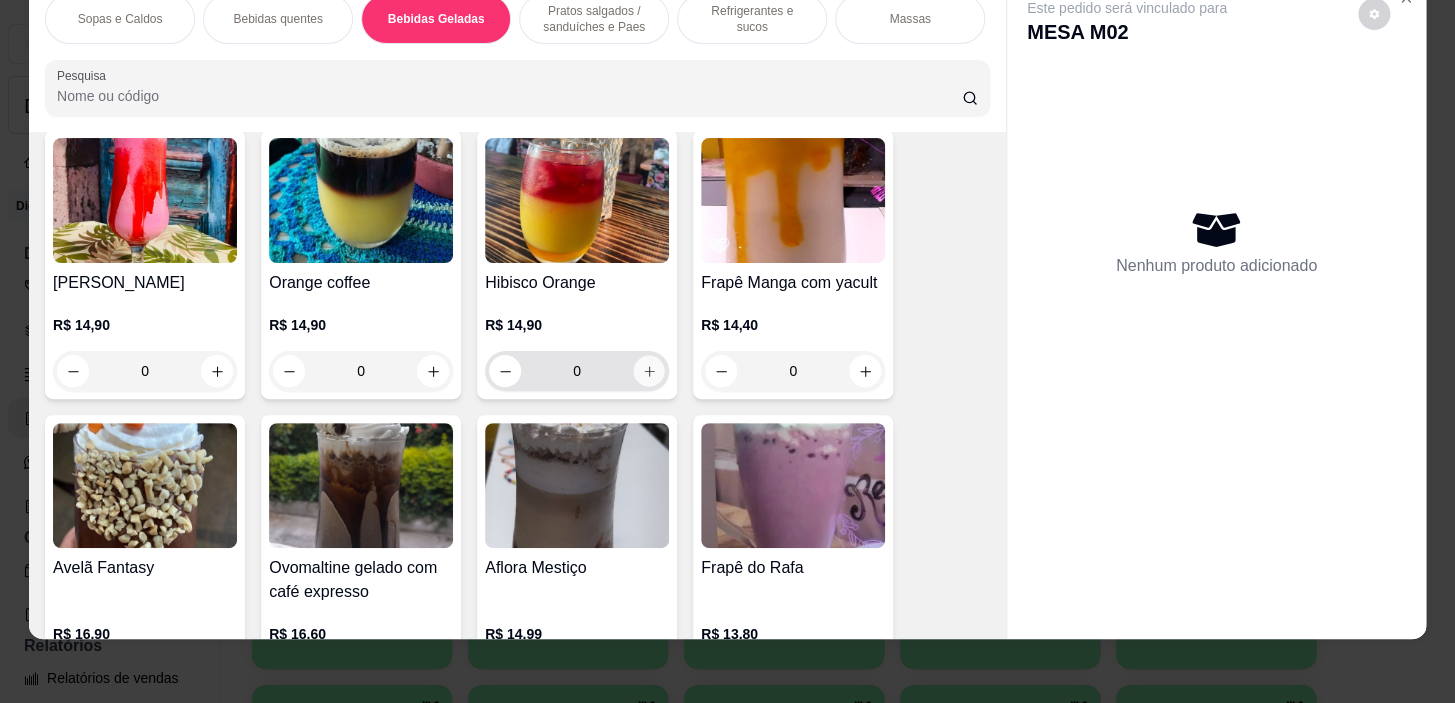 click at bounding box center [649, 371] 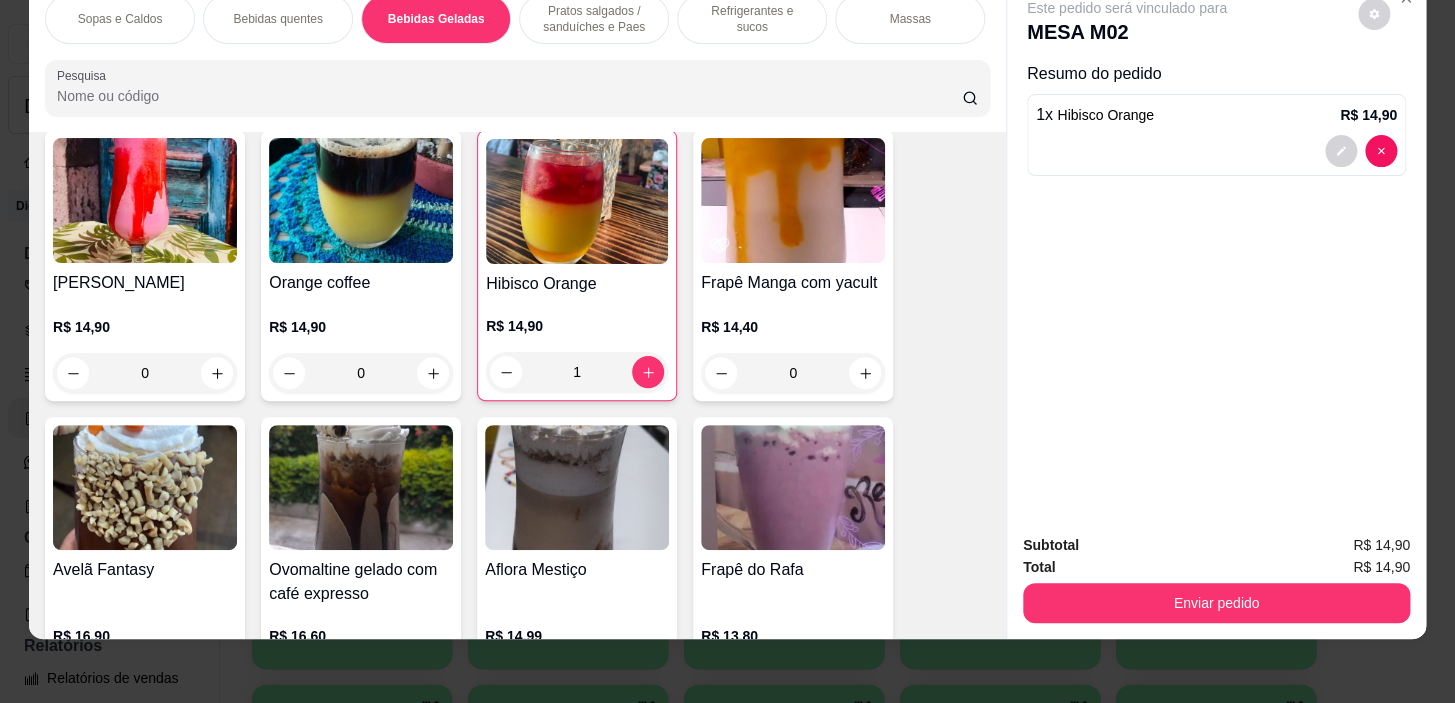 scroll, scrollTop: 0, scrollLeft: 785, axis: horizontal 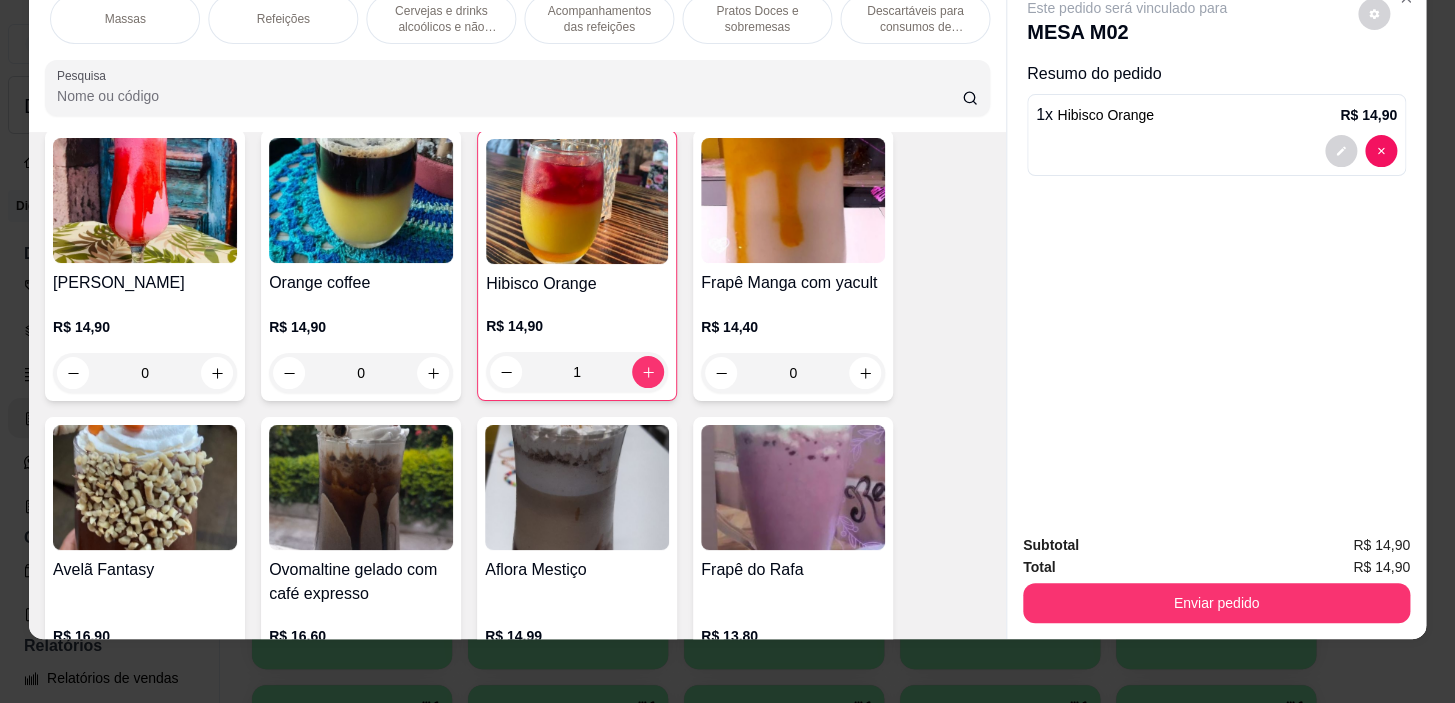 click on "Refeições" at bounding box center (283, 19) 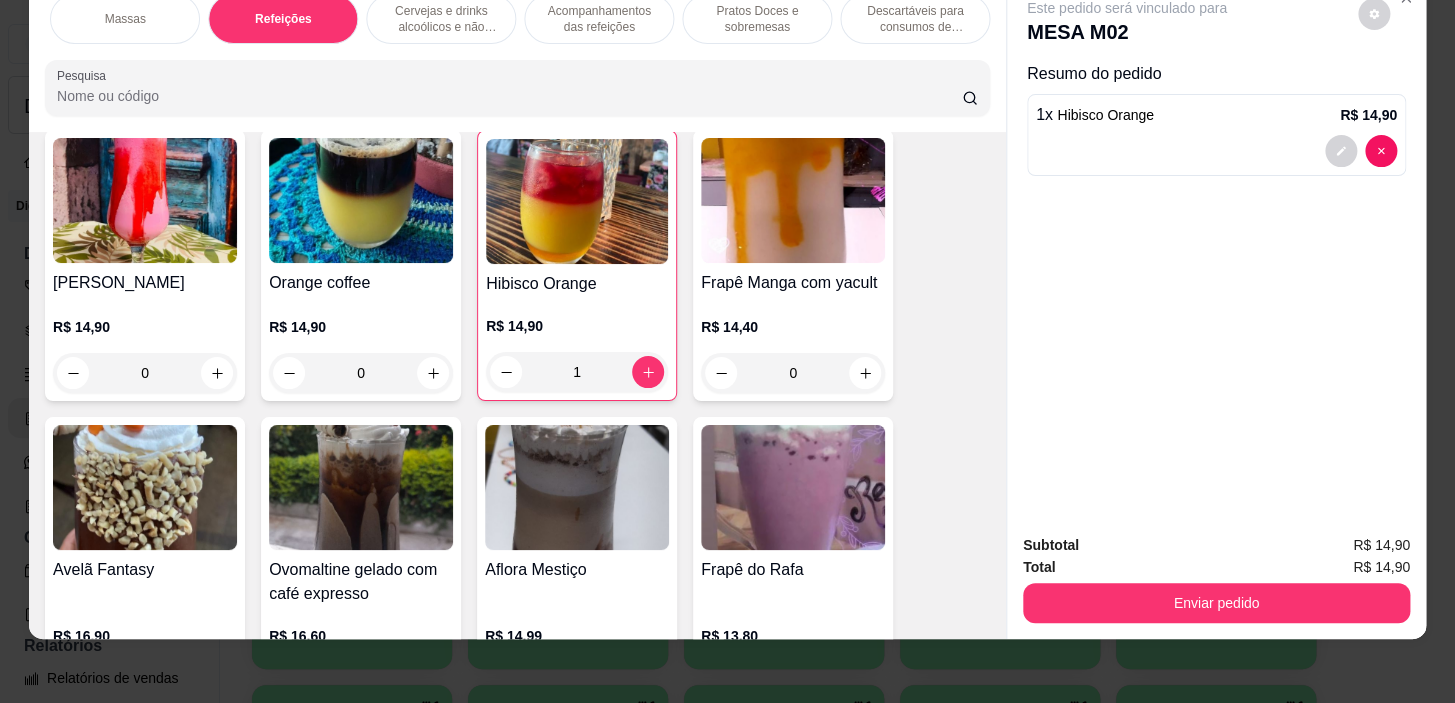 scroll, scrollTop: 11382, scrollLeft: 0, axis: vertical 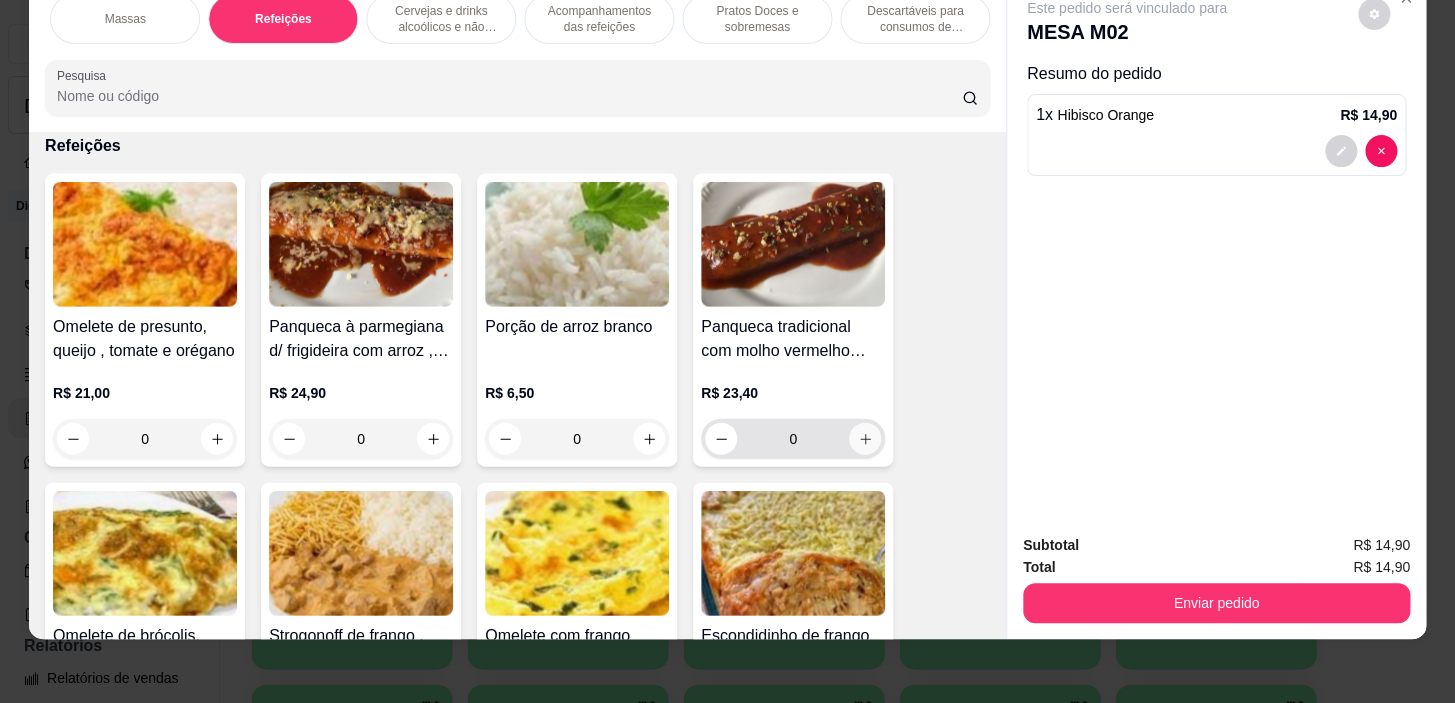 click 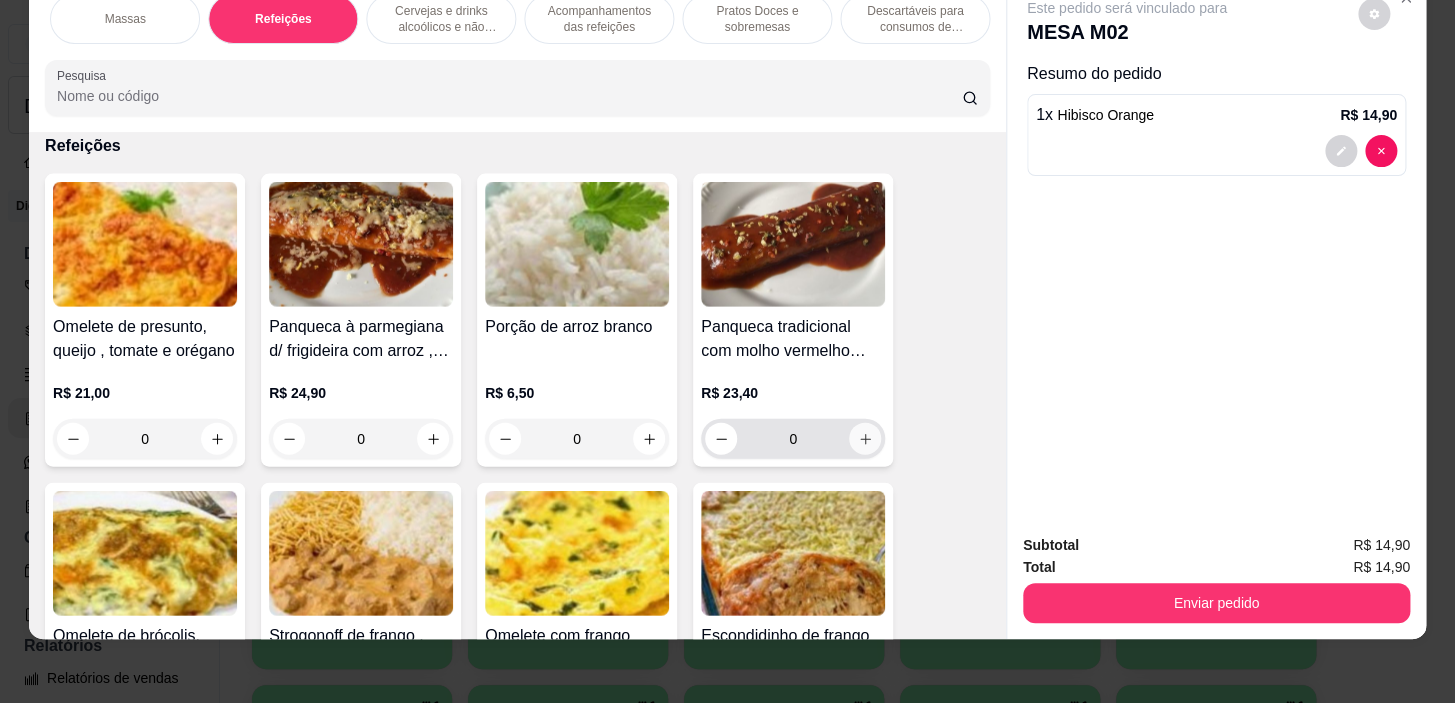 type on "1" 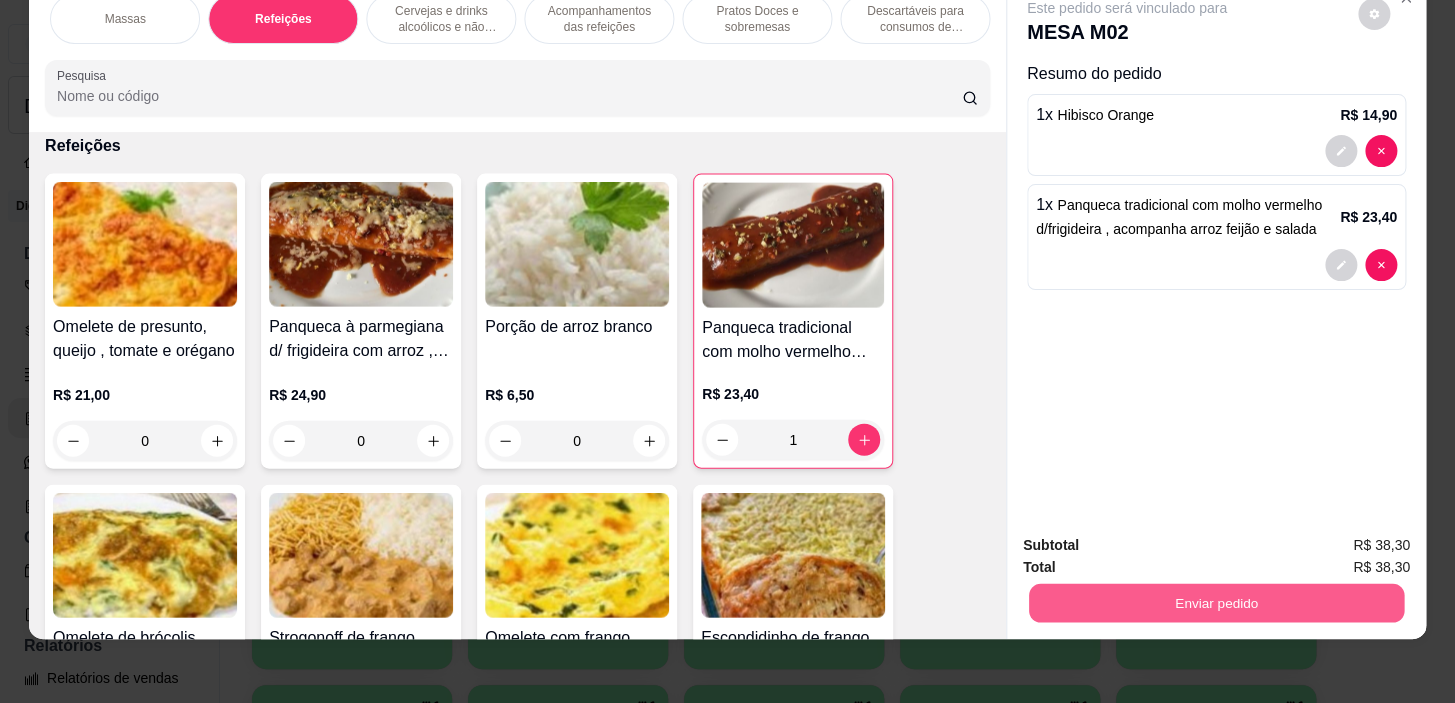click on "Enviar pedido" at bounding box center [1216, 603] 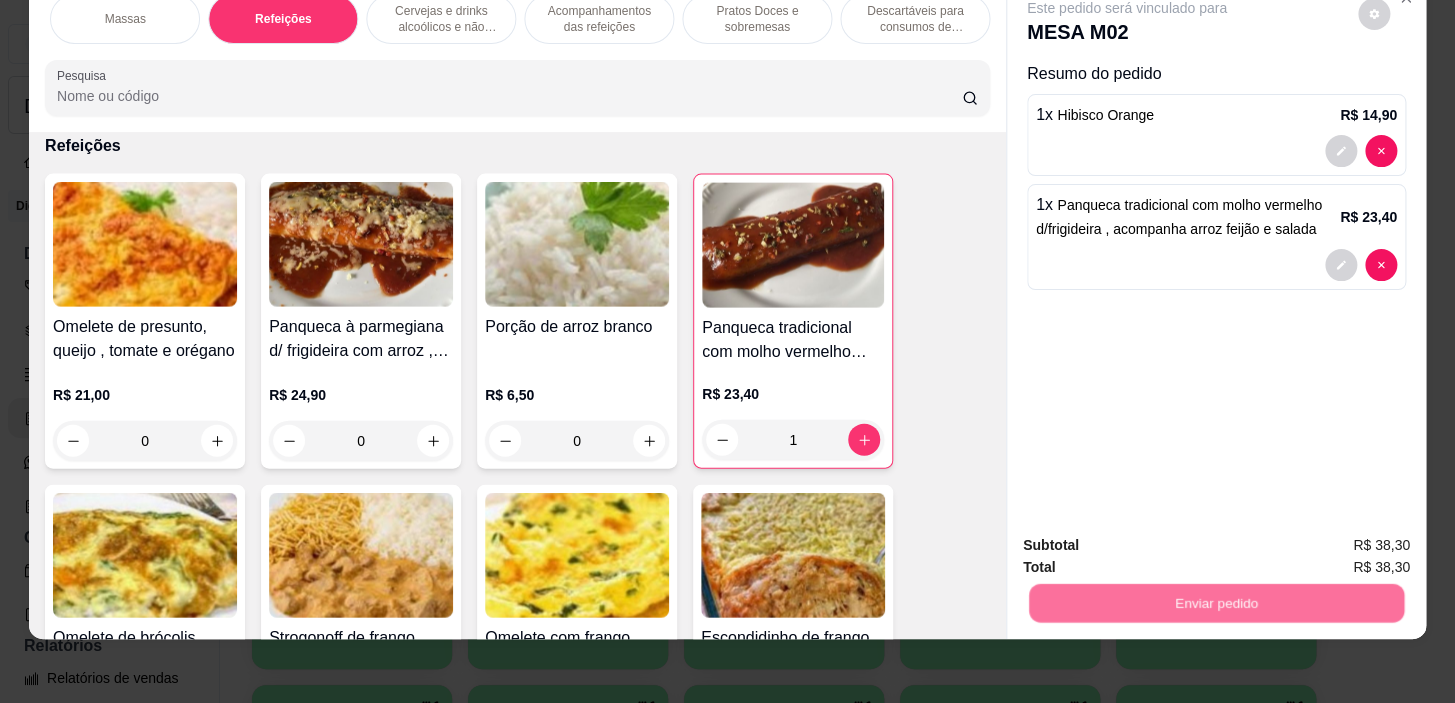 click on "Não registrar e enviar pedido" at bounding box center [1150, 540] 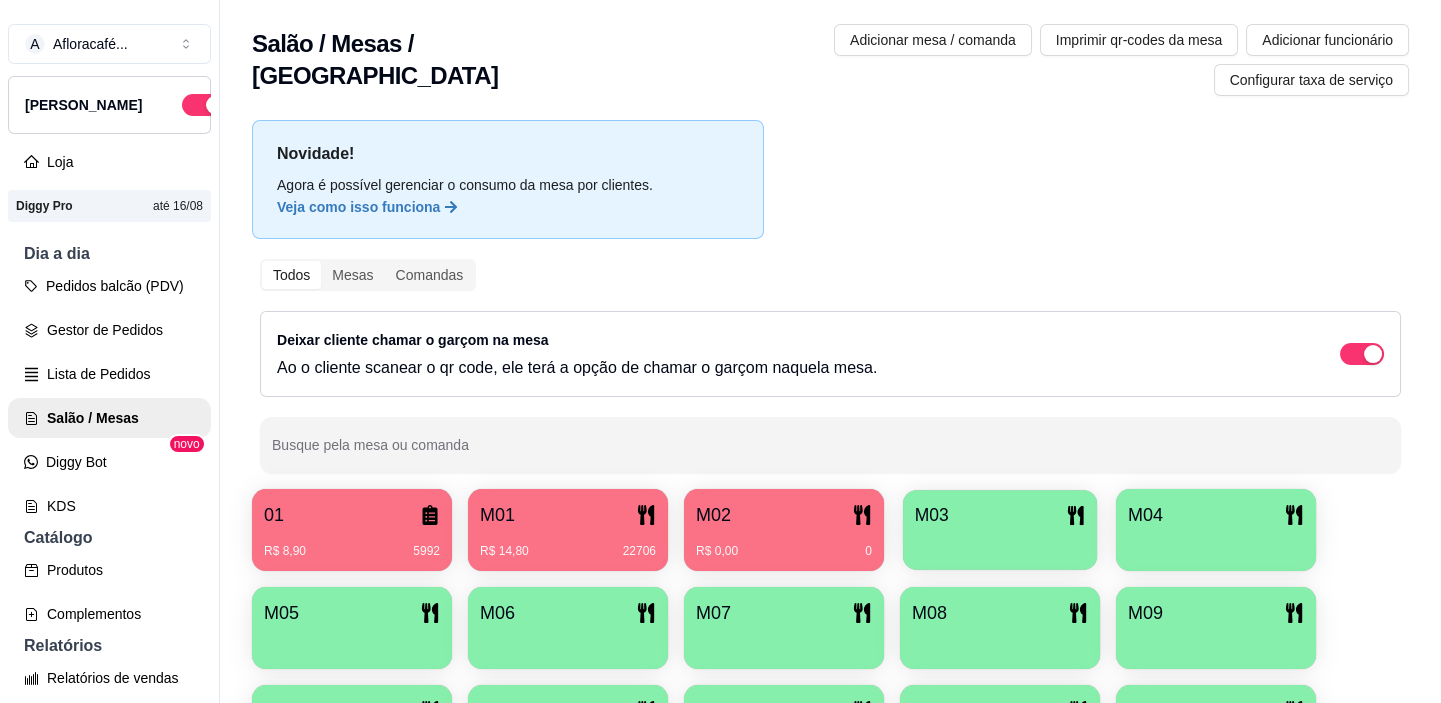click on "M03" at bounding box center [1000, 530] 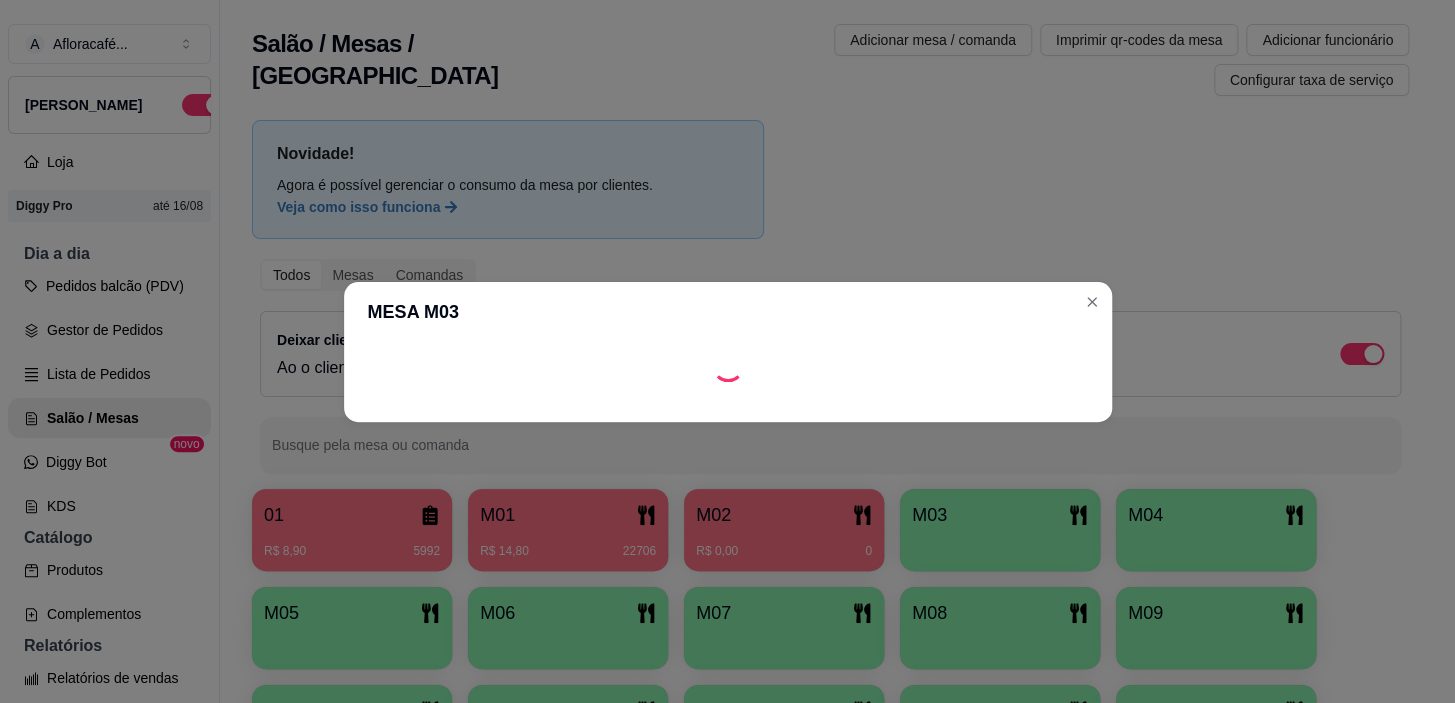 click at bounding box center [728, 406] 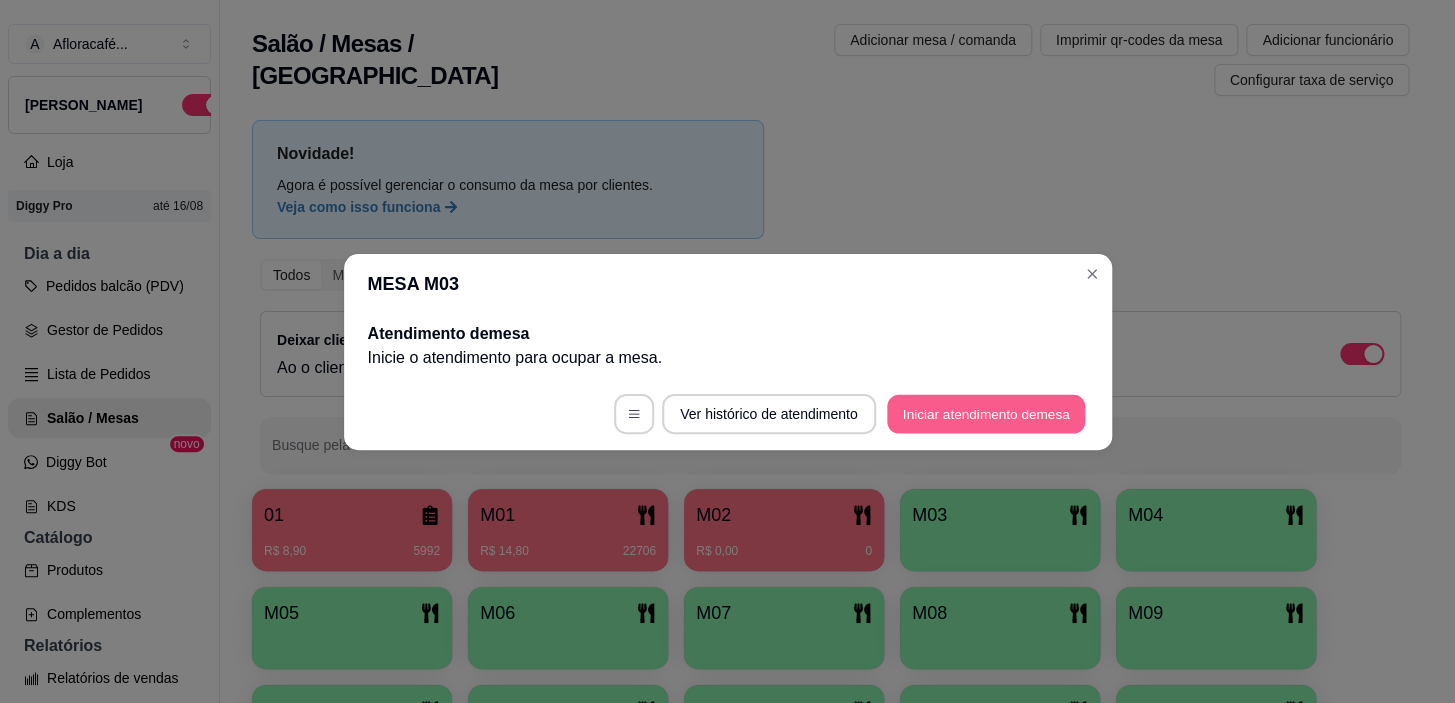 click on "Iniciar atendimento de  mesa" at bounding box center [986, 413] 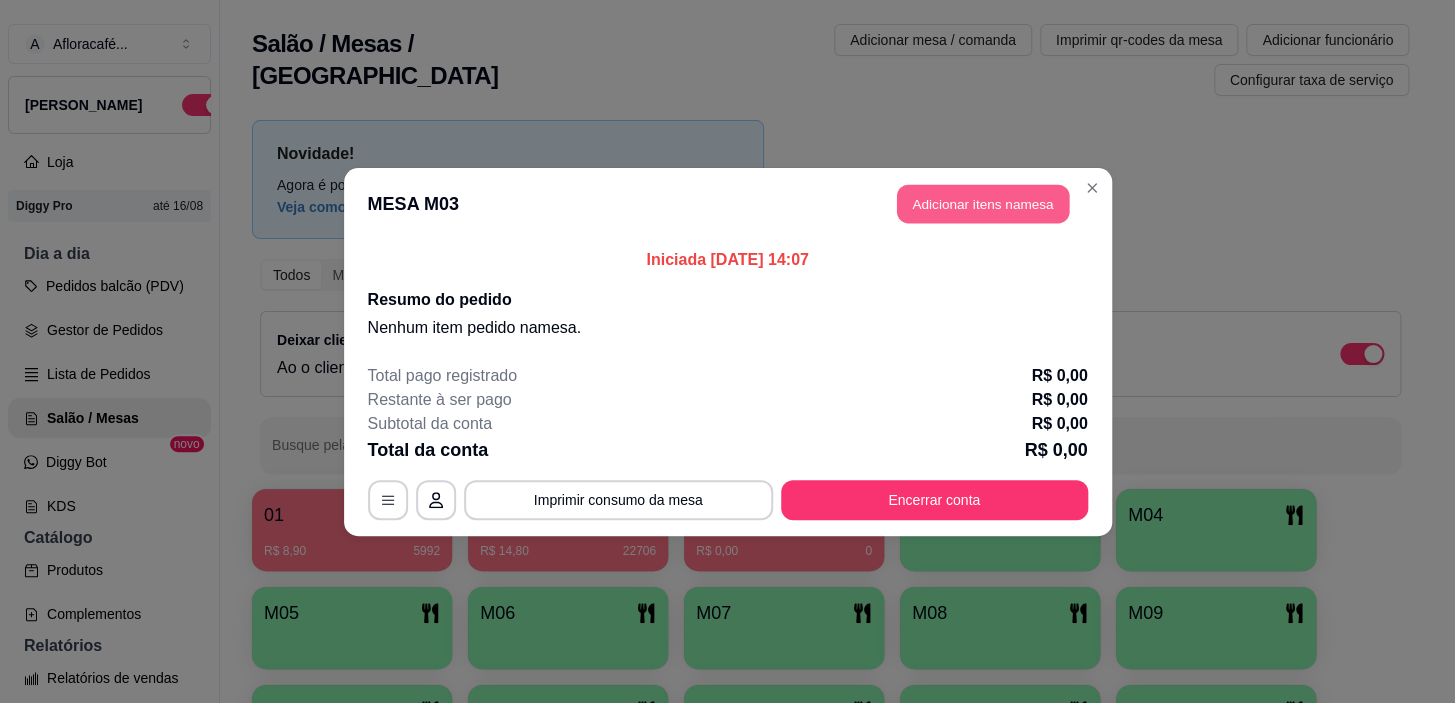 click on "Adicionar itens na  mesa" at bounding box center (983, 203) 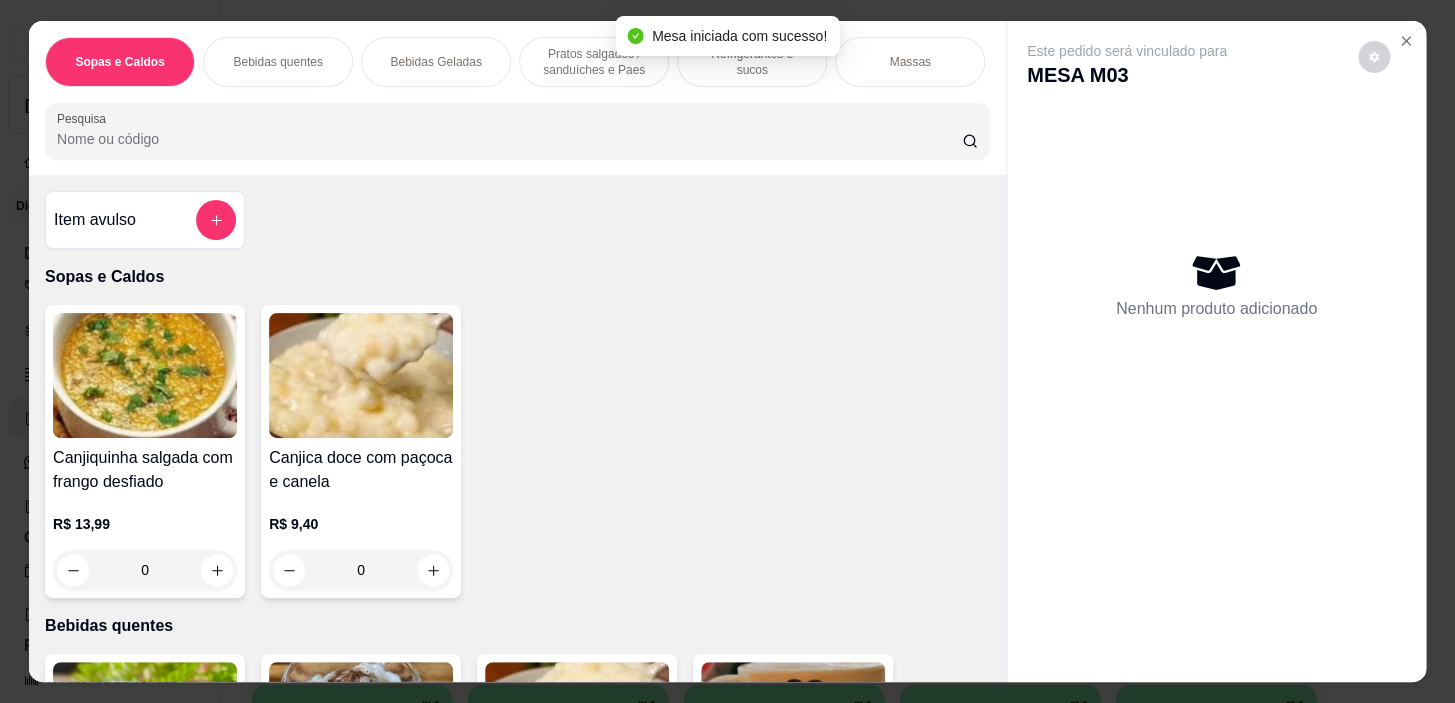 click on "Pratos salgados / sanduíches e Paes" at bounding box center (594, 62) 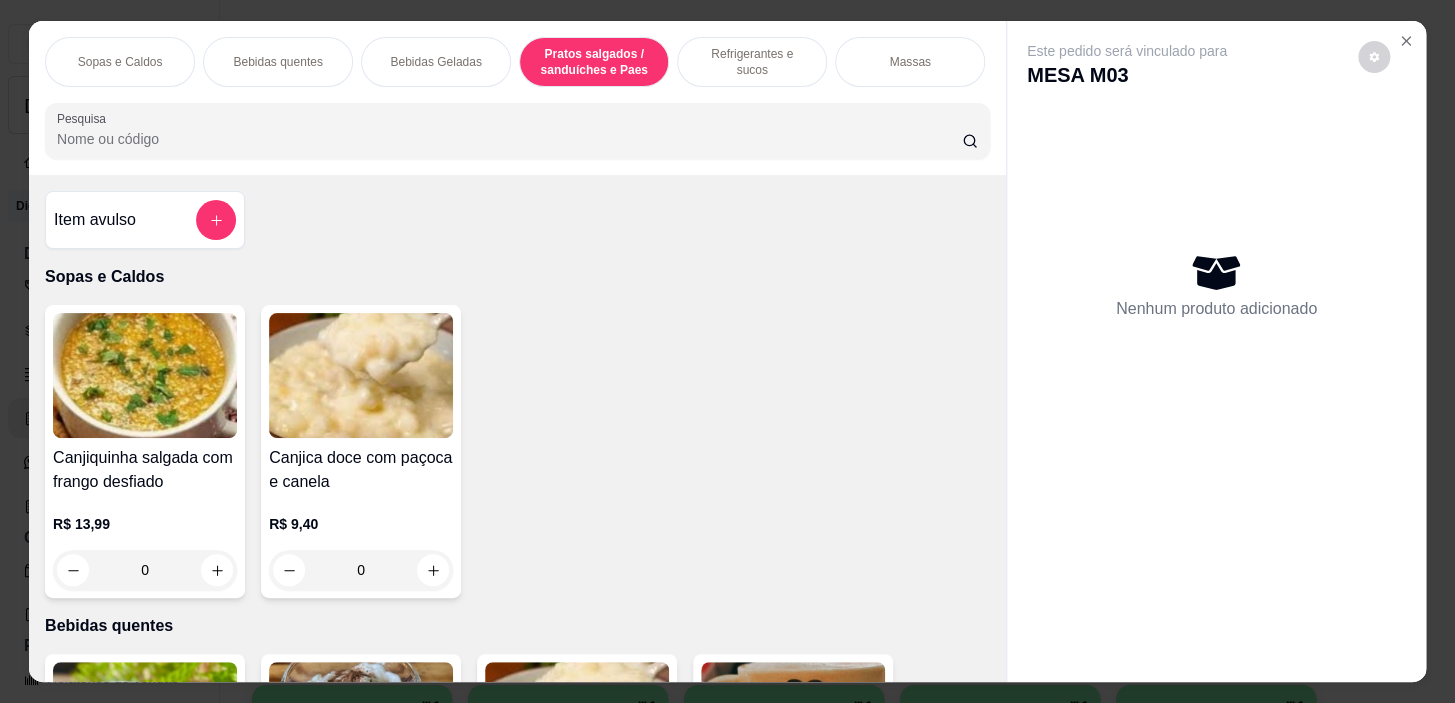 scroll, scrollTop: 5414, scrollLeft: 0, axis: vertical 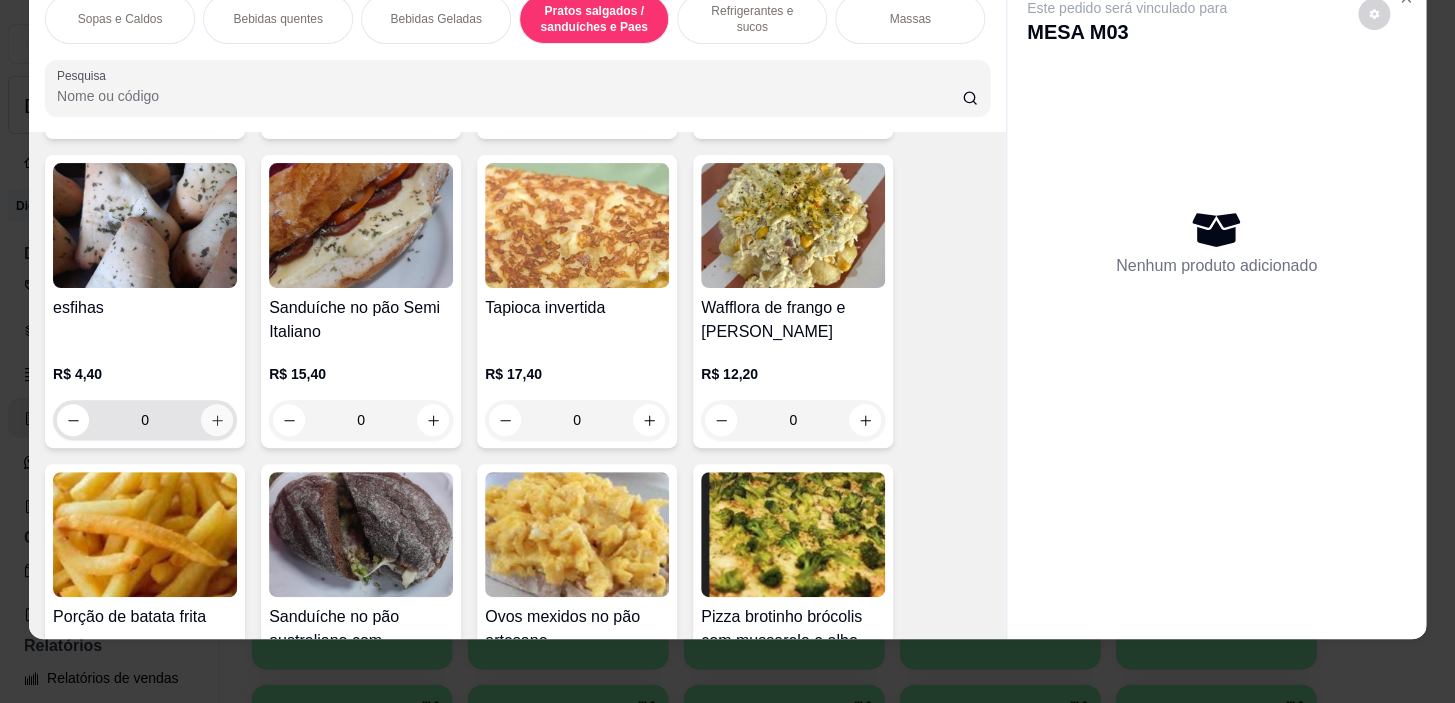 click at bounding box center [217, 420] 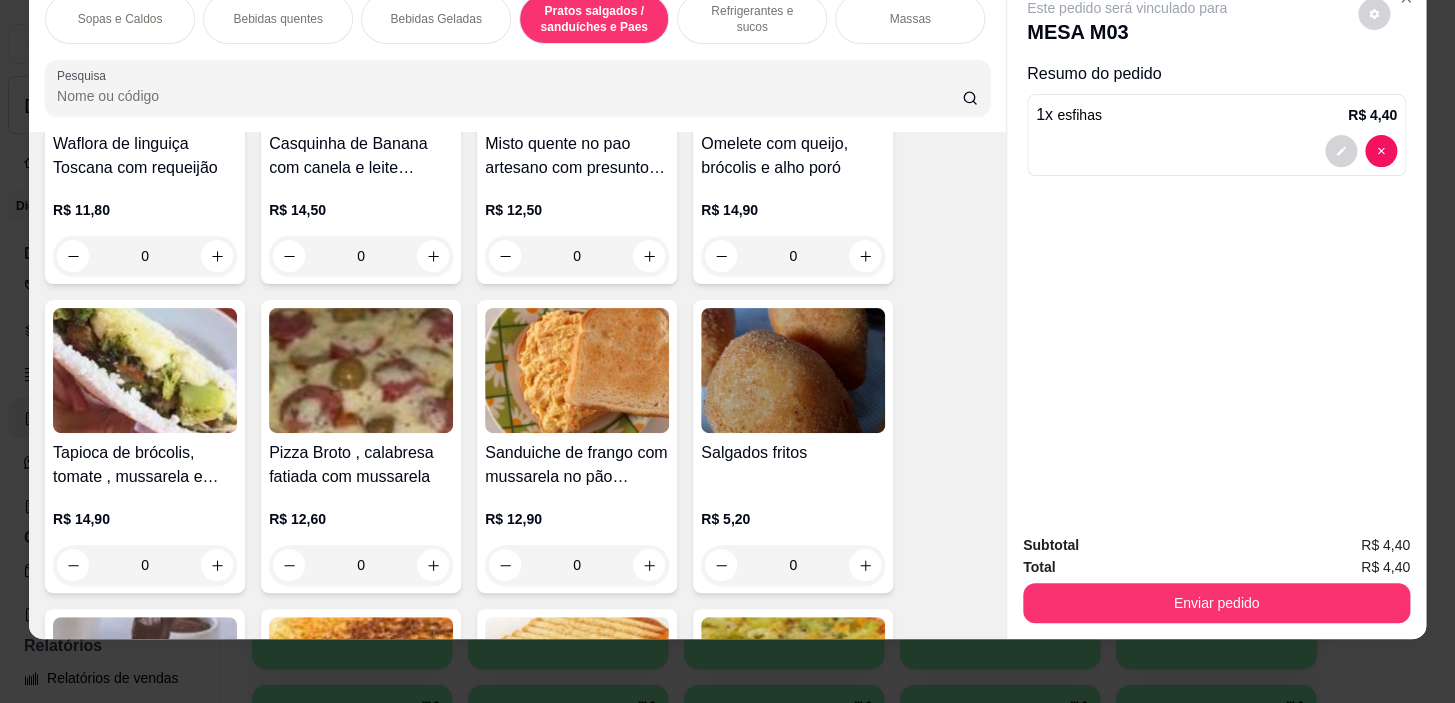 scroll, scrollTop: 7323, scrollLeft: 0, axis: vertical 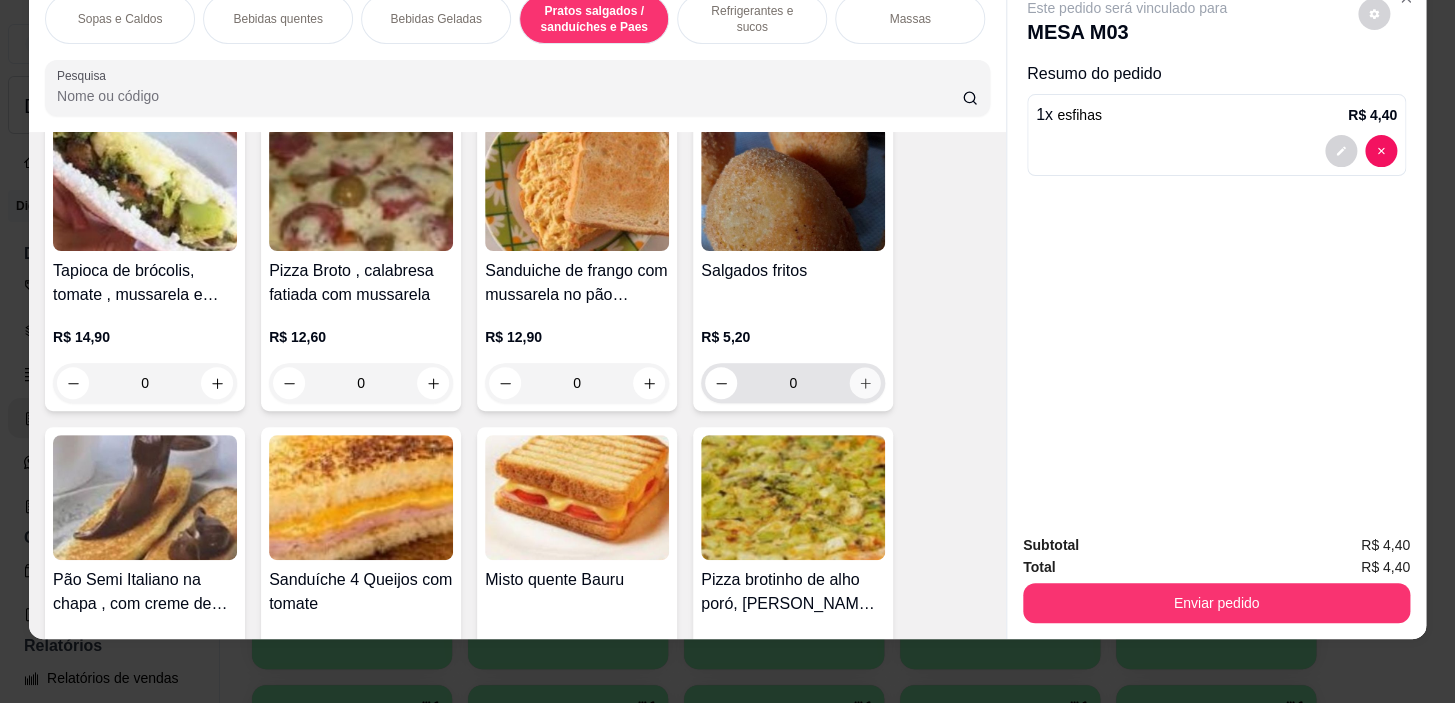 click 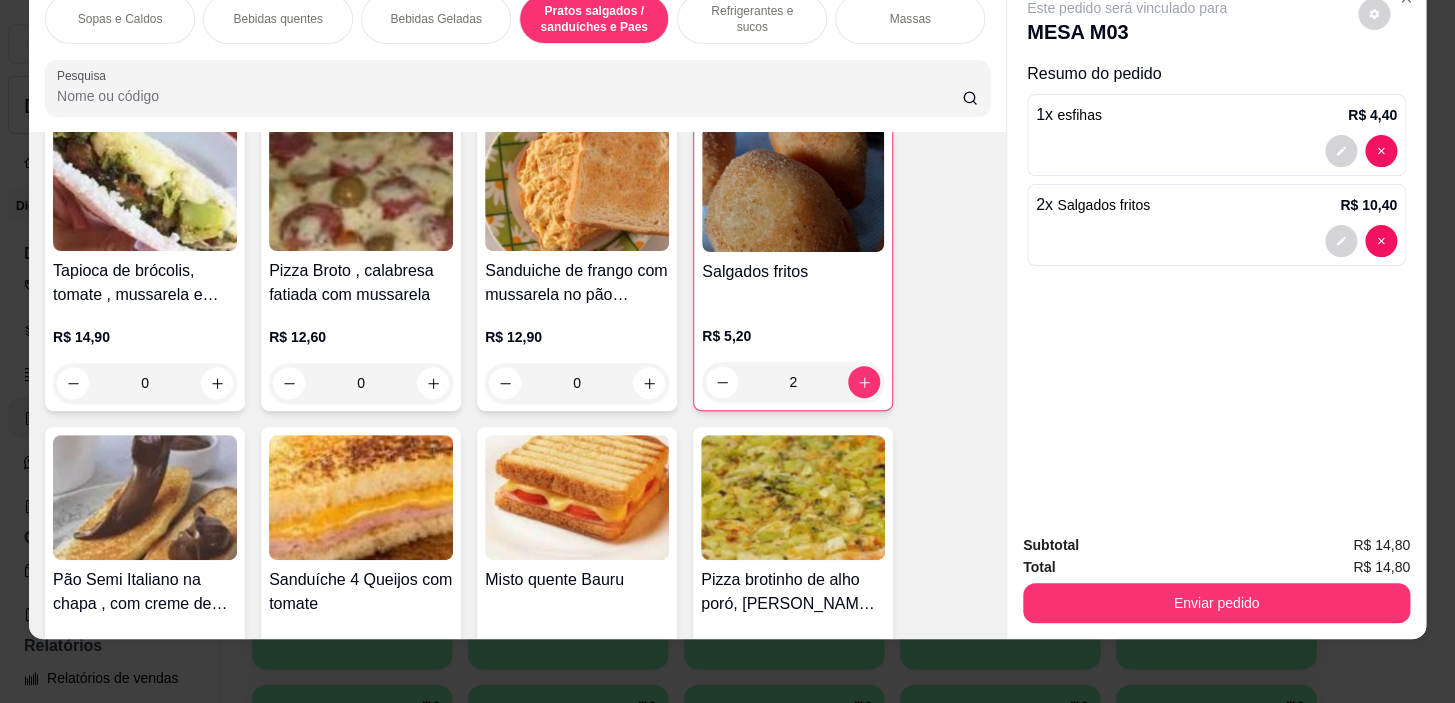 click on "Refrigerantes e sucos" at bounding box center (752, 19) 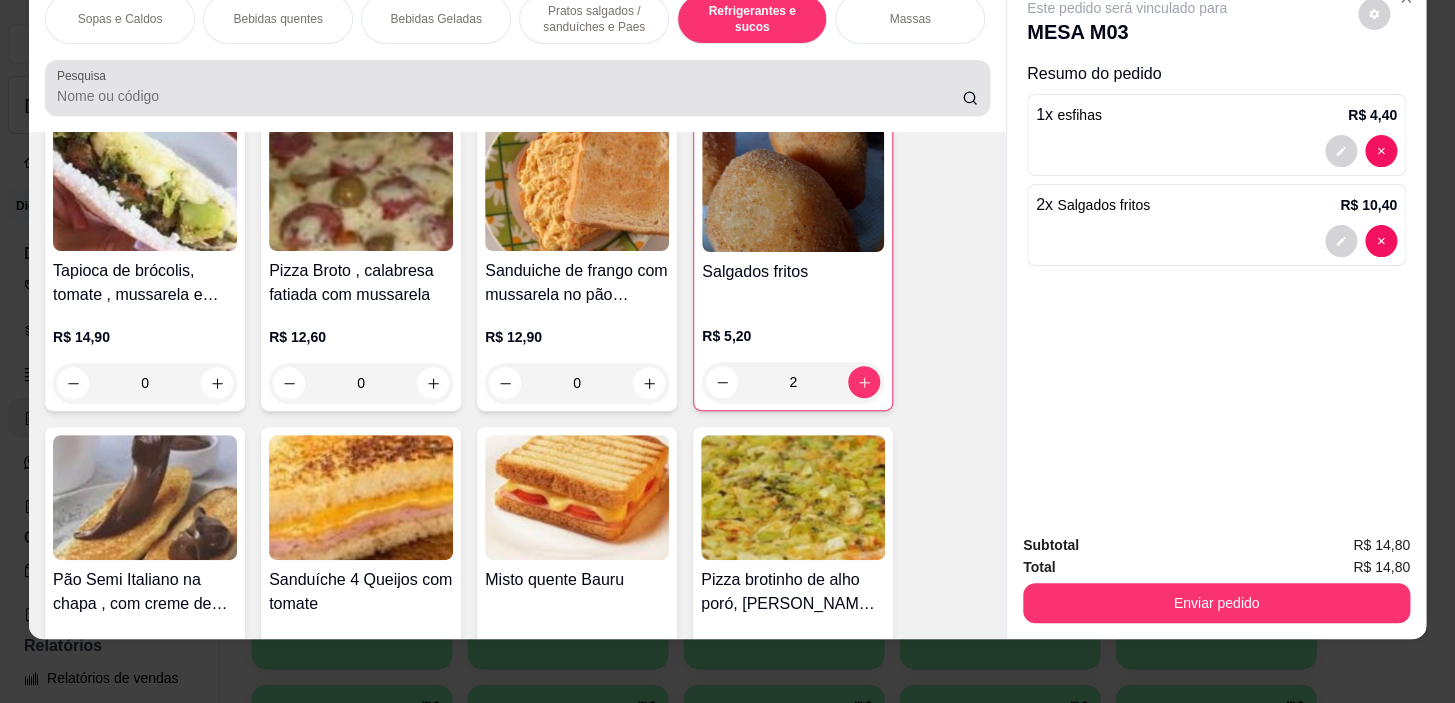 scroll, scrollTop: 8543, scrollLeft: 0, axis: vertical 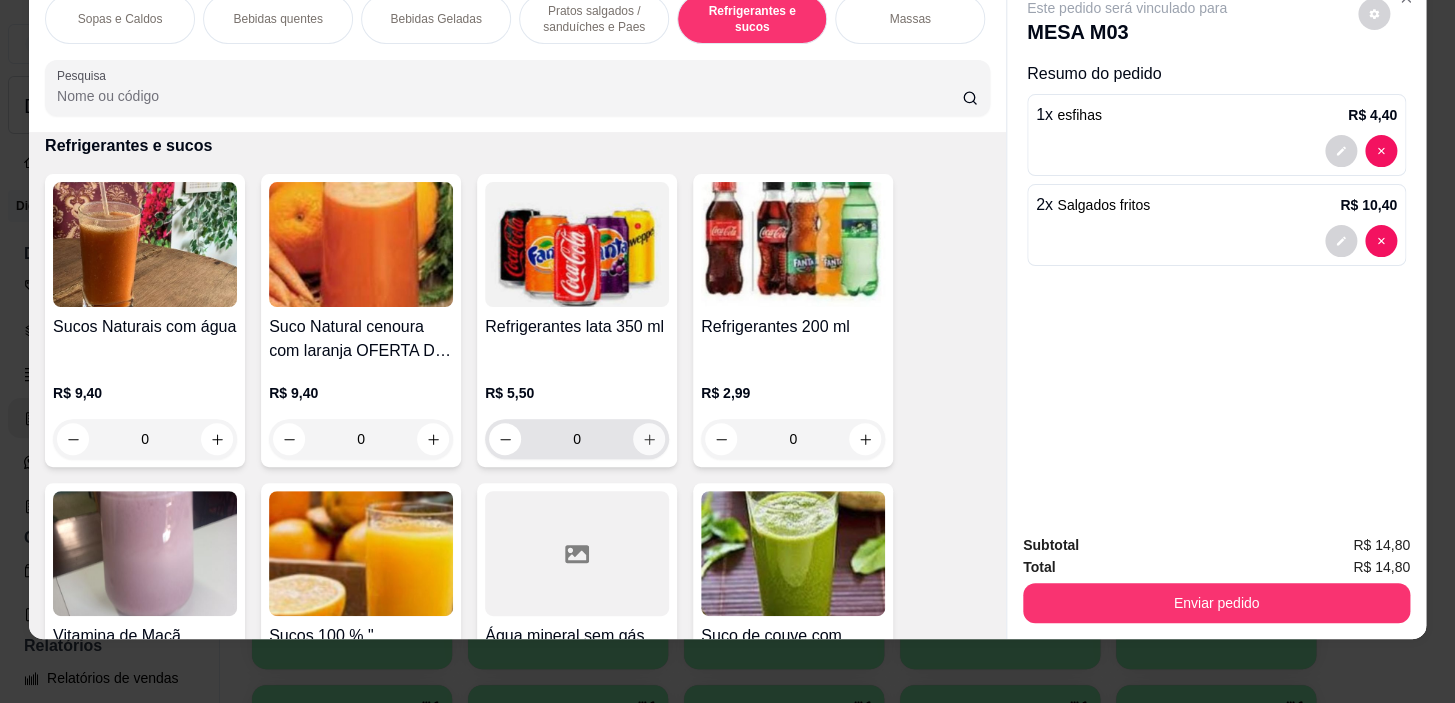 click at bounding box center [649, 439] 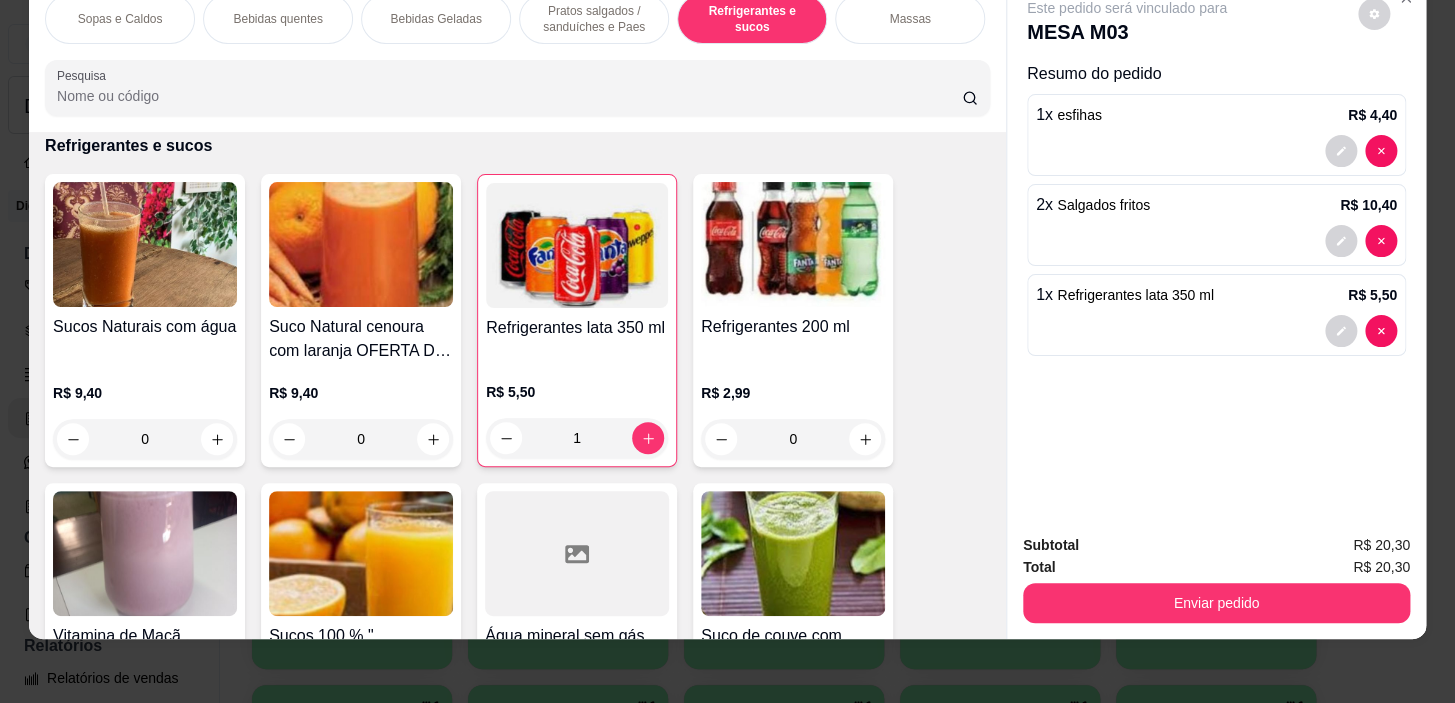 drag, startPoint x: 443, startPoint y: 10, endPoint x: 563, endPoint y: 390, distance: 398.49716 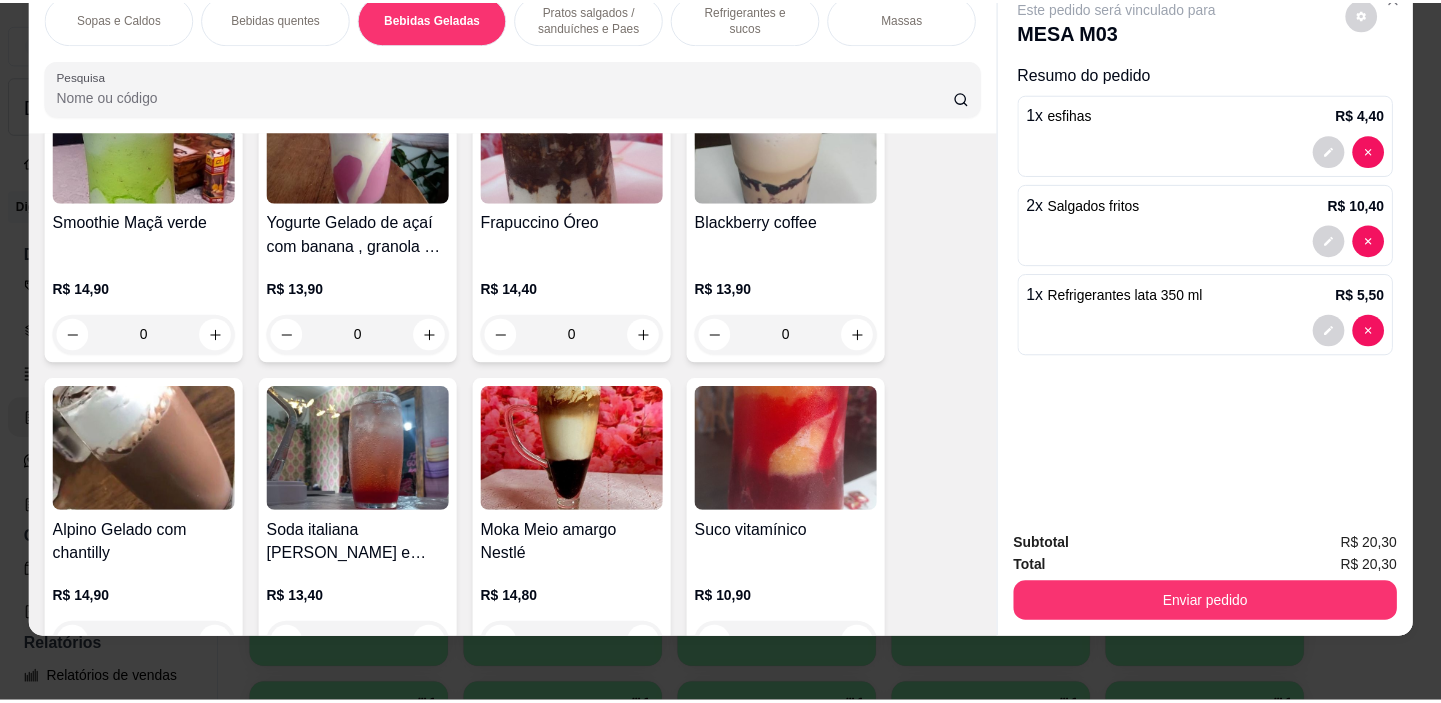 scroll, scrollTop: 4641, scrollLeft: 0, axis: vertical 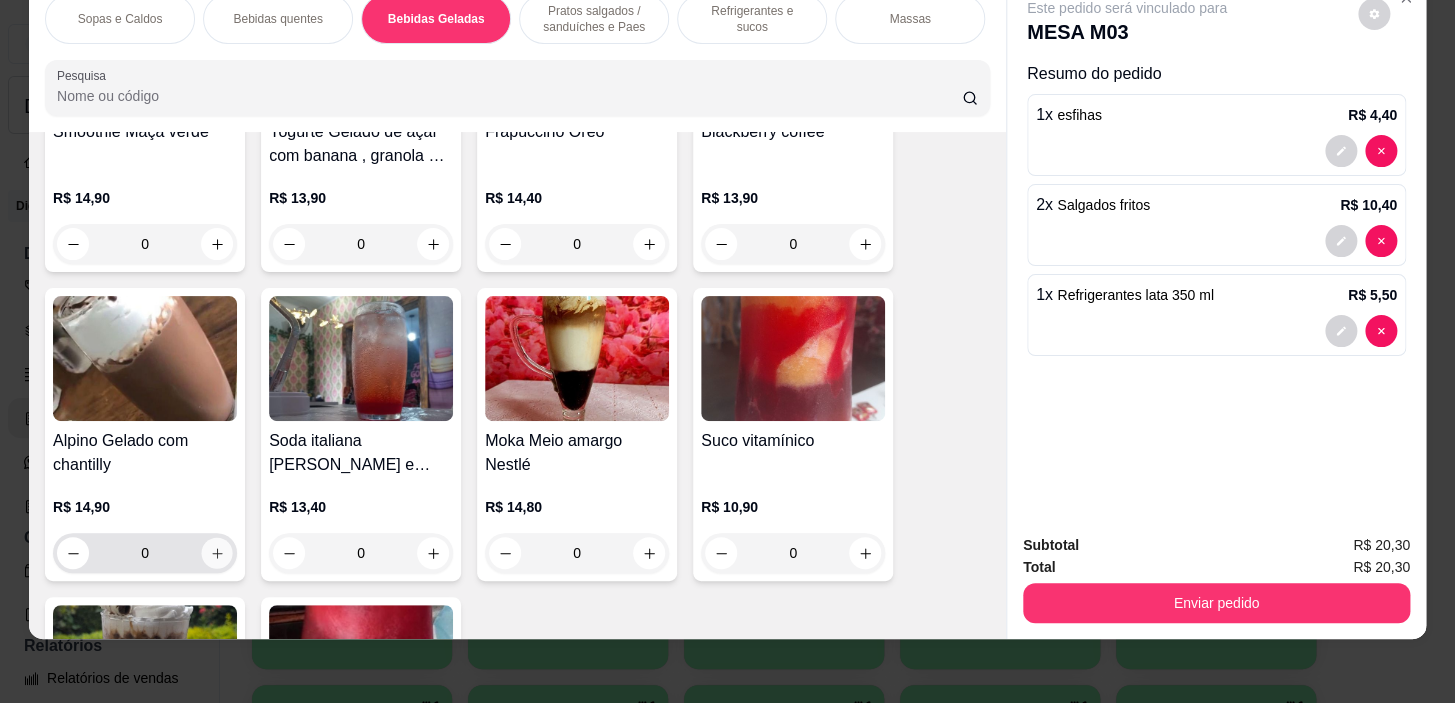 click at bounding box center [217, 553] 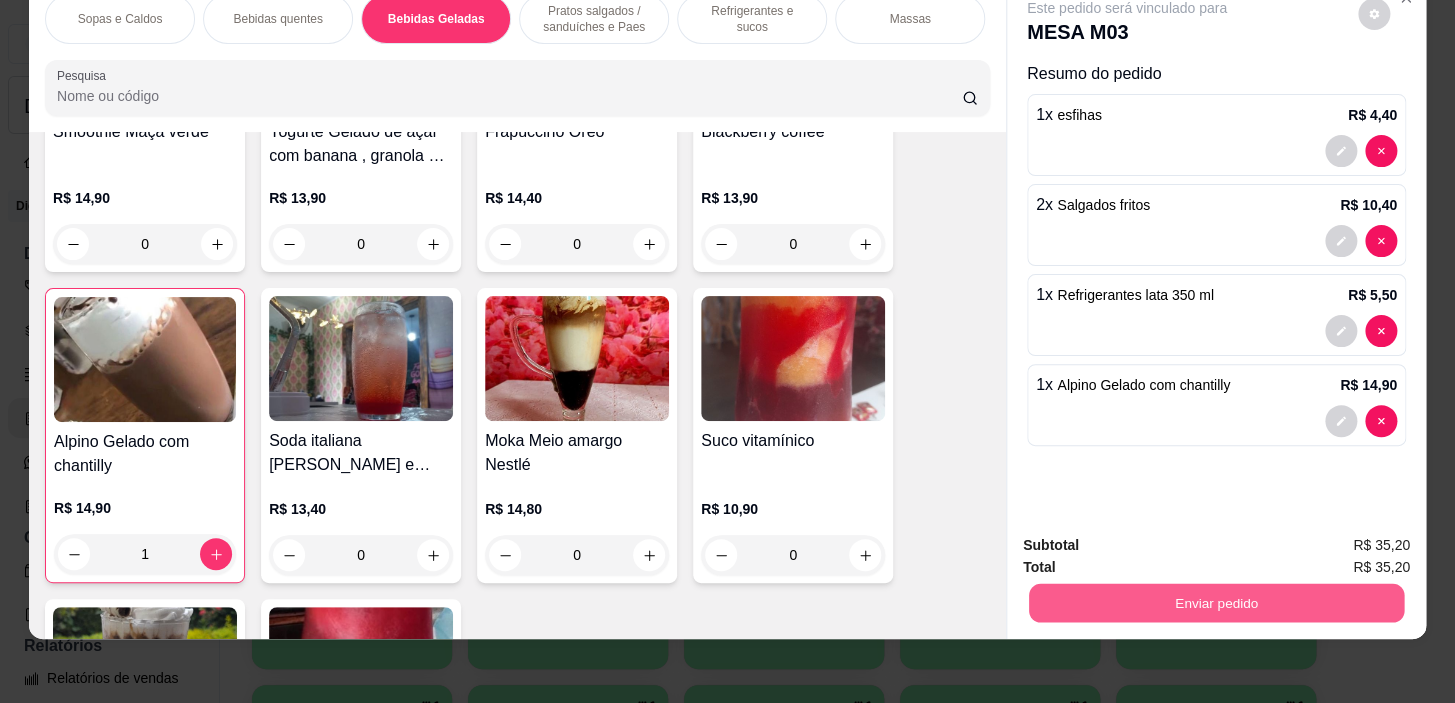 click on "Enviar pedido" at bounding box center [1216, 603] 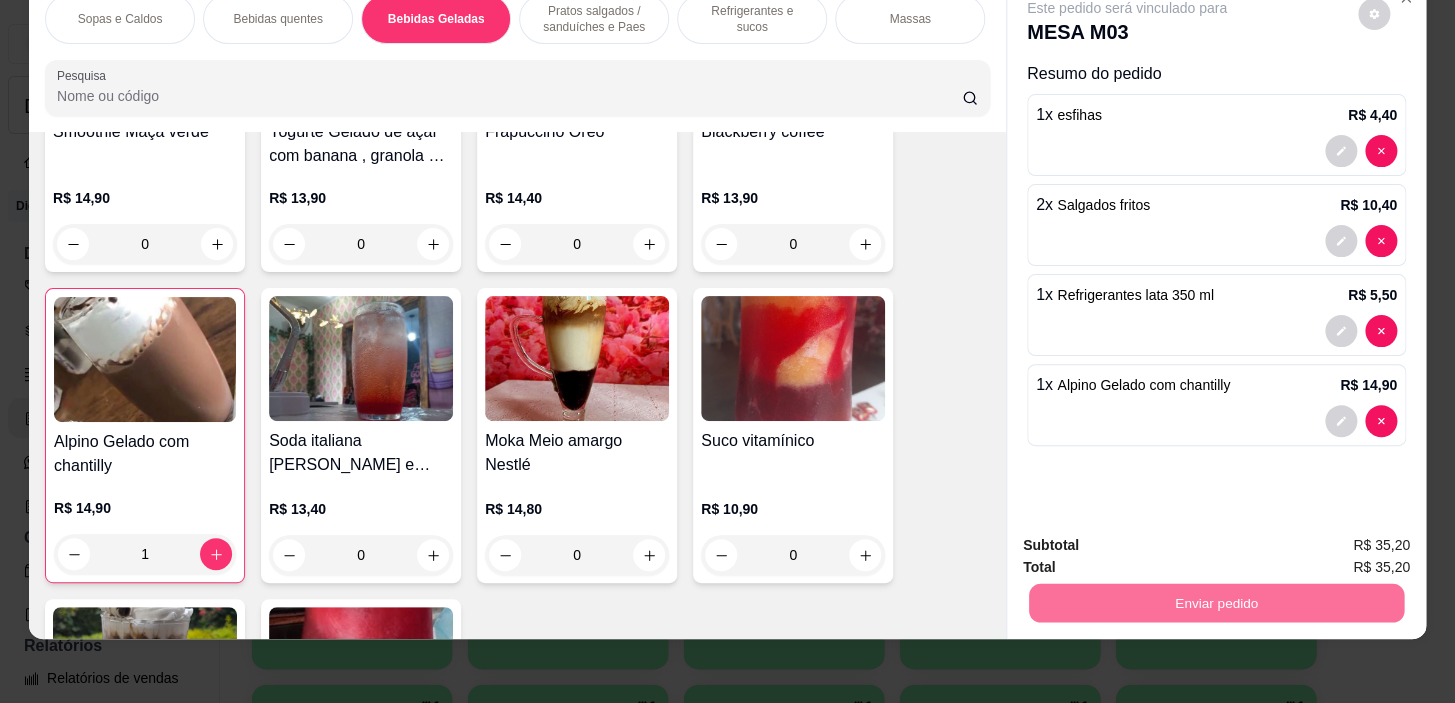 click on "Não registrar e enviar pedido" at bounding box center (1150, 539) 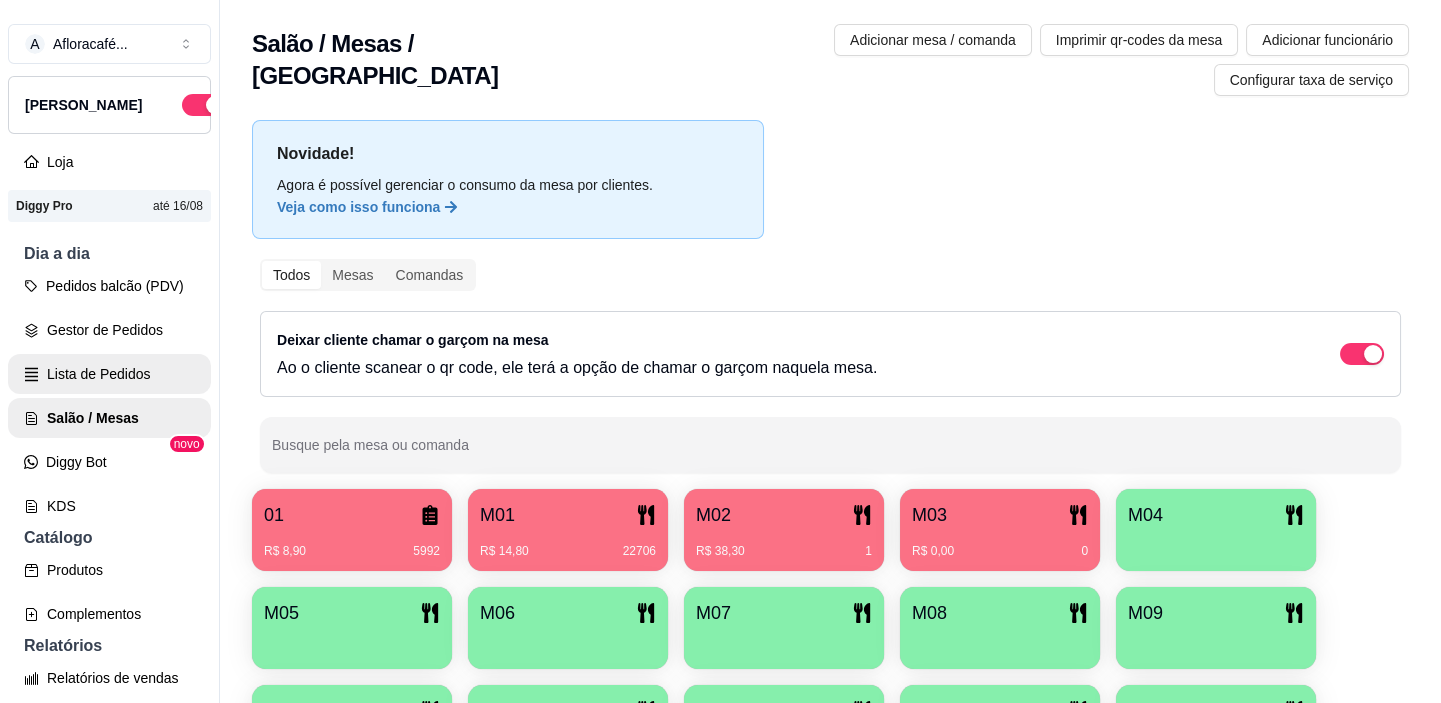 click on "Lista de Pedidos" at bounding box center (109, 374) 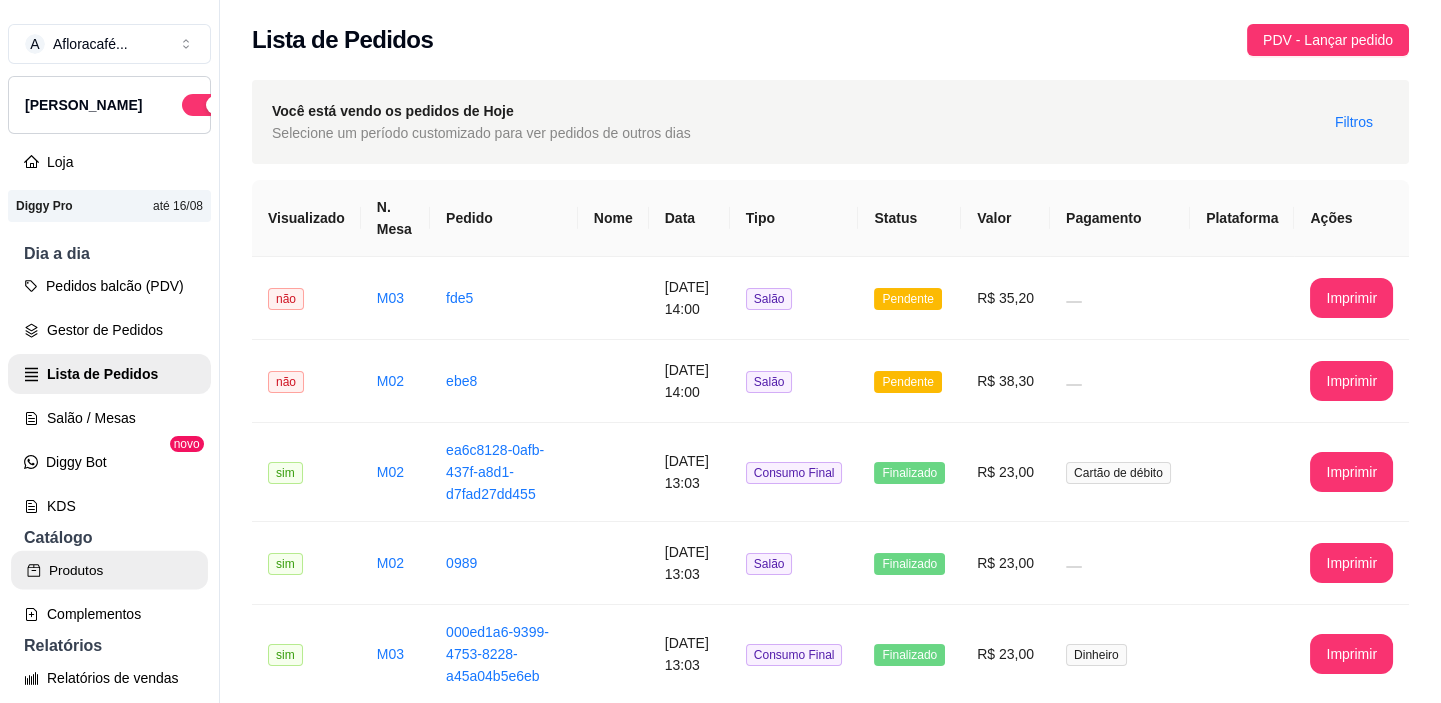 click on "Produtos" at bounding box center [109, 570] 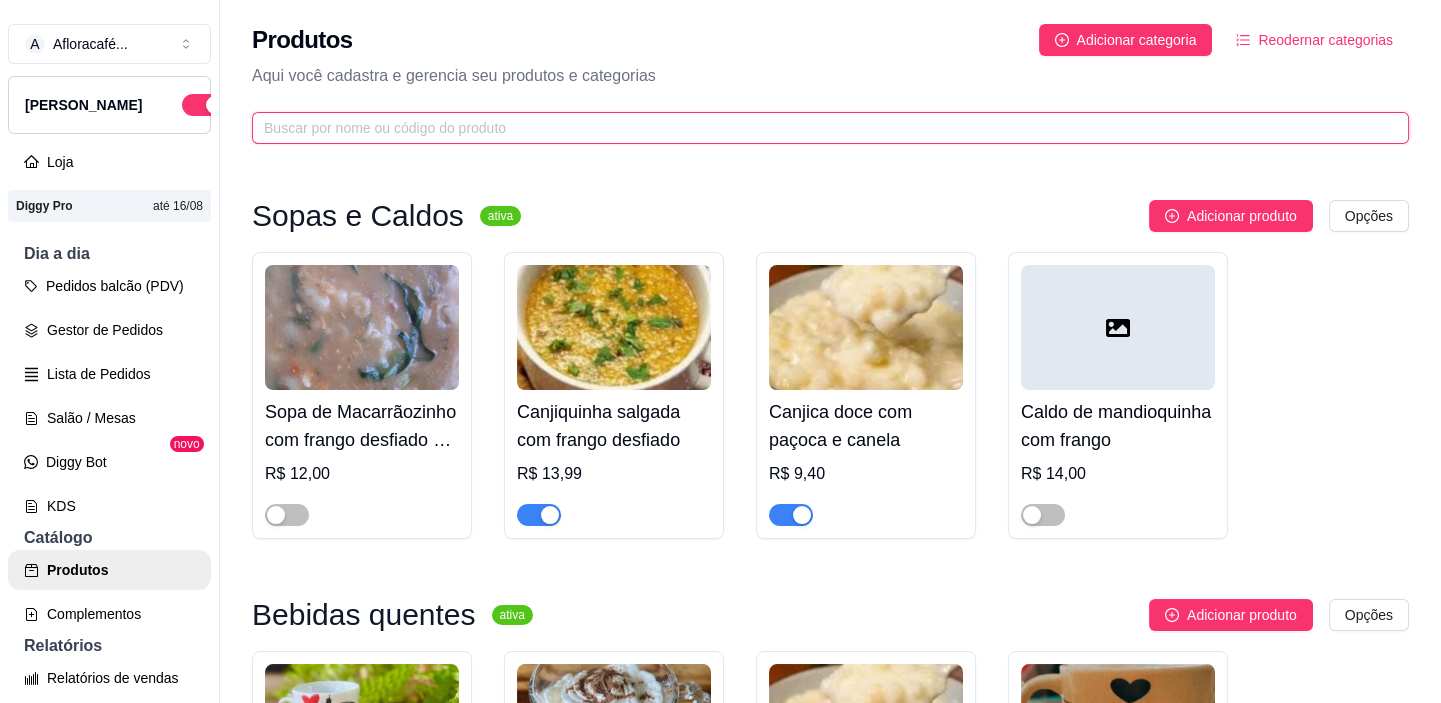 click at bounding box center [822, 128] 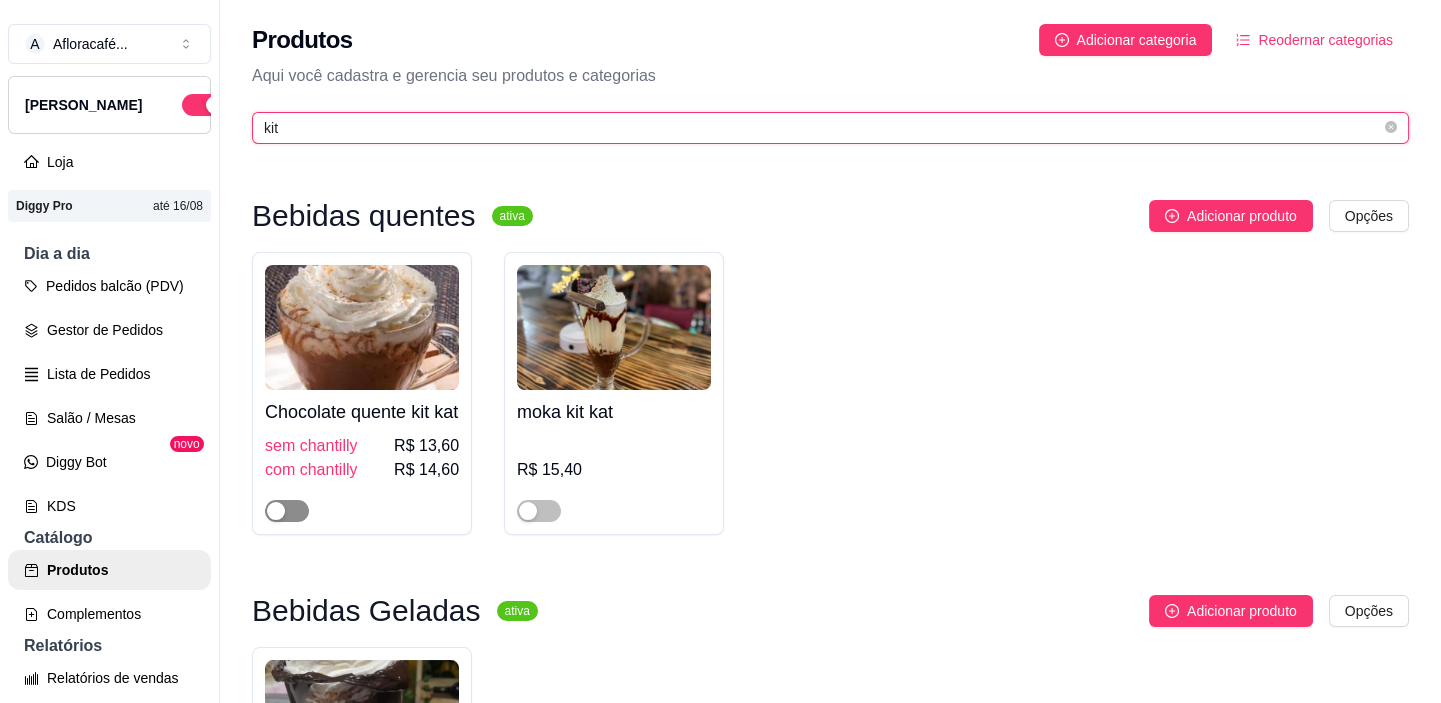 type on "kit" 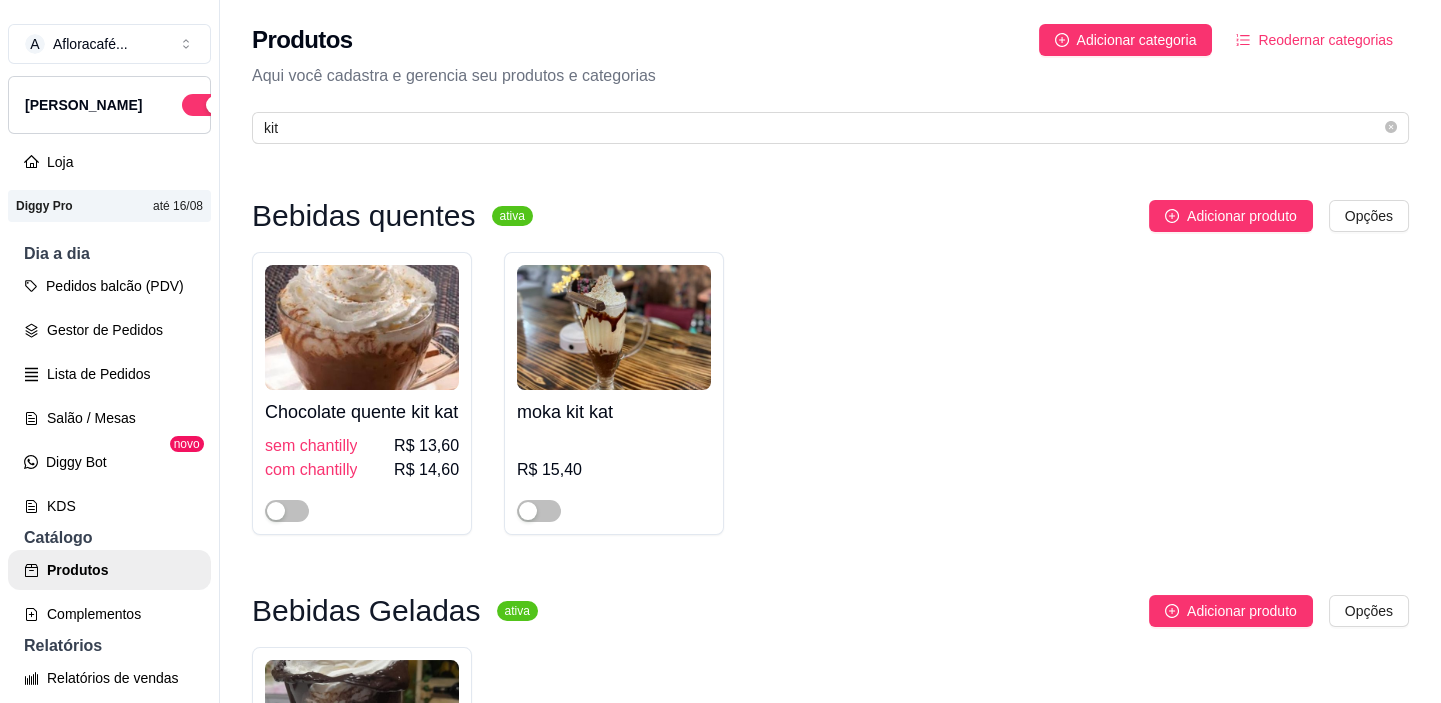 drag, startPoint x: 286, startPoint y: 542, endPoint x: 340, endPoint y: 533, distance: 54.74486 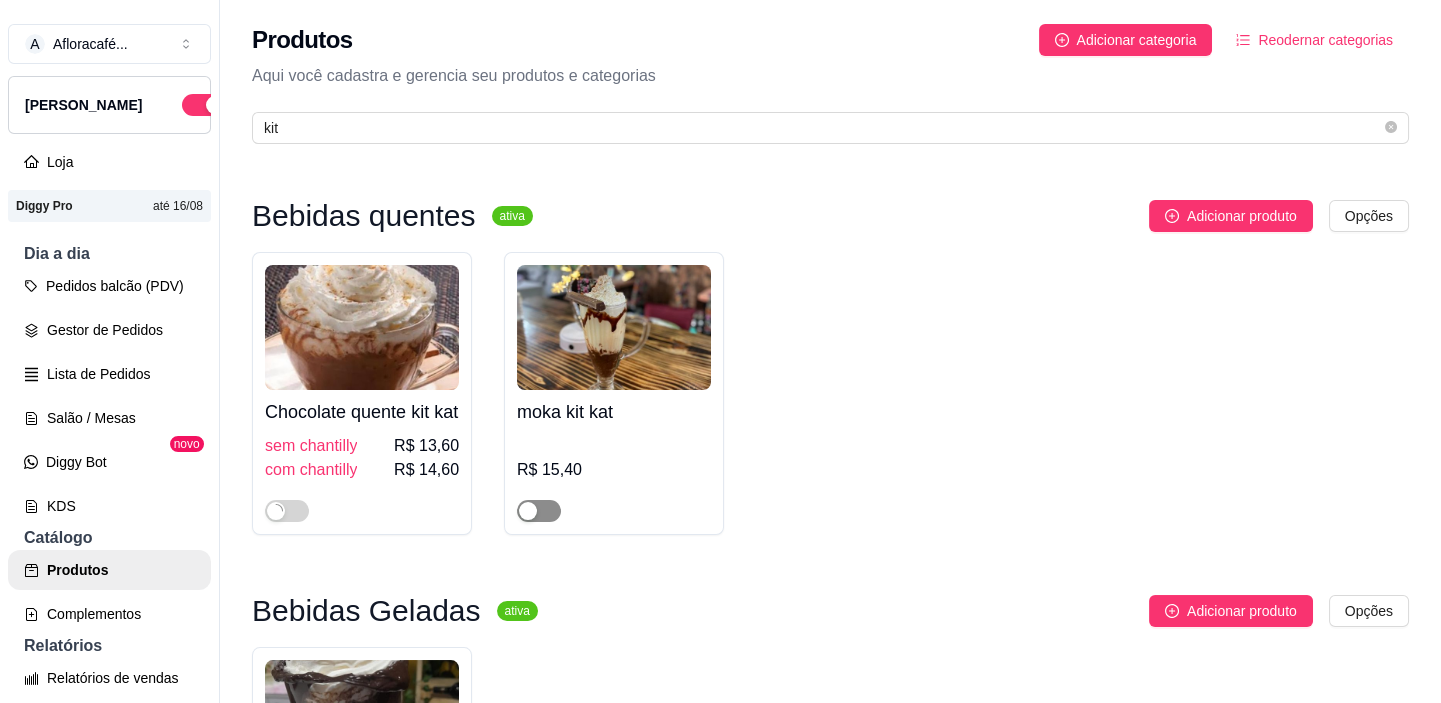 click at bounding box center [539, 511] 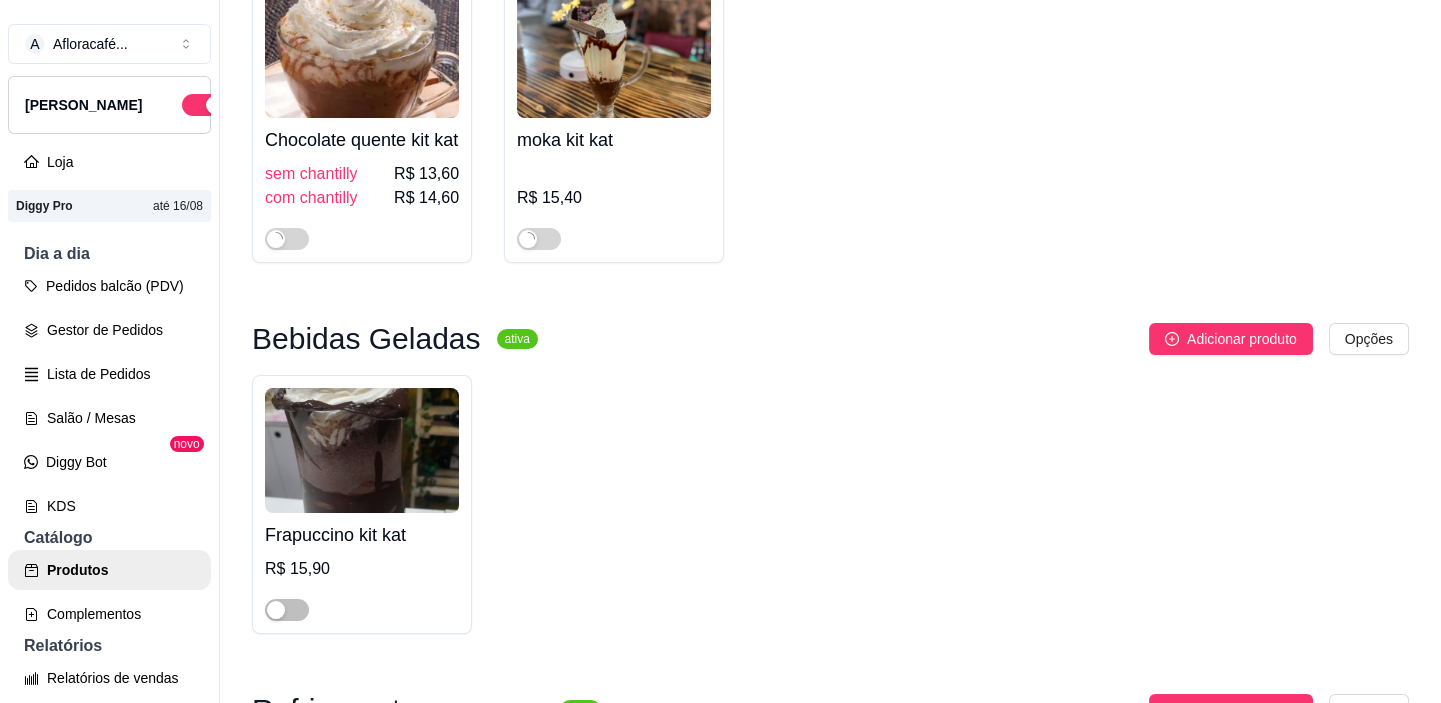 scroll, scrollTop: 454, scrollLeft: 0, axis: vertical 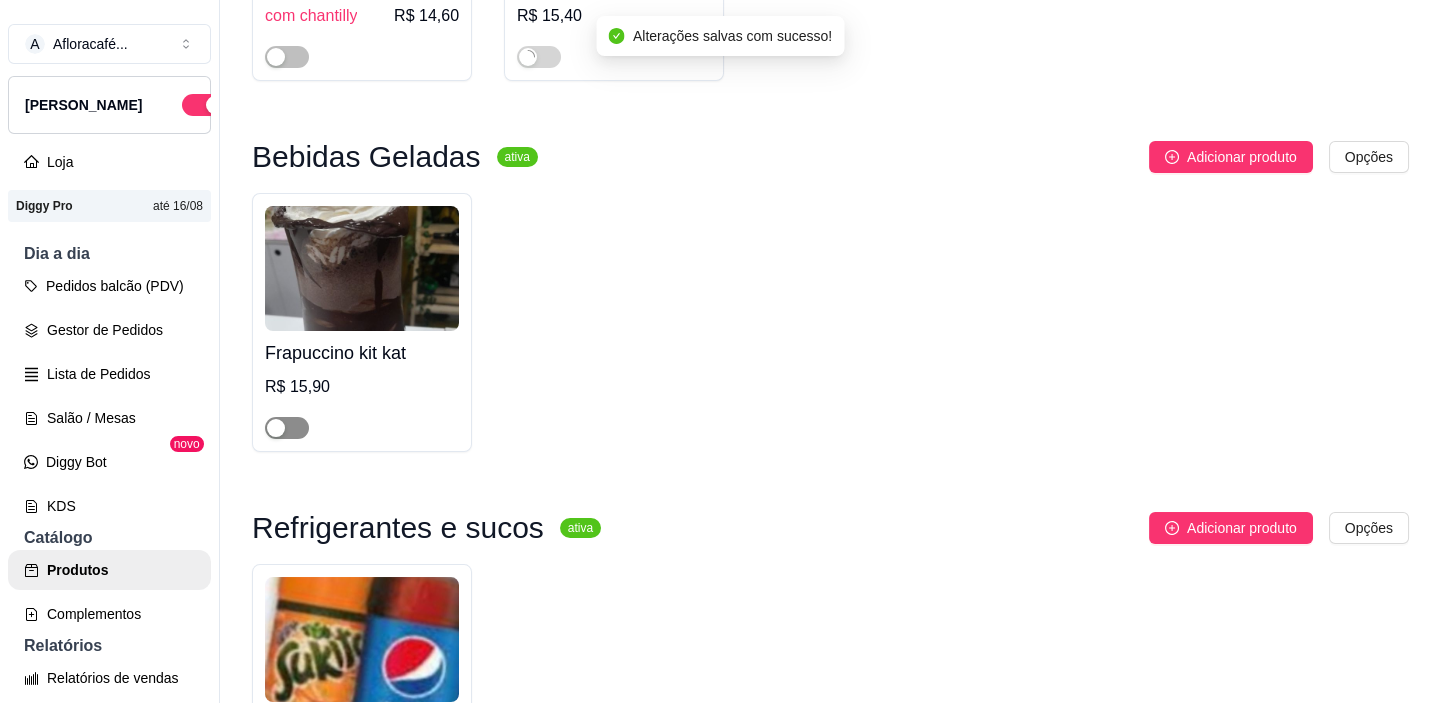 click at bounding box center (276, 428) 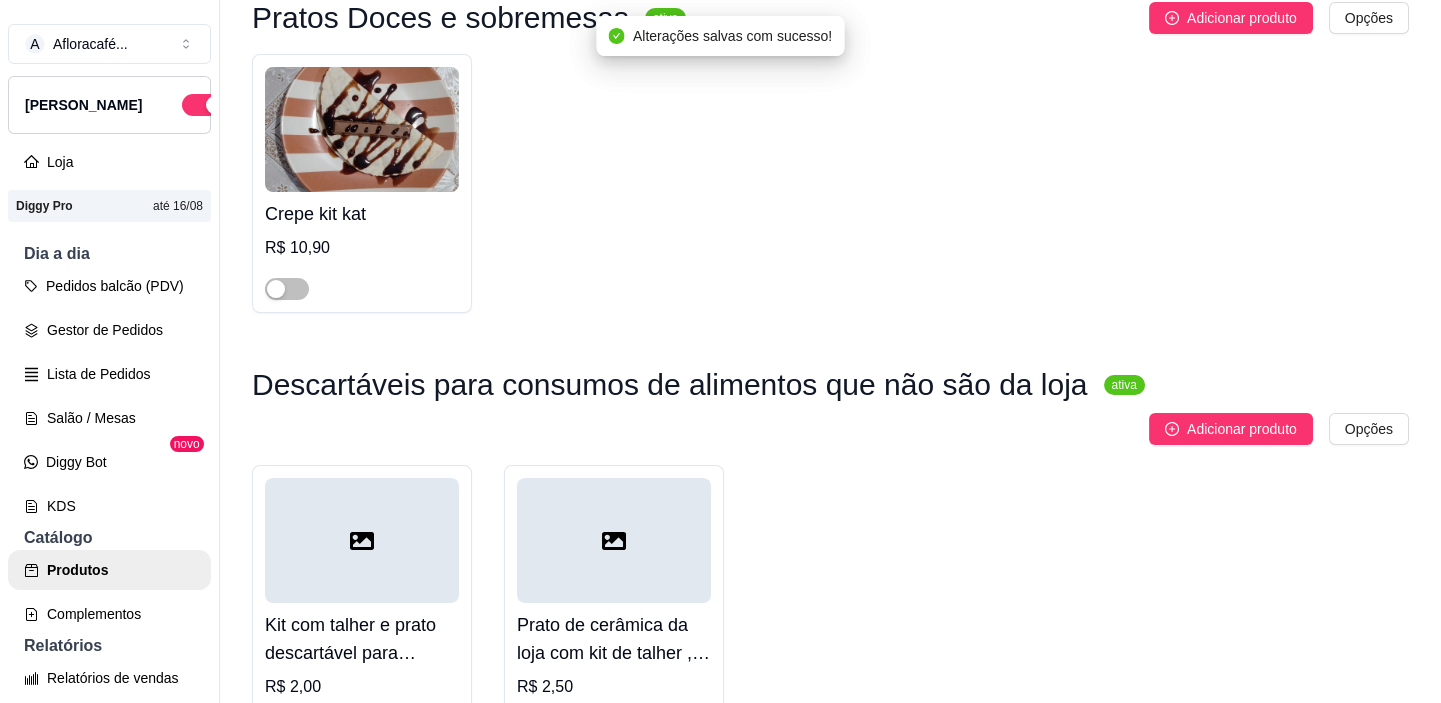 scroll, scrollTop: 1454, scrollLeft: 0, axis: vertical 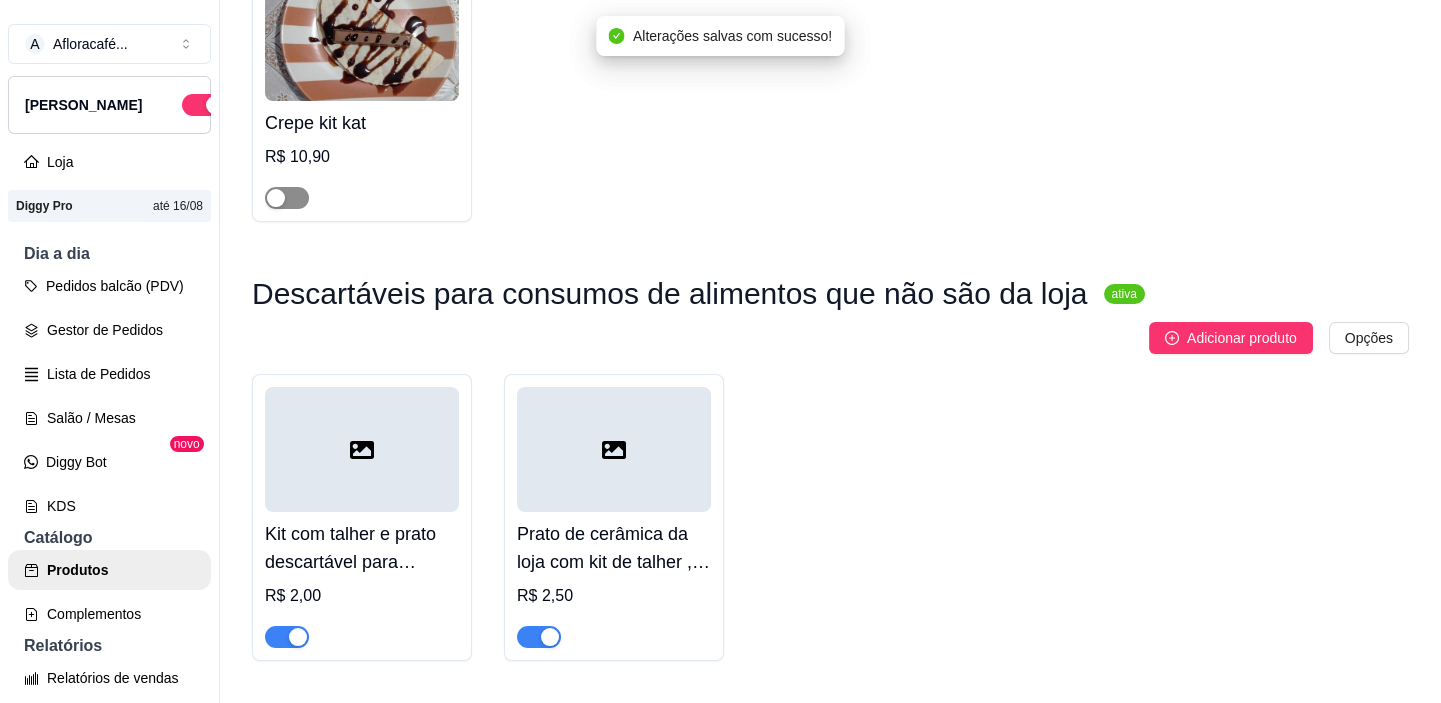 click at bounding box center (276, 198) 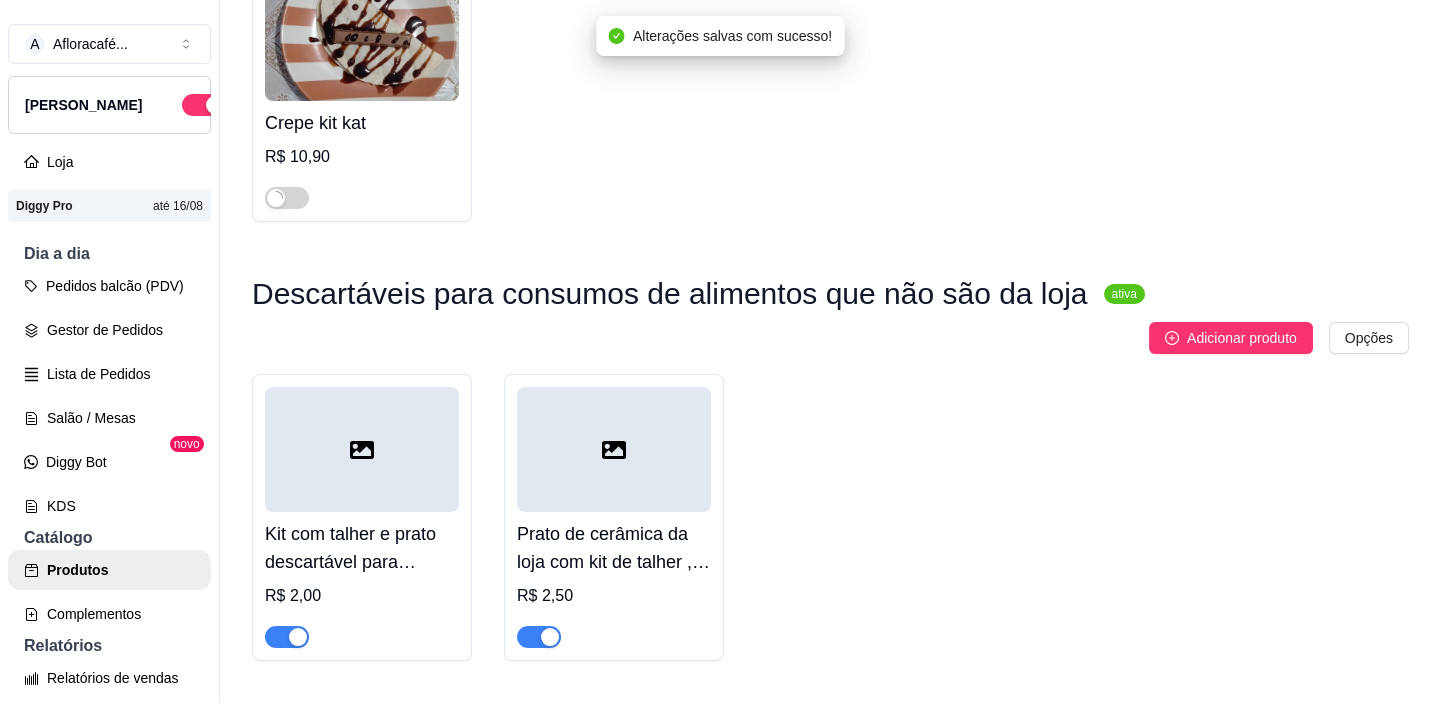 scroll, scrollTop: 1518, scrollLeft: 0, axis: vertical 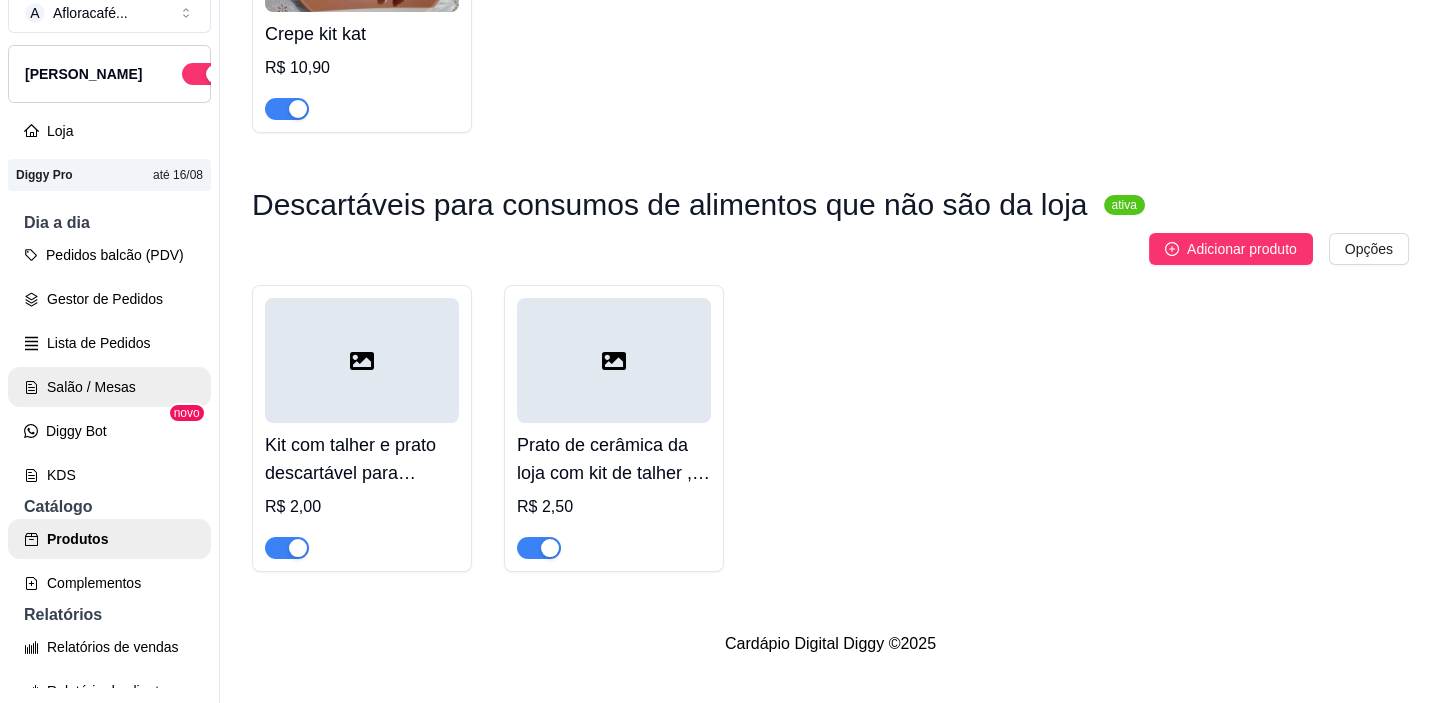 click on "Salão / Mesas" at bounding box center (109, 387) 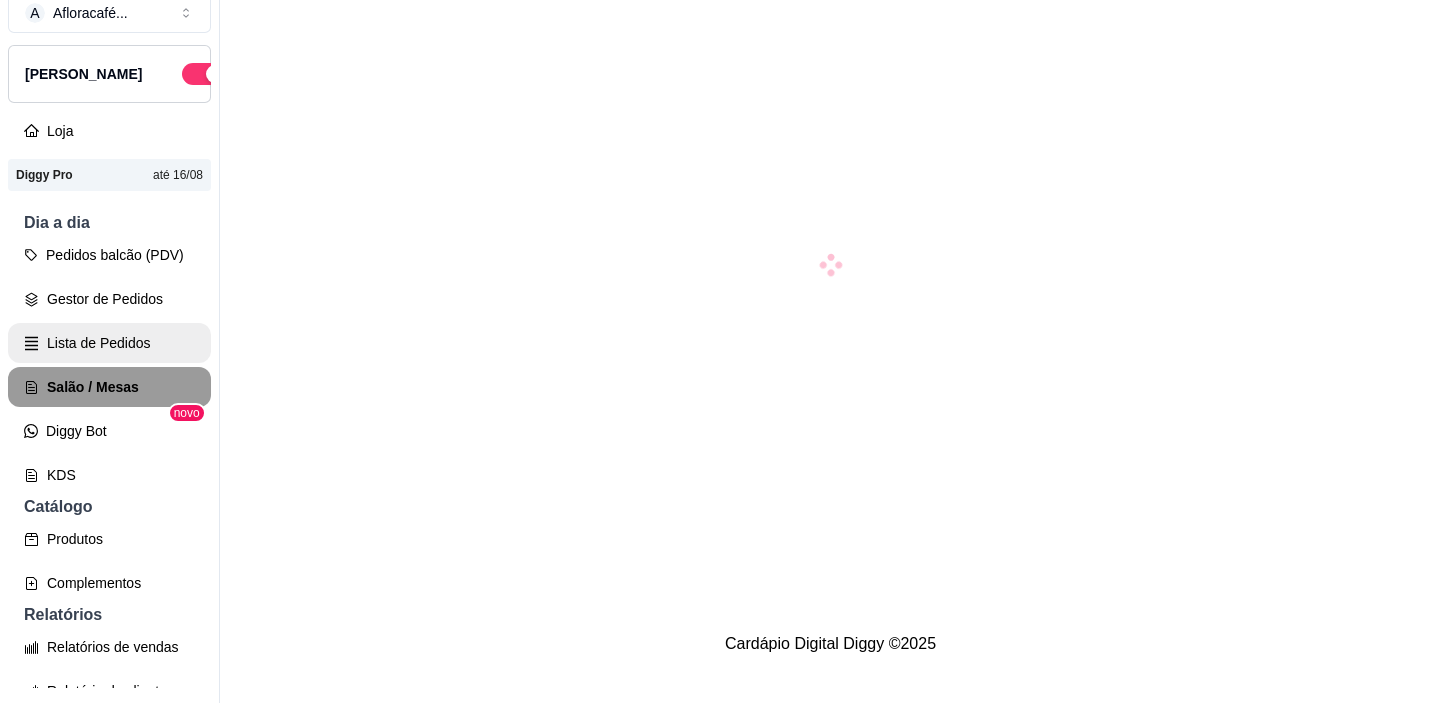 scroll, scrollTop: 0, scrollLeft: 0, axis: both 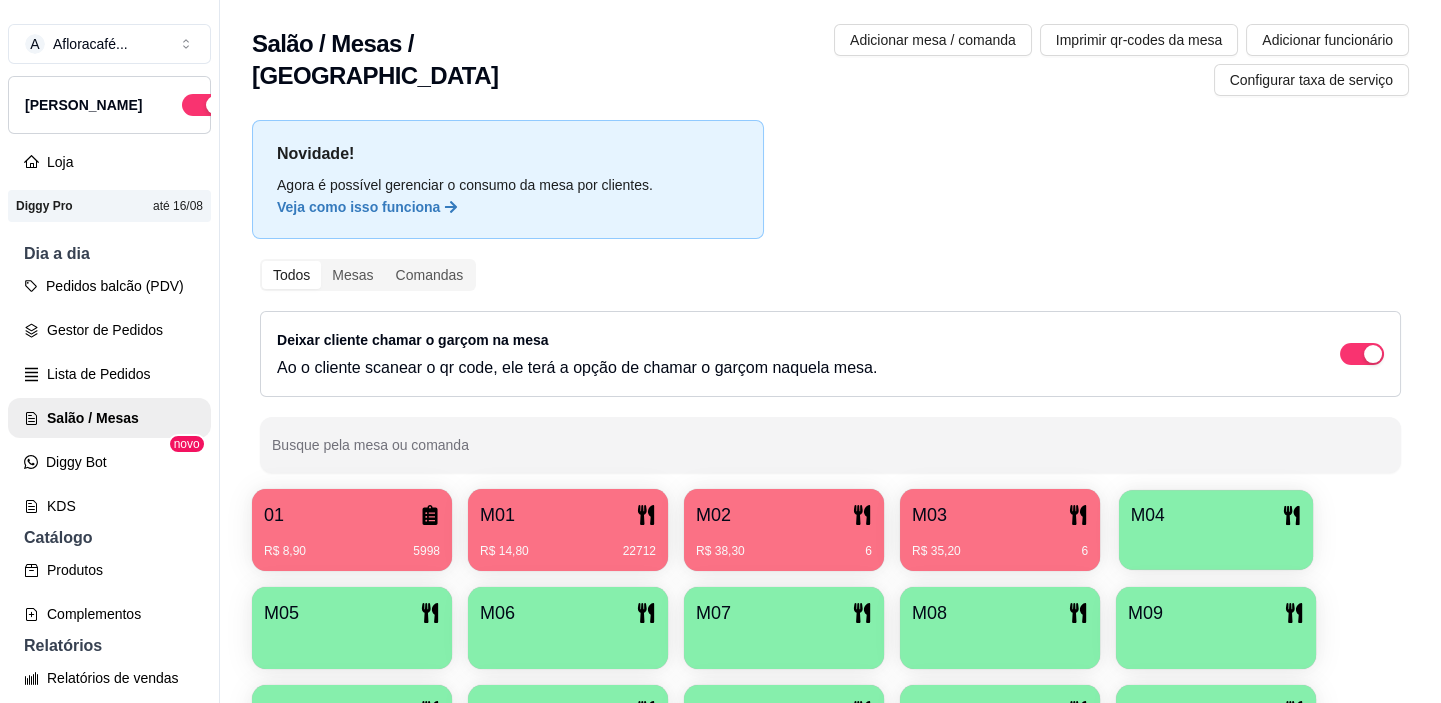 click at bounding box center [1216, 543] 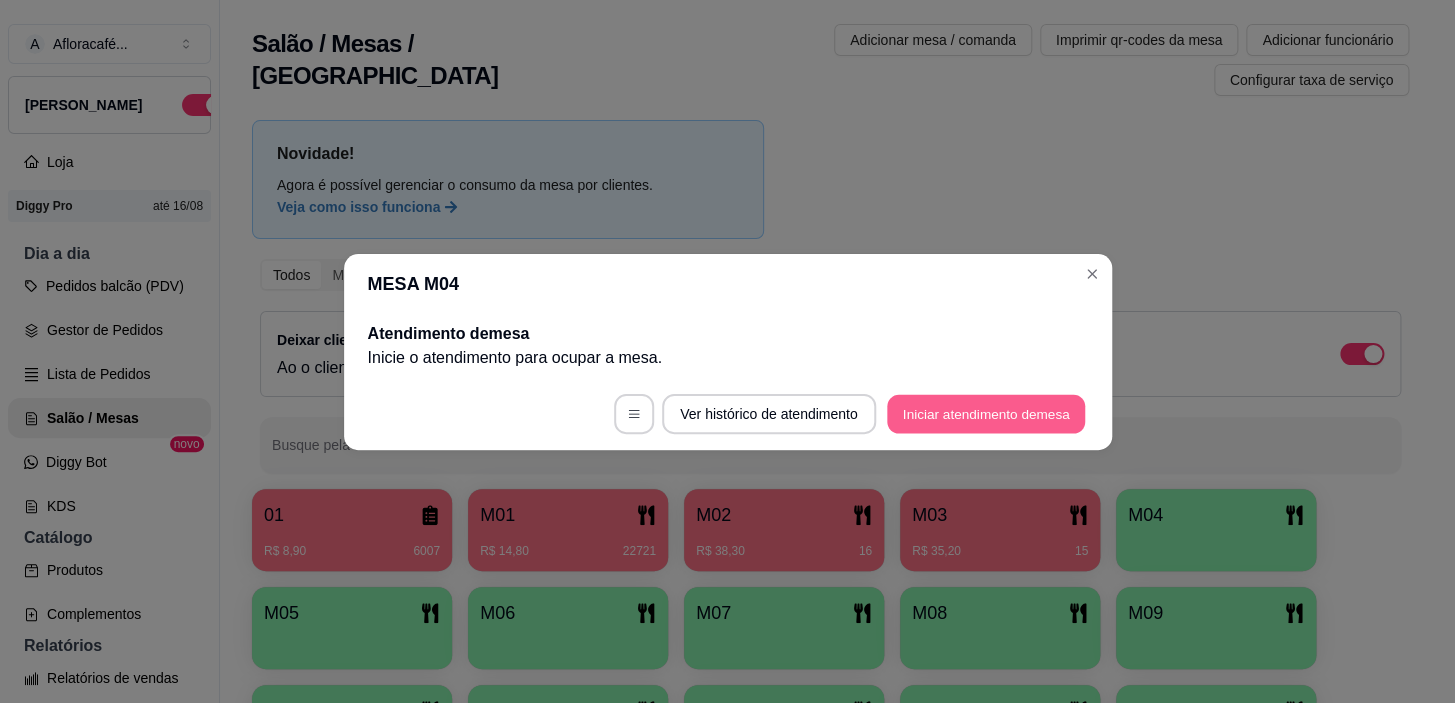click on "Iniciar atendimento de  mesa" at bounding box center (986, 413) 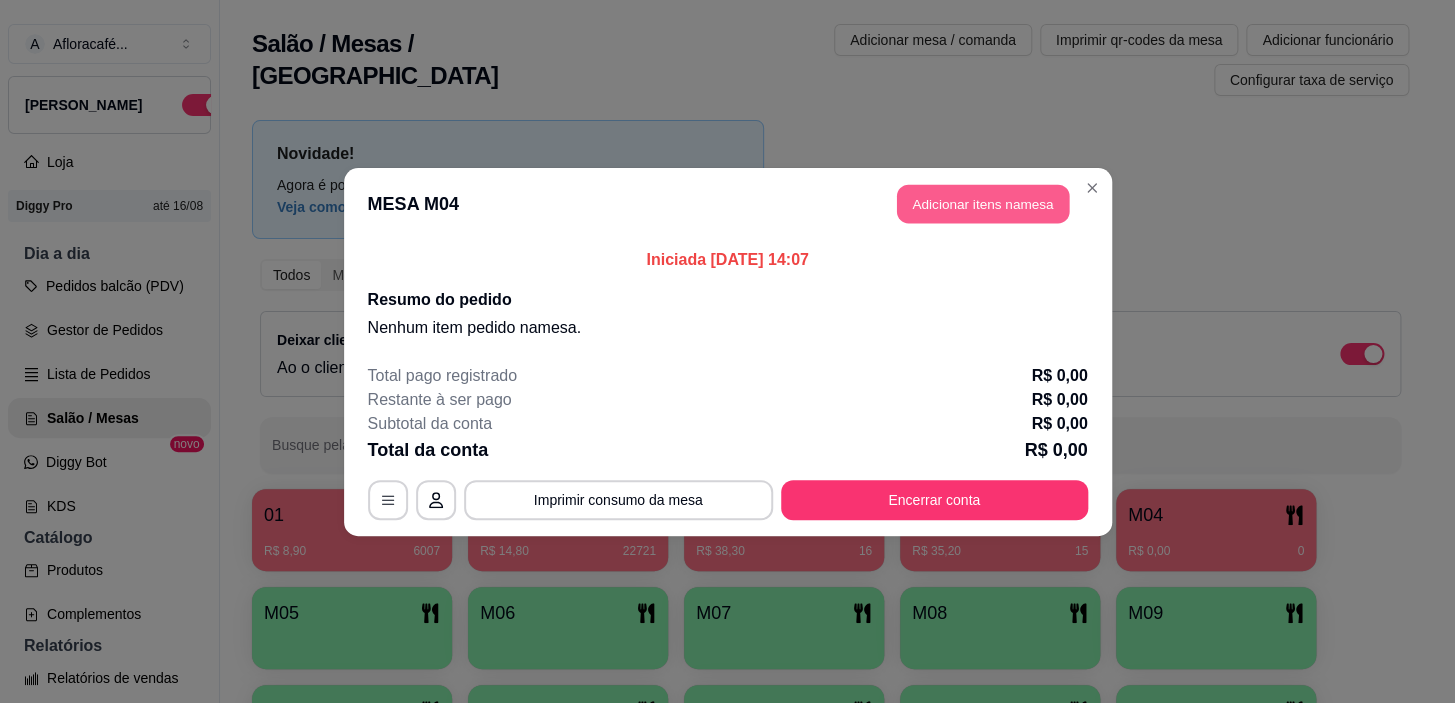 click on "Adicionar itens na  mesa" at bounding box center [983, 203] 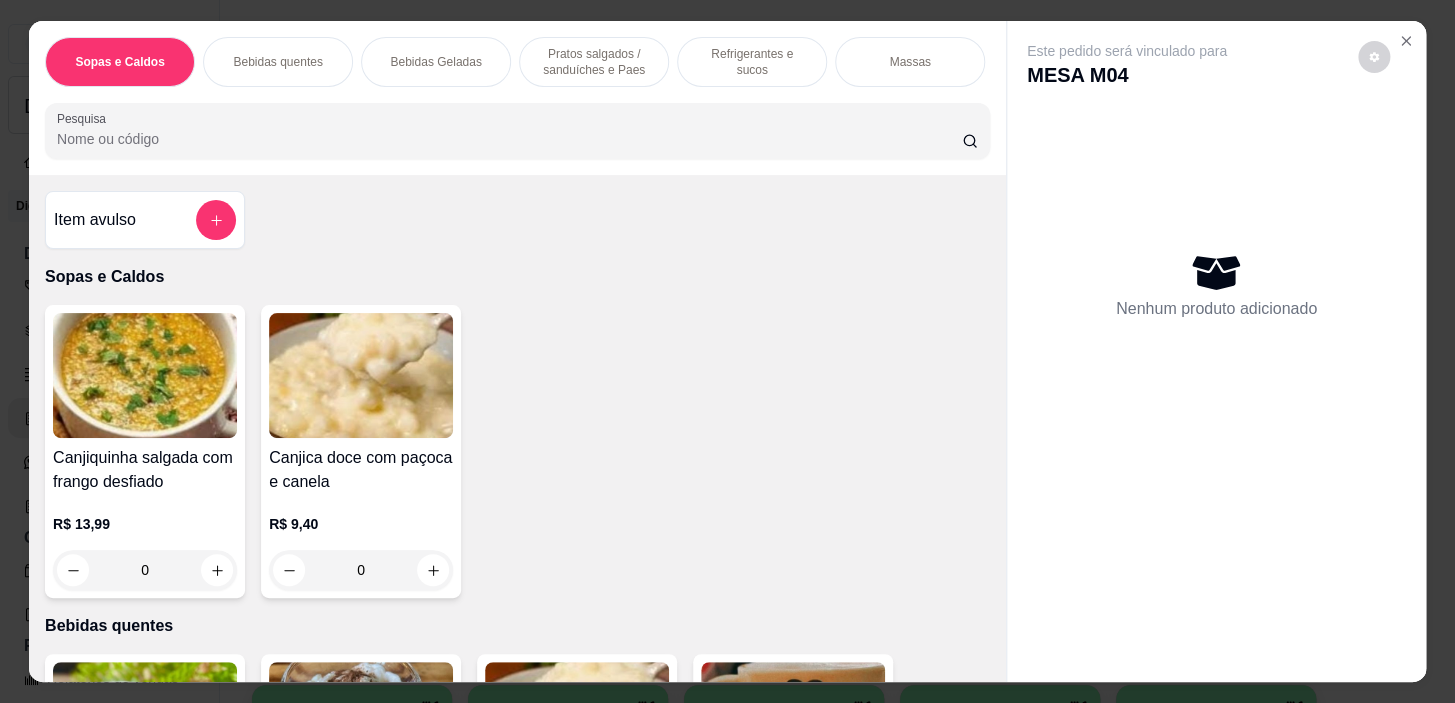 drag, startPoint x: 830, startPoint y: 38, endPoint x: 785, endPoint y: 64, distance: 51.971146 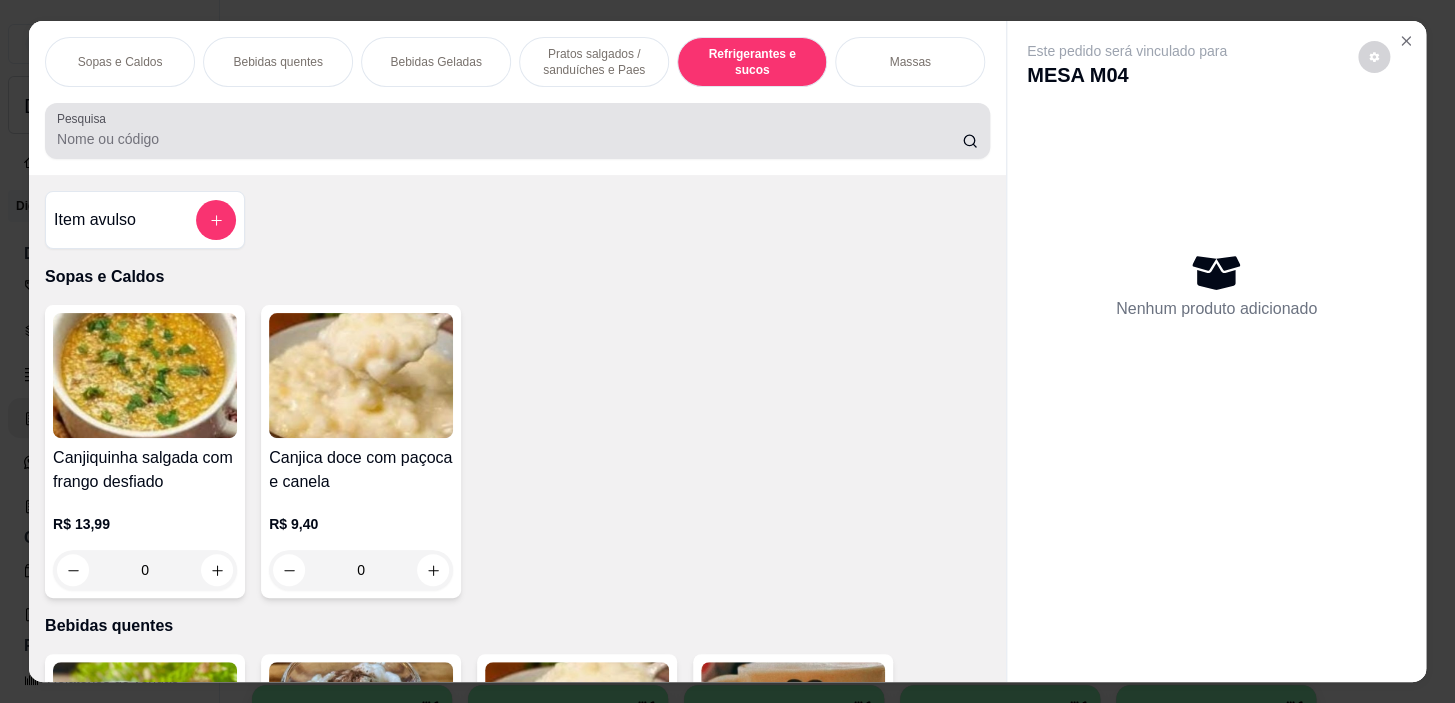 scroll, scrollTop: 8852, scrollLeft: 0, axis: vertical 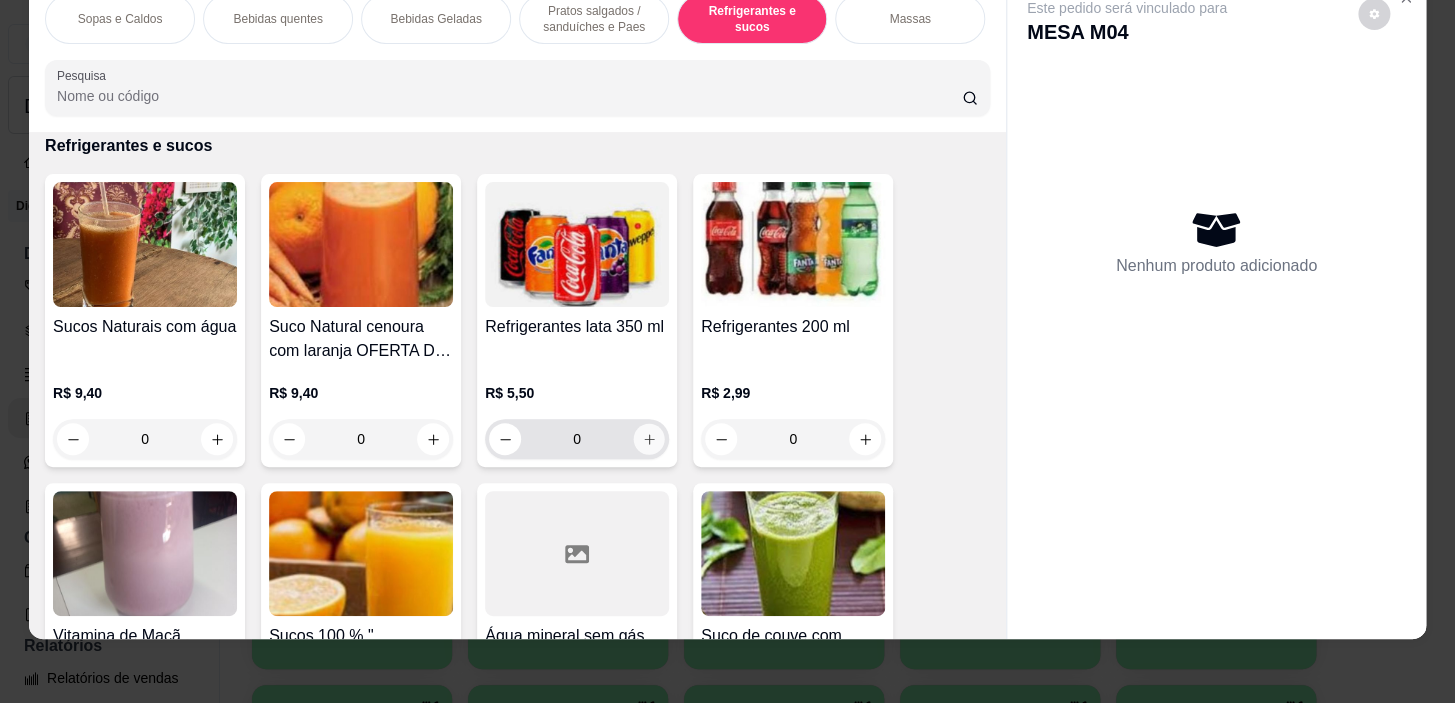 click 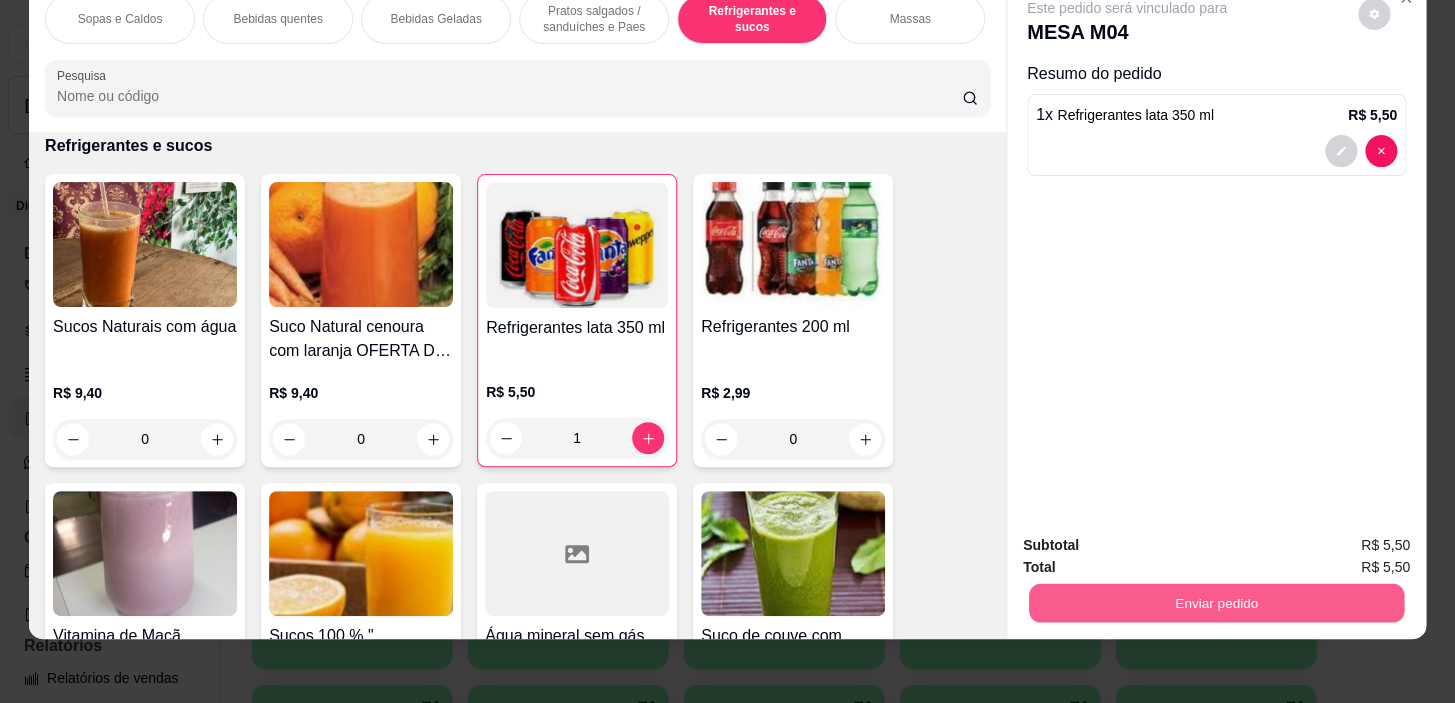 click on "Enviar pedido" at bounding box center [1216, 603] 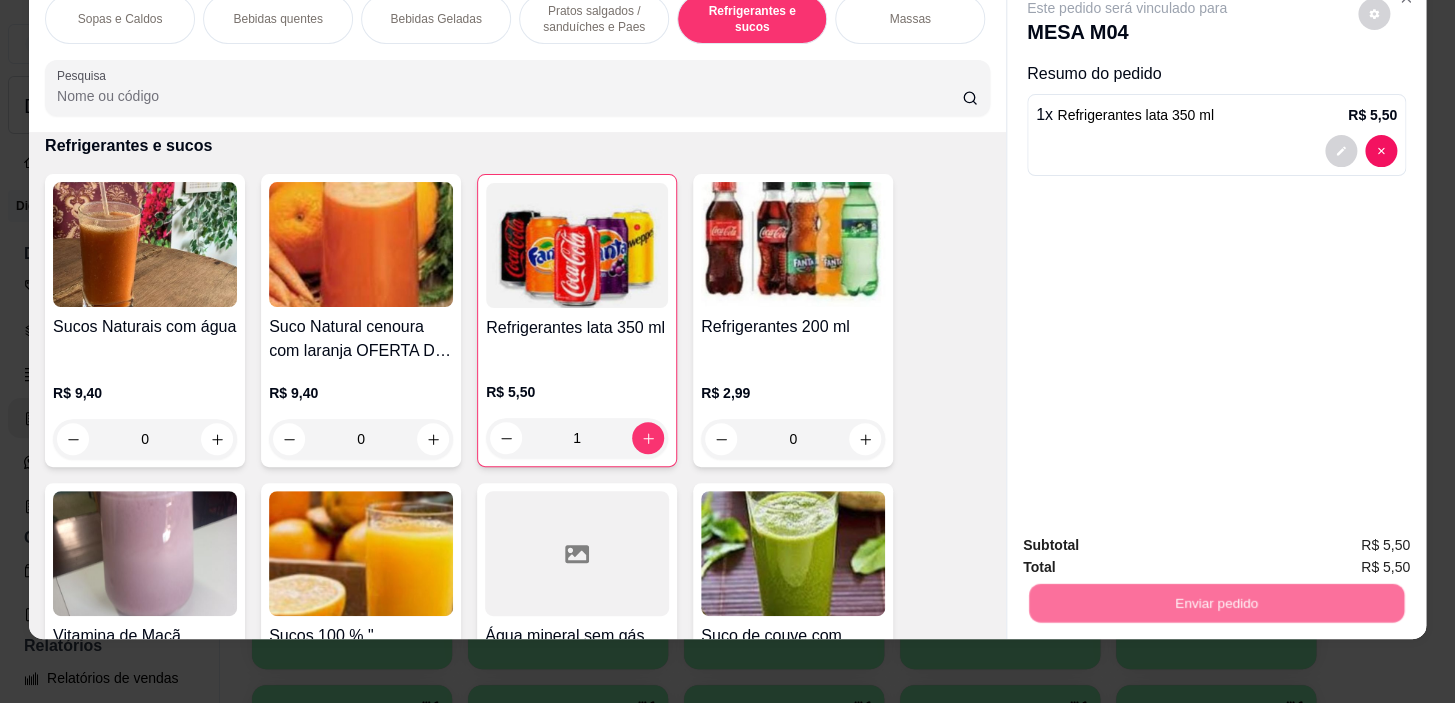 click on "Não registrar e enviar pedido" at bounding box center [1150, 540] 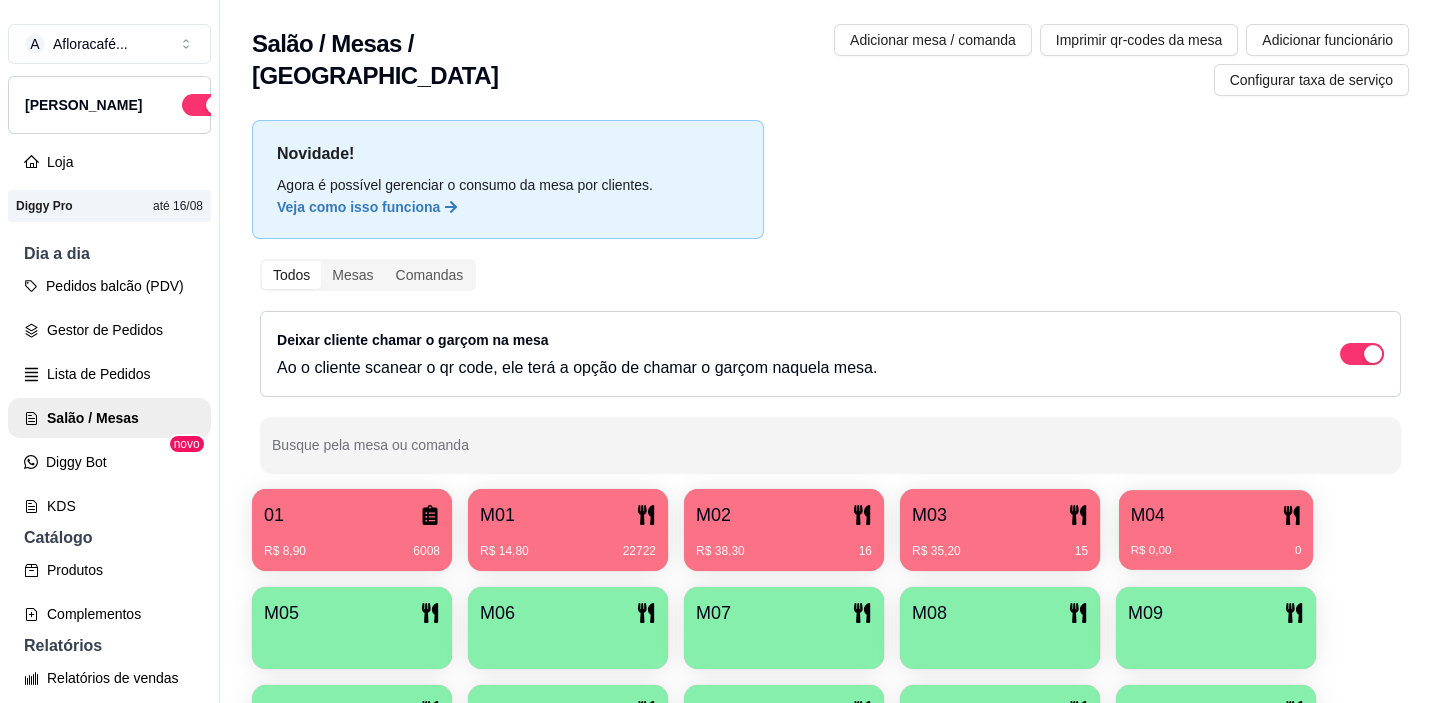 click on "M04" at bounding box center (1148, 515) 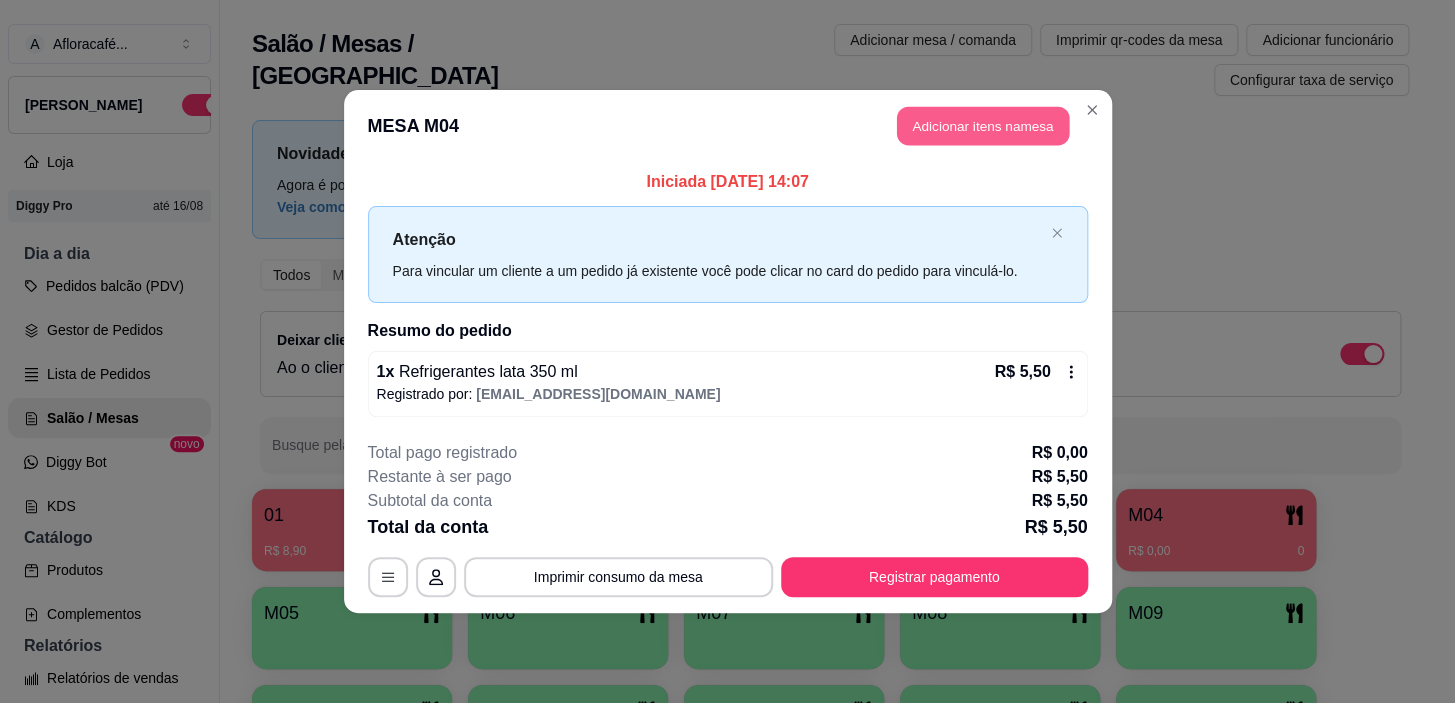 click on "Adicionar itens na  mesa" at bounding box center (983, 126) 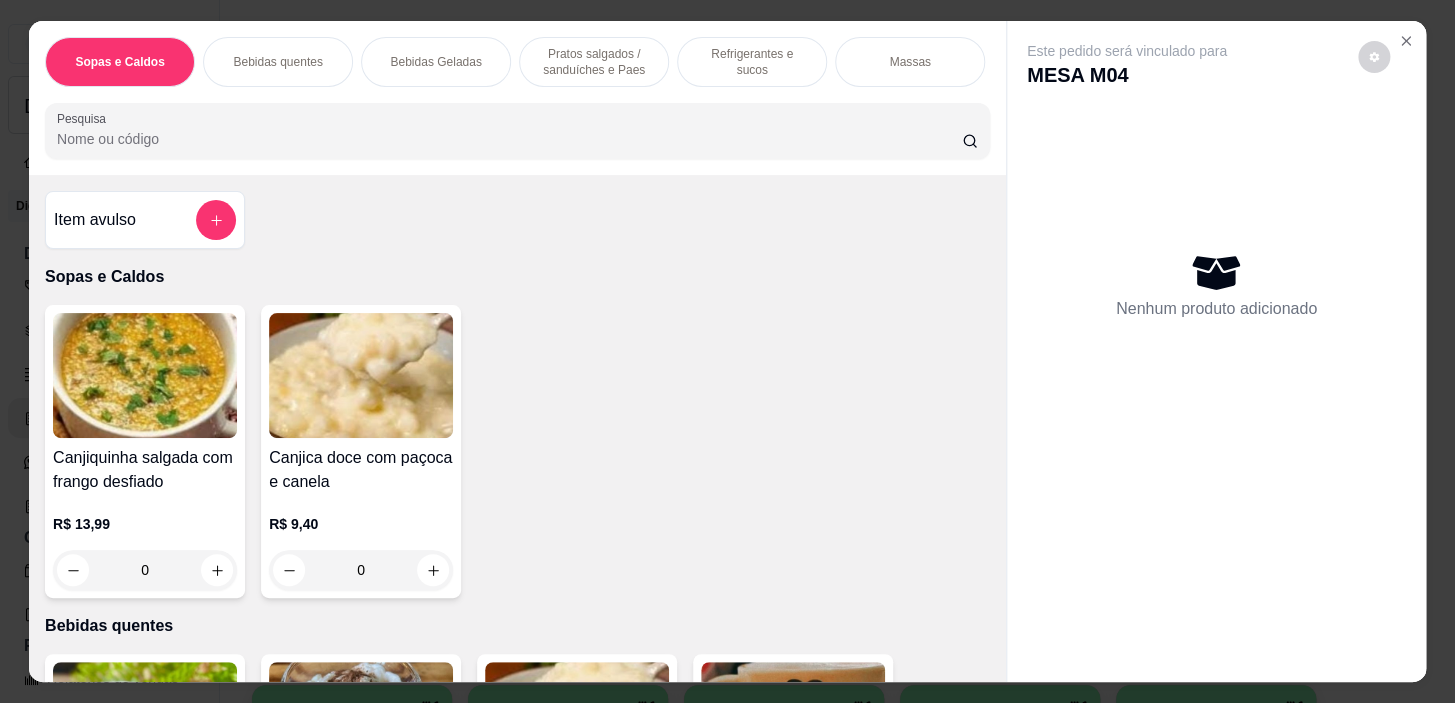 click on "Pratos salgados / sanduíches e Paes" at bounding box center (594, 62) 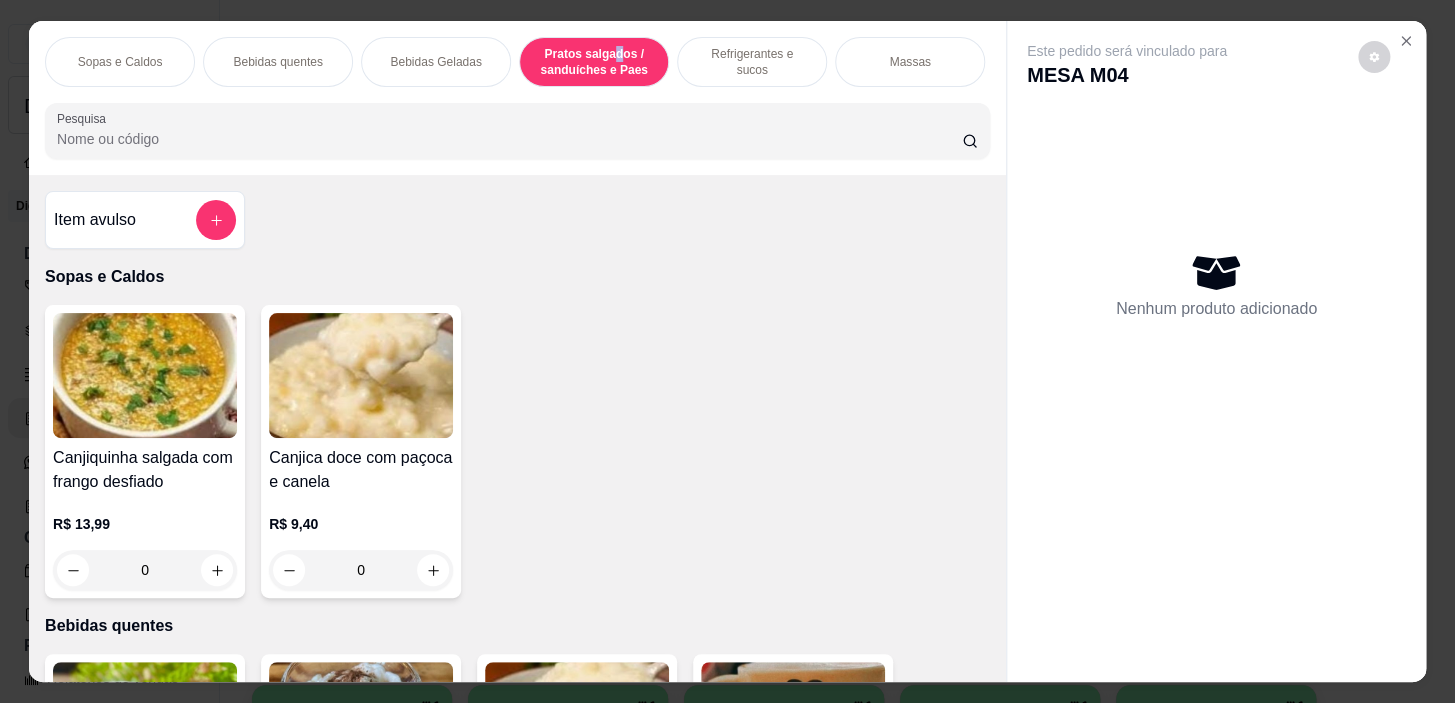 scroll, scrollTop: 5722, scrollLeft: 0, axis: vertical 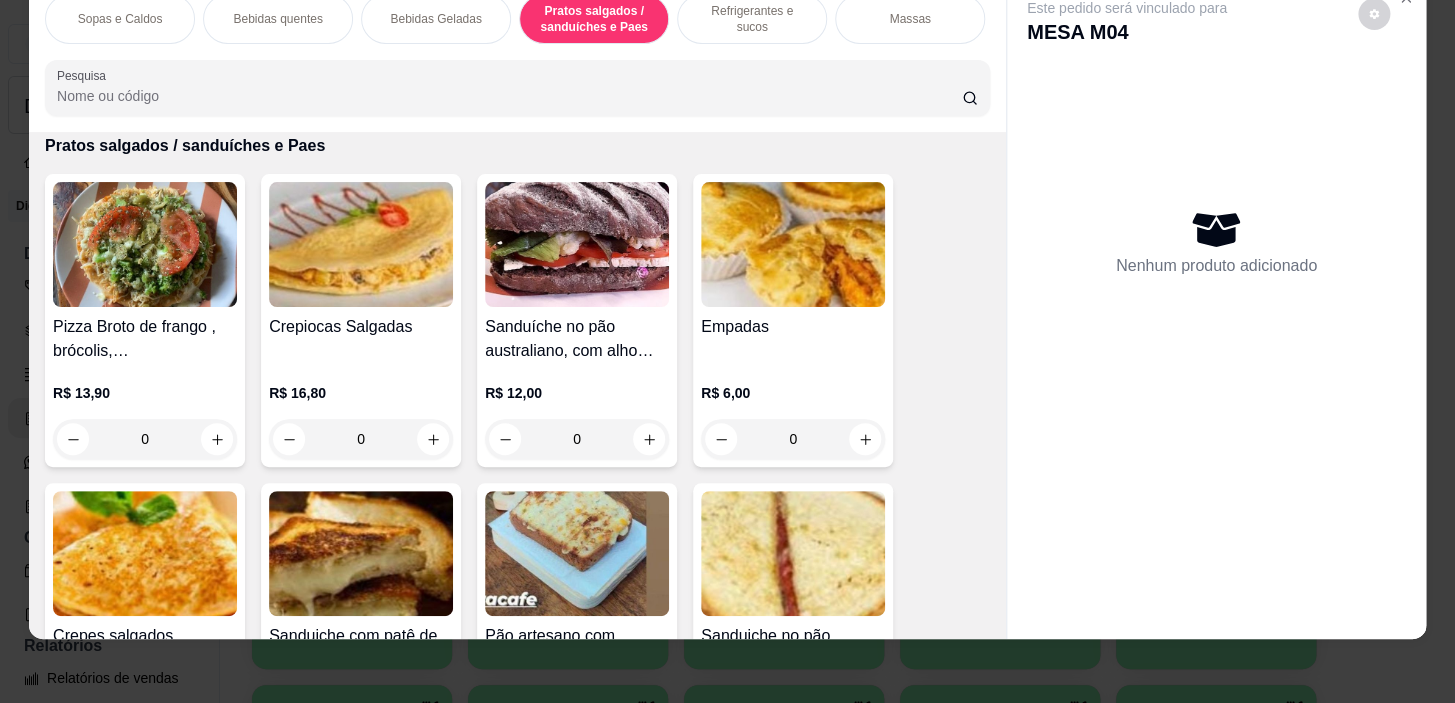 click on "Refrigerantes e sucos" at bounding box center (752, 19) 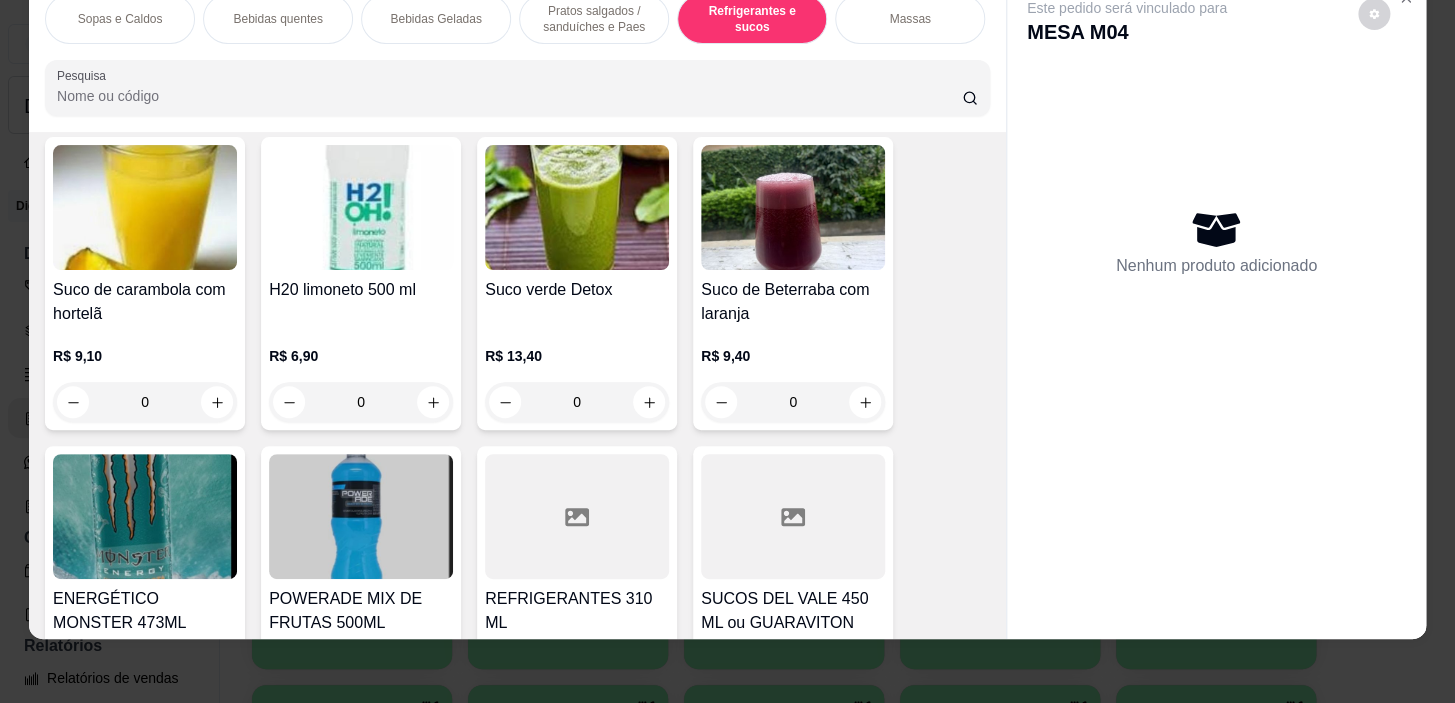 scroll, scrollTop: 9943, scrollLeft: 0, axis: vertical 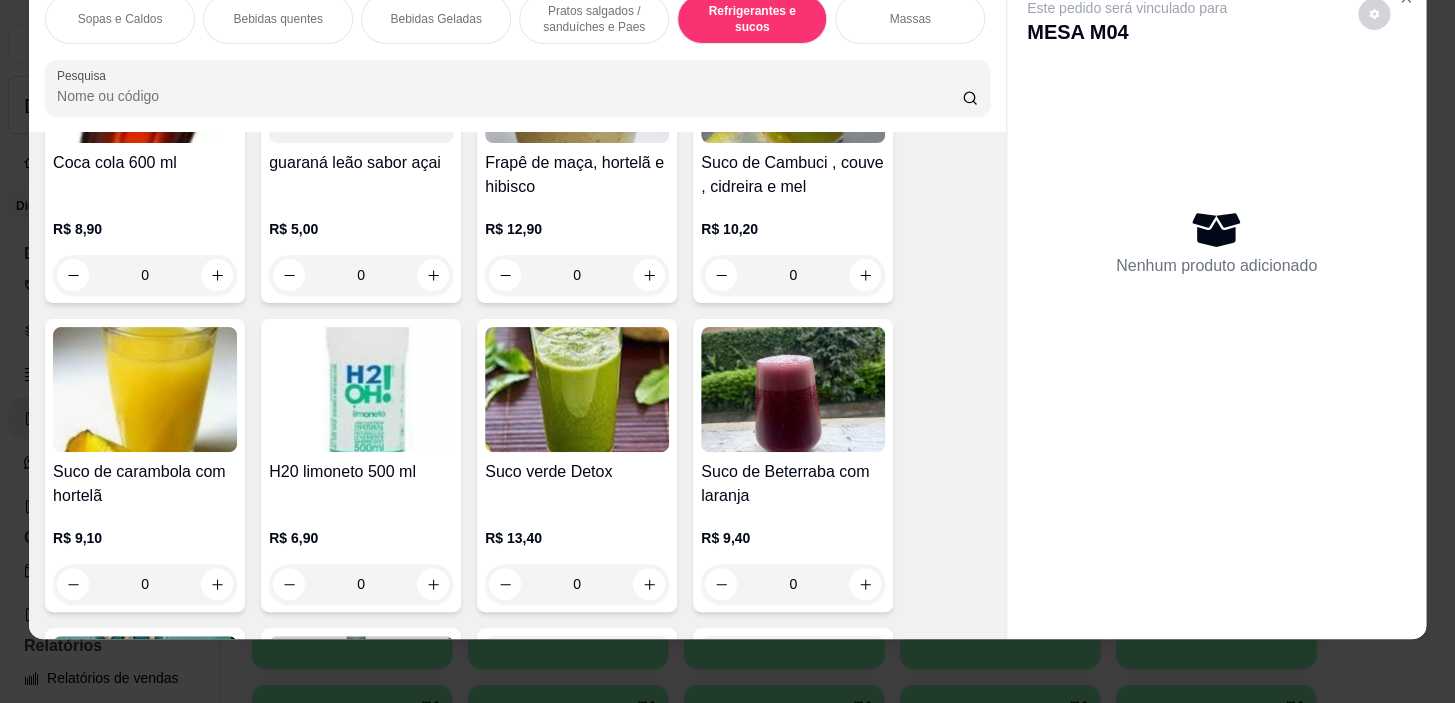 click on "Bebidas quentes" at bounding box center (278, 19) 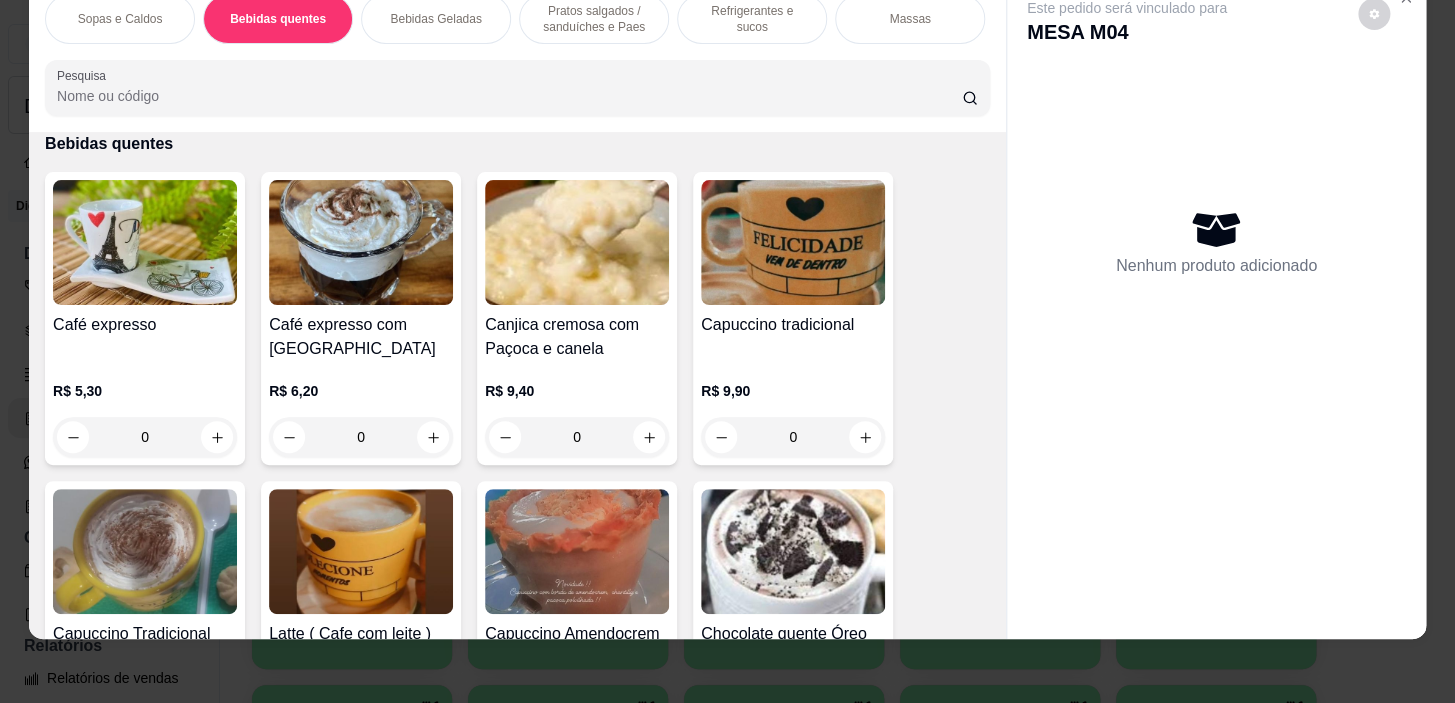 click on "Bebidas Geladas" at bounding box center [435, 19] 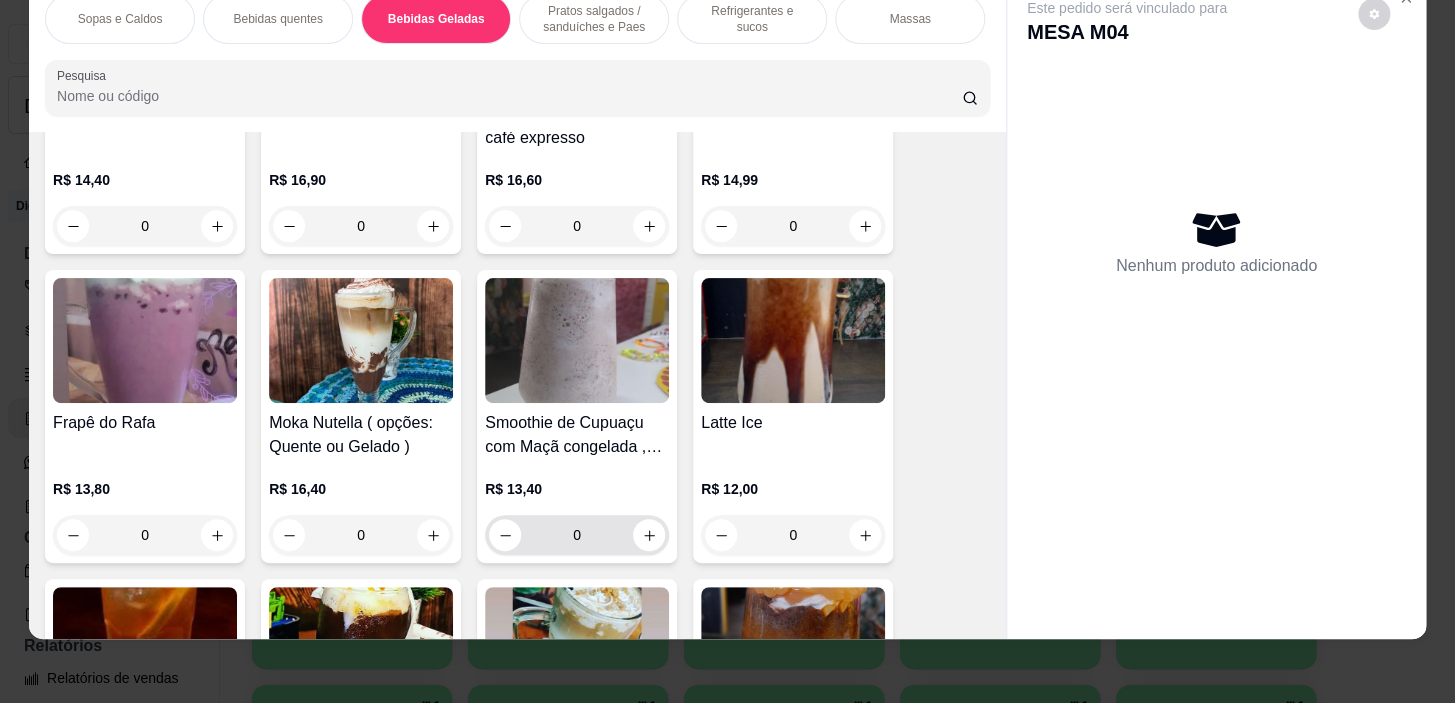 scroll, scrollTop: 3950, scrollLeft: 0, axis: vertical 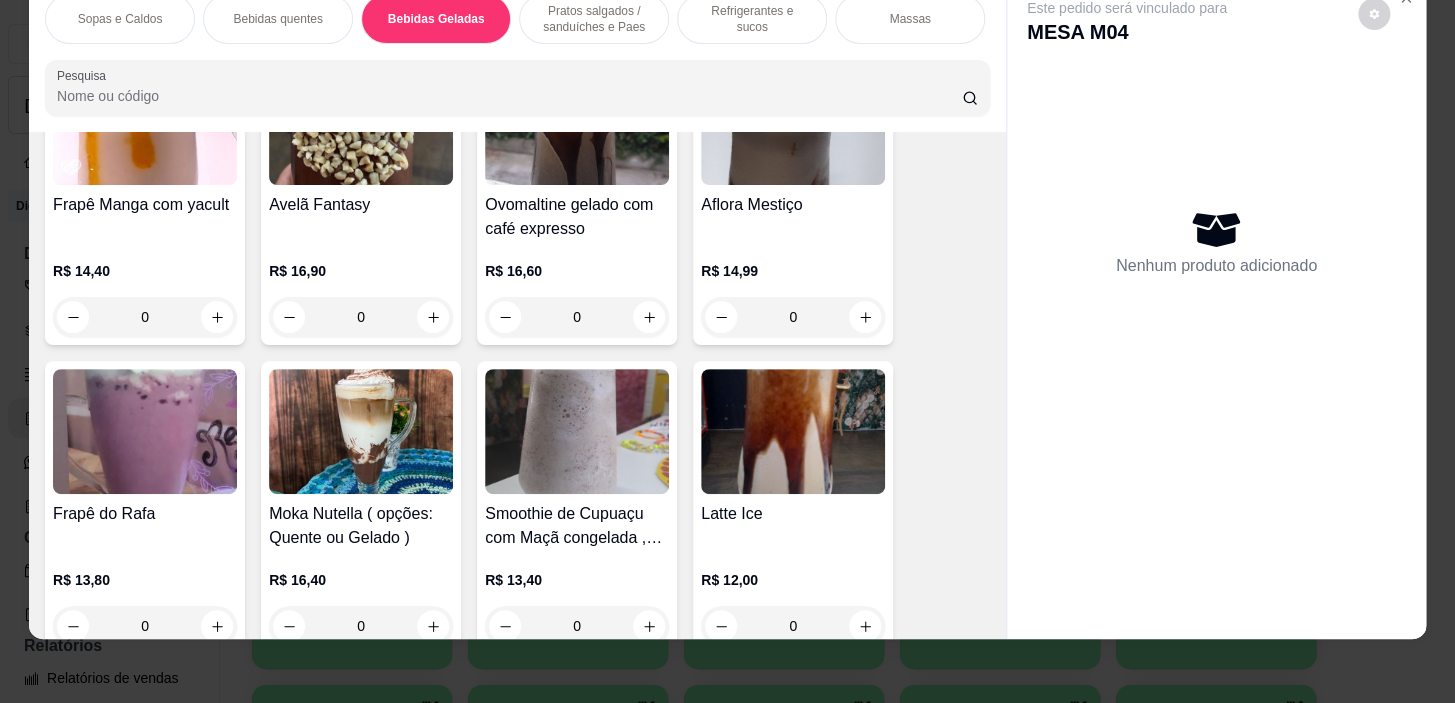 click on "Refrigerantes e sucos" at bounding box center [752, 19] 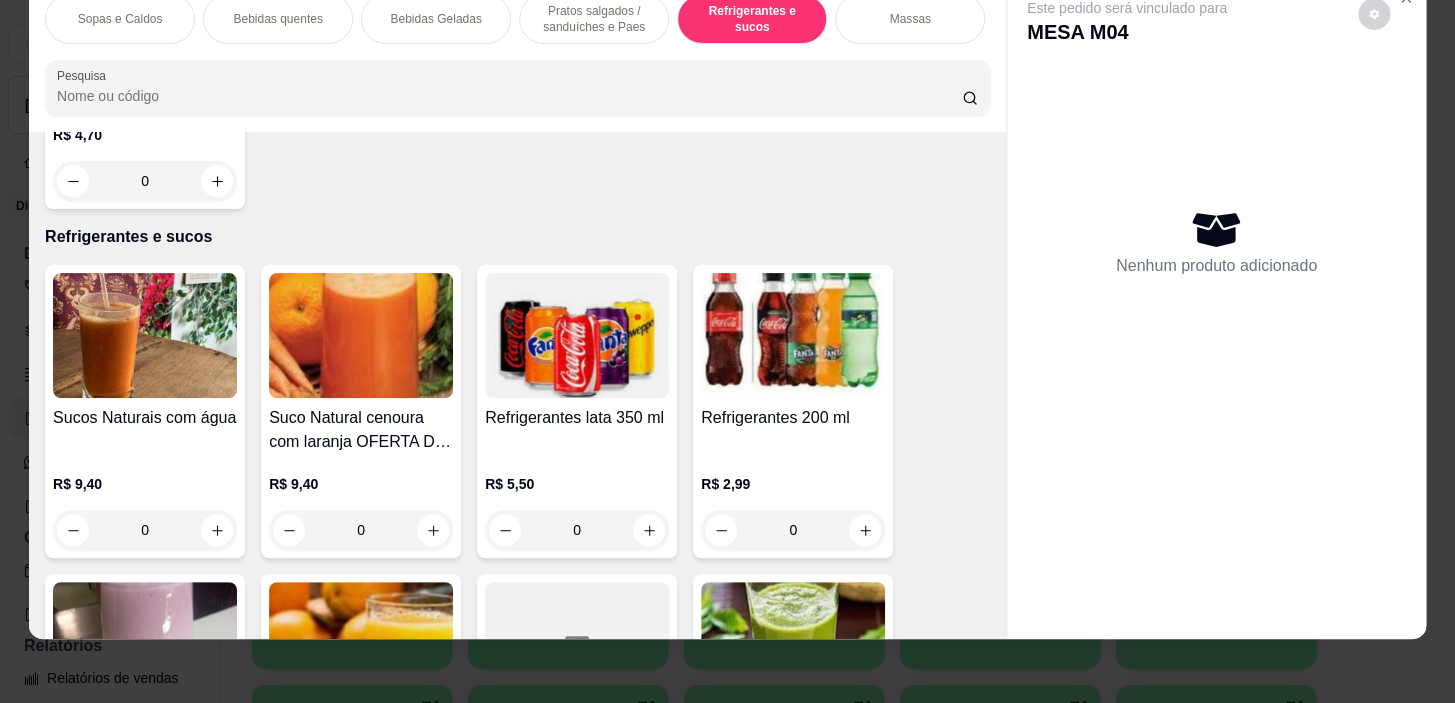 scroll, scrollTop: 8670, scrollLeft: 0, axis: vertical 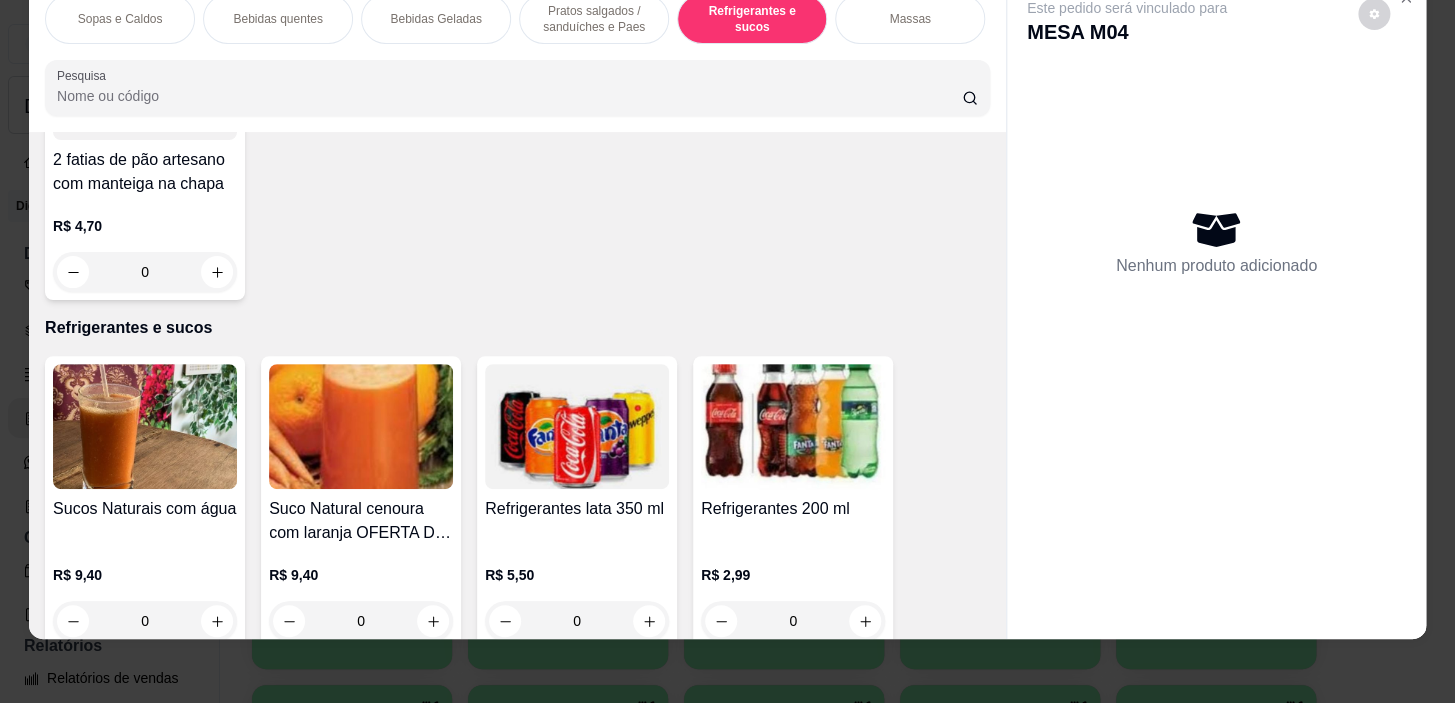 click on "Bebidas Geladas" at bounding box center (435, 19) 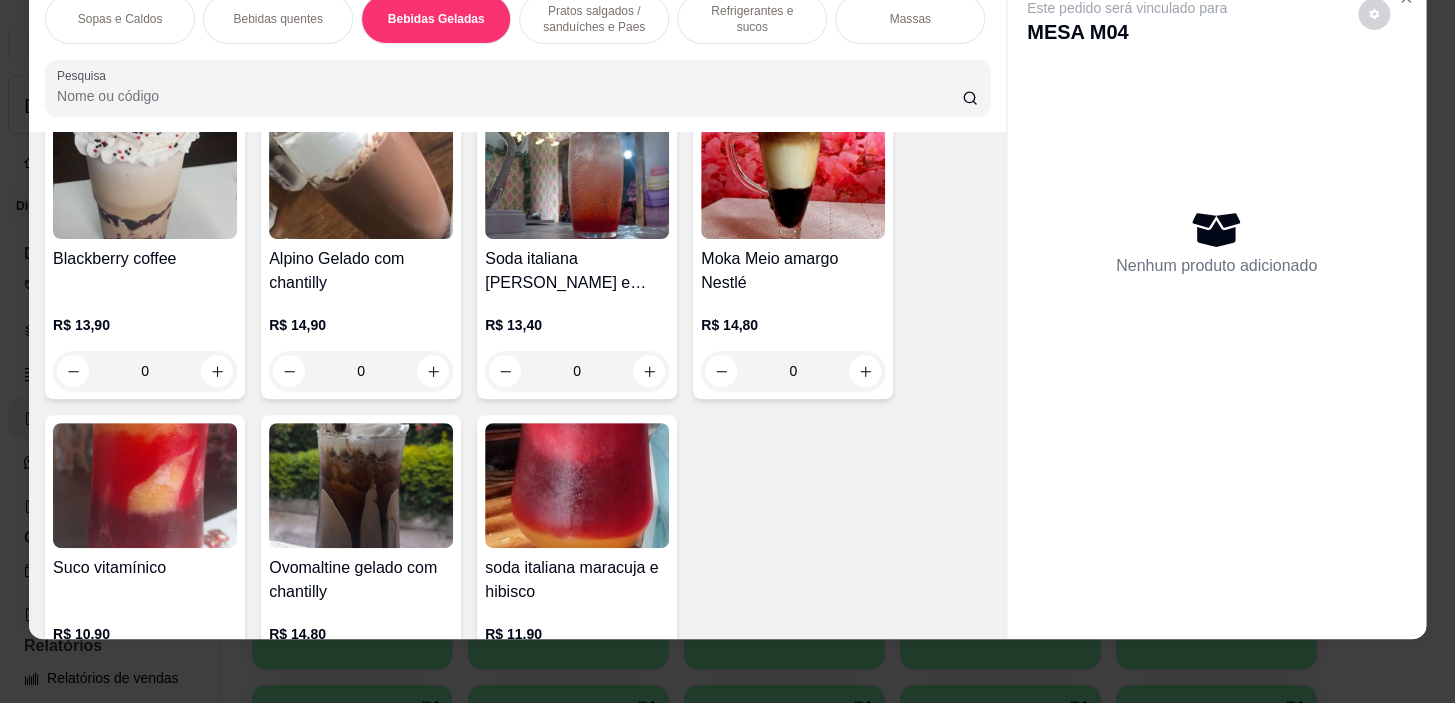 scroll, scrollTop: 5223, scrollLeft: 0, axis: vertical 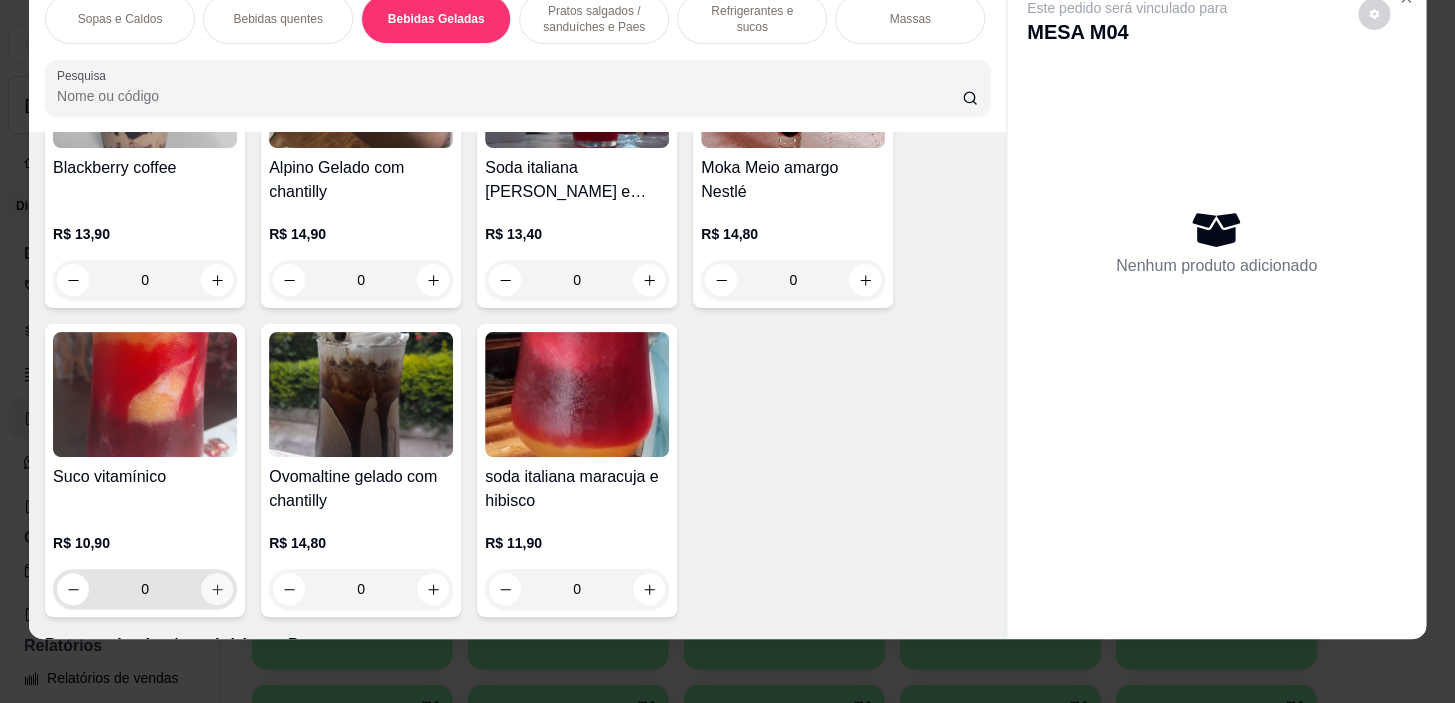 click 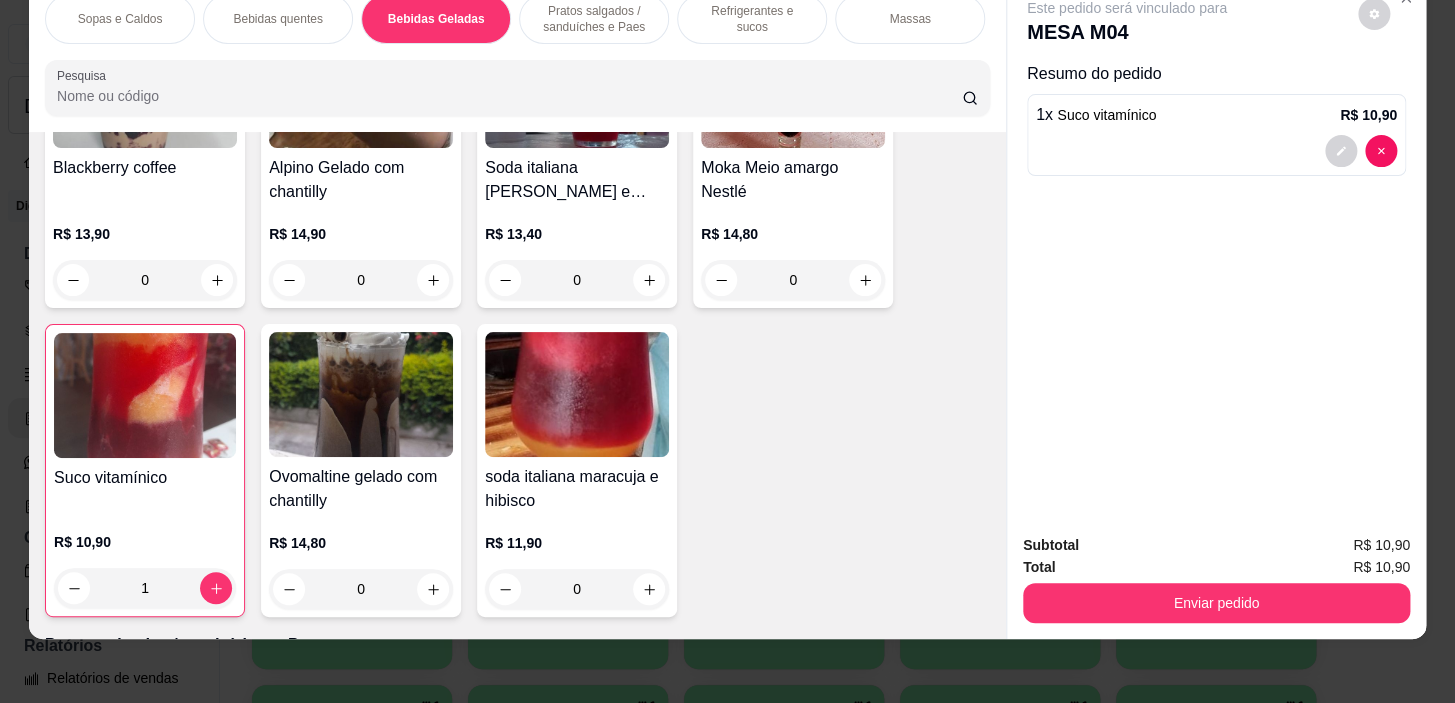drag, startPoint x: 1245, startPoint y: 564, endPoint x: 1226, endPoint y: 587, distance: 29.832869 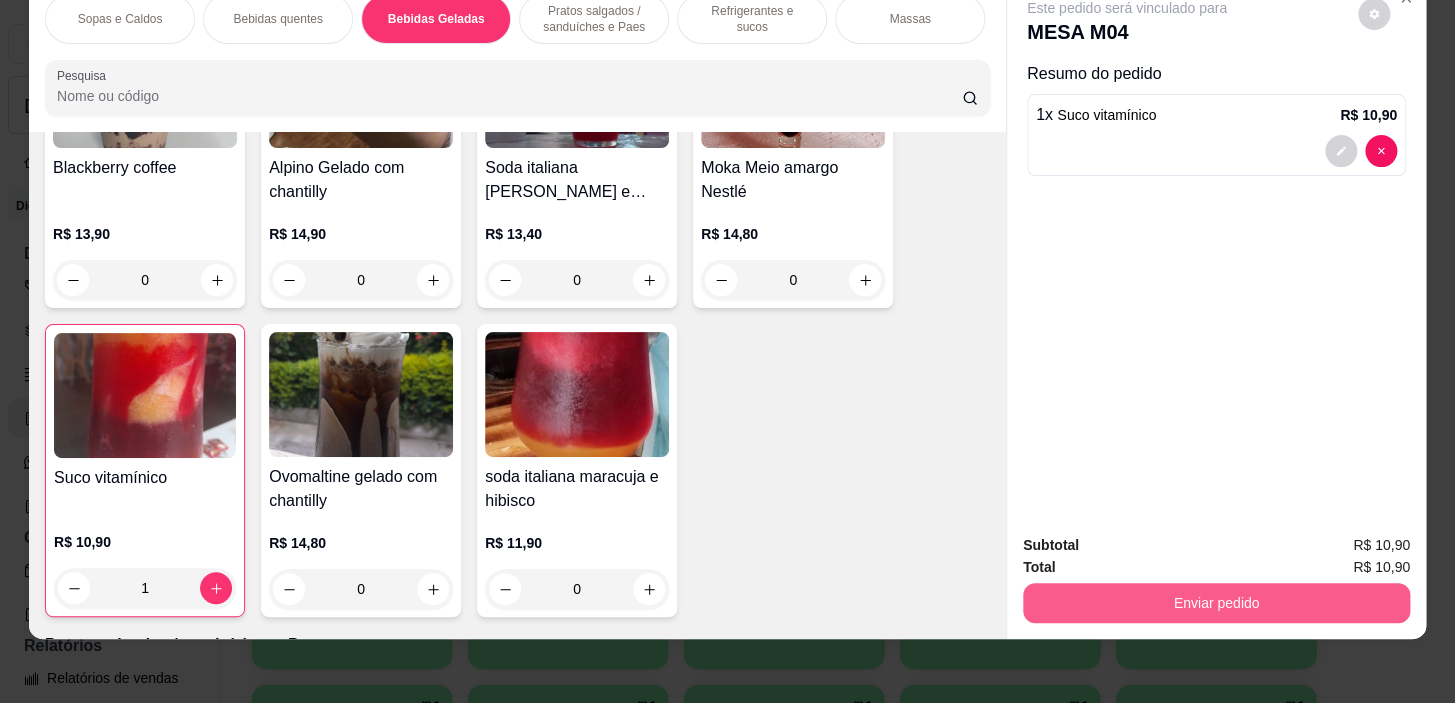 click on "Enviar pedido" at bounding box center [1216, 603] 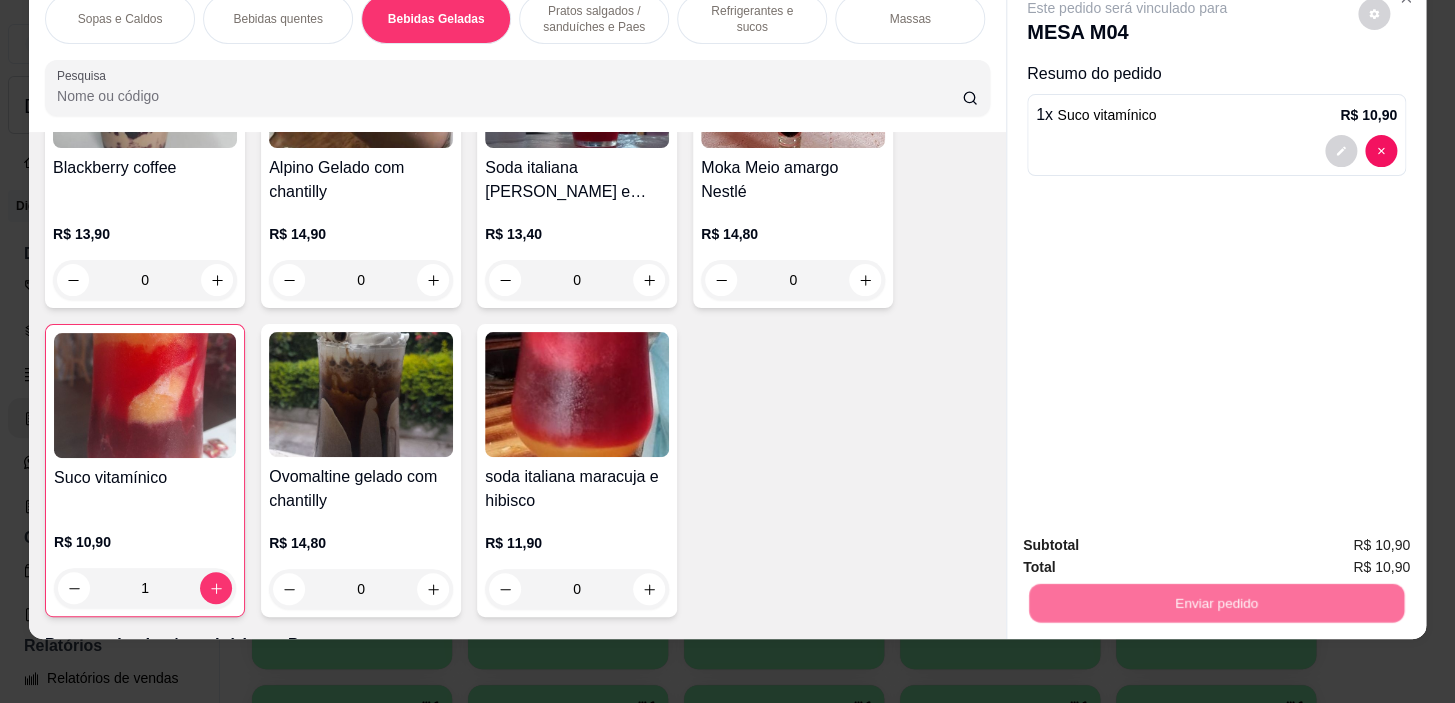 click on "Não registrar e enviar pedido" at bounding box center (1150, 540) 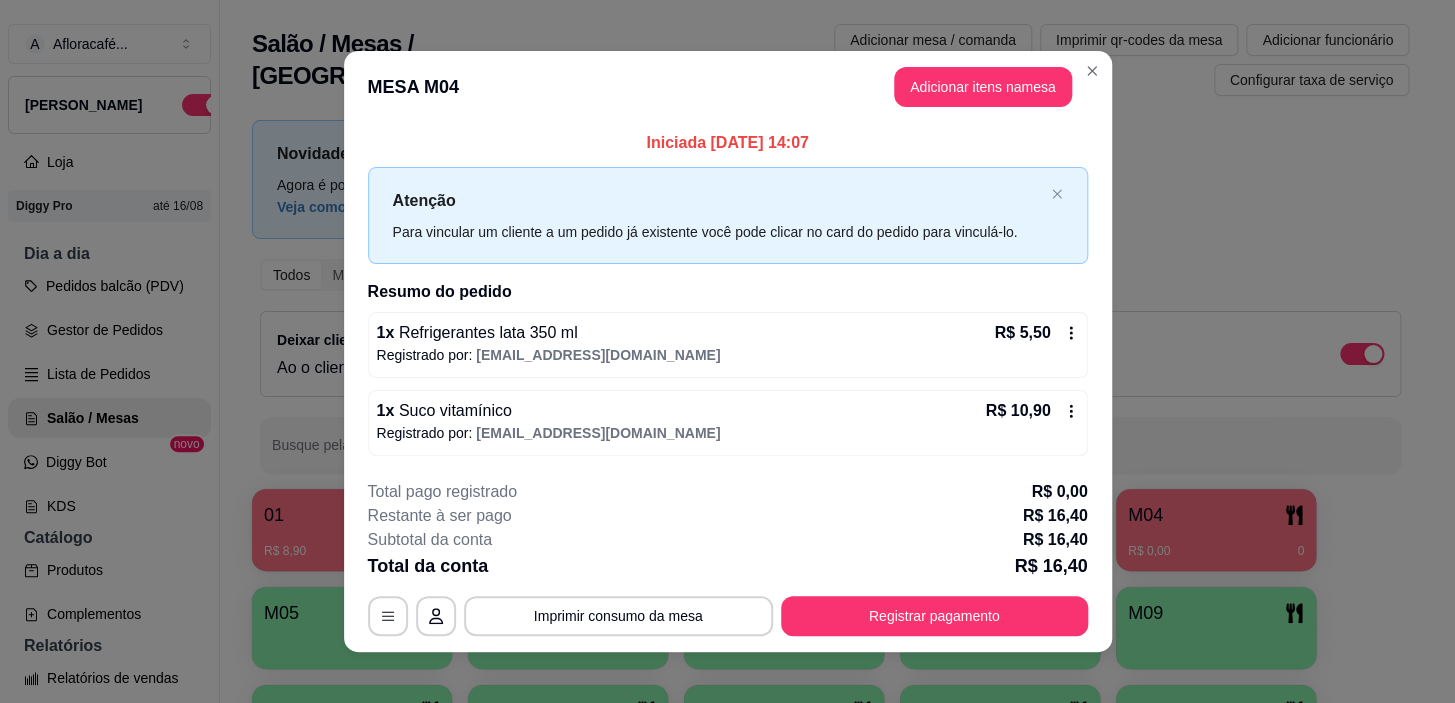 type 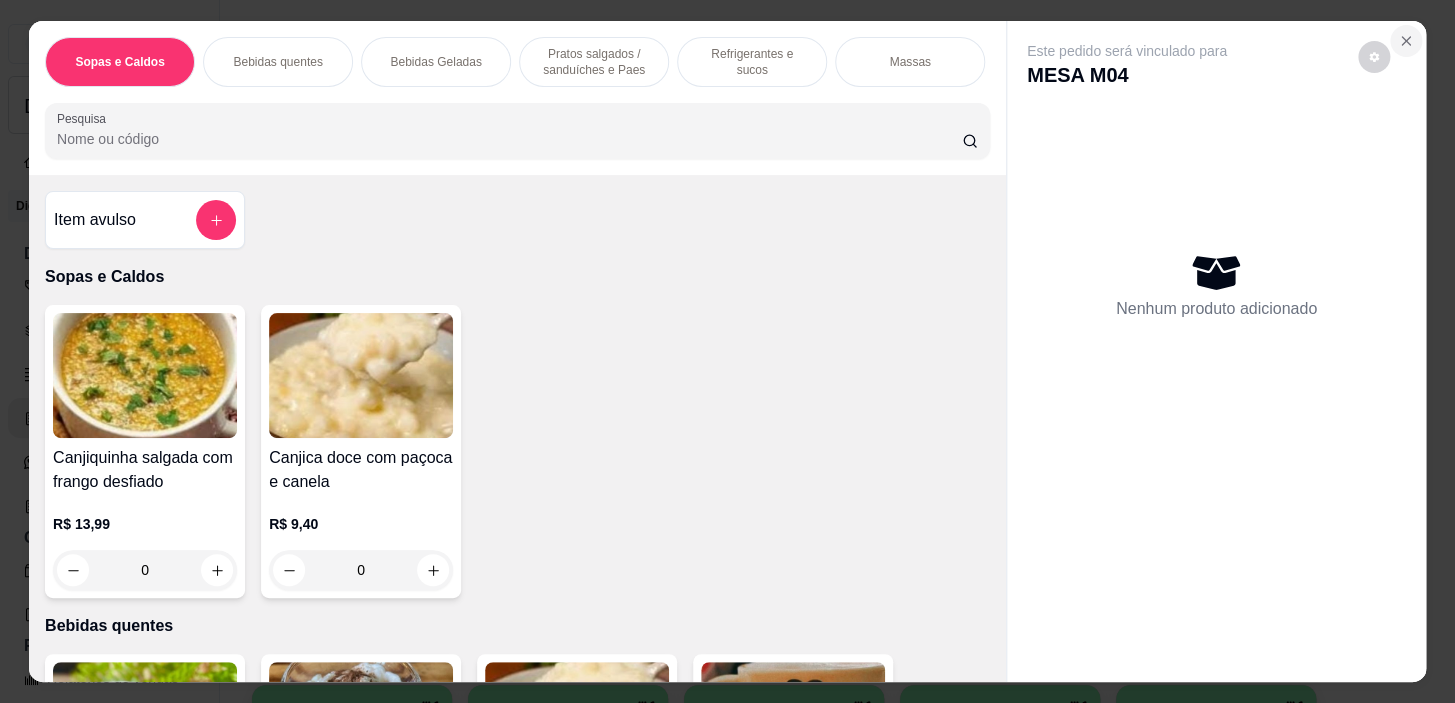 click at bounding box center (1406, 41) 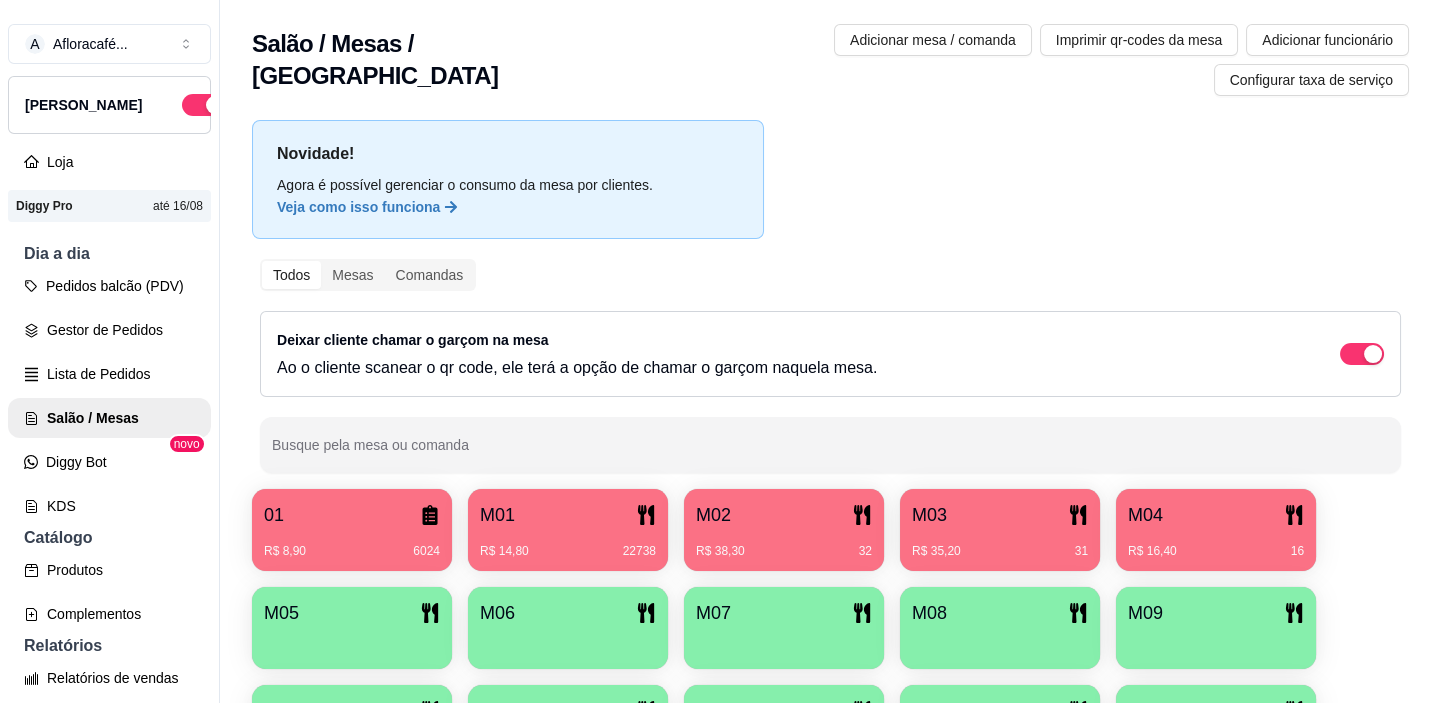 click on "M03" at bounding box center [1000, 515] 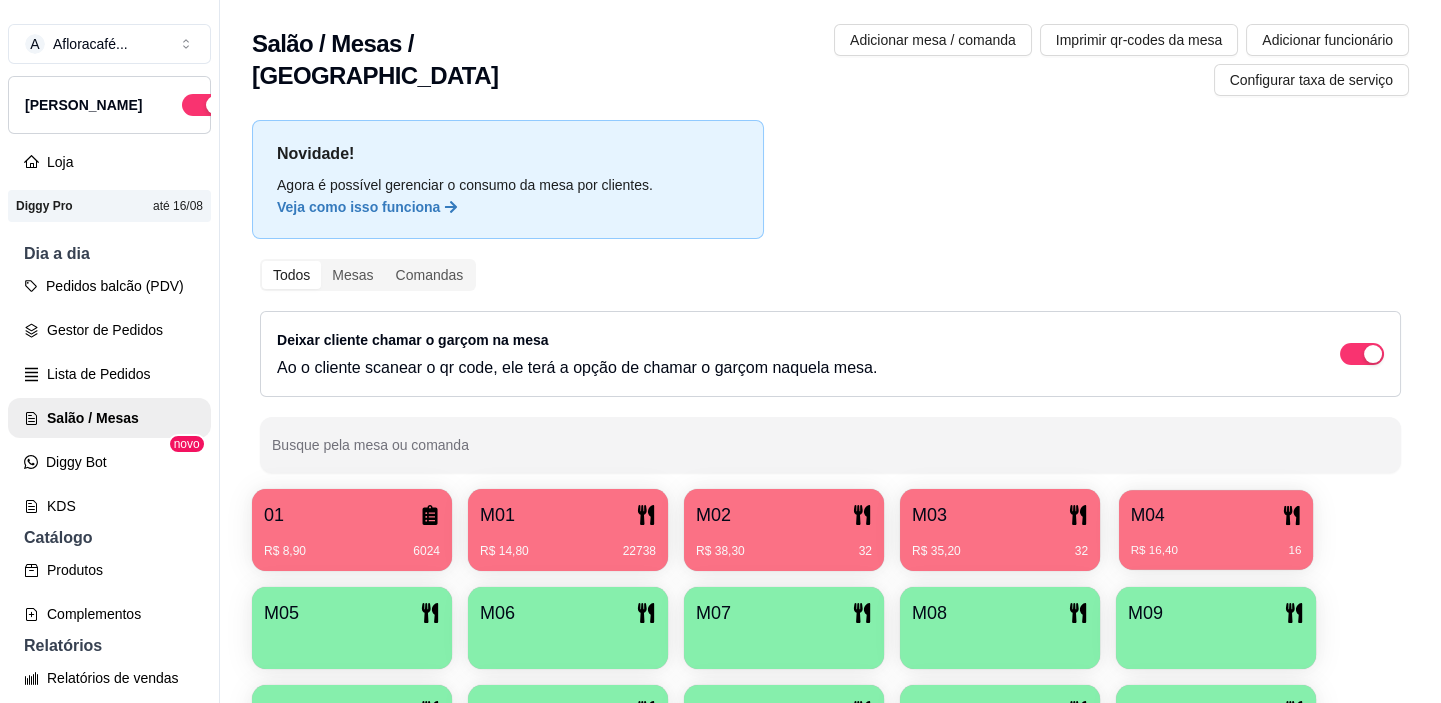 click on "M04" at bounding box center [1216, 515] 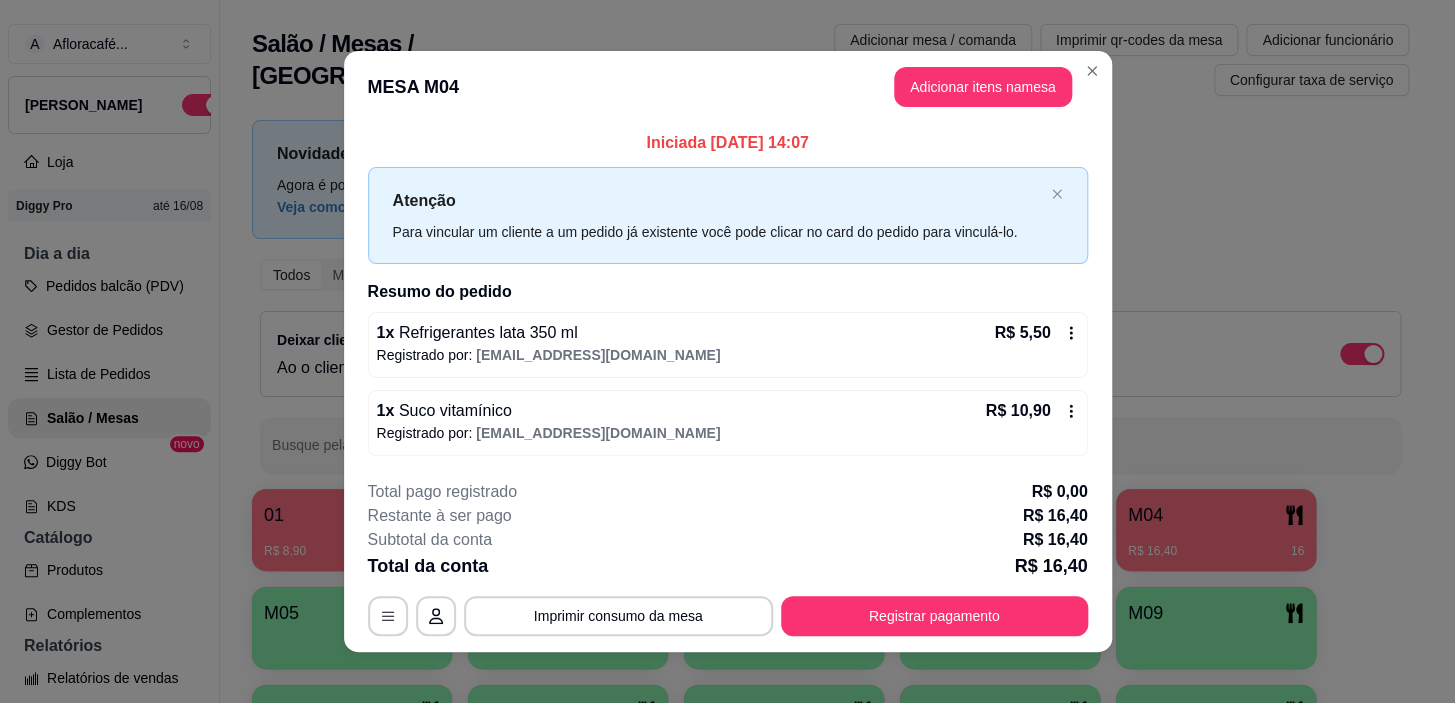scroll, scrollTop: 12, scrollLeft: 0, axis: vertical 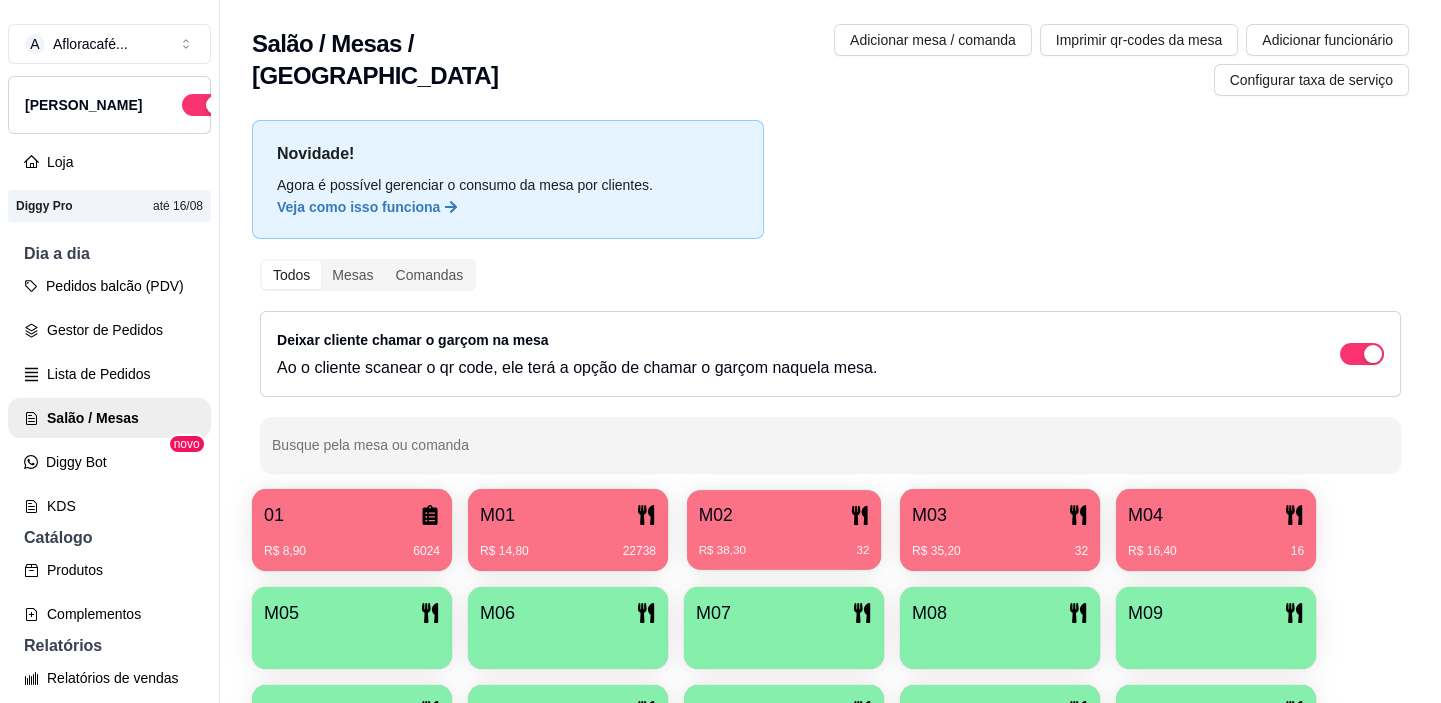 click on "M02" at bounding box center (784, 515) 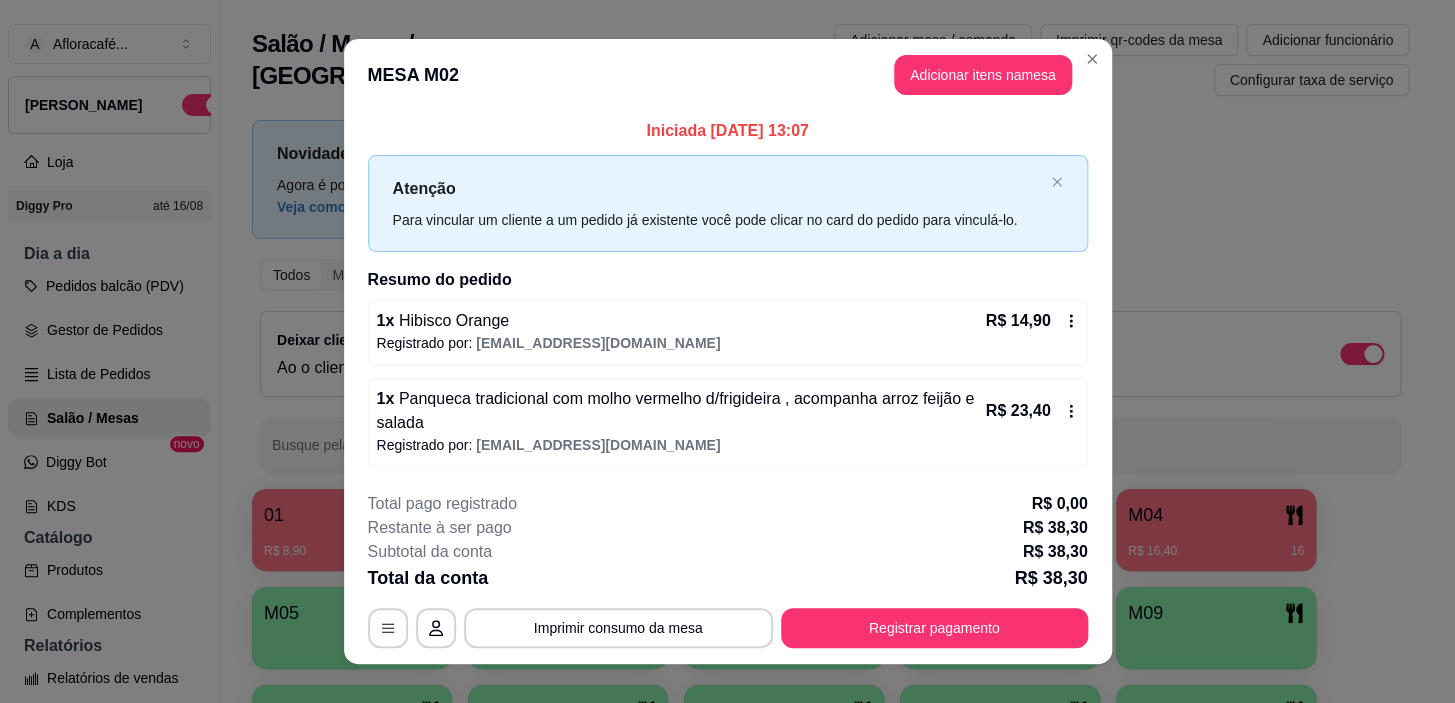 scroll, scrollTop: 24, scrollLeft: 0, axis: vertical 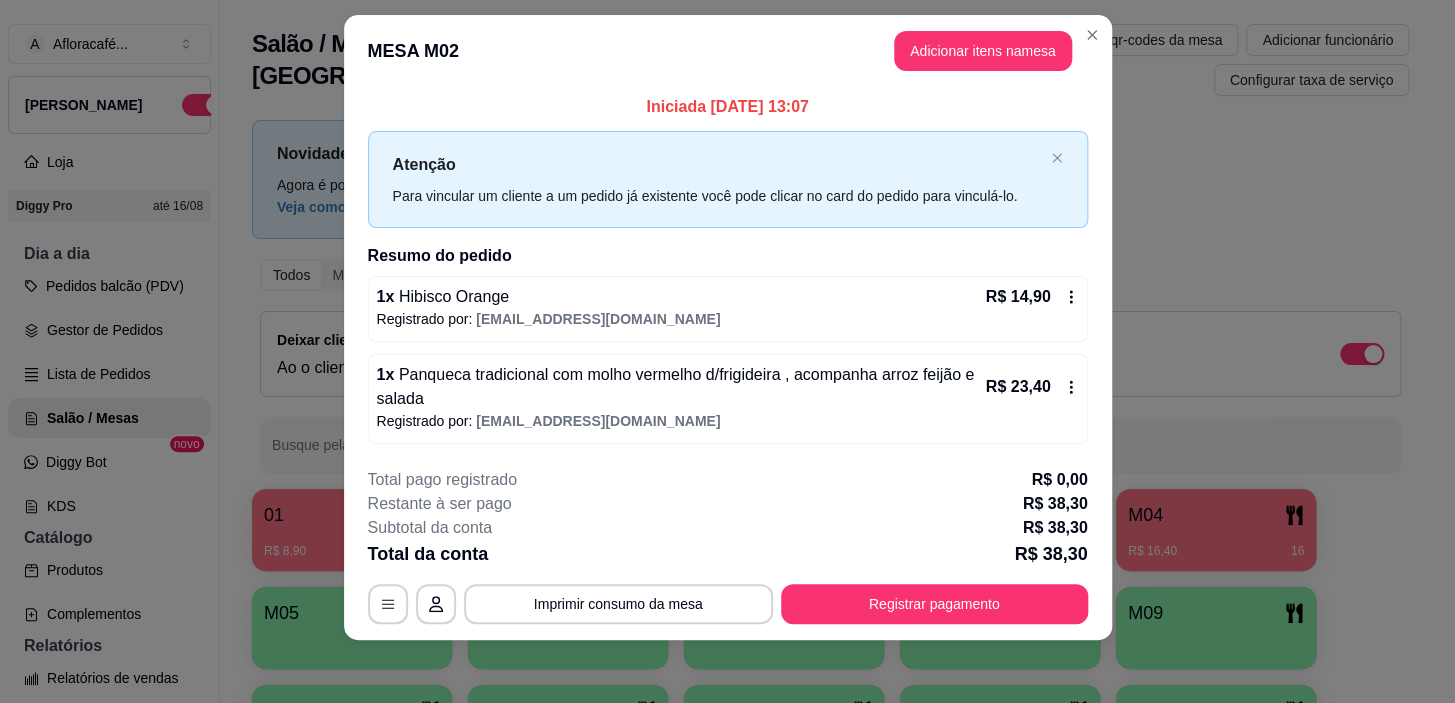 drag, startPoint x: 938, startPoint y: 628, endPoint x: 931, endPoint y: 620, distance: 10.630146 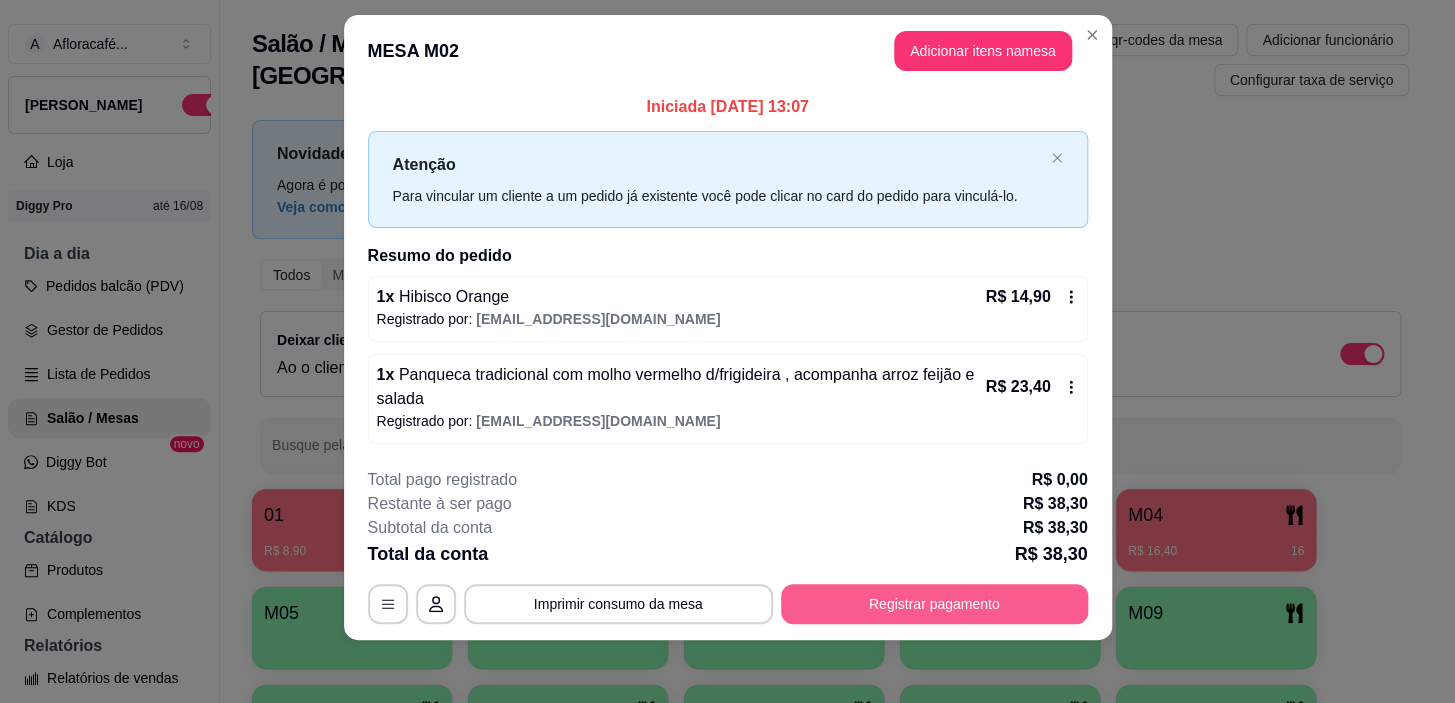 click on "Registrar pagamento" at bounding box center [934, 604] 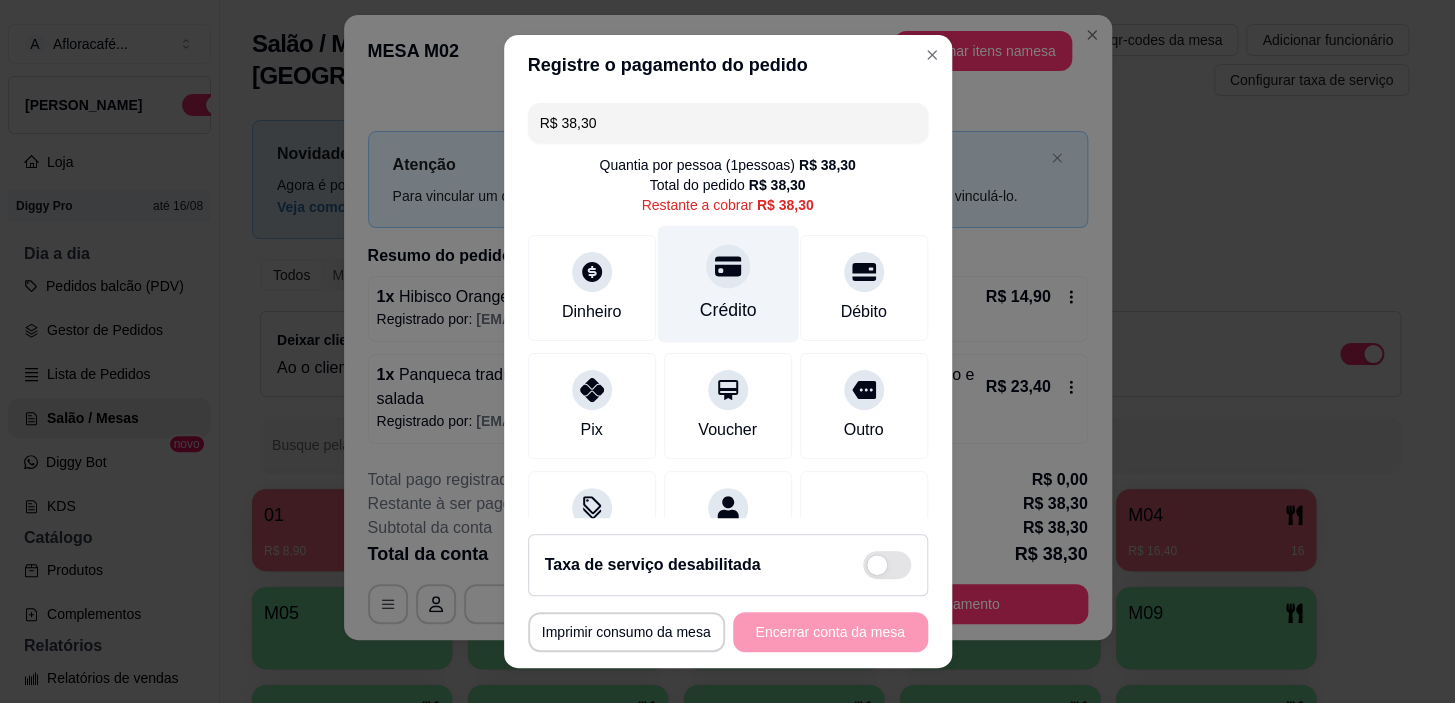 click on "Crédito" at bounding box center [727, 310] 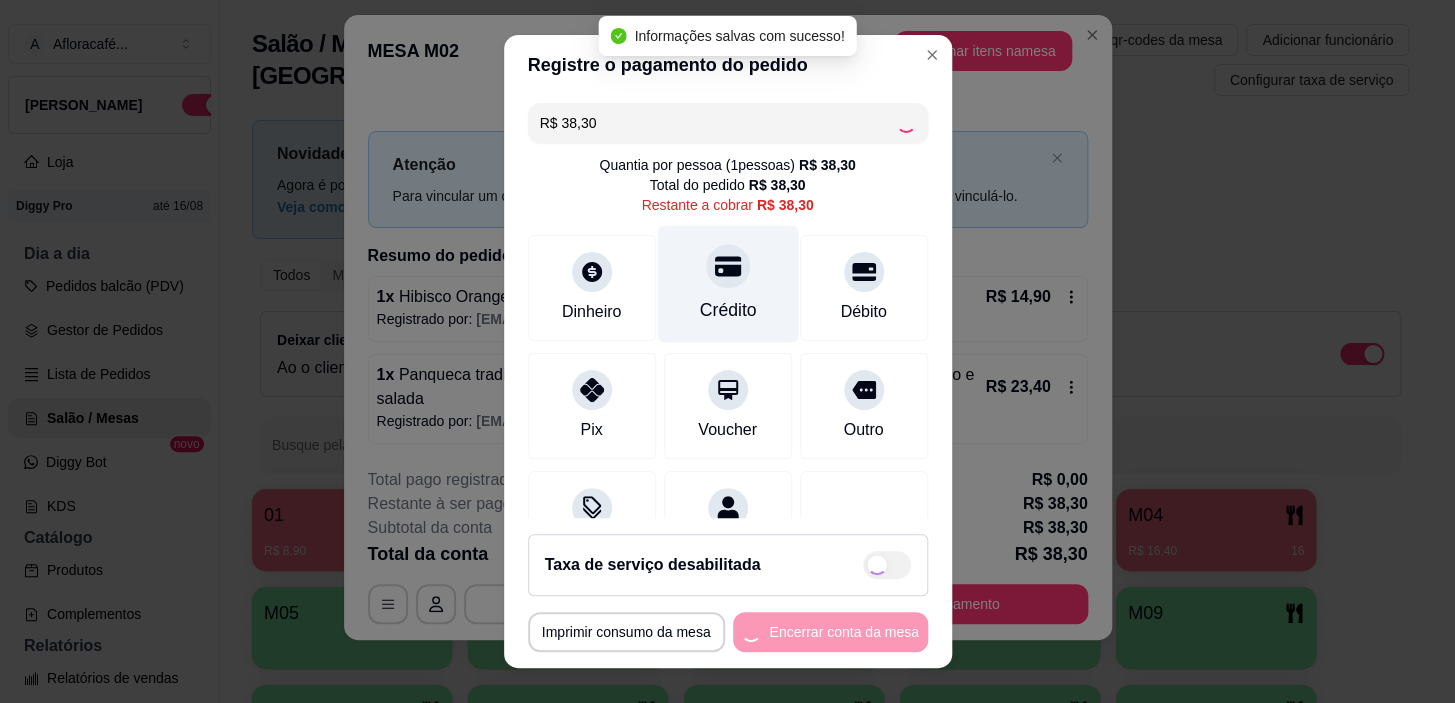 type on "R$ 0,00" 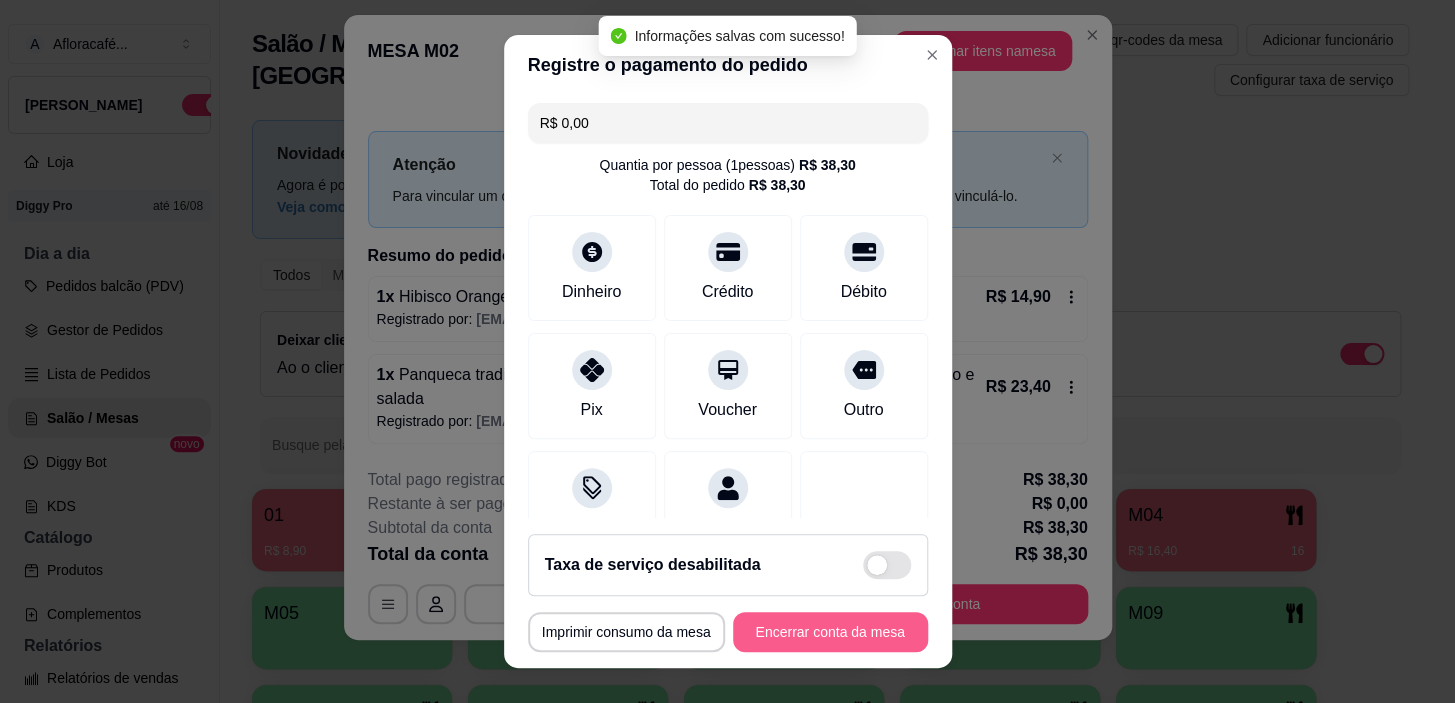 click on "Encerrar conta da mesa" at bounding box center (830, 632) 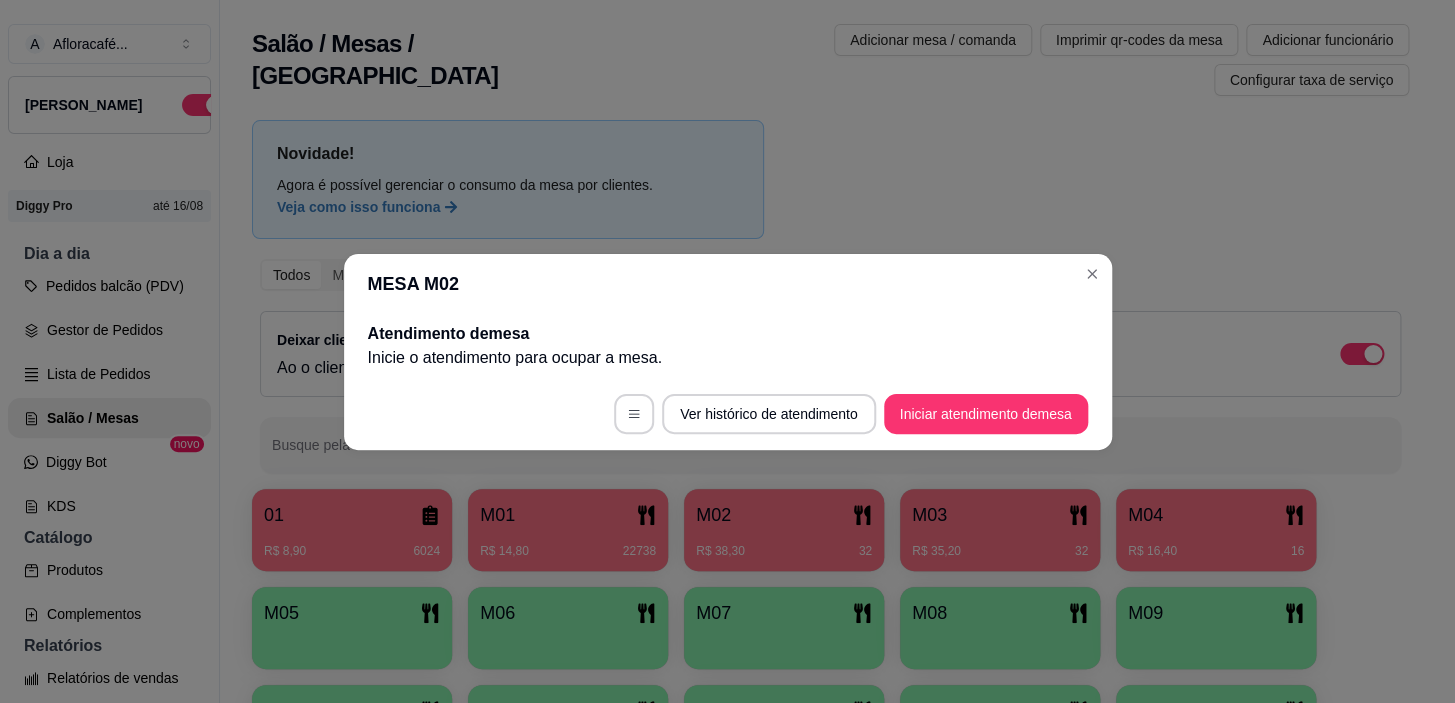 scroll, scrollTop: 0, scrollLeft: 0, axis: both 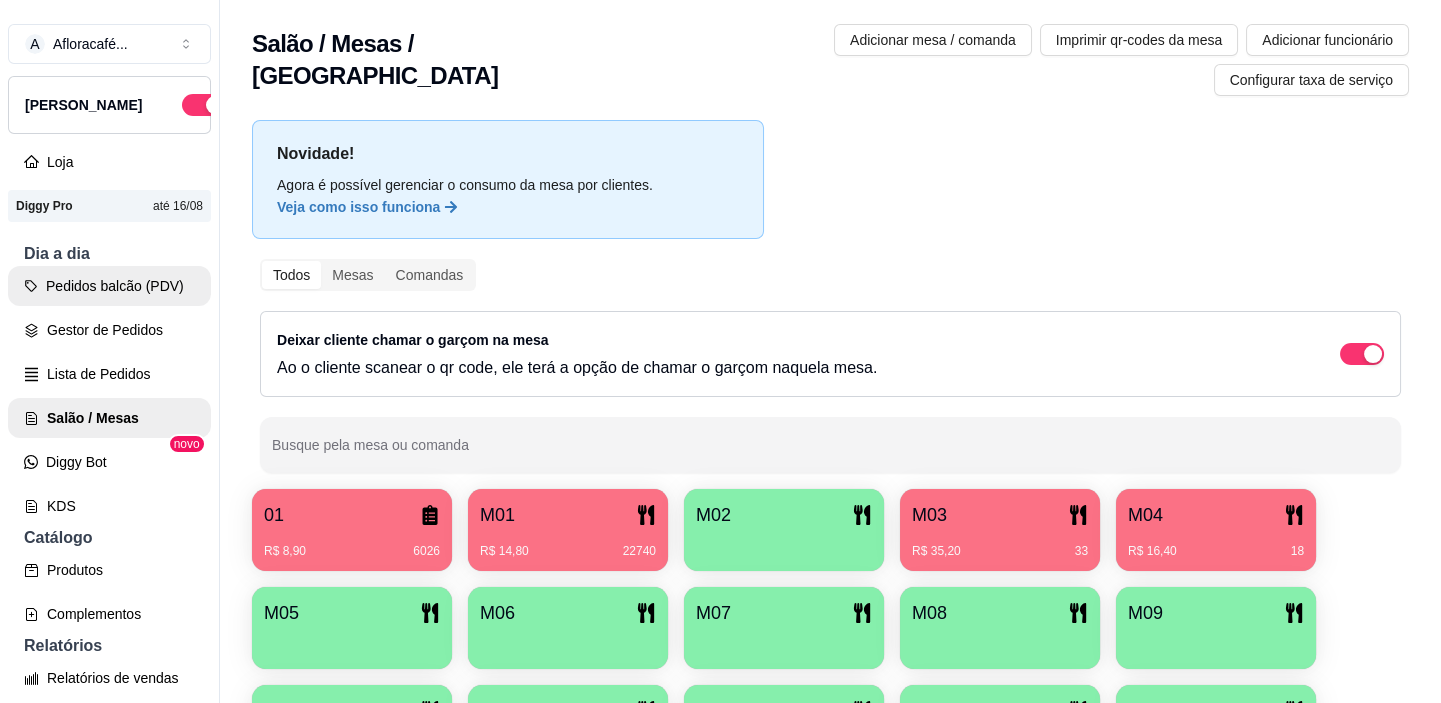 click on "Pedidos balcão (PDV)" at bounding box center [109, 286] 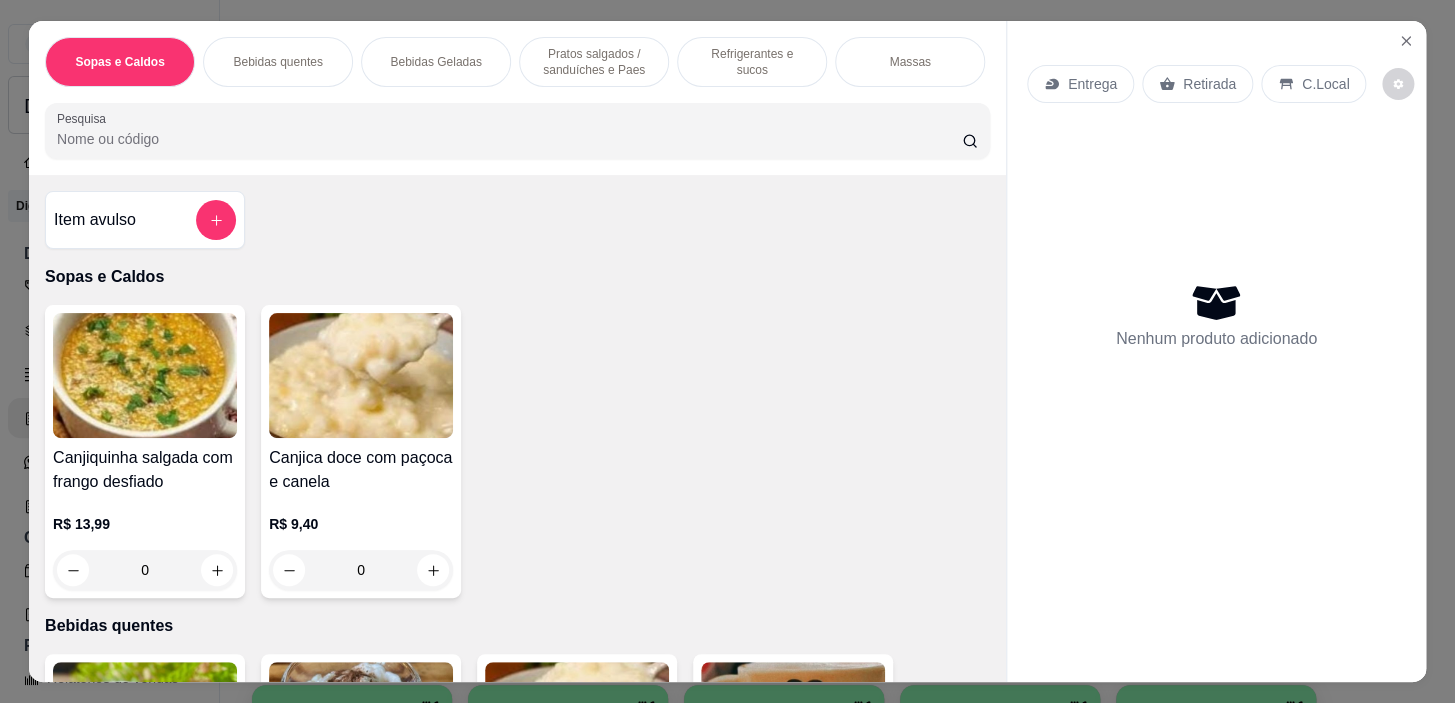 click at bounding box center [216, 220] 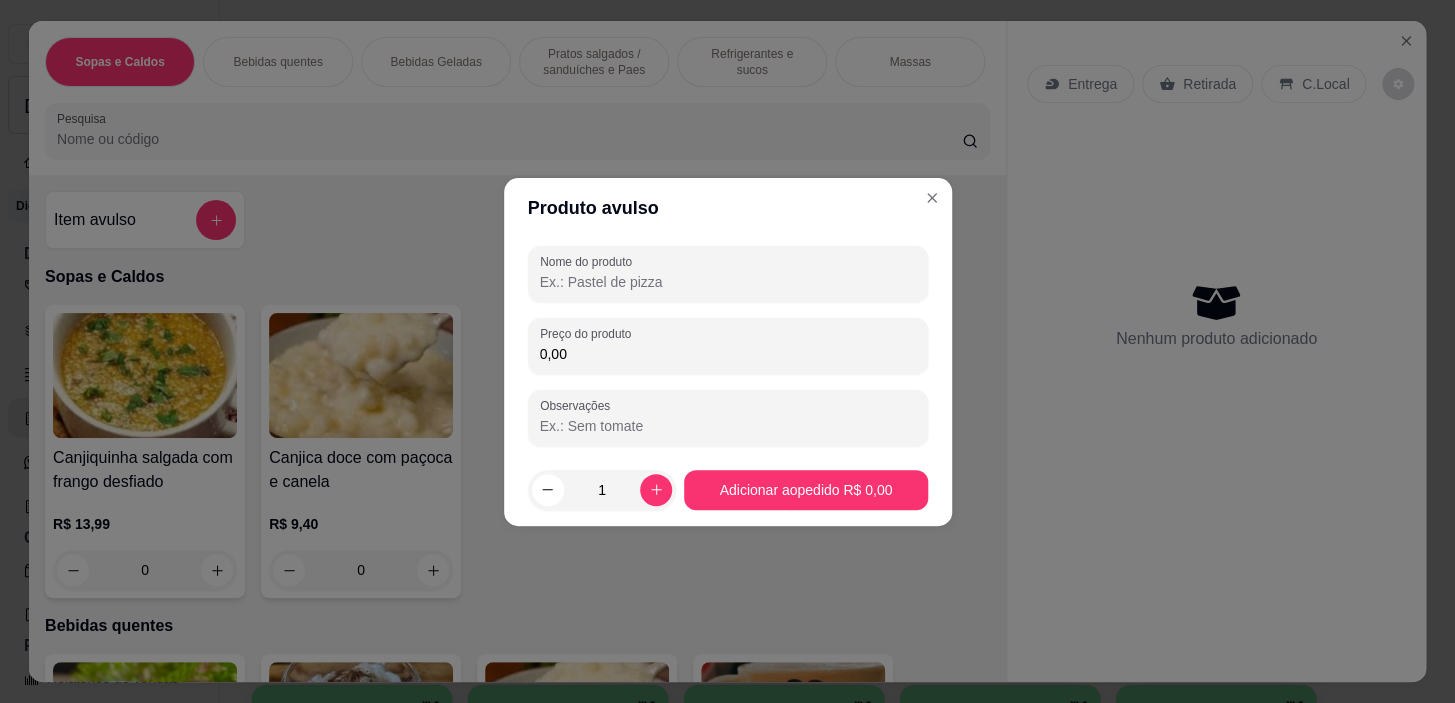 click on "Nome do produto" at bounding box center [728, 274] 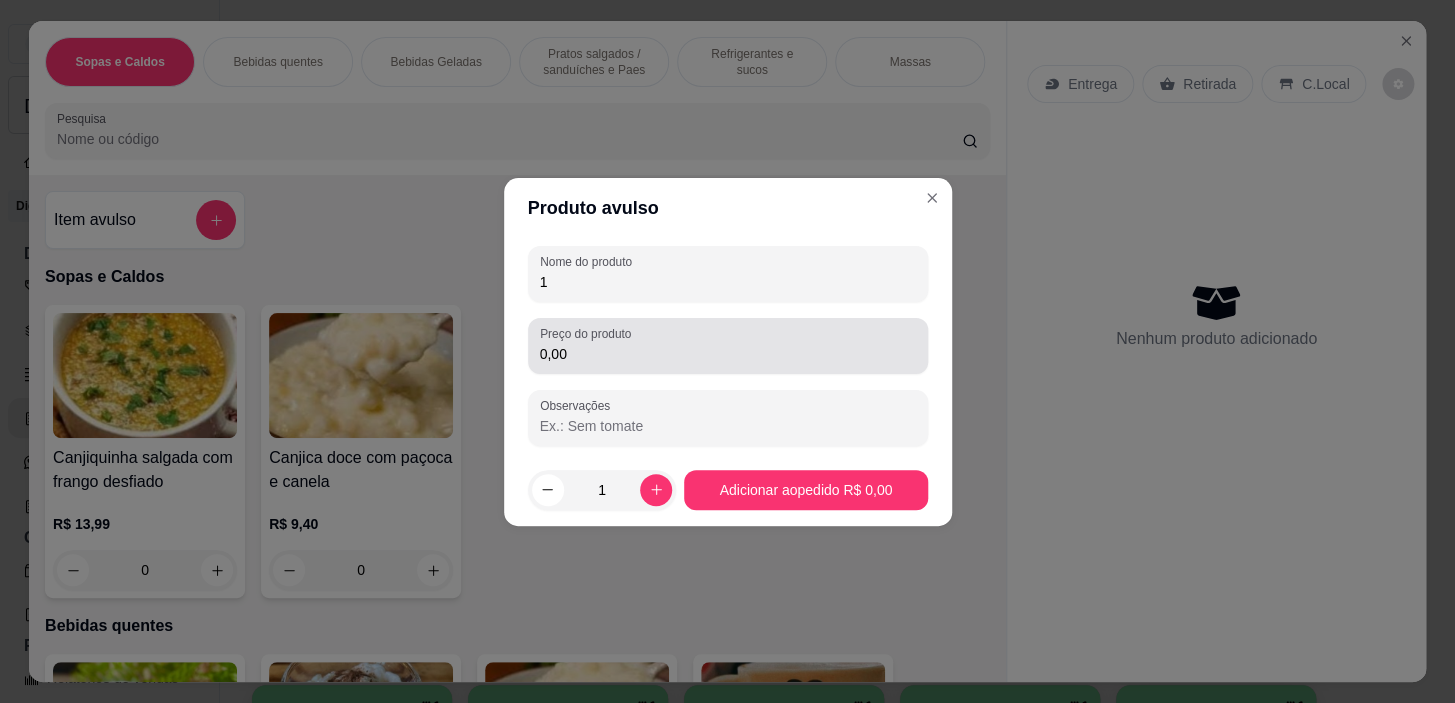 type on "1" 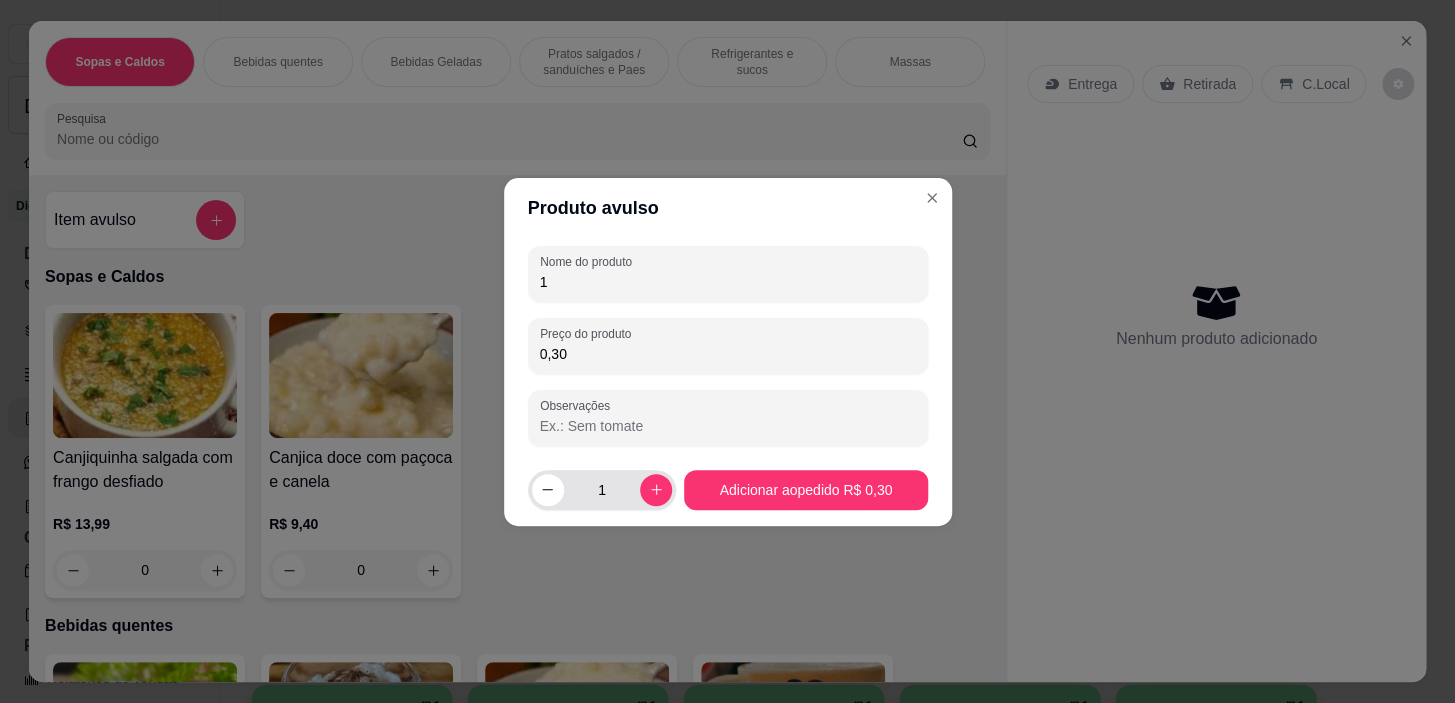 type on "0,30" 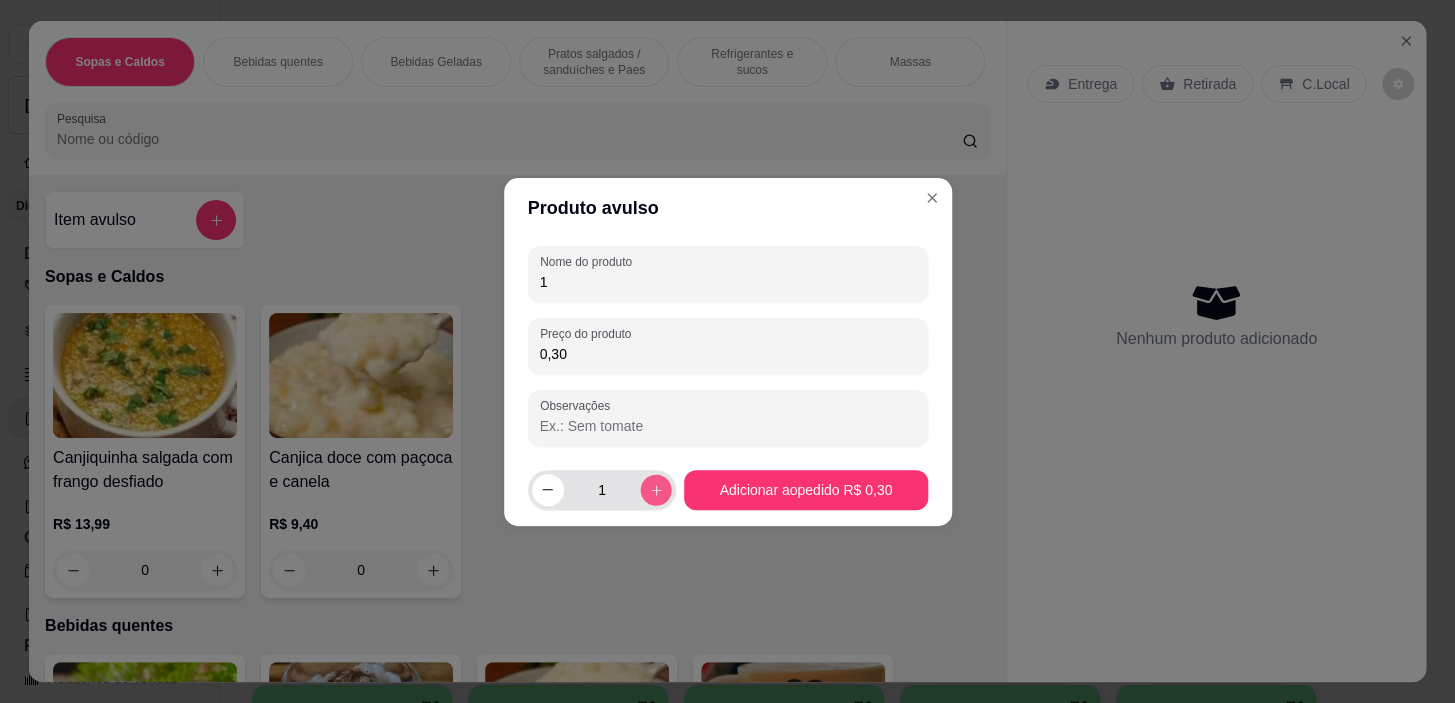 click 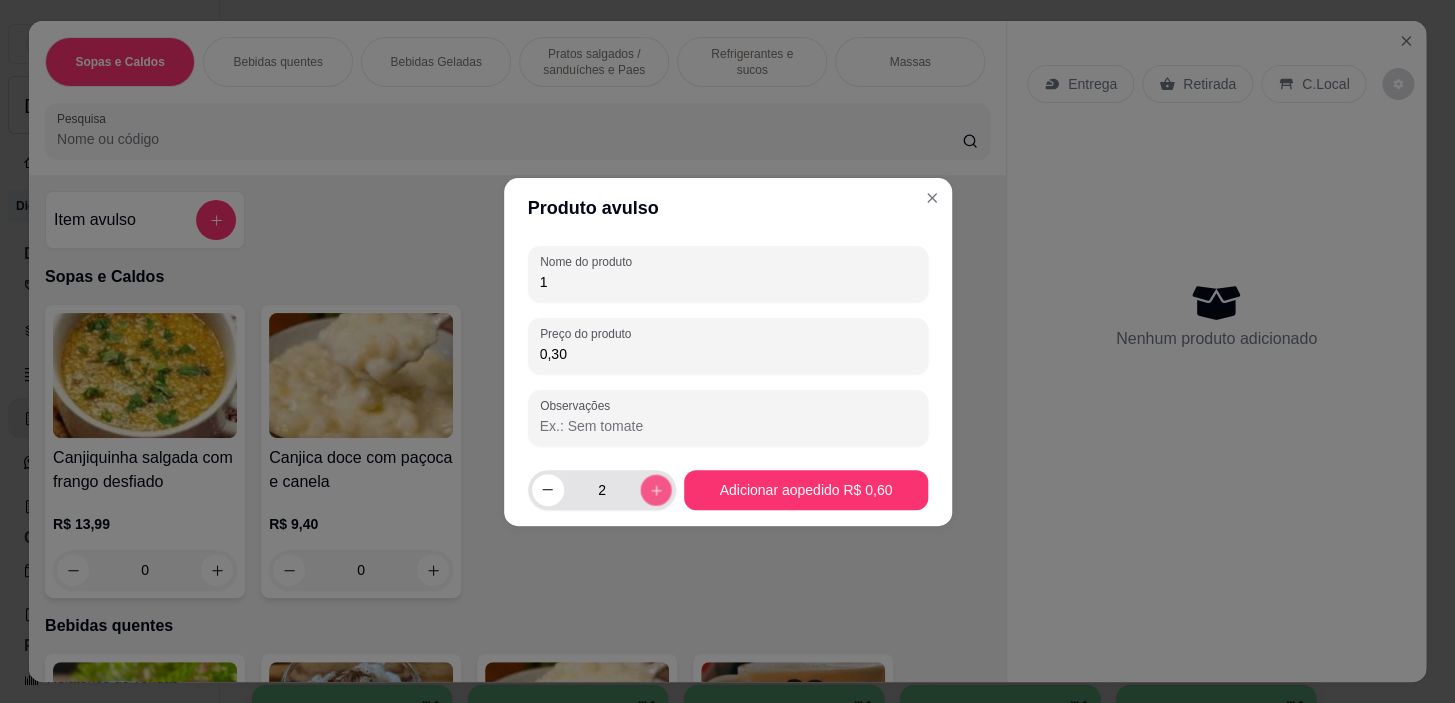 click 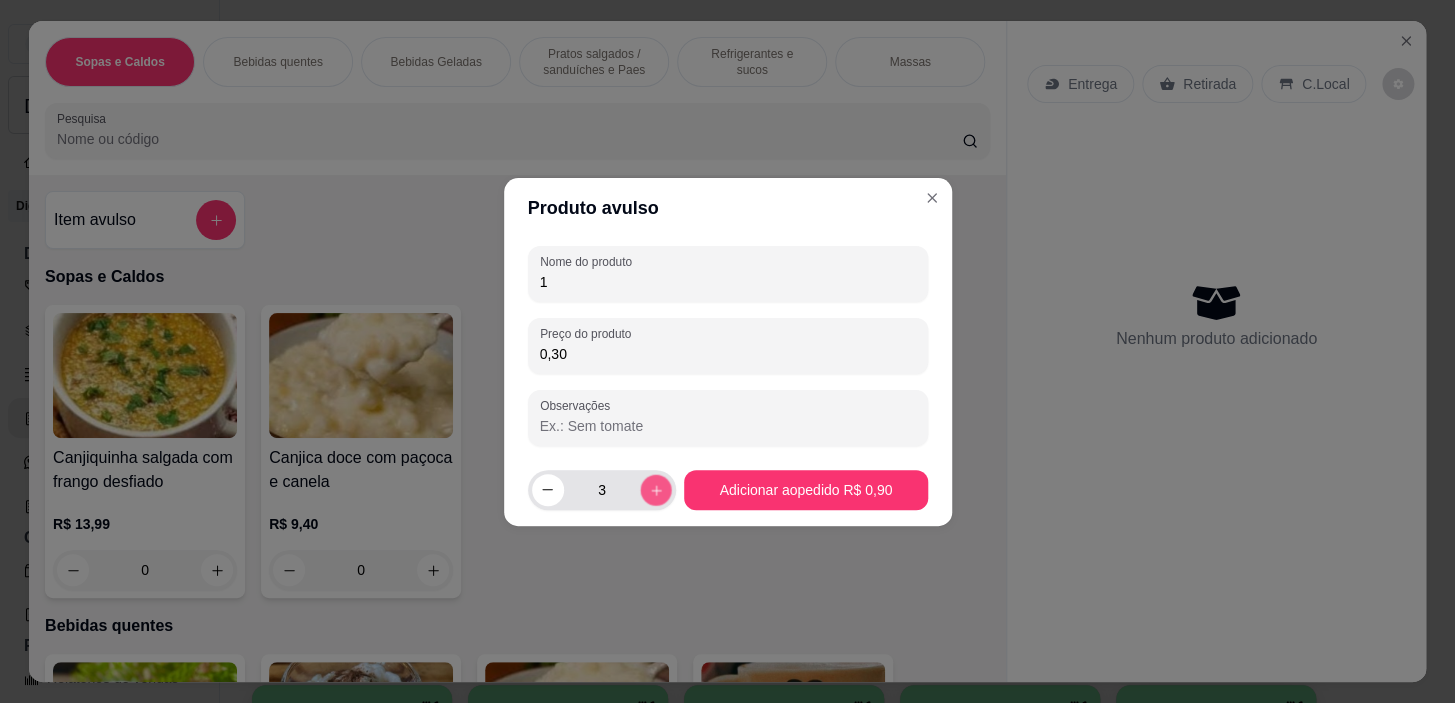 click 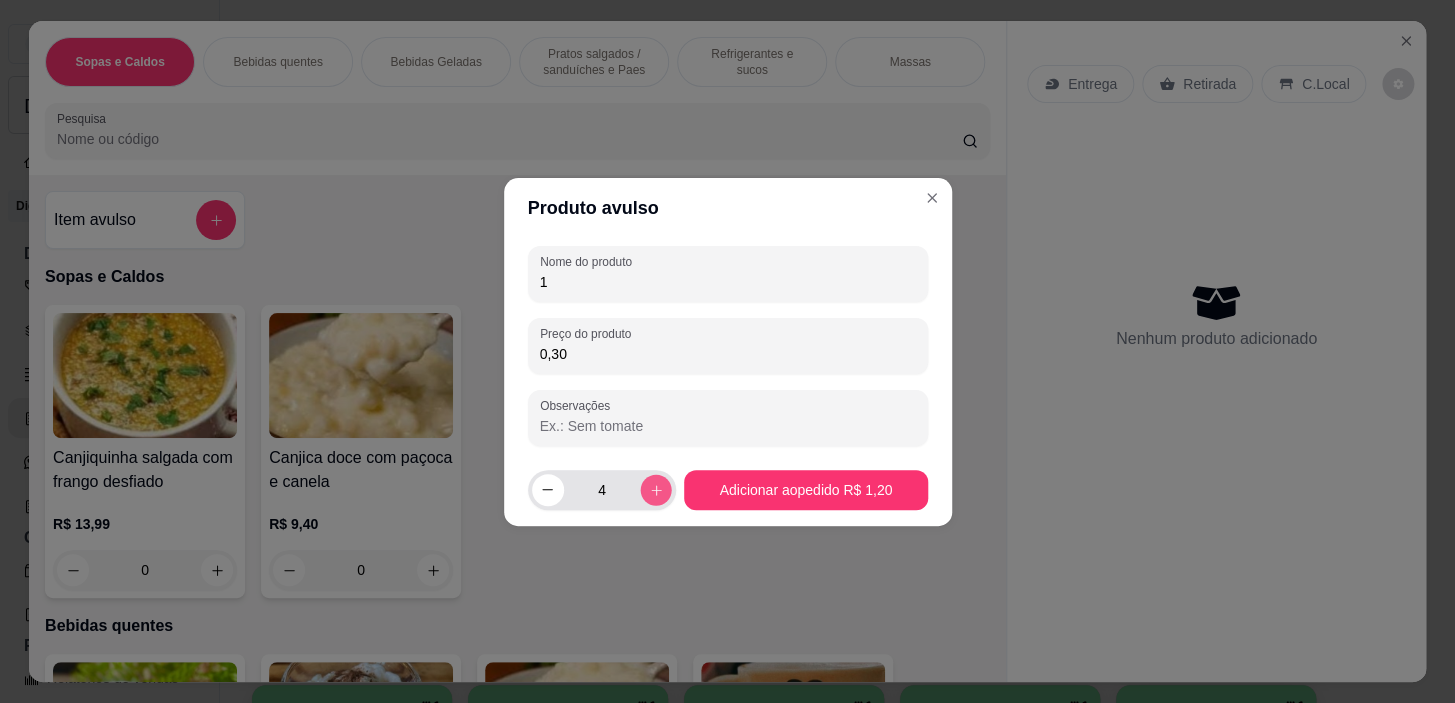 click at bounding box center (656, 489) 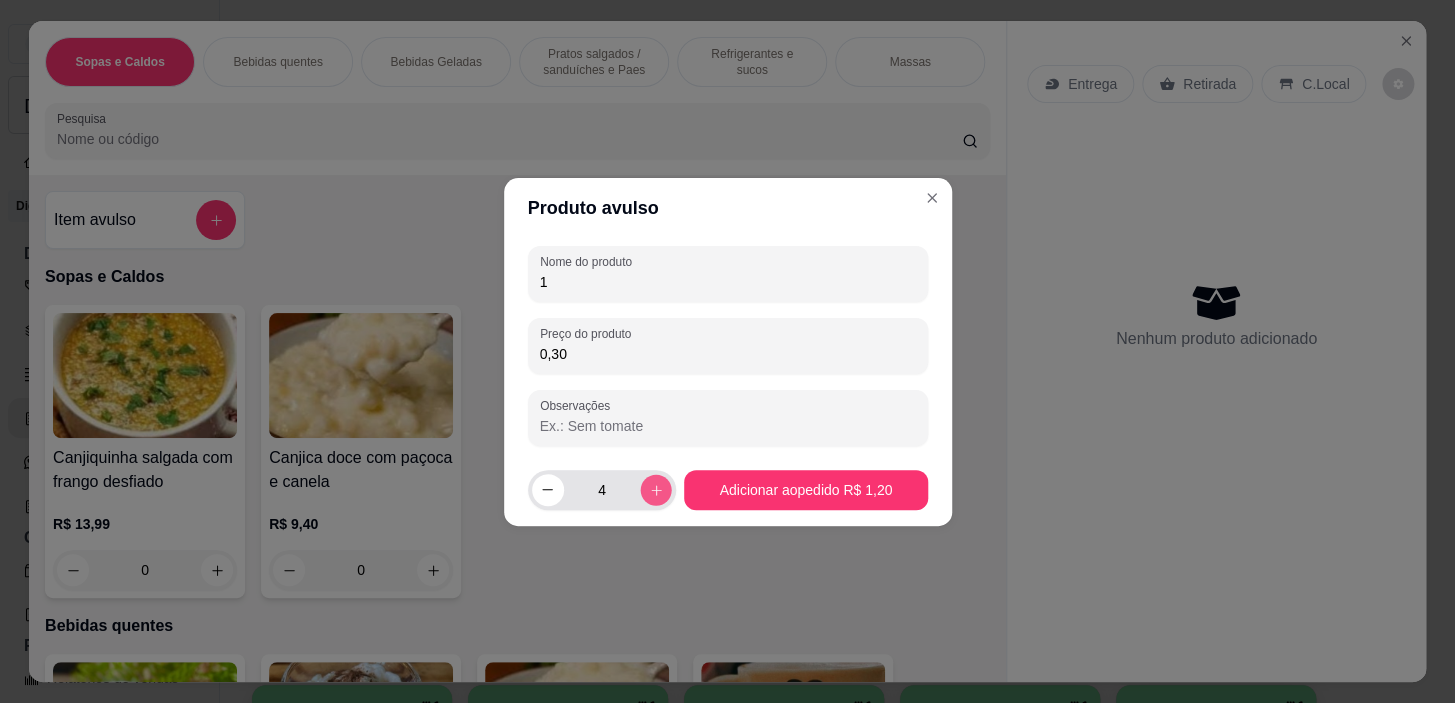 type on "5" 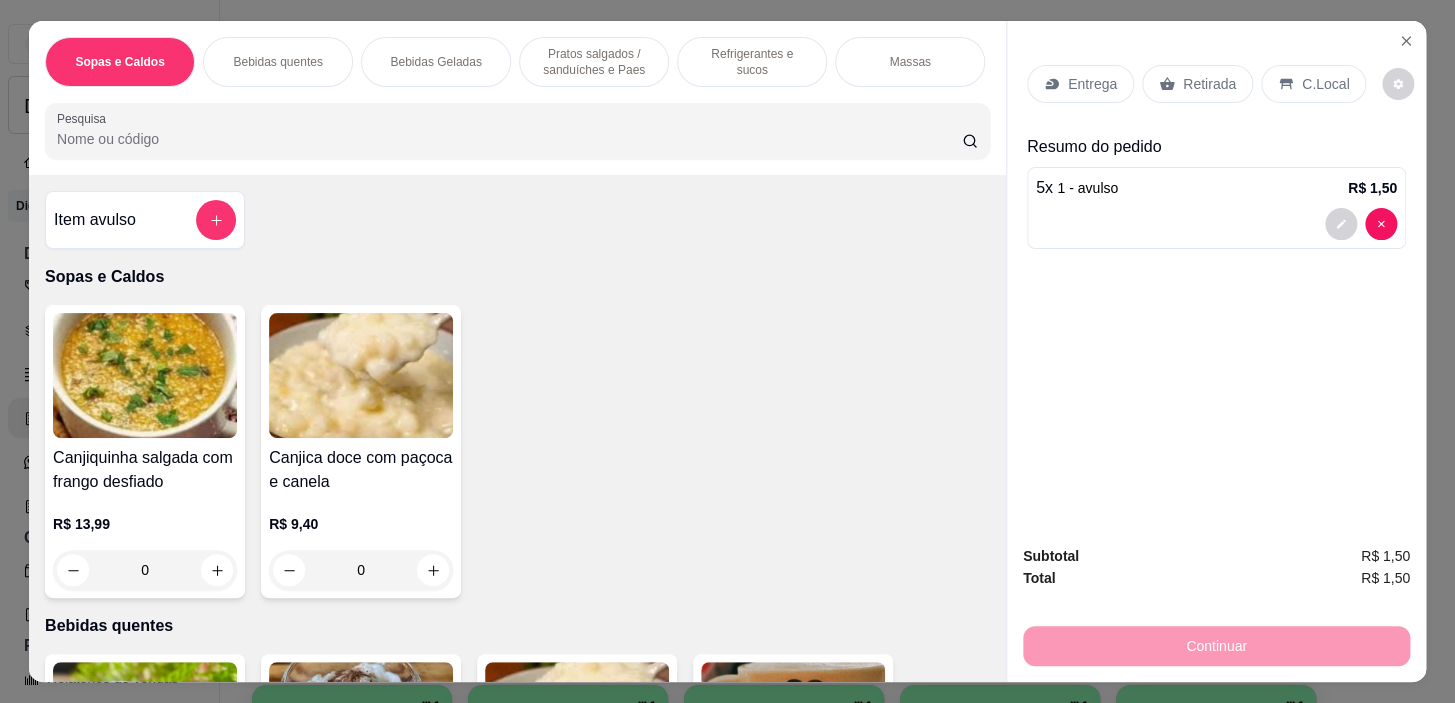 click on "C.Local" at bounding box center (1325, 84) 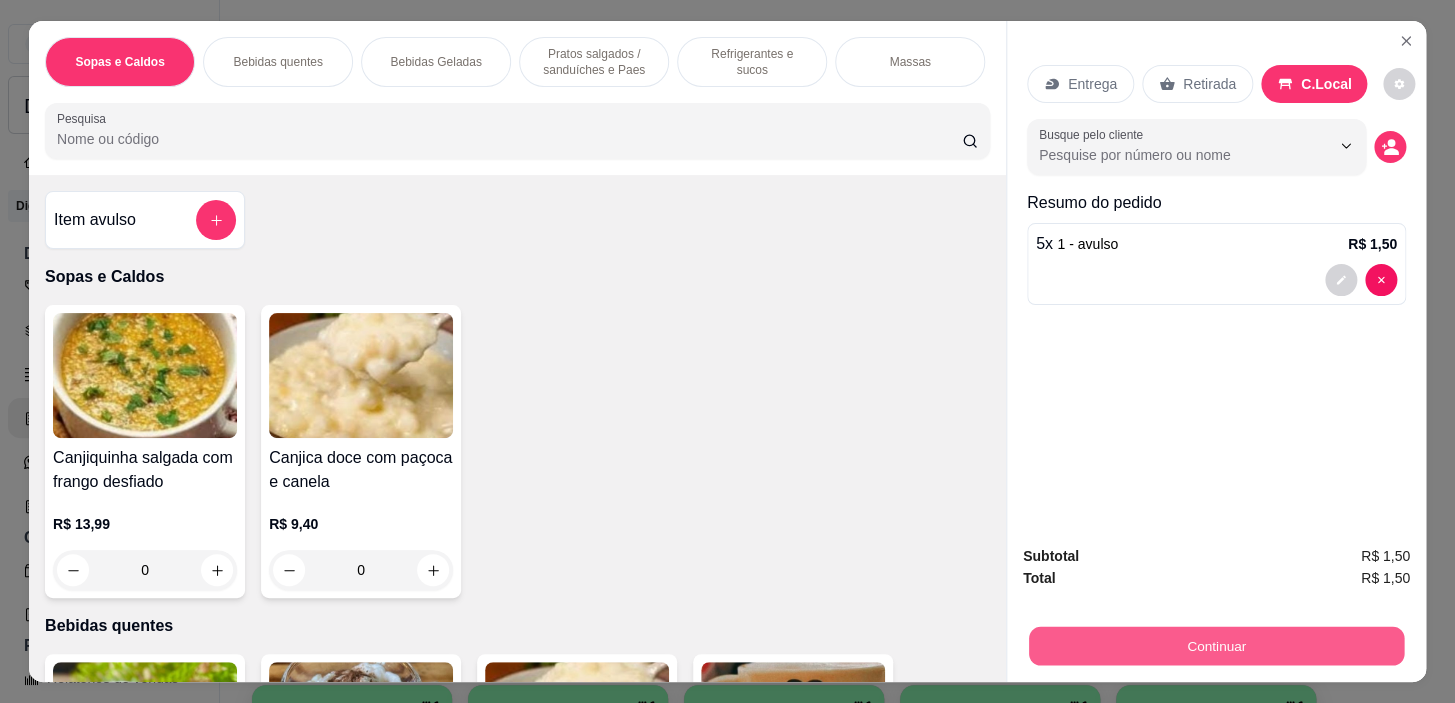 click on "Continuar" at bounding box center (1216, 646) 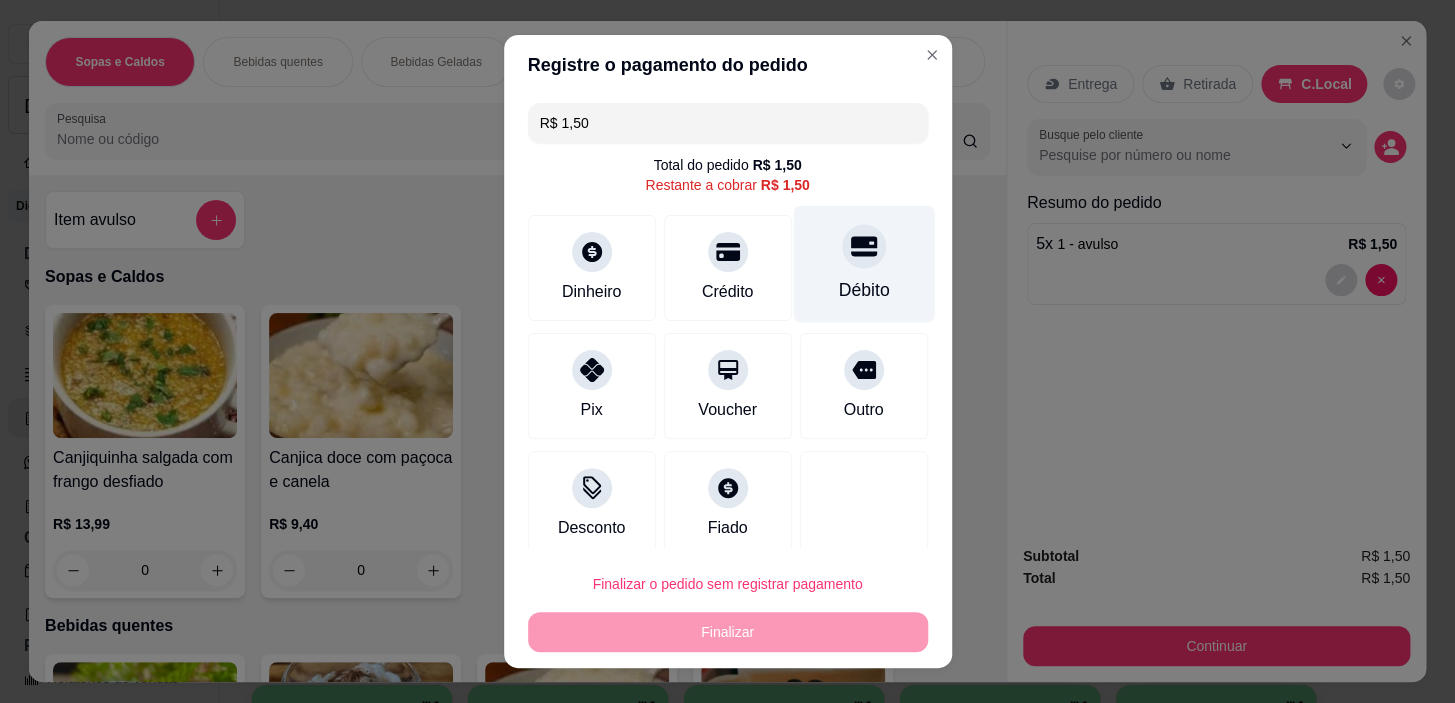 click 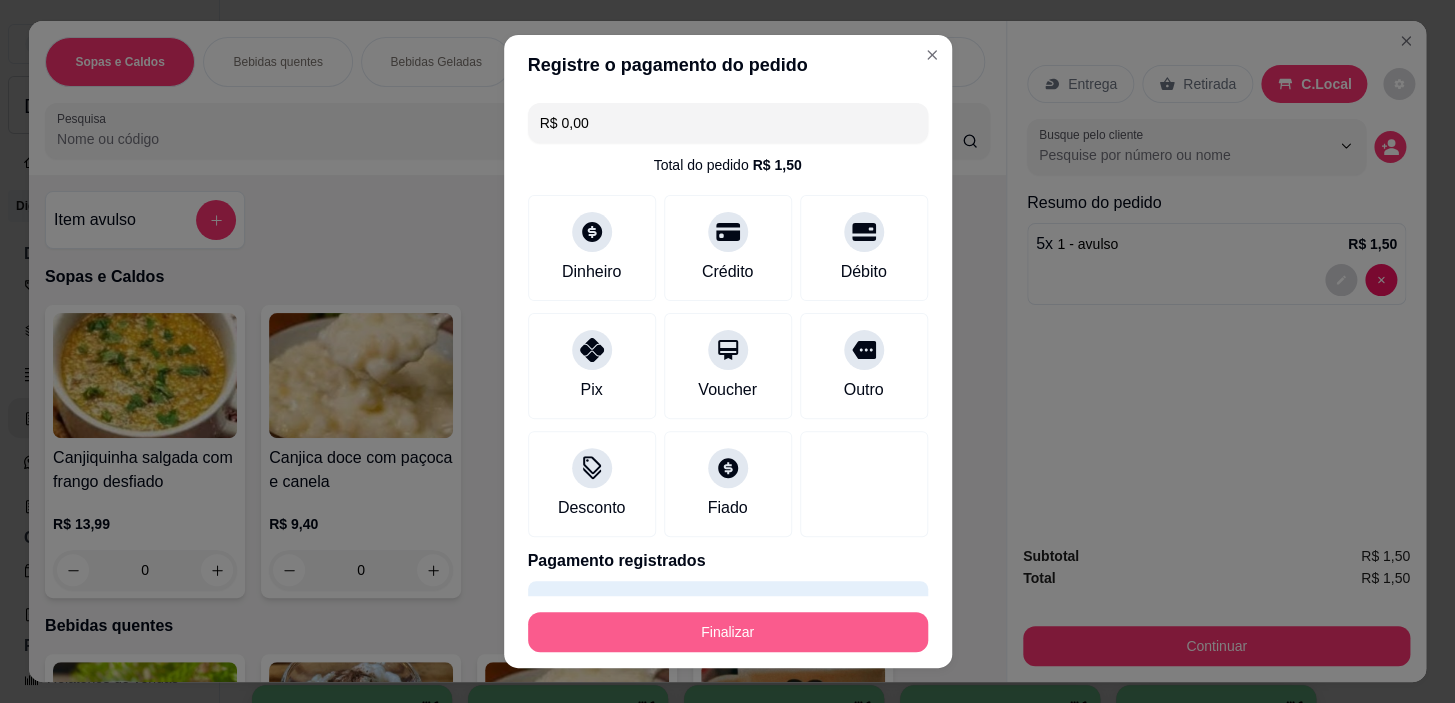 click on "Finalizar" at bounding box center (728, 632) 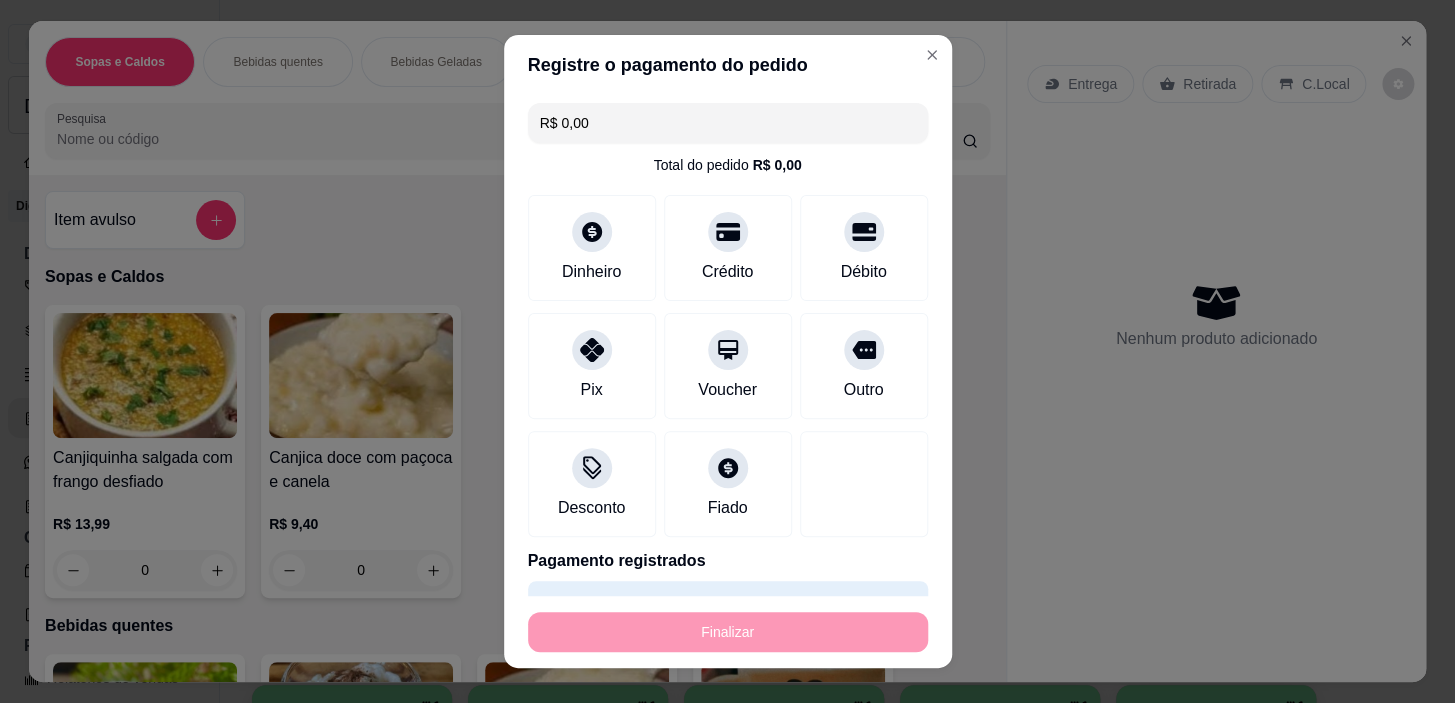 type on "-R$ 1,50" 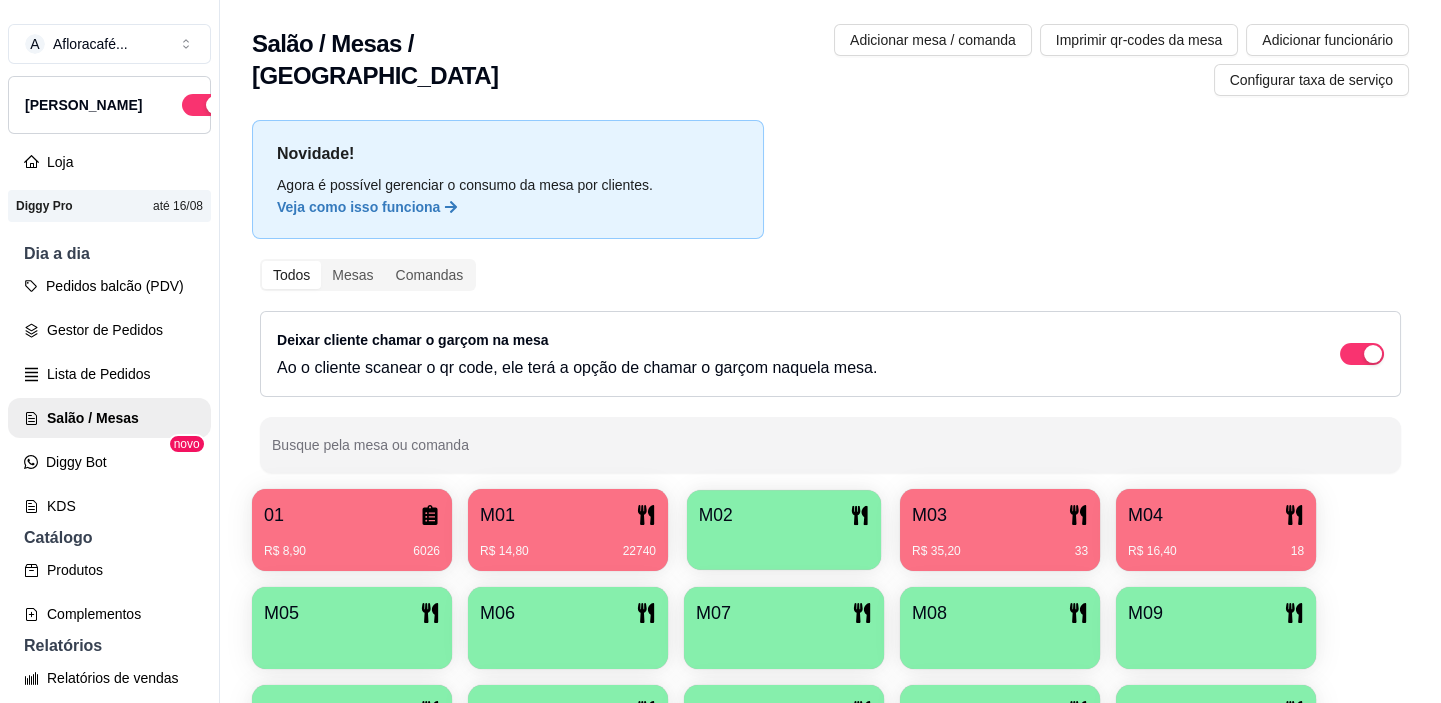 click at bounding box center [784, 543] 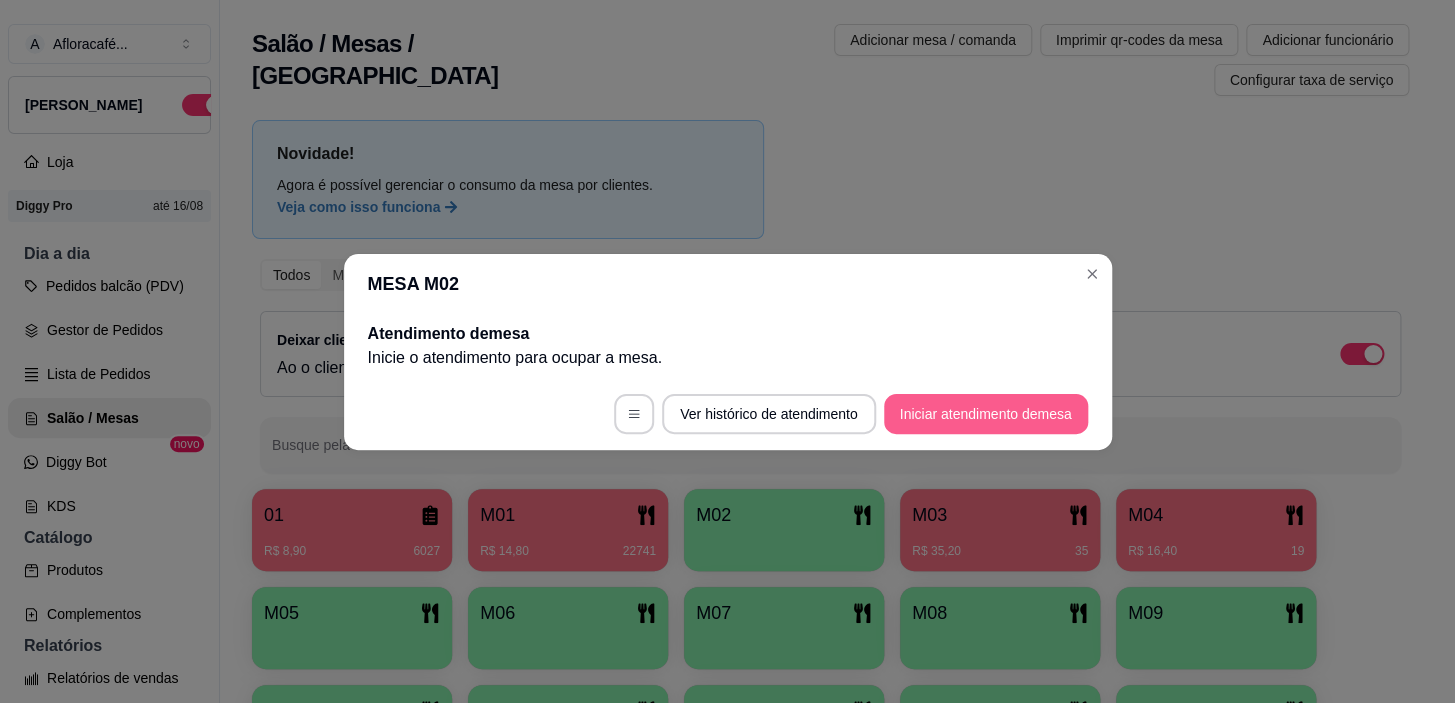click on "Iniciar atendimento de  mesa" at bounding box center (986, 414) 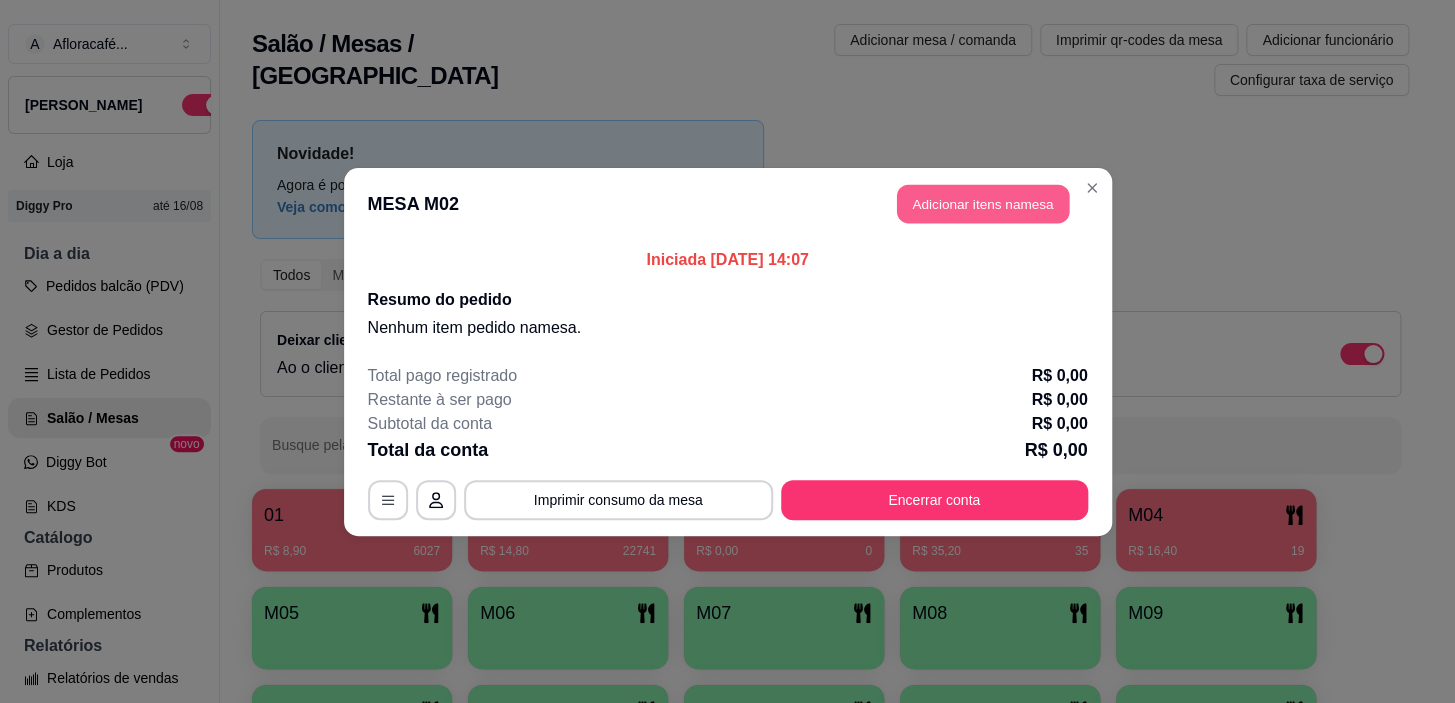 click on "Adicionar itens na  mesa" at bounding box center (983, 203) 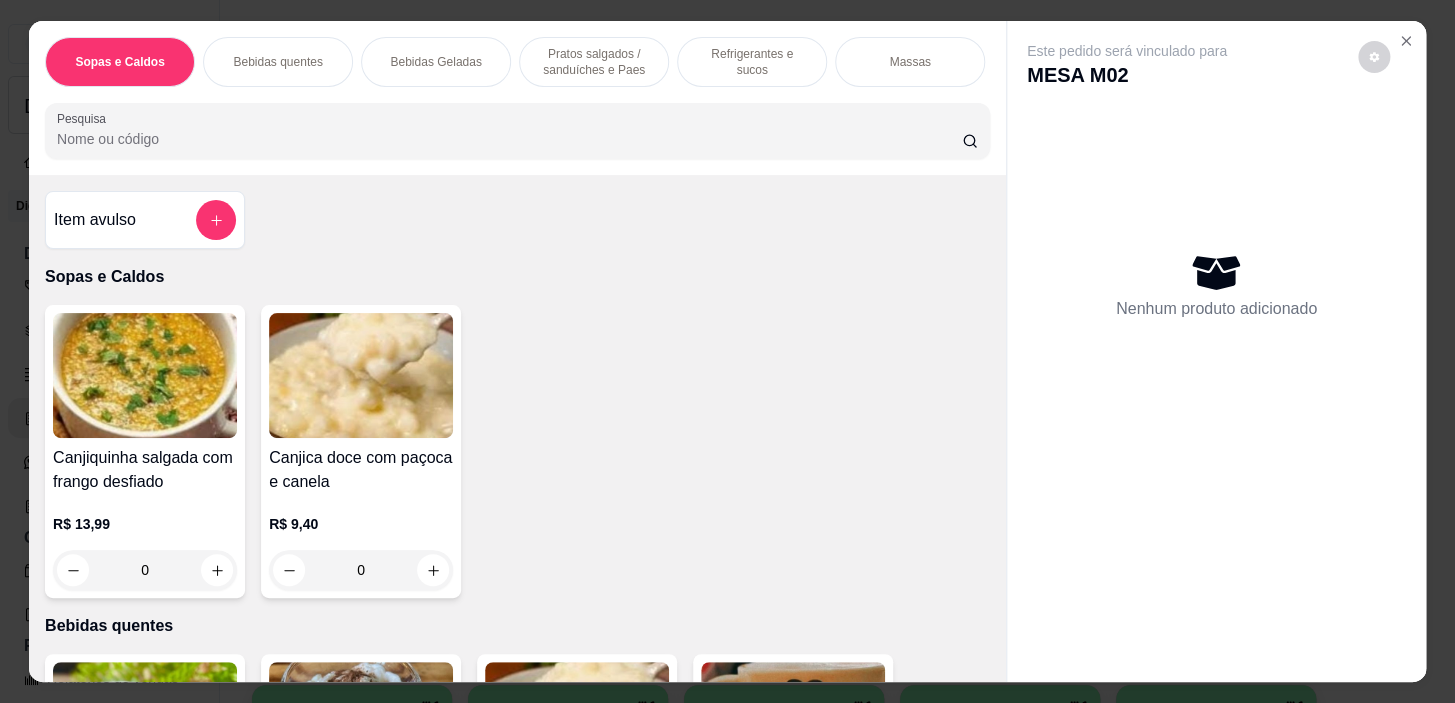 scroll, scrollTop: 0, scrollLeft: 785, axis: horizontal 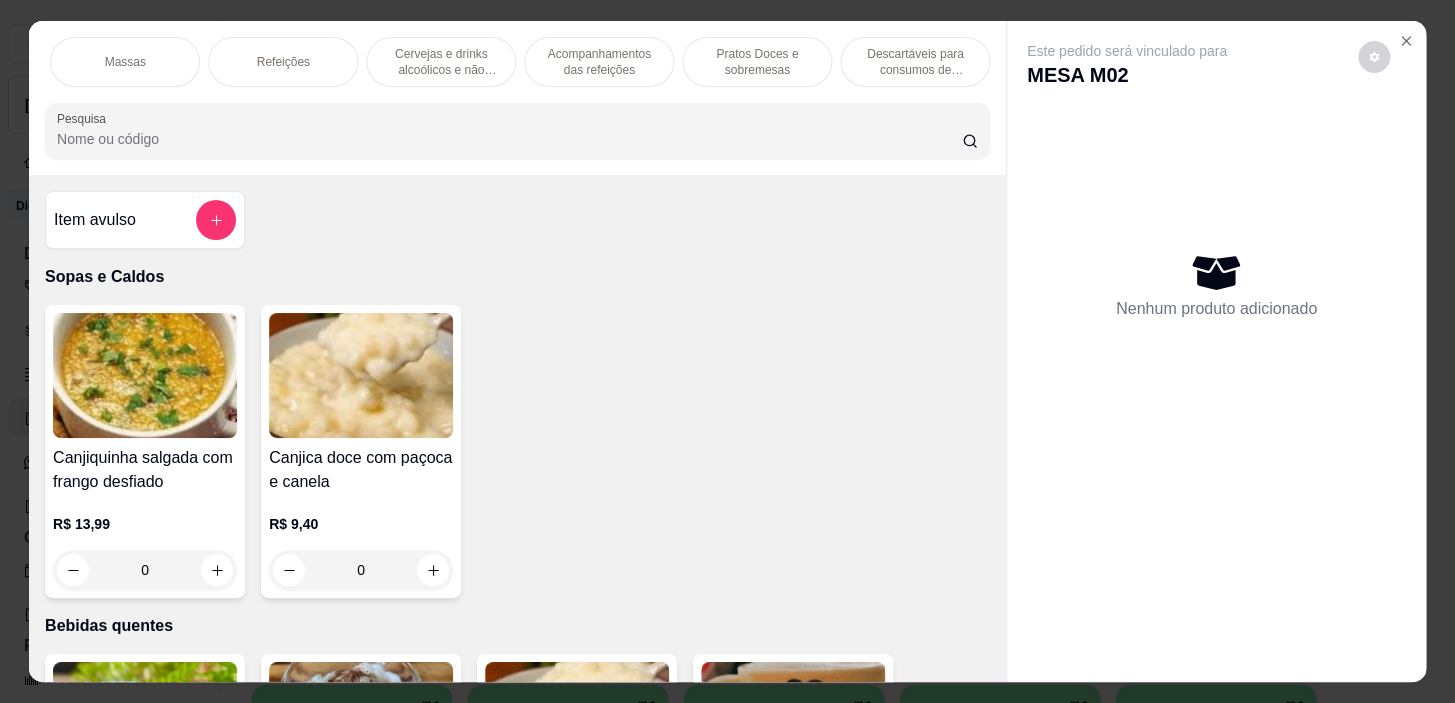 drag, startPoint x: 287, startPoint y: 37, endPoint x: 410, endPoint y: 242, distance: 239.06903 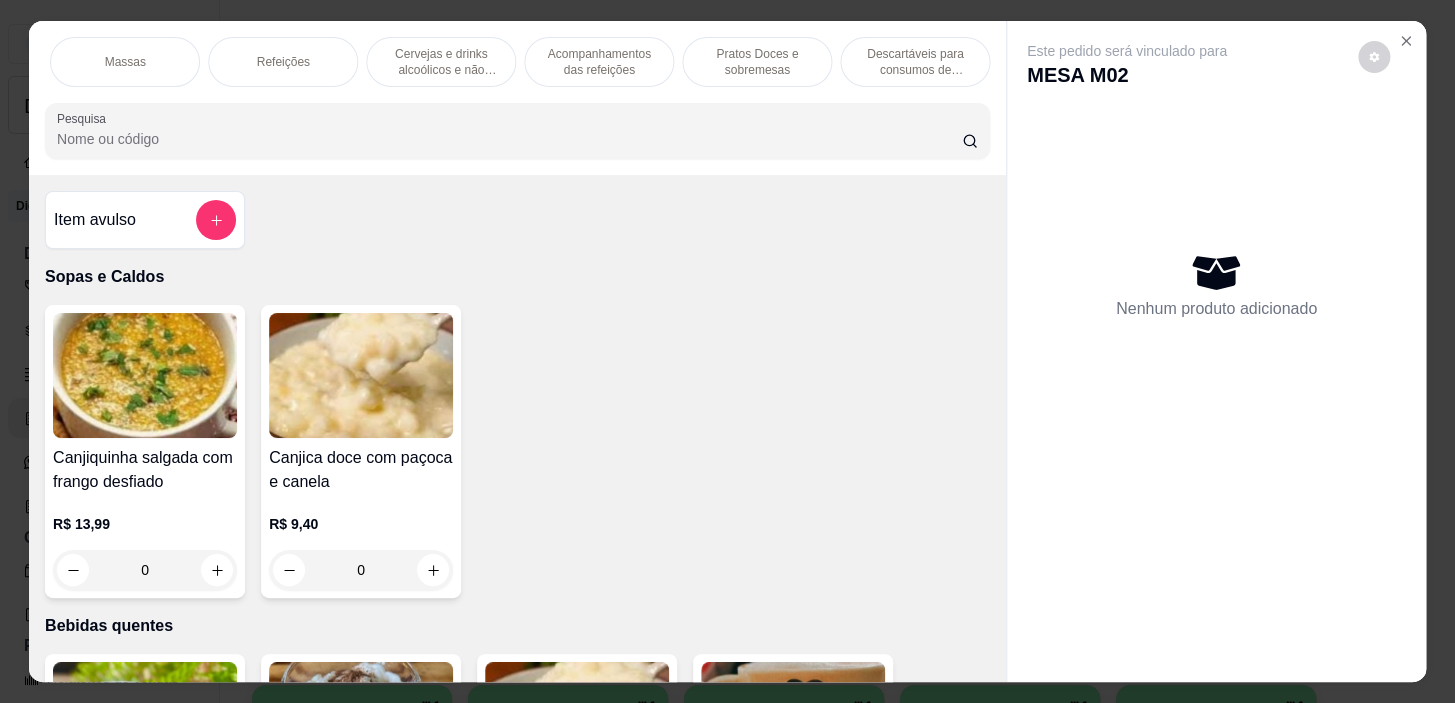 click on "Refeições" at bounding box center [283, 62] 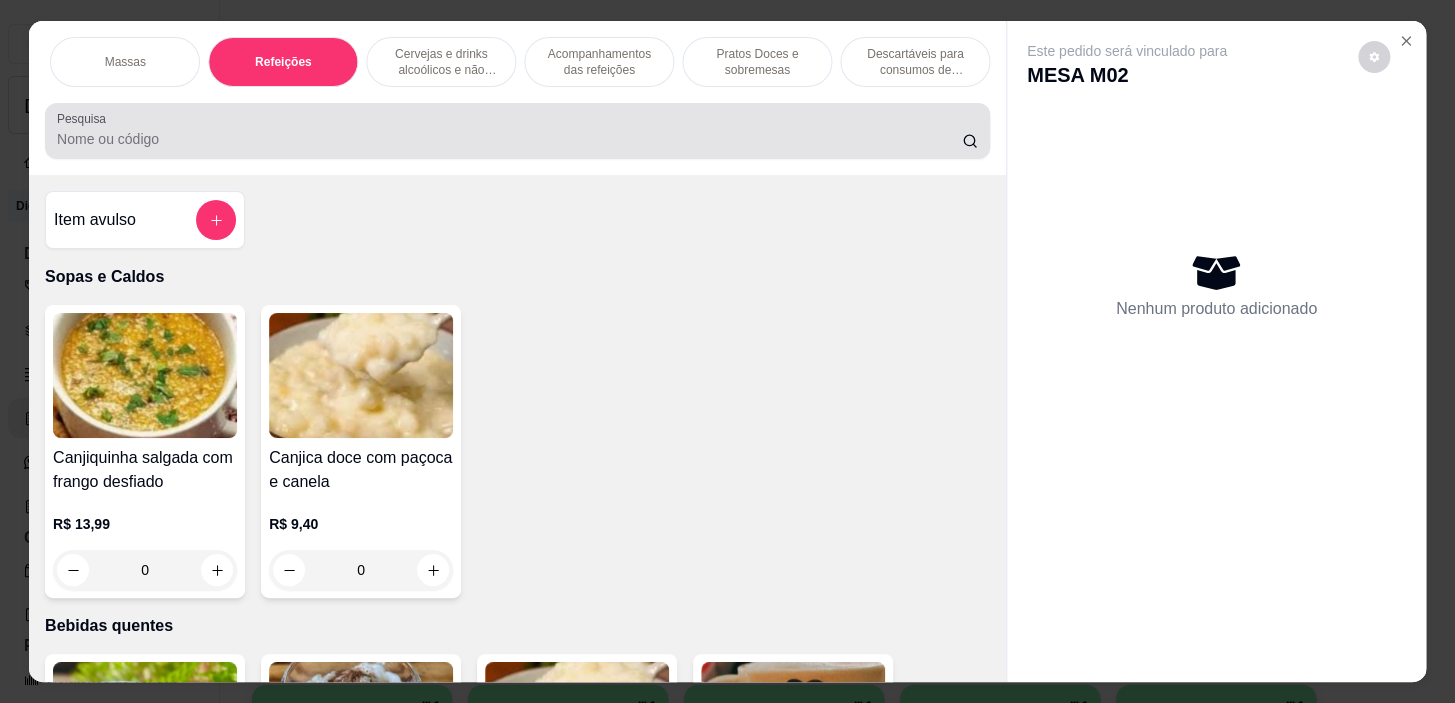 scroll, scrollTop: 11689, scrollLeft: 0, axis: vertical 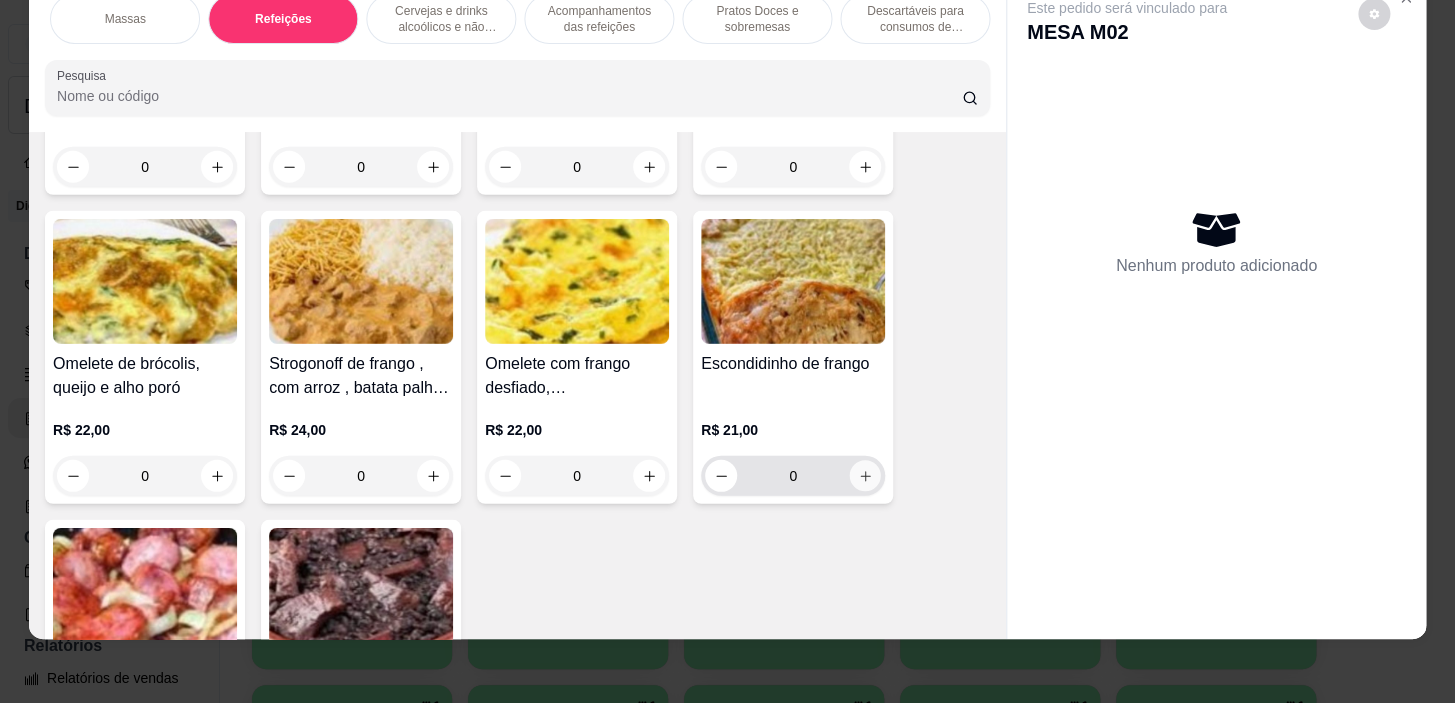 click 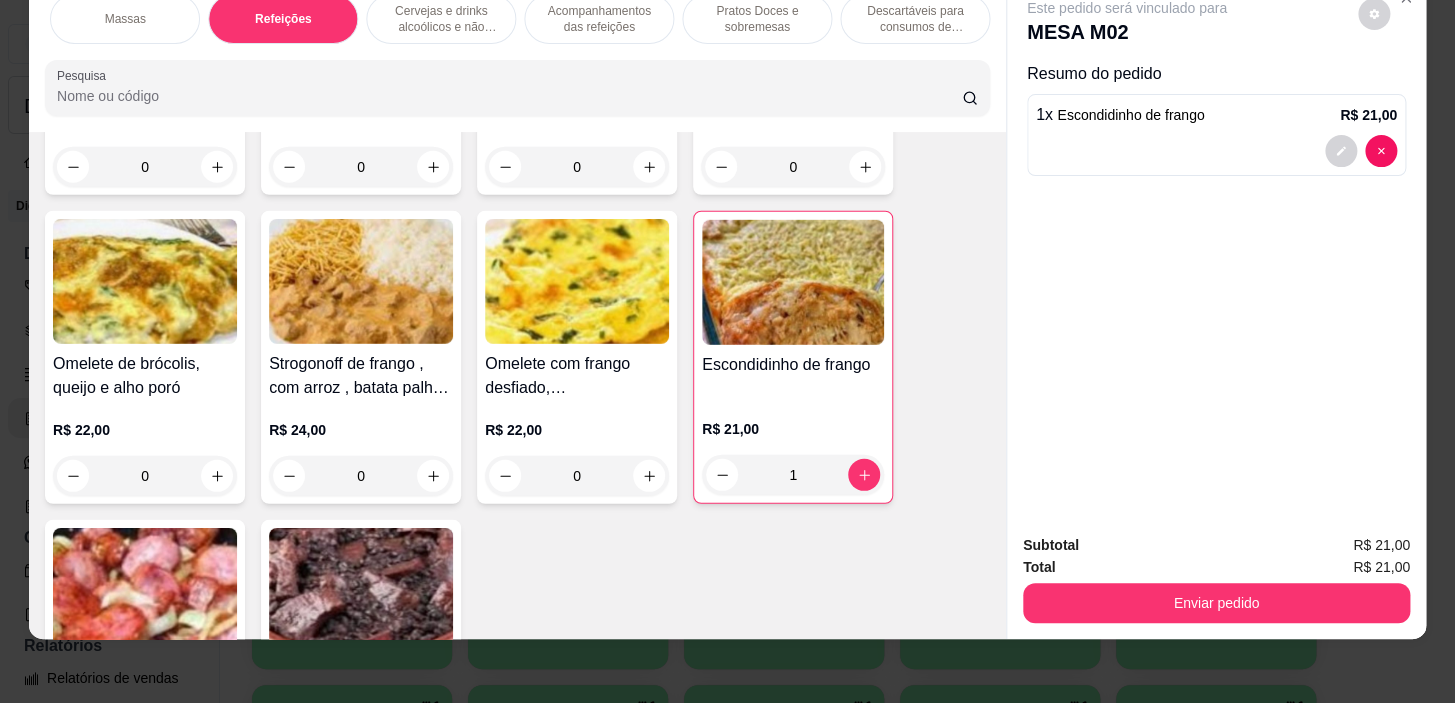 click on "Sopas e Caldos  Bebidas quentes Bebidas Geladas Pratos salgados / sanduíches e Paes  Refrigerantes e sucos  Massas  Refeições  Cervejas e drinks alcoólicos e não alcoólicos  Acompanhamentos das refeições  Pratos Doces e sobremesas  Descartáveis para consumos de alimentos que não são da loja  Pesquisa" at bounding box center [517, 55] 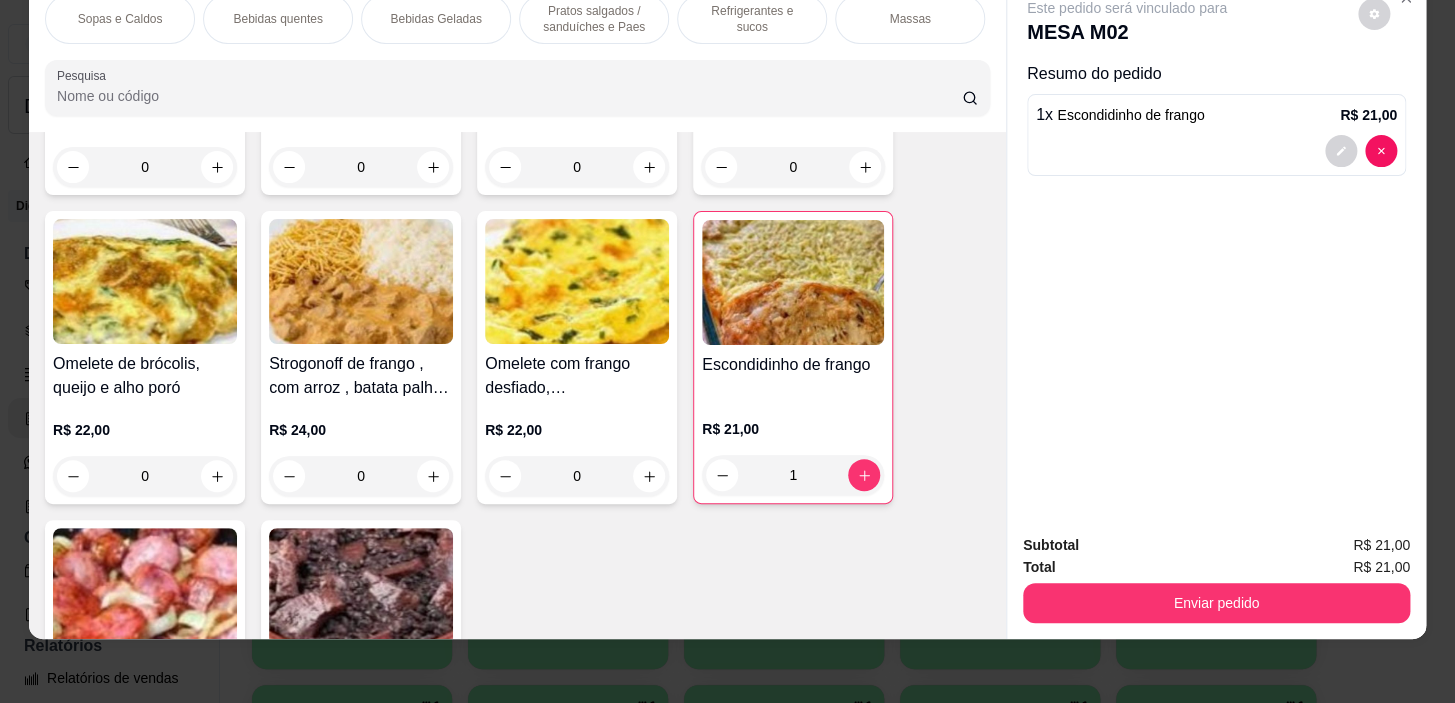 click on "Pratos salgados / sanduíches e Paes" at bounding box center [594, 19] 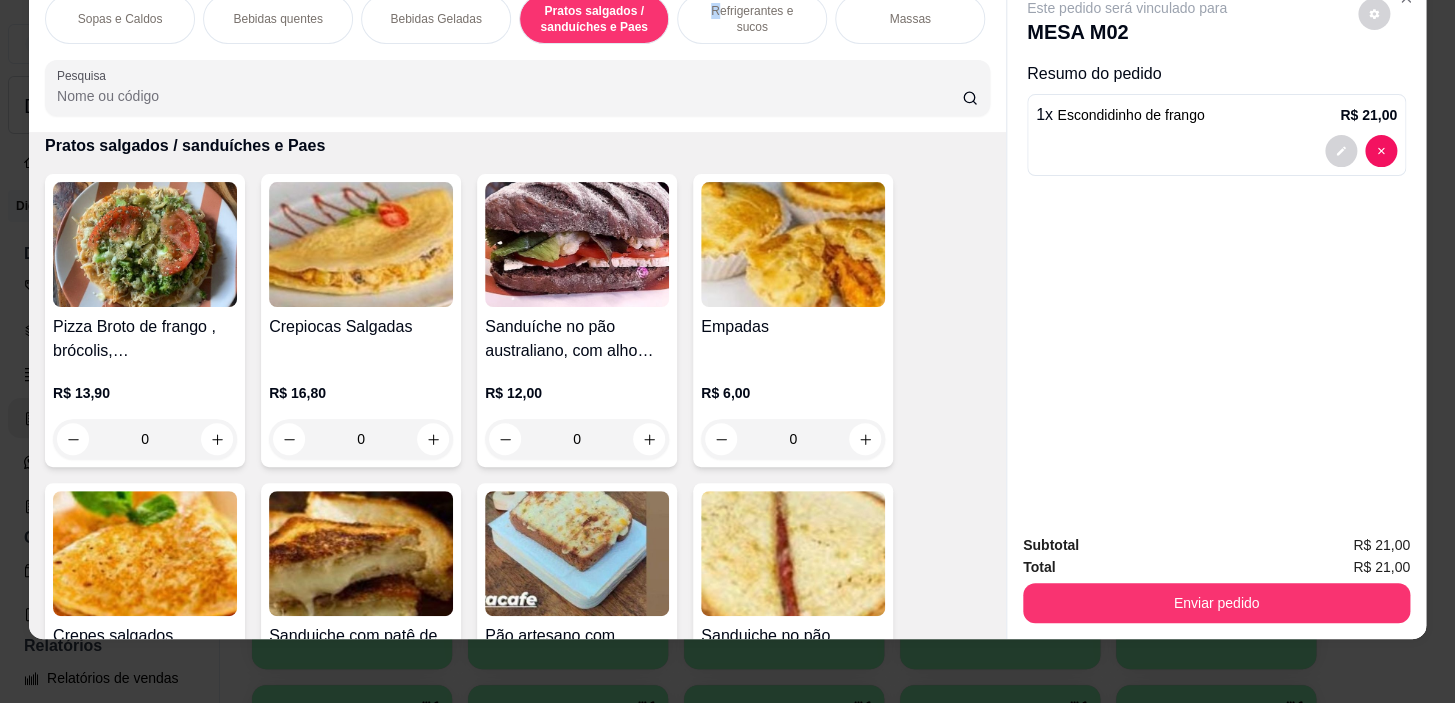 click on "Refrigerantes e sucos" at bounding box center [752, 19] 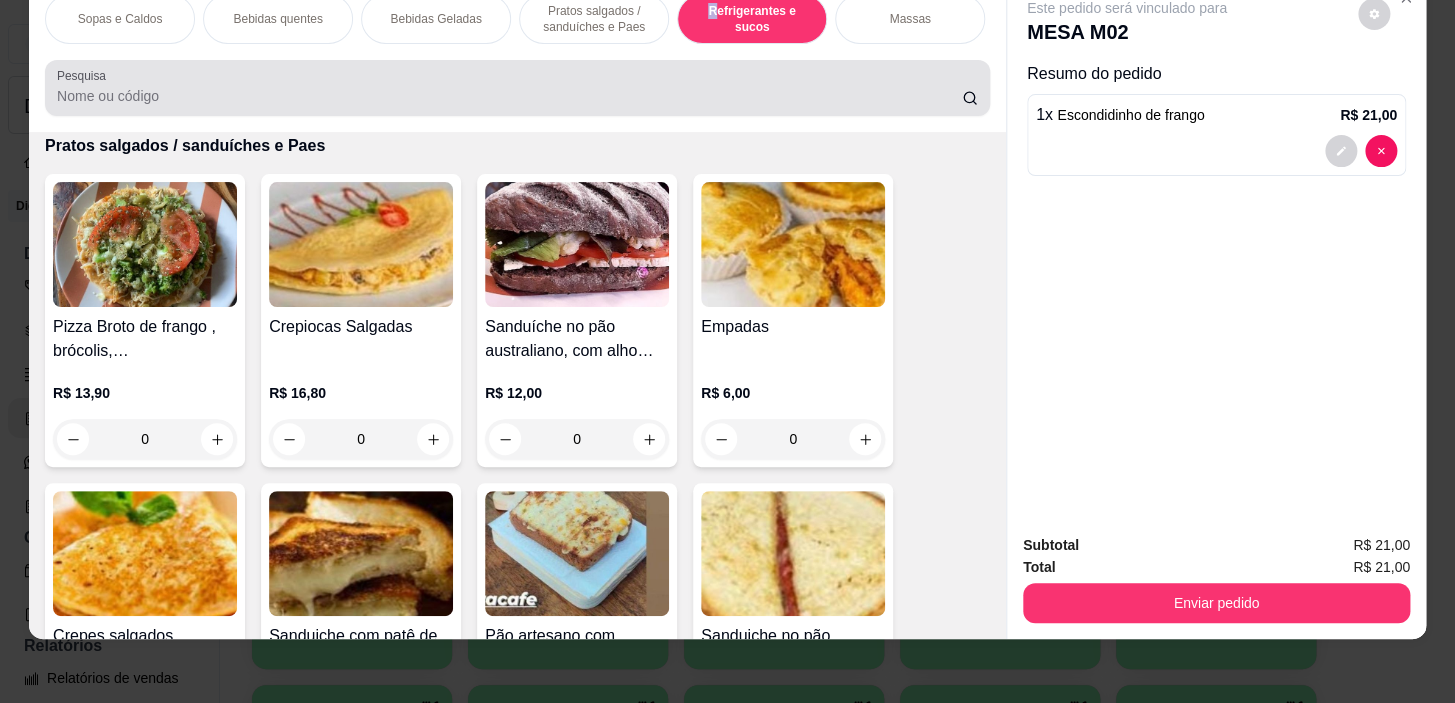 scroll, scrollTop: 8852, scrollLeft: 0, axis: vertical 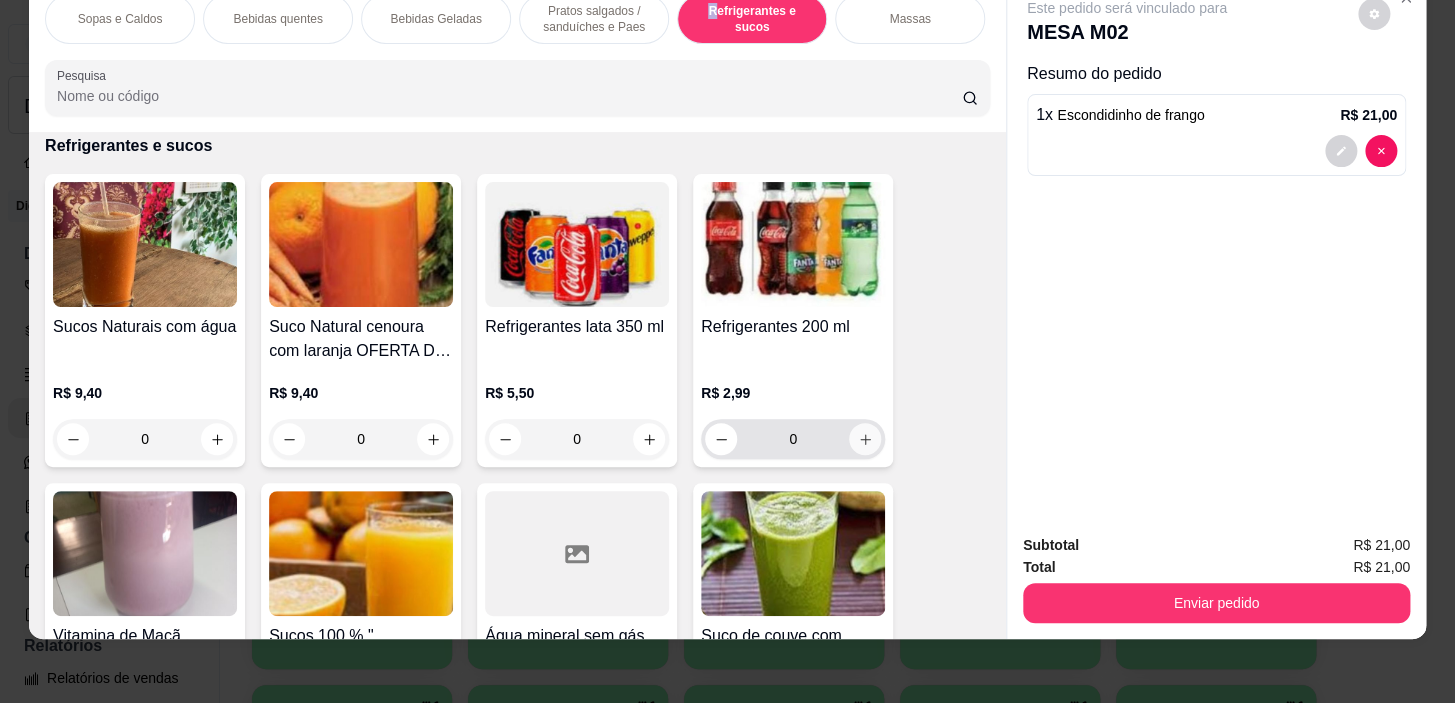 click 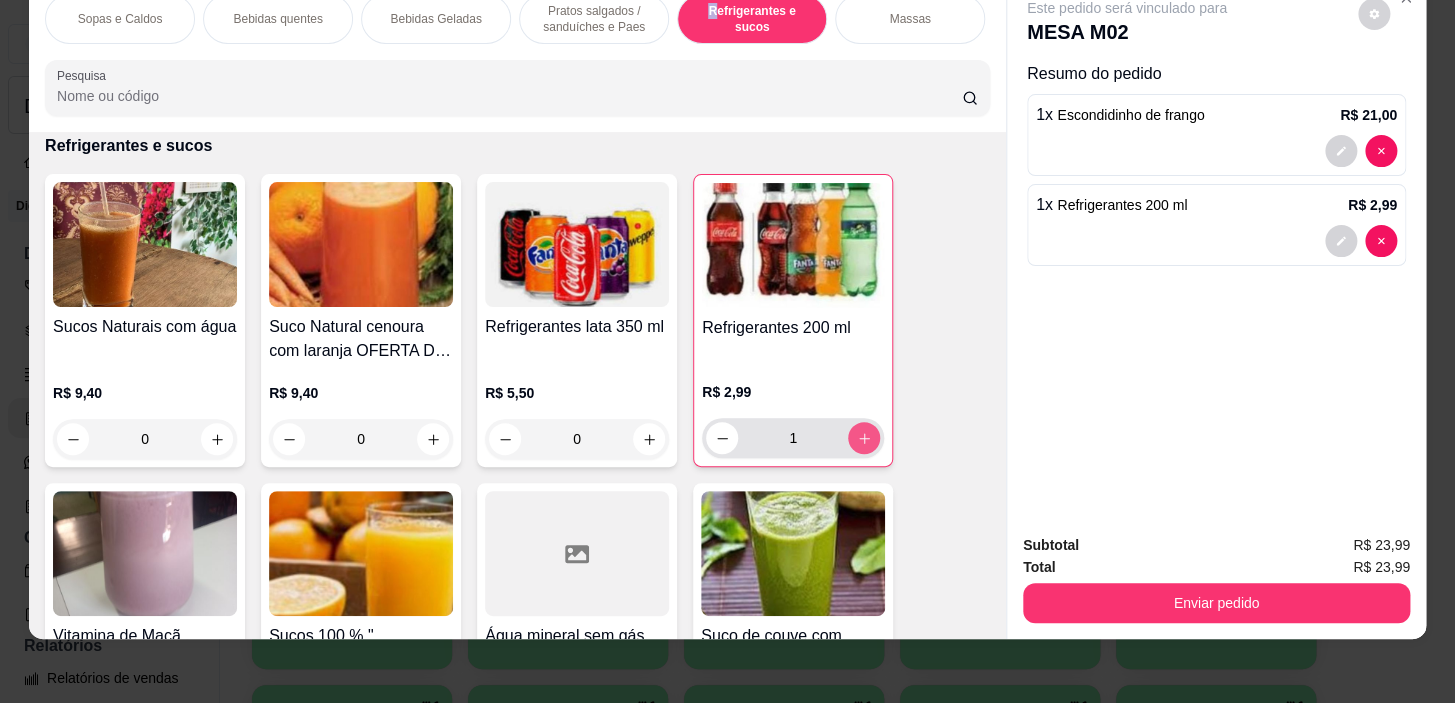 type on "1" 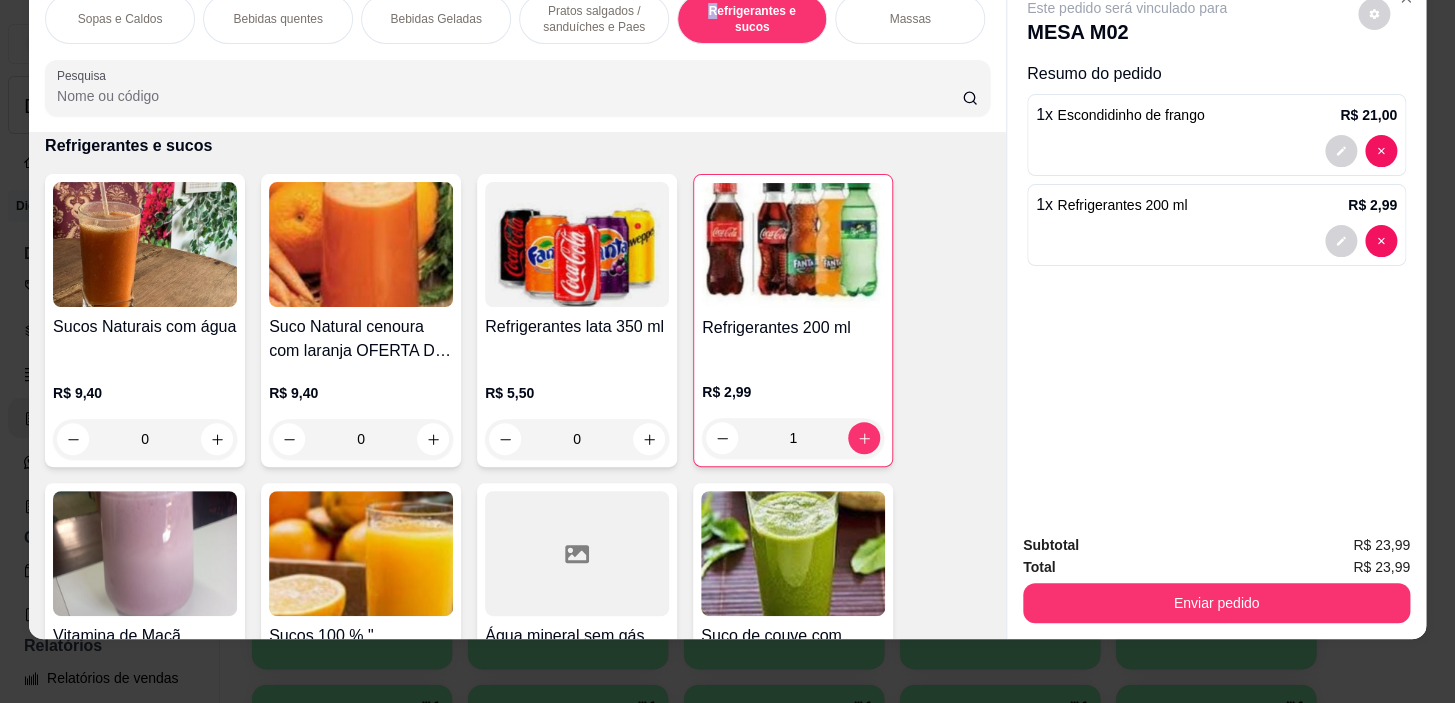 scroll, scrollTop: 0, scrollLeft: 0, axis: both 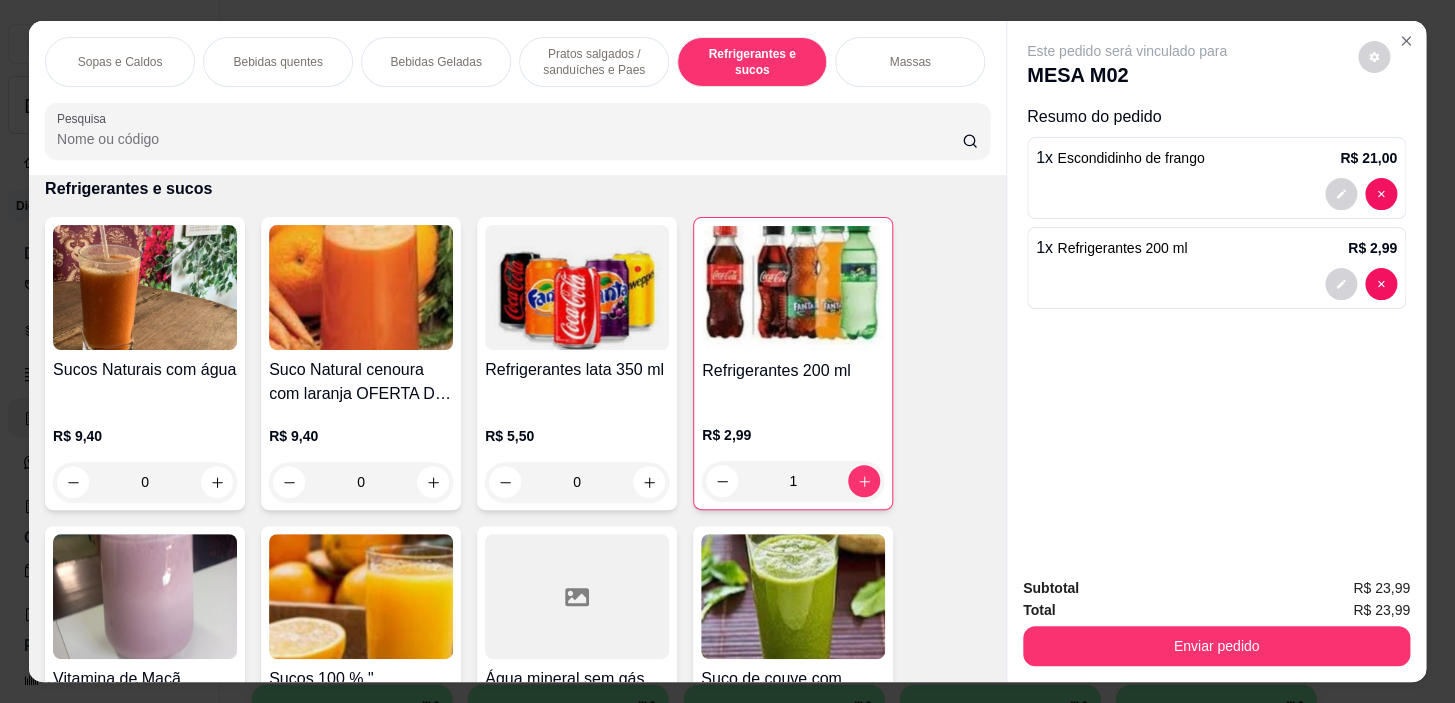 click on "Este pedido será vinculado para   MESA M02 Resumo do pedido 1 x   Escondidinho de frango  R$ 21,00 1 x   Refrigerantes 200 ml  R$ 2,99" at bounding box center (1216, 291) 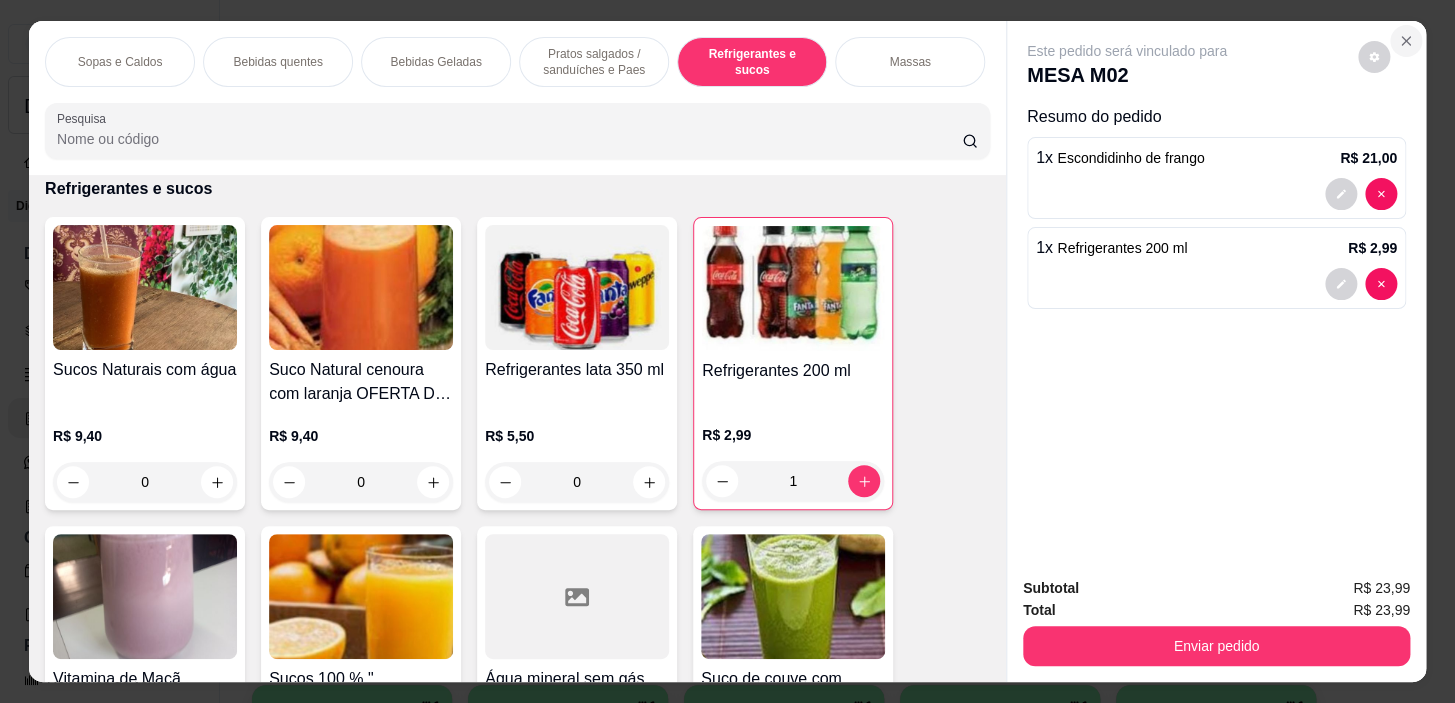click 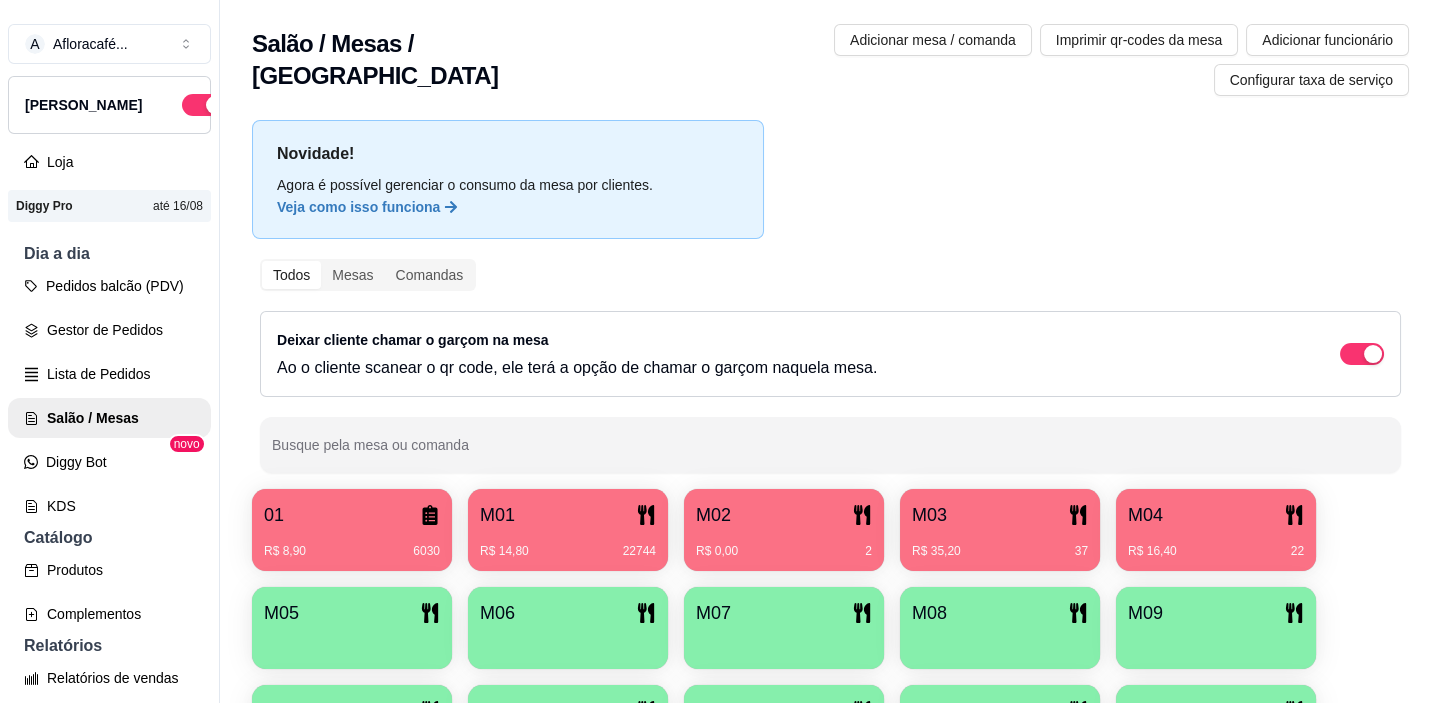 click at bounding box center [352, 642] 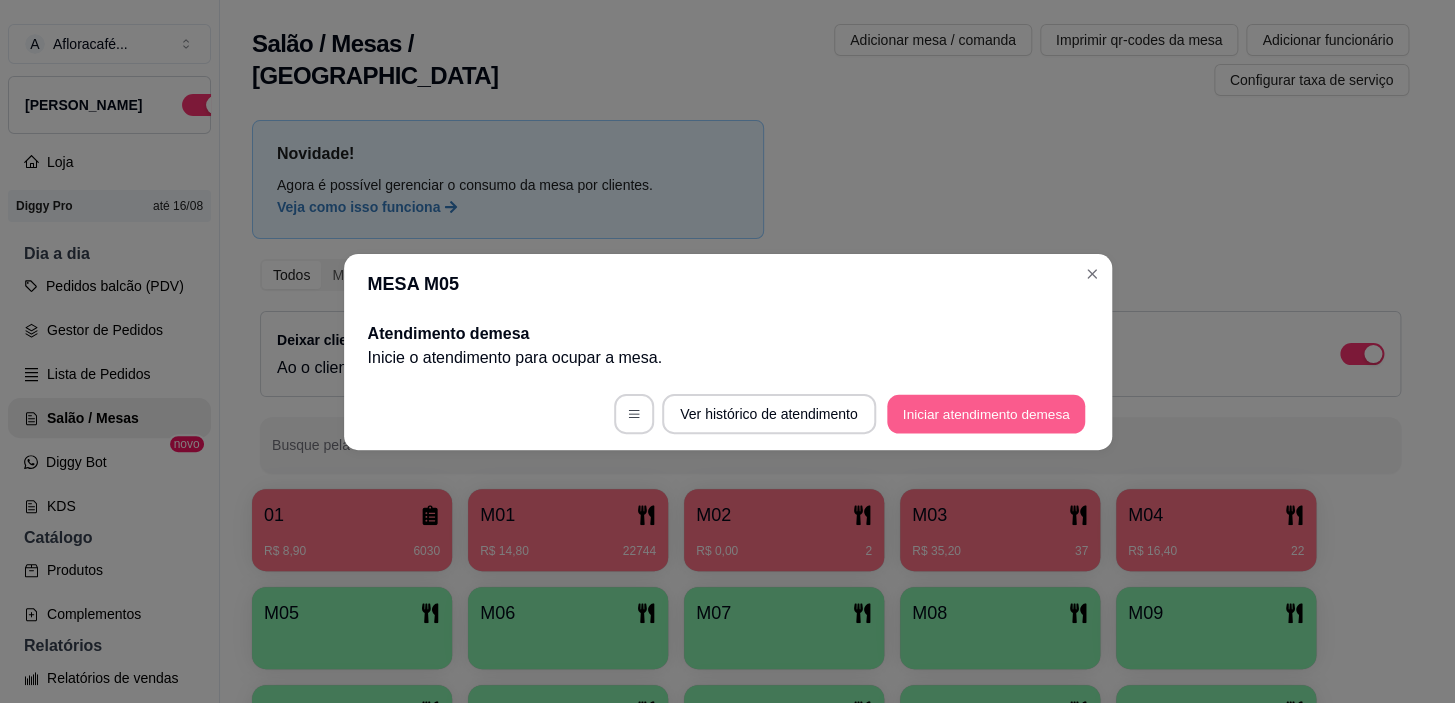 click on "Iniciar atendimento de  mesa" at bounding box center [986, 413] 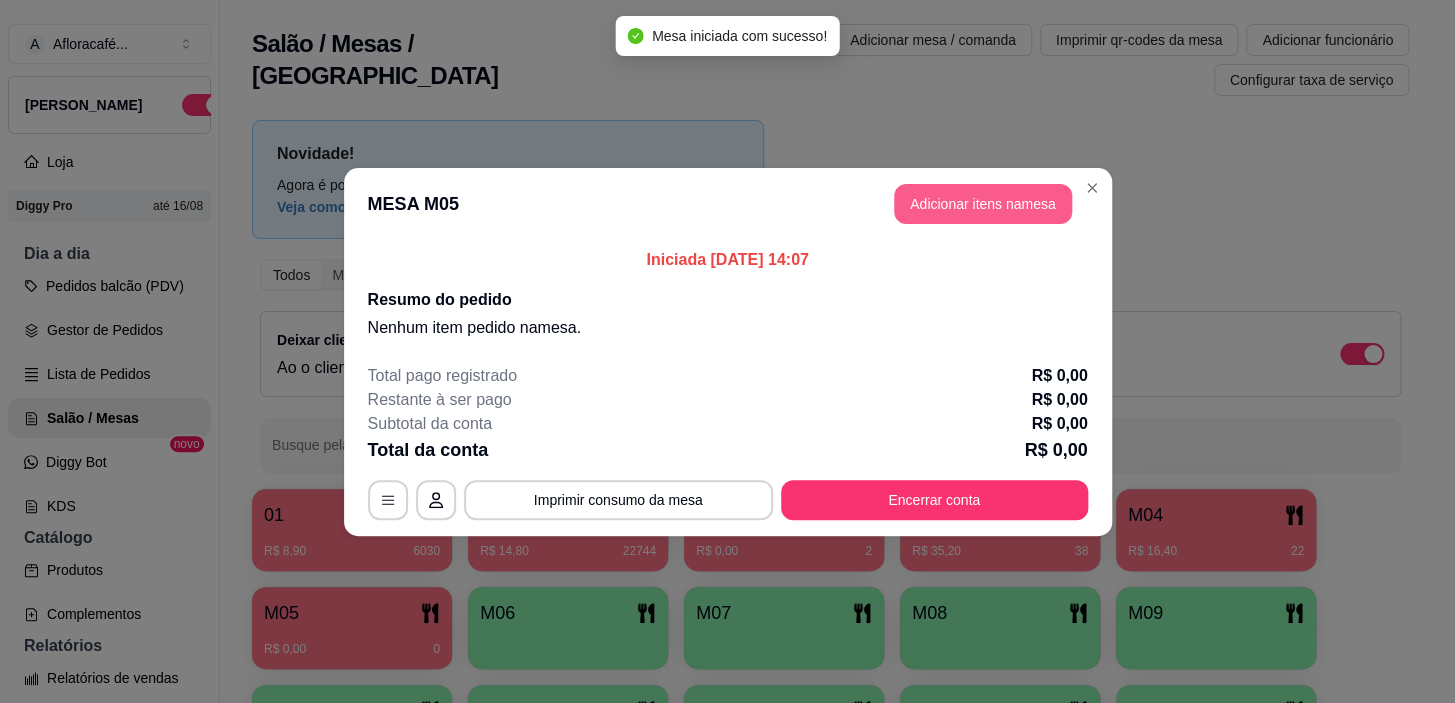 click on "Adicionar itens na  mesa" at bounding box center (983, 204) 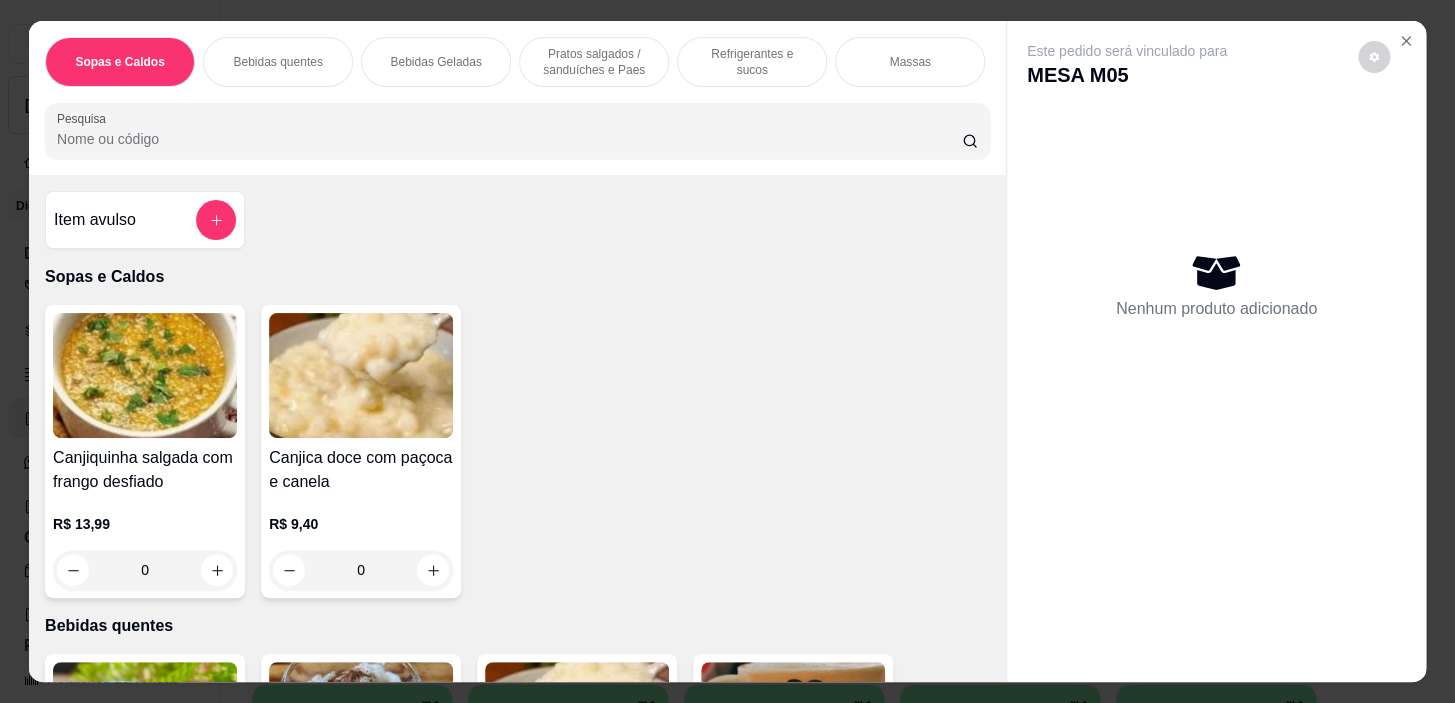 click on "Bebidas Geladas" at bounding box center (435, 62) 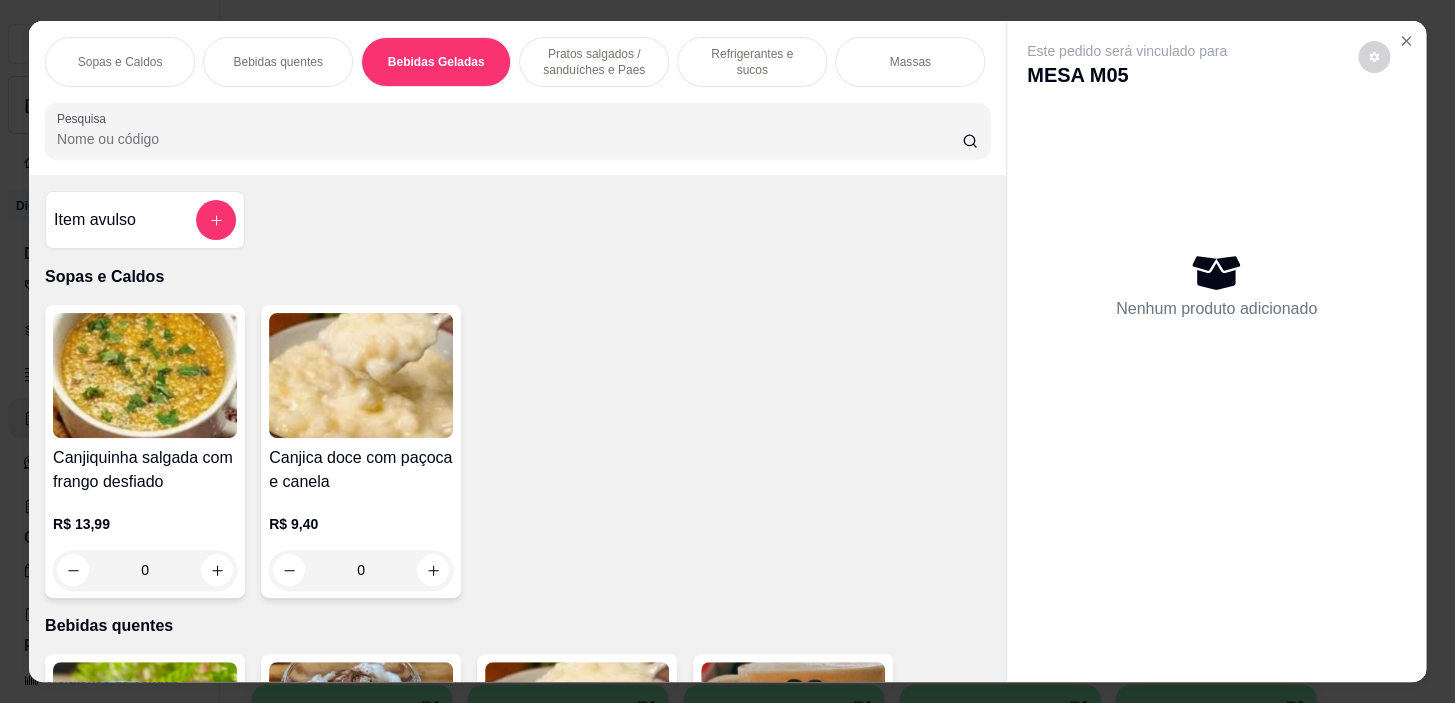 scroll, scrollTop: 2950, scrollLeft: 0, axis: vertical 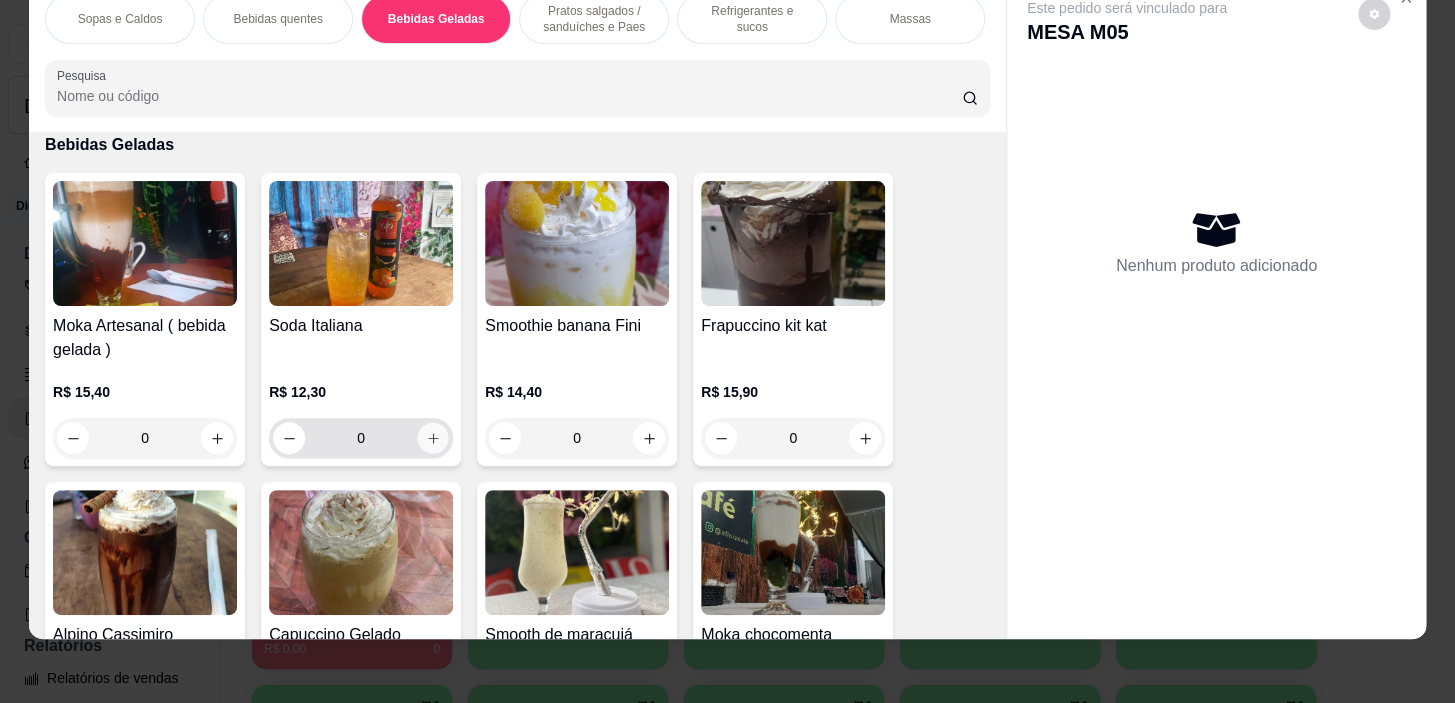click at bounding box center [433, 438] 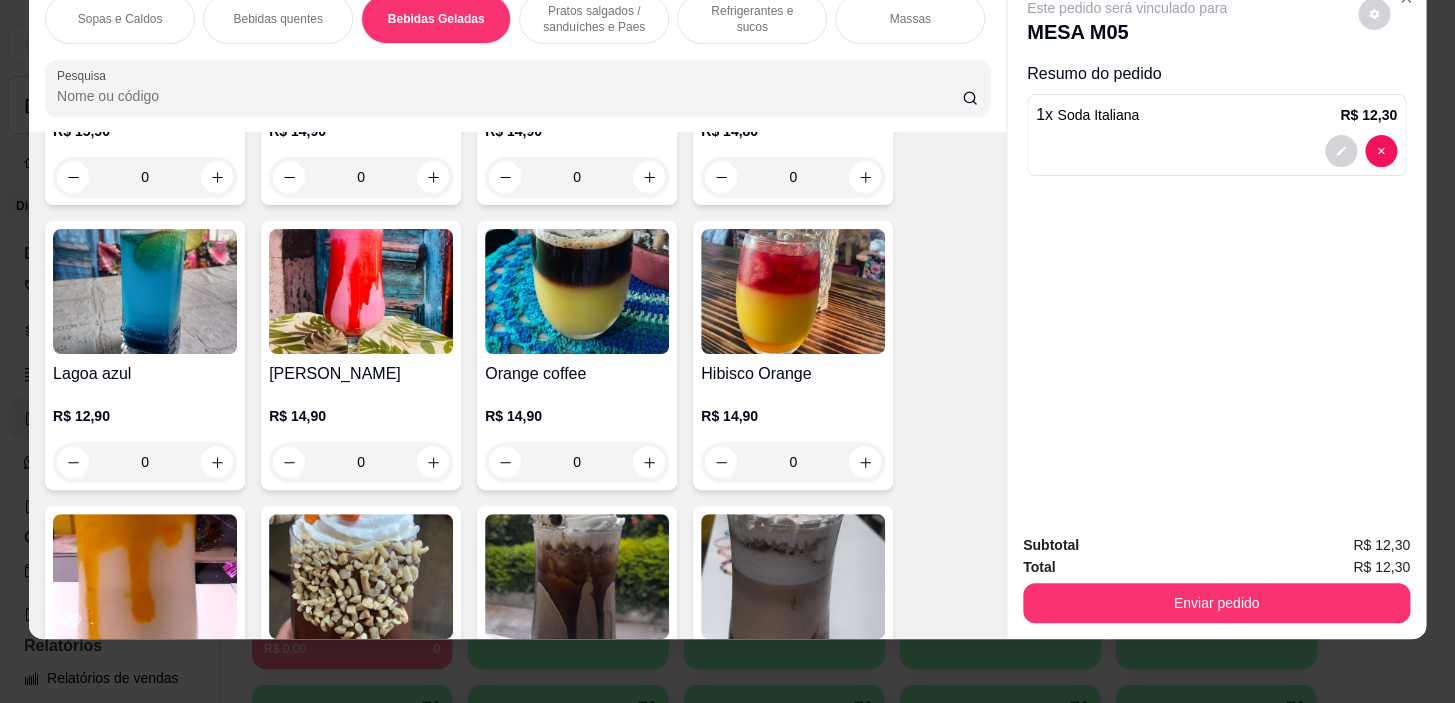 scroll, scrollTop: 3587, scrollLeft: 0, axis: vertical 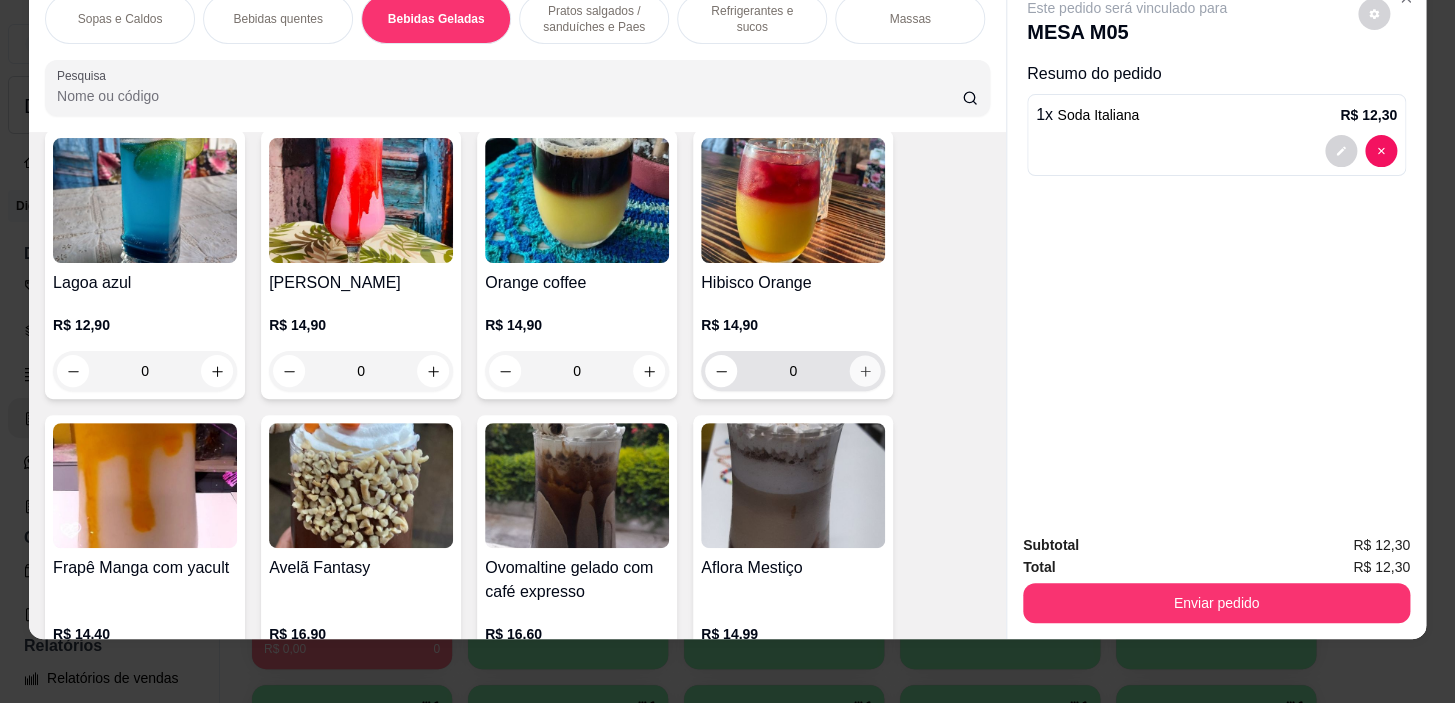 click at bounding box center (865, 371) 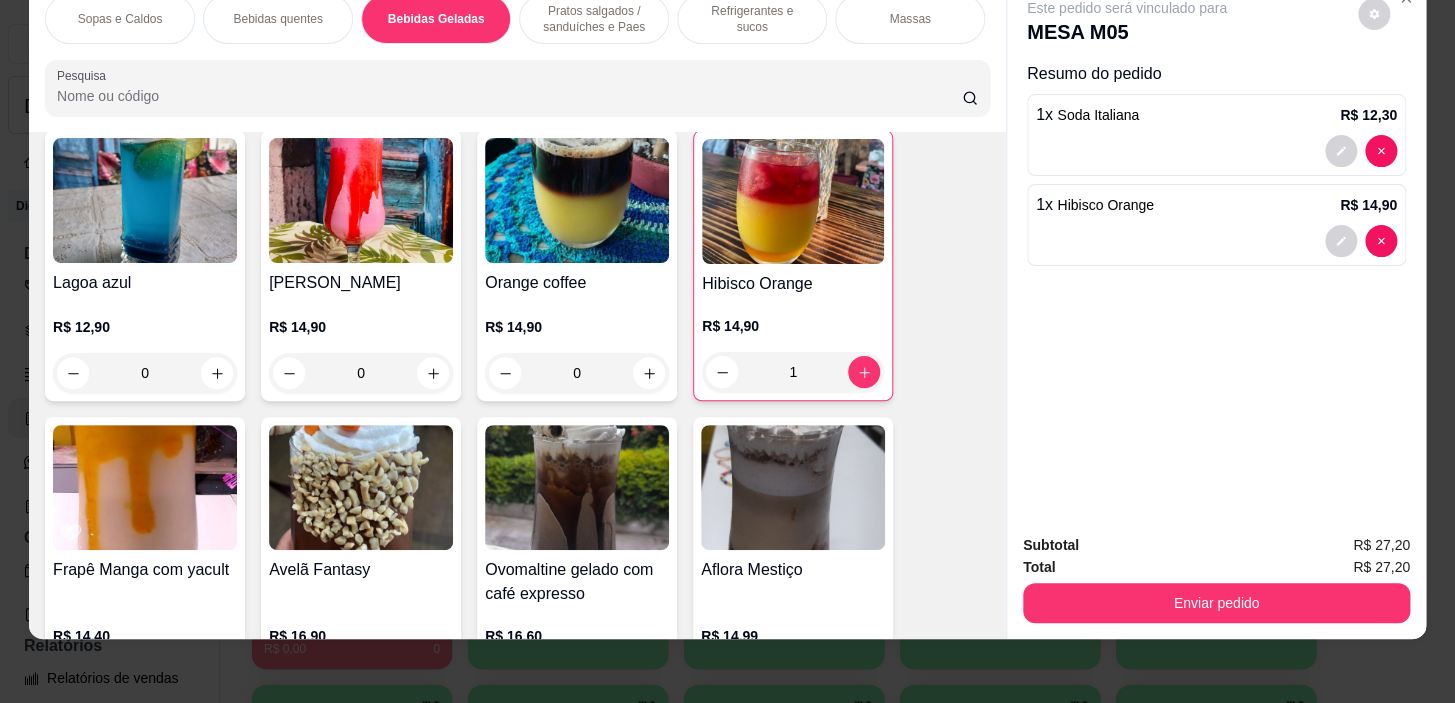 click on "Pratos salgados / sanduíches e Paes" at bounding box center (594, 19) 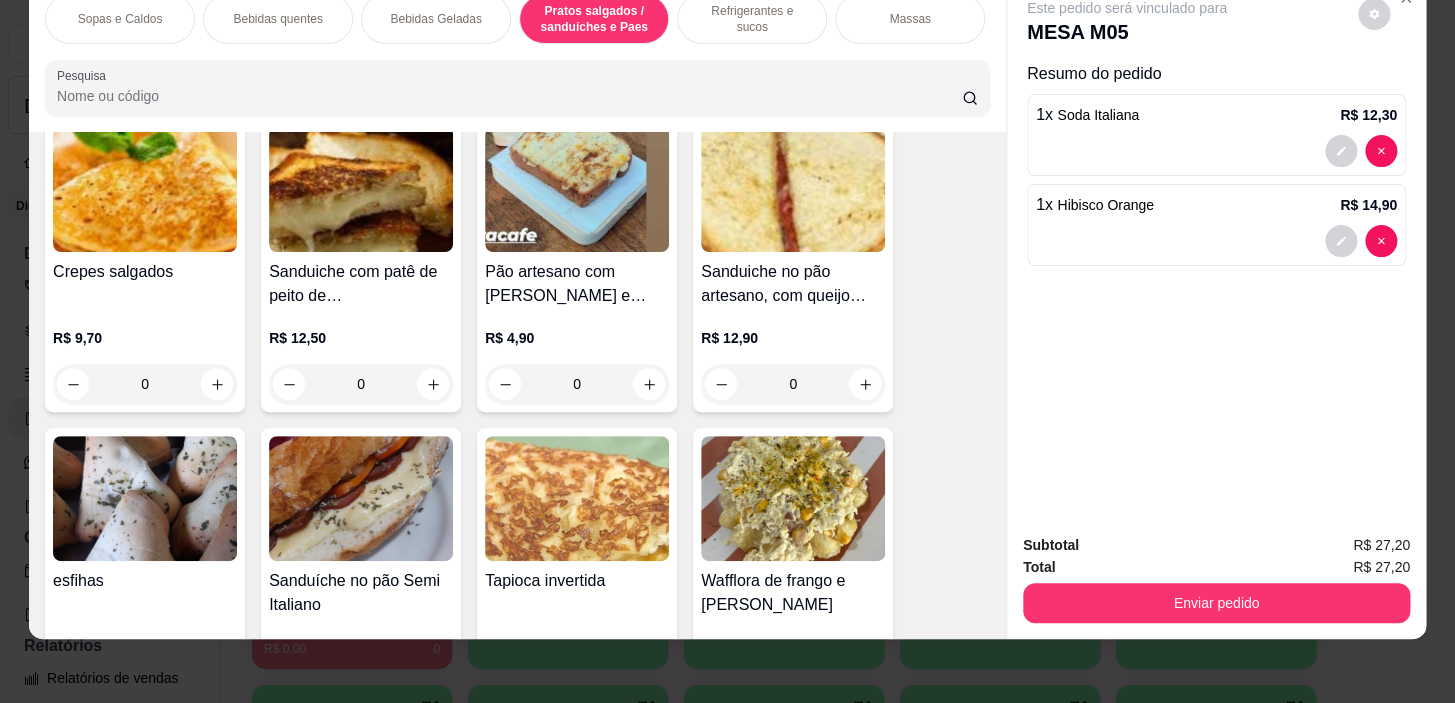 scroll, scrollTop: 6360, scrollLeft: 0, axis: vertical 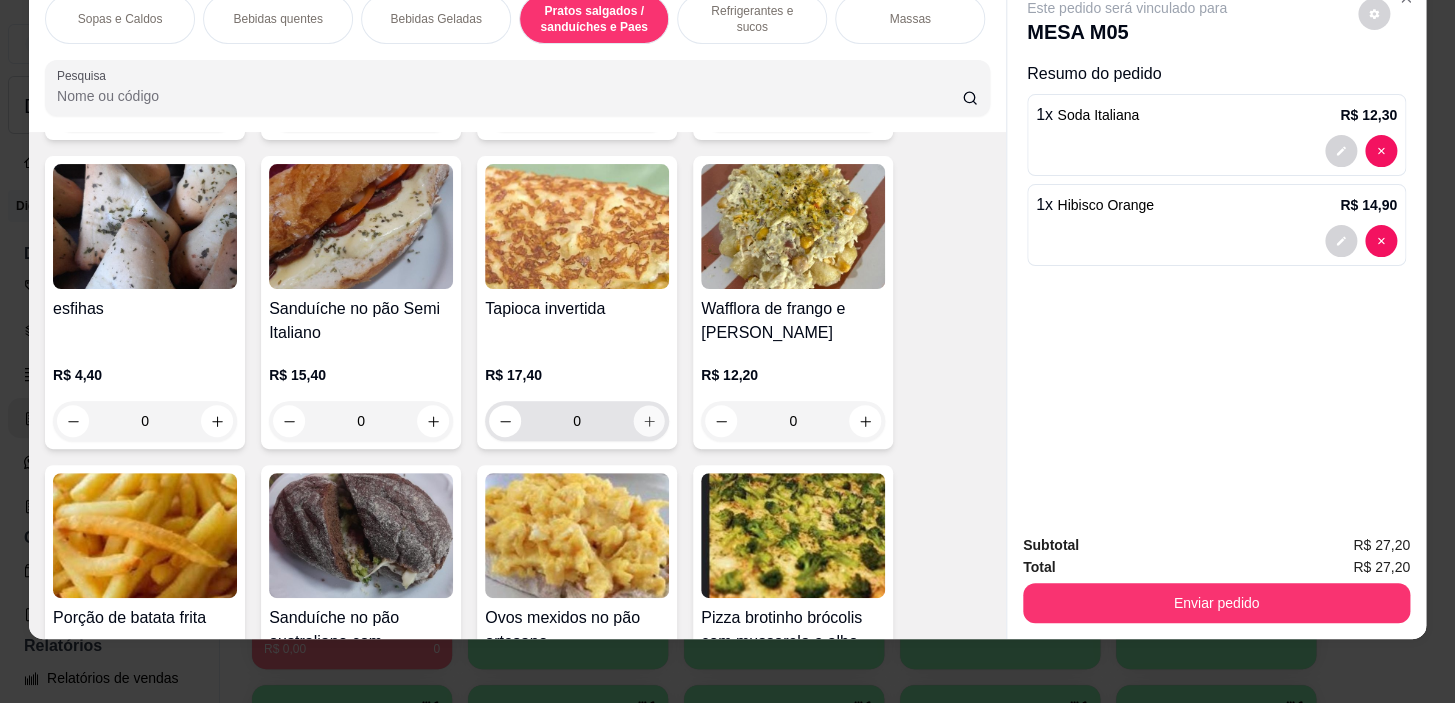 click at bounding box center (649, 421) 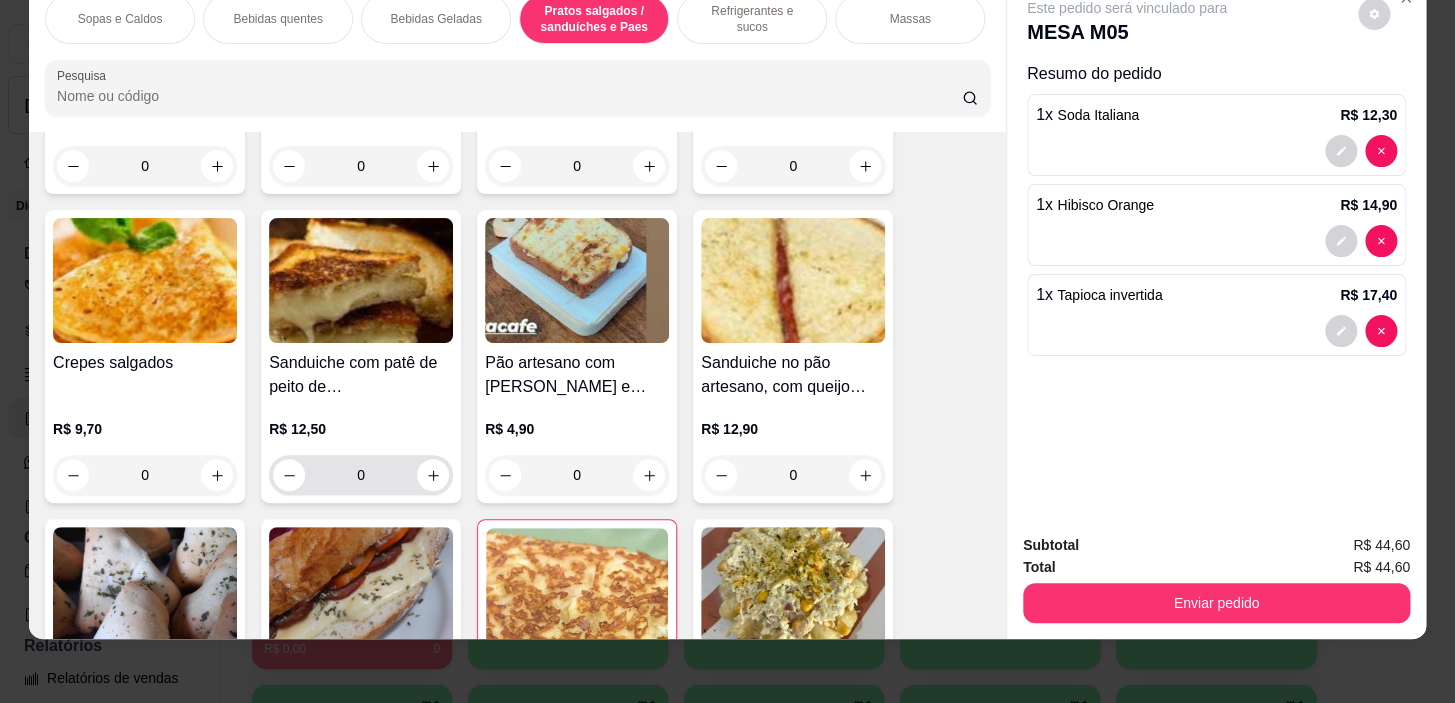 scroll, scrollTop: 6270, scrollLeft: 0, axis: vertical 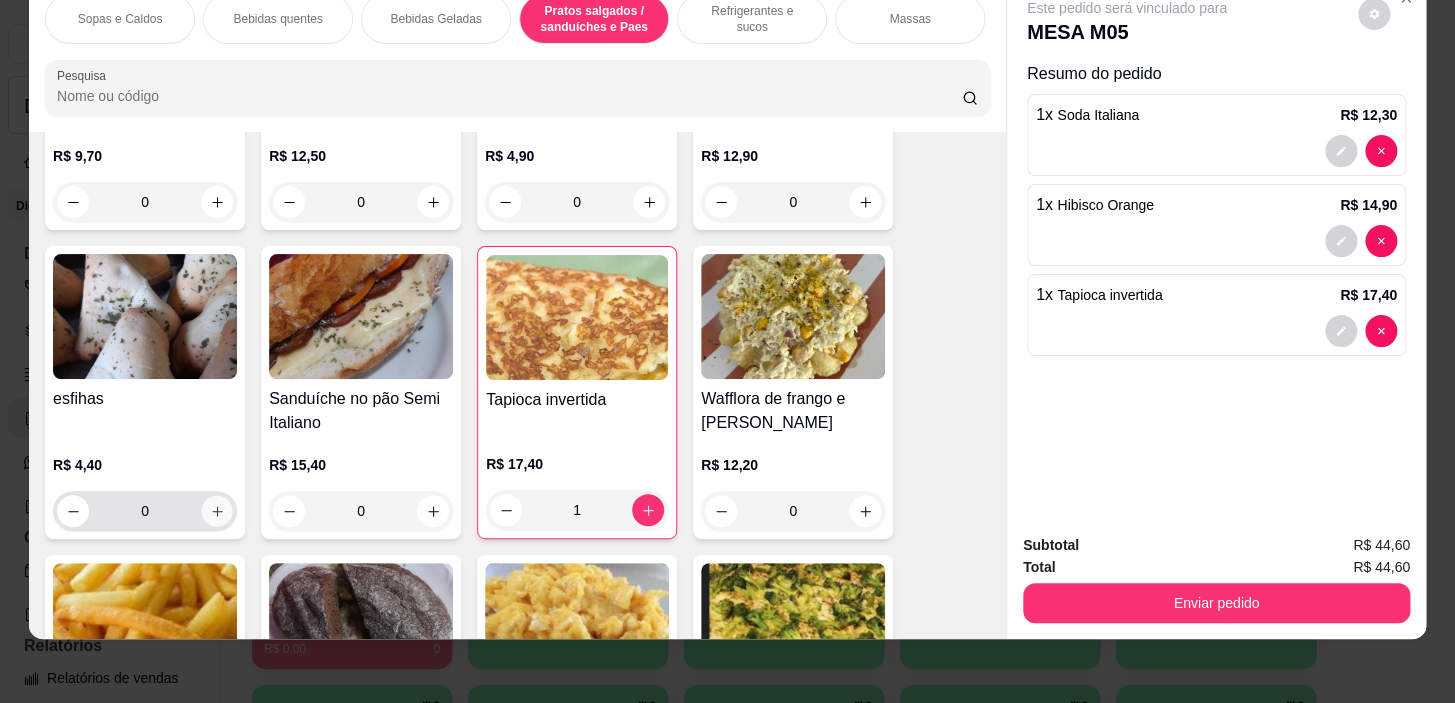 click 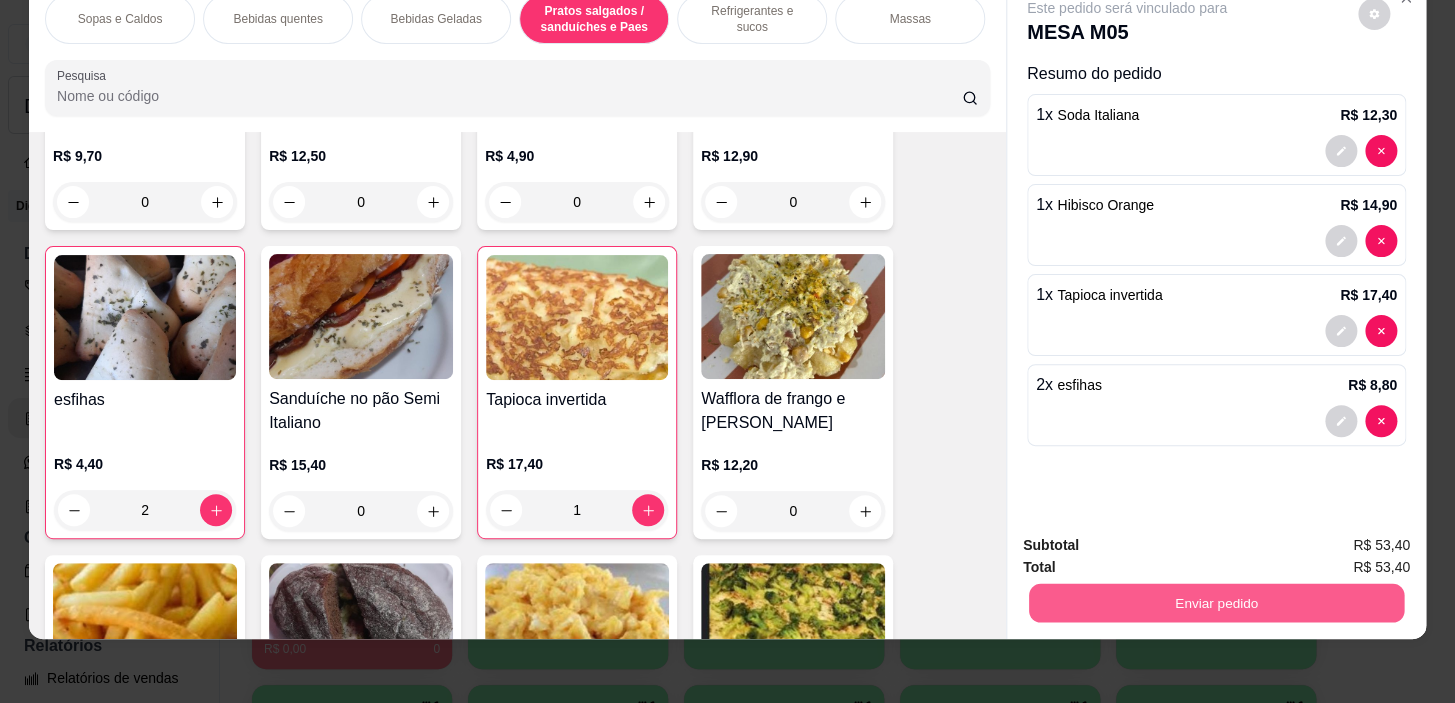 click on "Enviar pedido" at bounding box center [1216, 603] 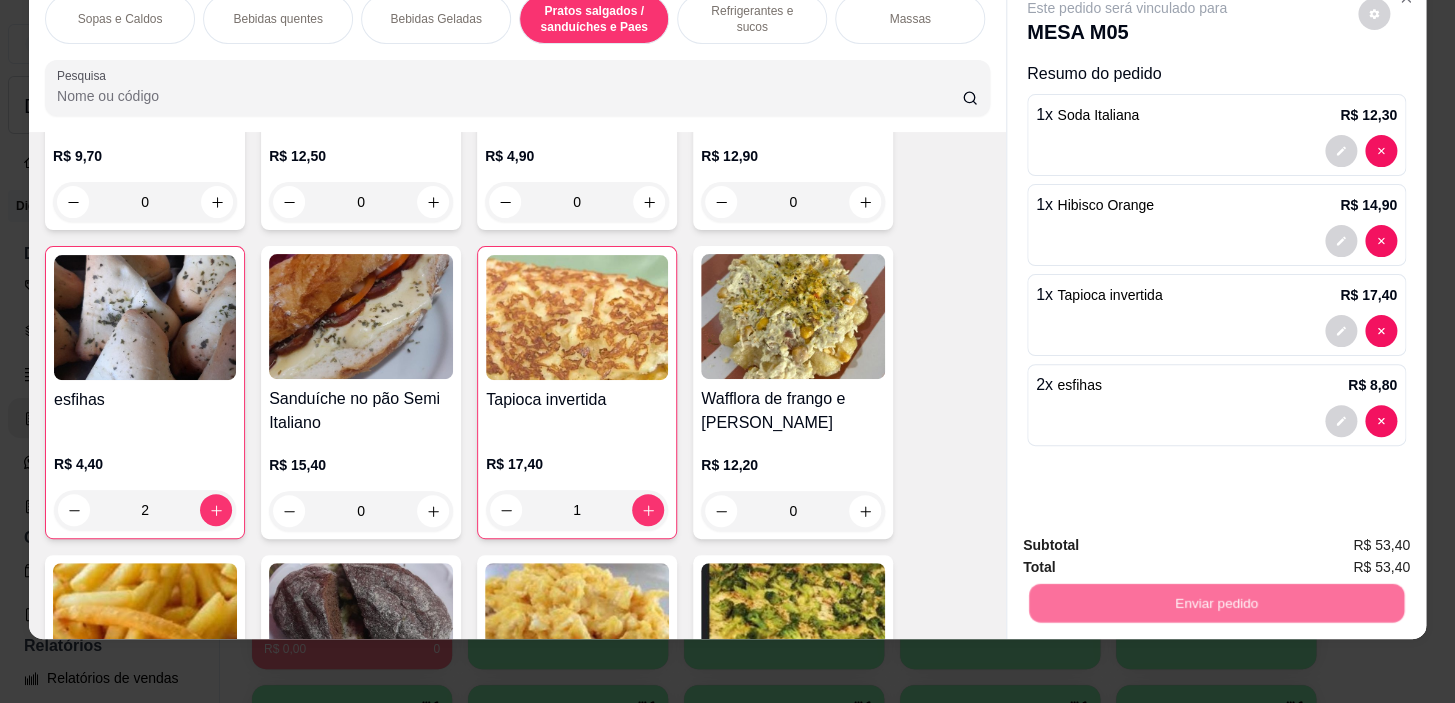 click on "Não registrar e enviar pedido" at bounding box center (1150, 540) 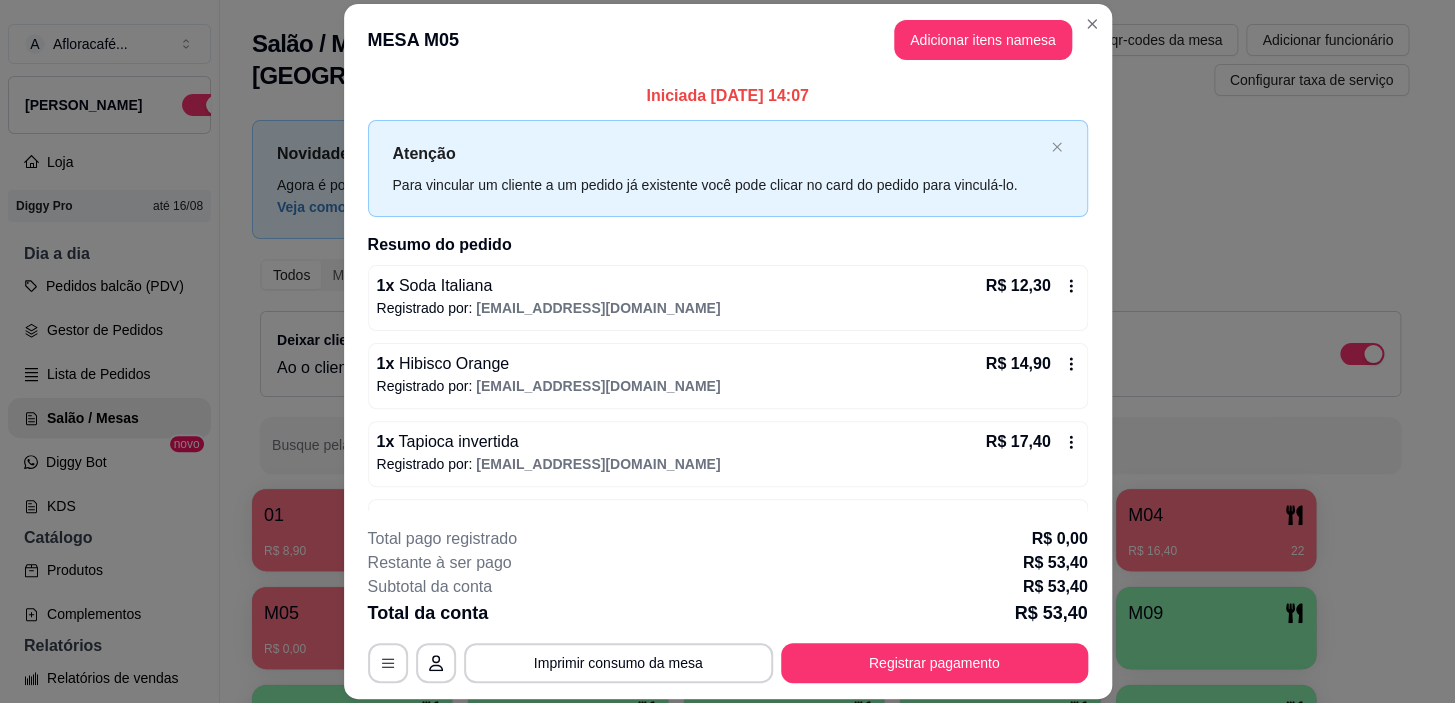 scroll, scrollTop: 60, scrollLeft: 0, axis: vertical 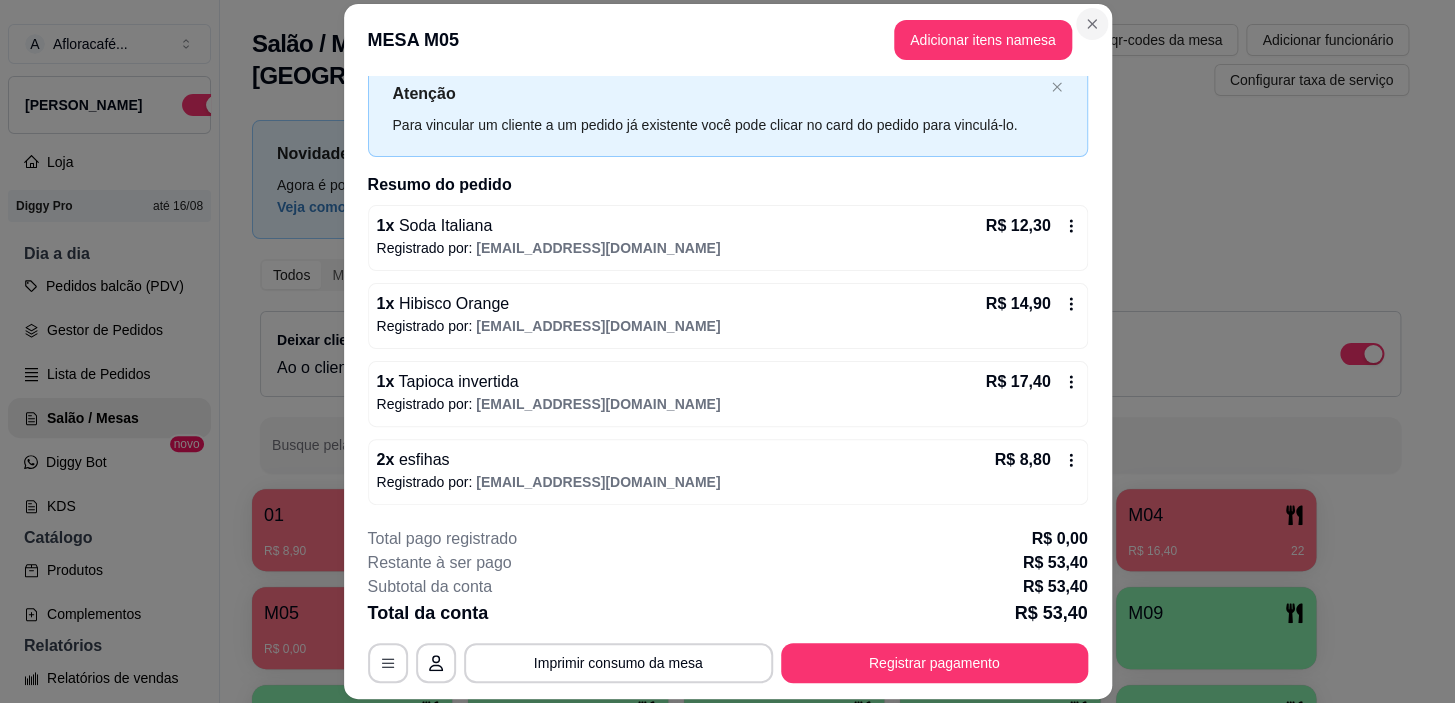 click on "MESA M05 Adicionar itens na  mesa" at bounding box center [728, 40] 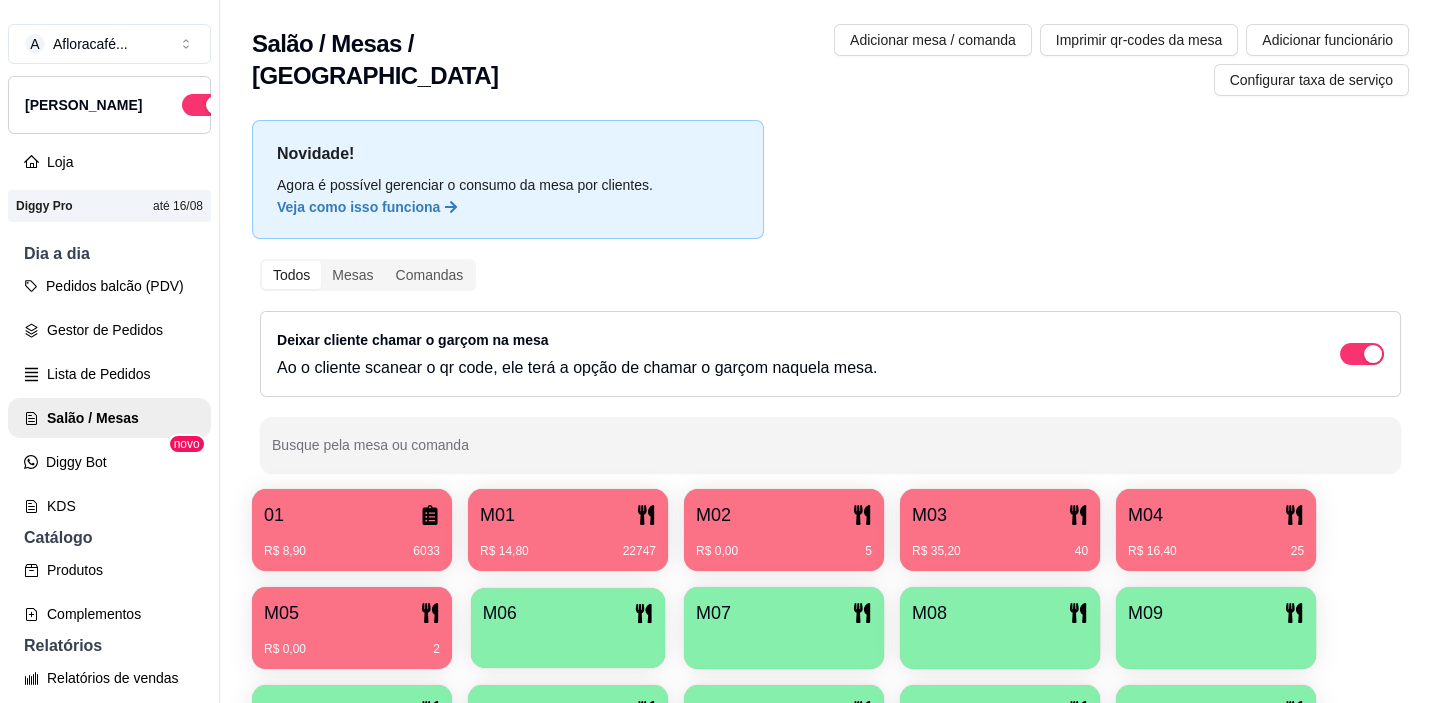 click on "M06" at bounding box center (568, 628) 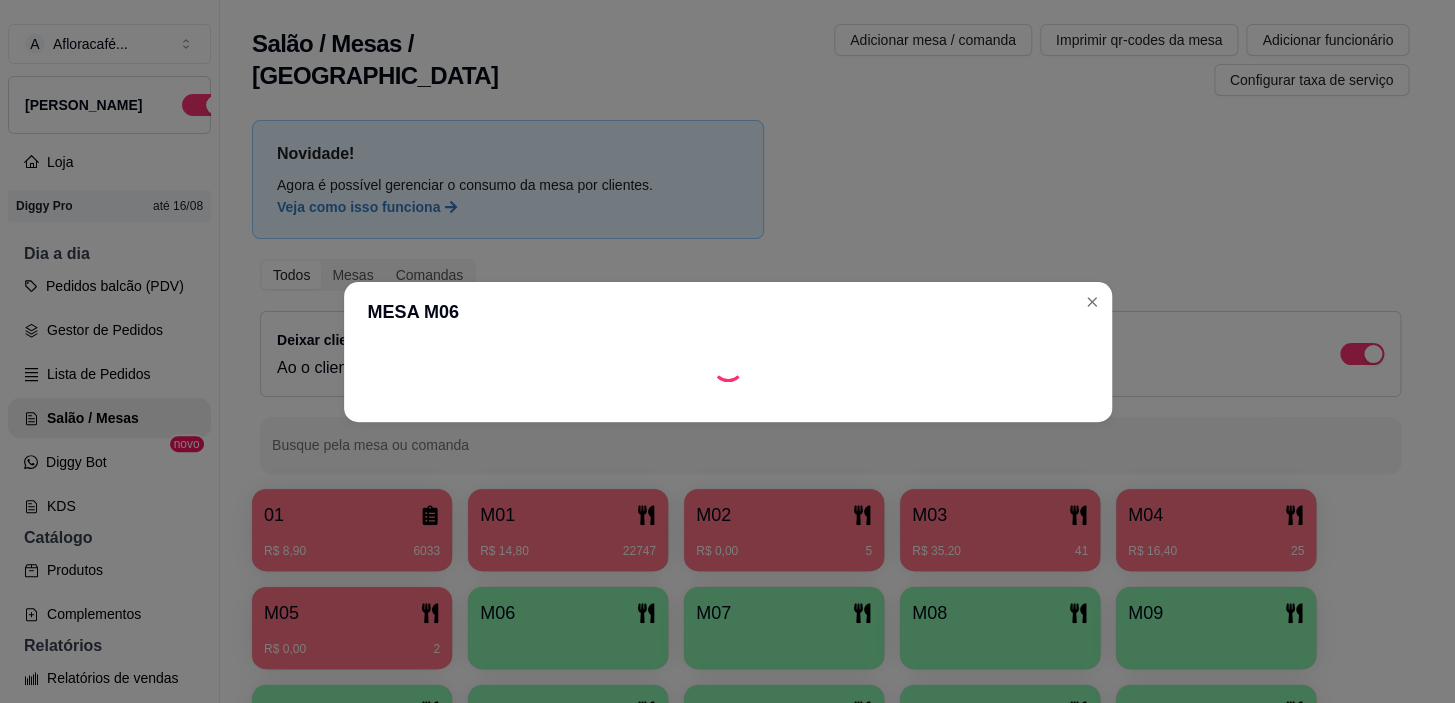 click at bounding box center [728, 406] 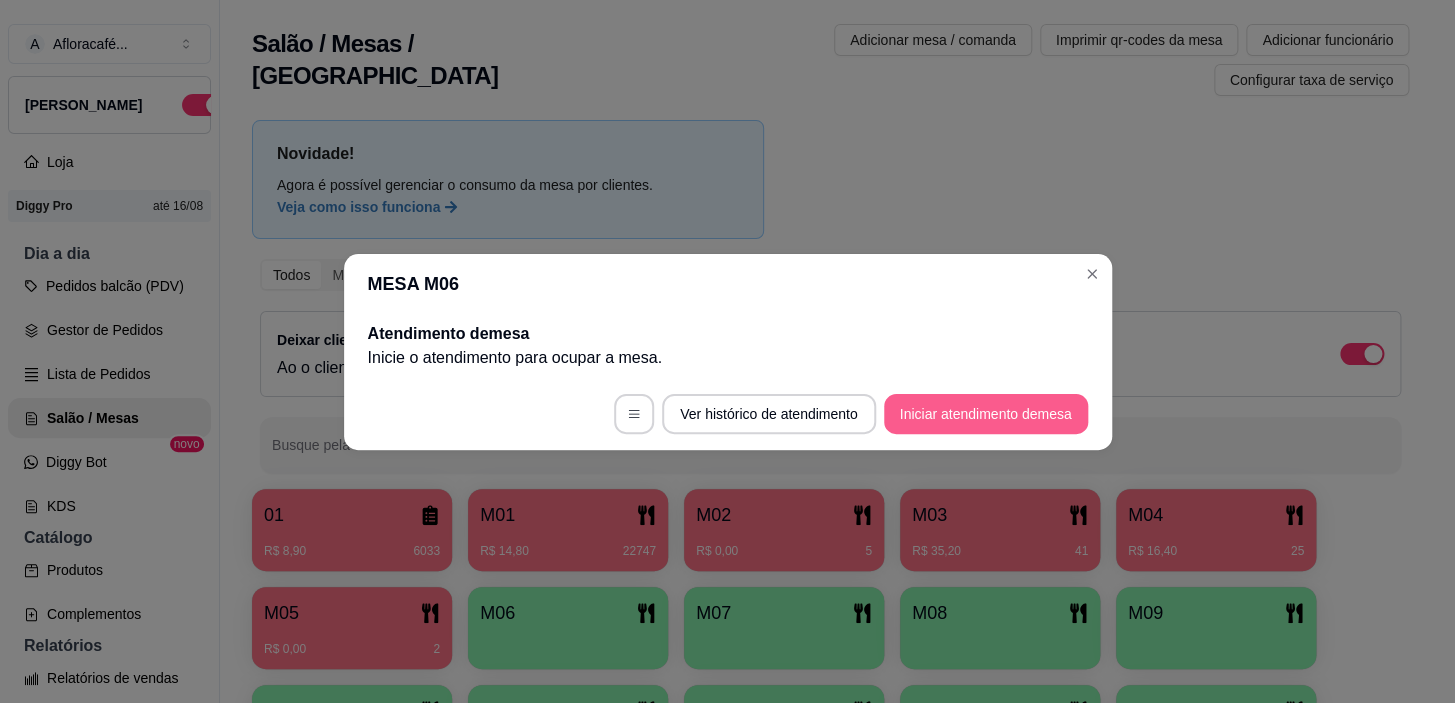 click on "Ver histórico de atendimento Iniciar atendimento de  mesa" at bounding box center [728, 414] 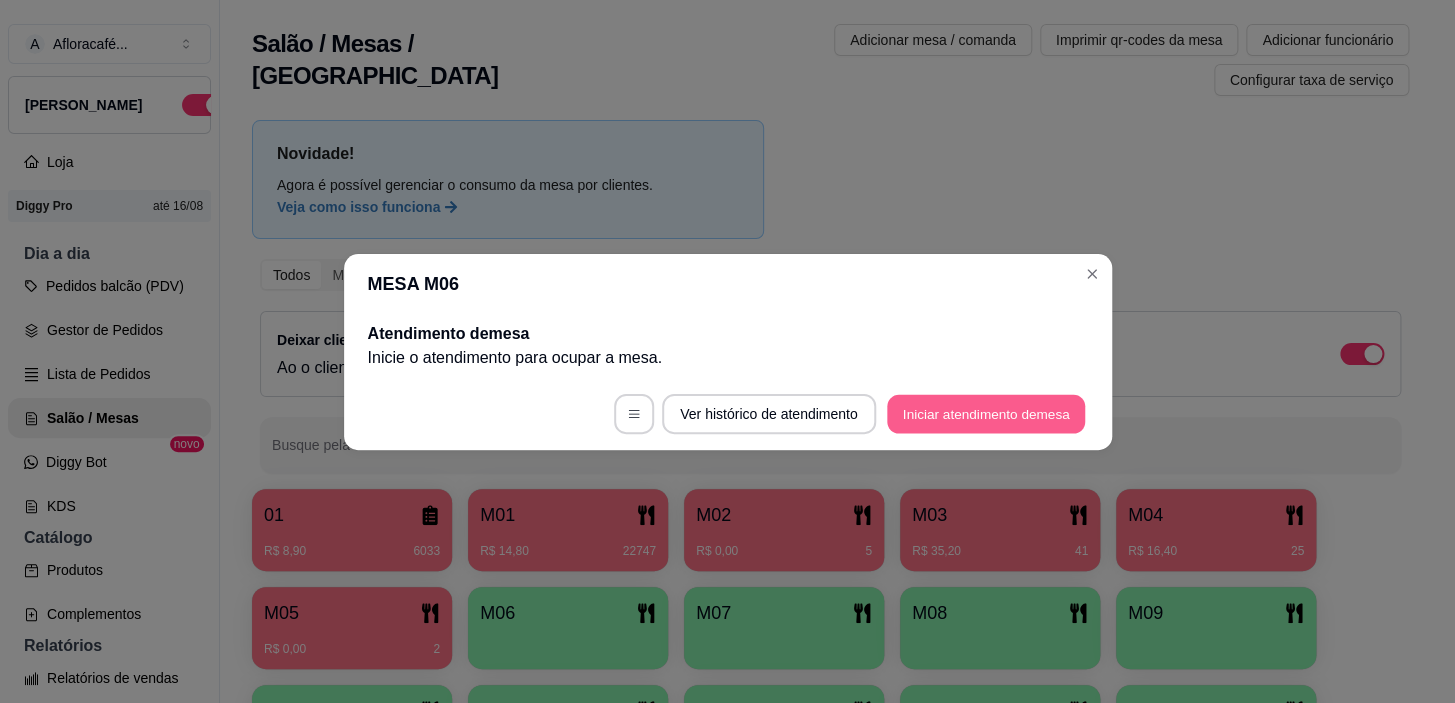 click on "Iniciar atendimento de  mesa" at bounding box center [986, 413] 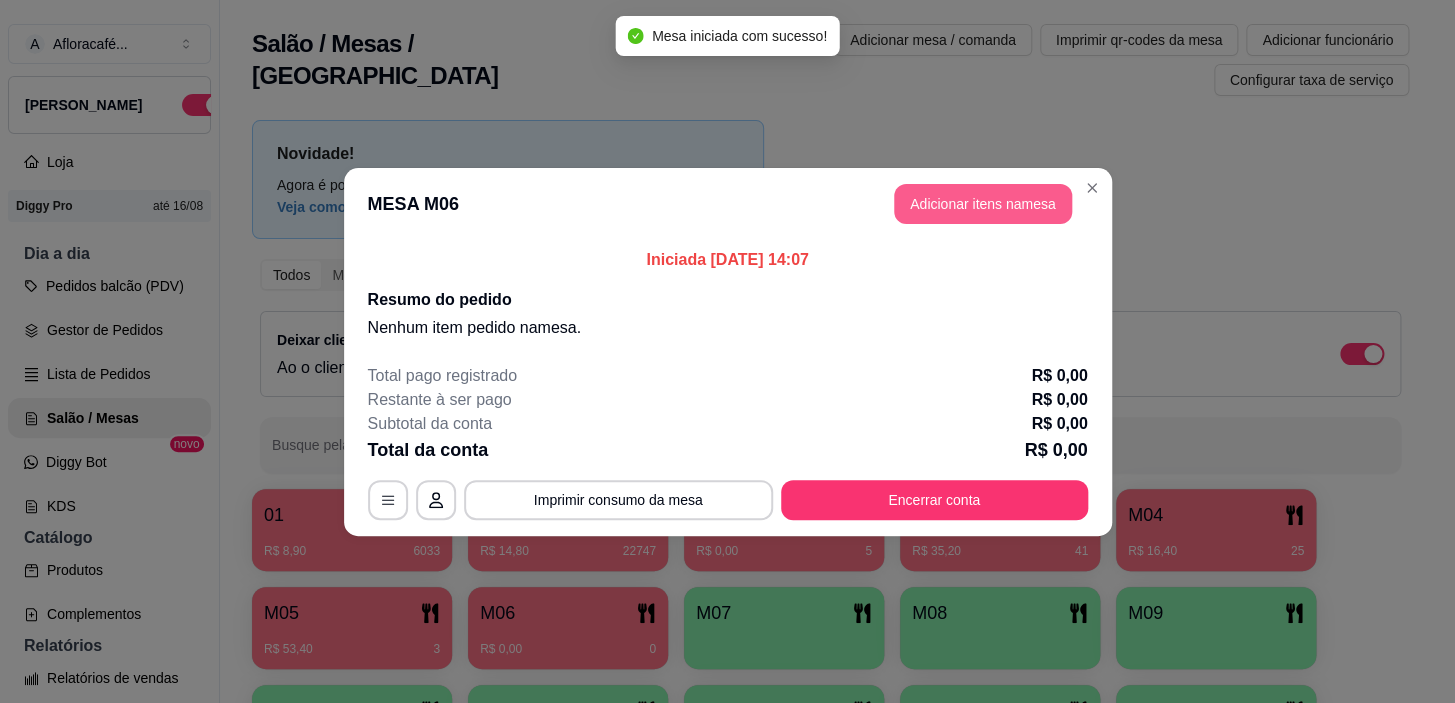 click on "Adicionar itens na  mesa" at bounding box center (983, 204) 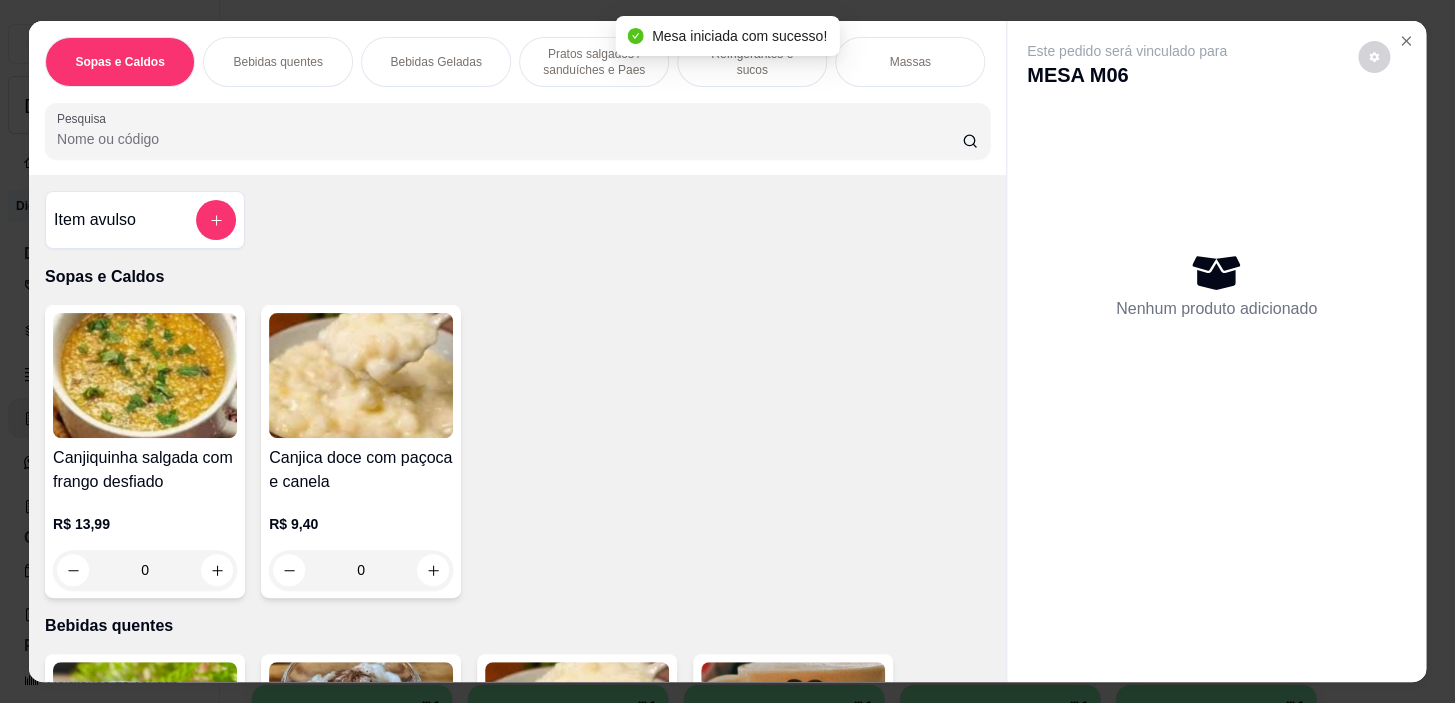 scroll, scrollTop: 0, scrollLeft: 785, axis: horizontal 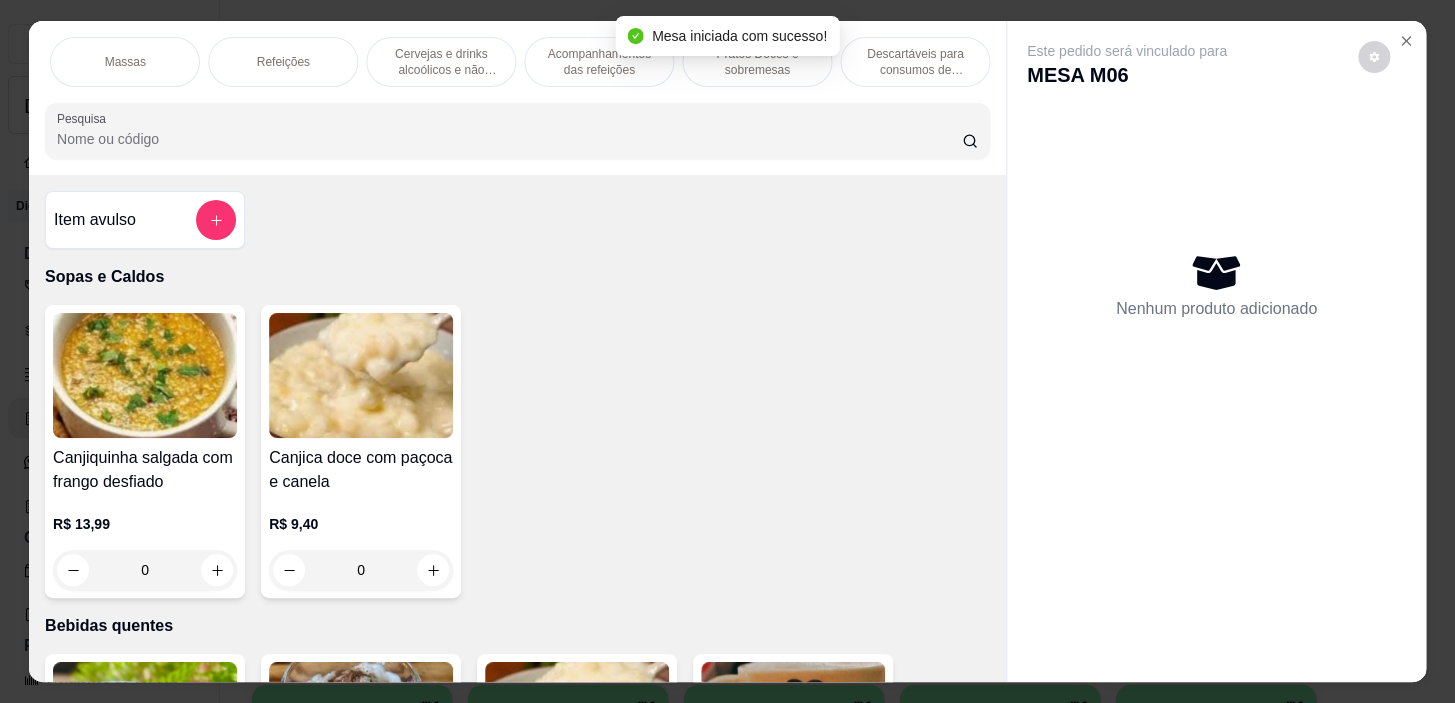 click on "Refeições" at bounding box center (283, 62) 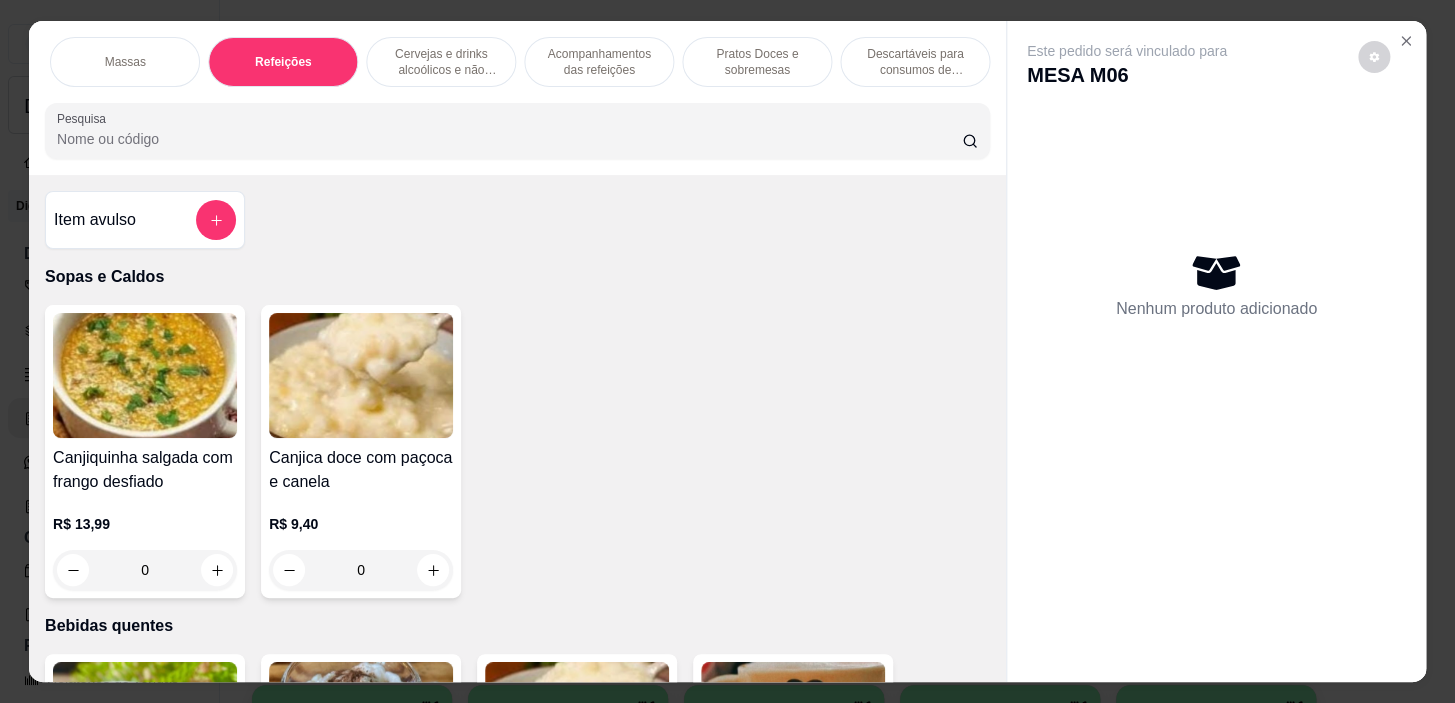 scroll, scrollTop: 11689, scrollLeft: 0, axis: vertical 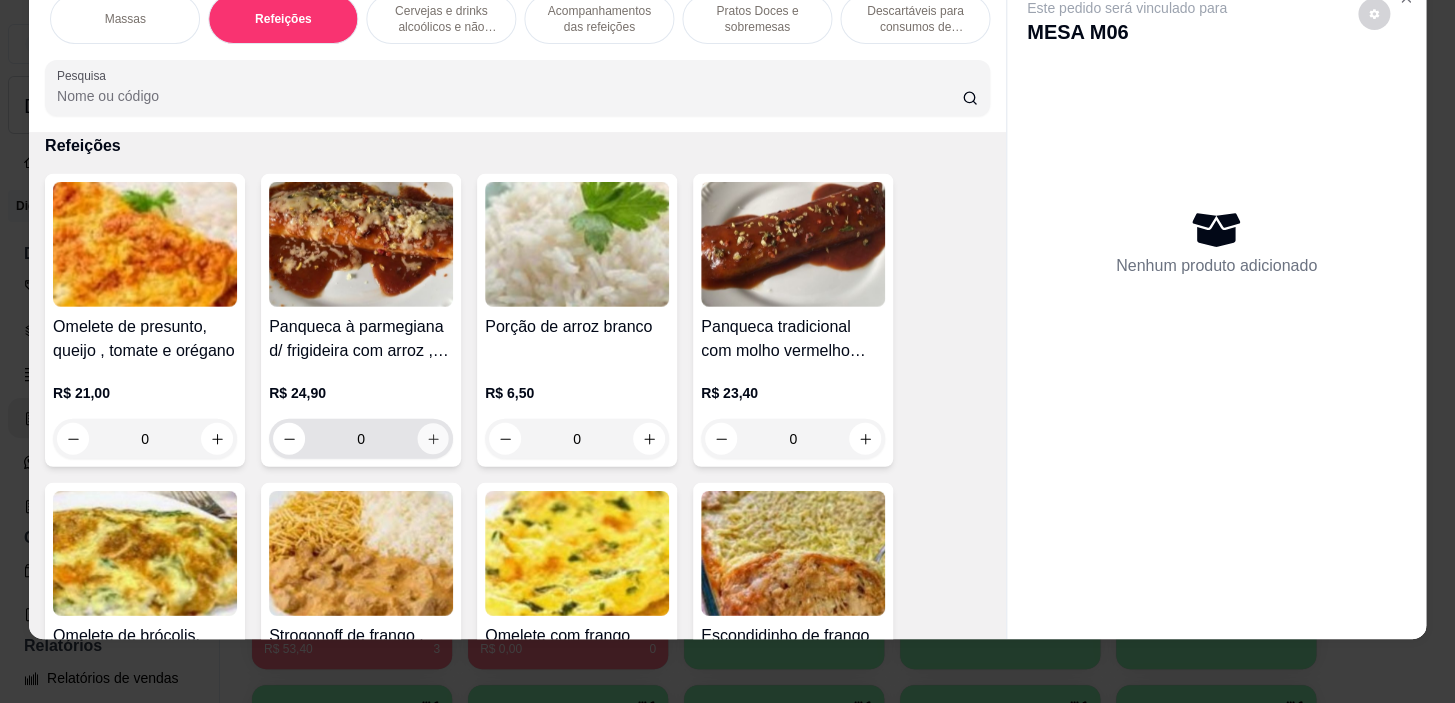 click at bounding box center [433, 439] 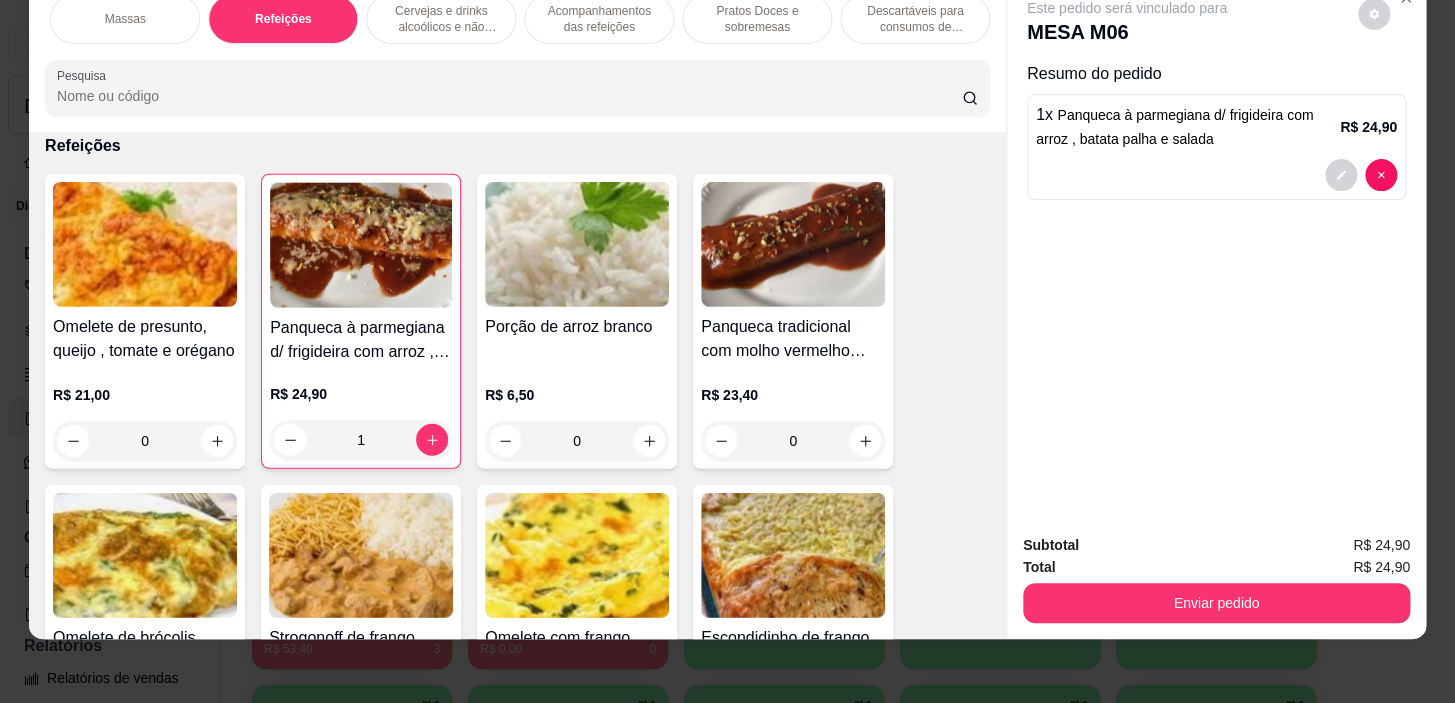 scroll, scrollTop: 0, scrollLeft: 0, axis: both 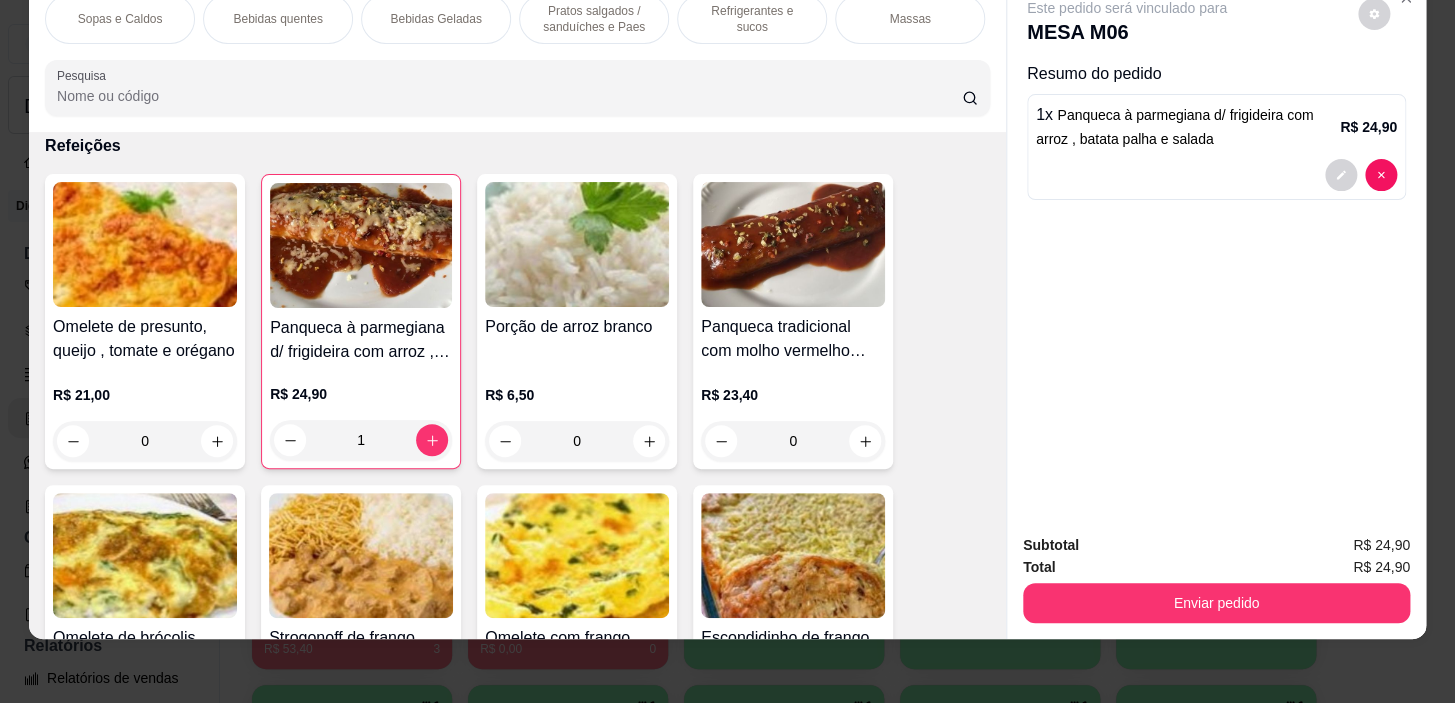 drag, startPoint x: 770, startPoint y: 14, endPoint x: 682, endPoint y: 282, distance: 282.078 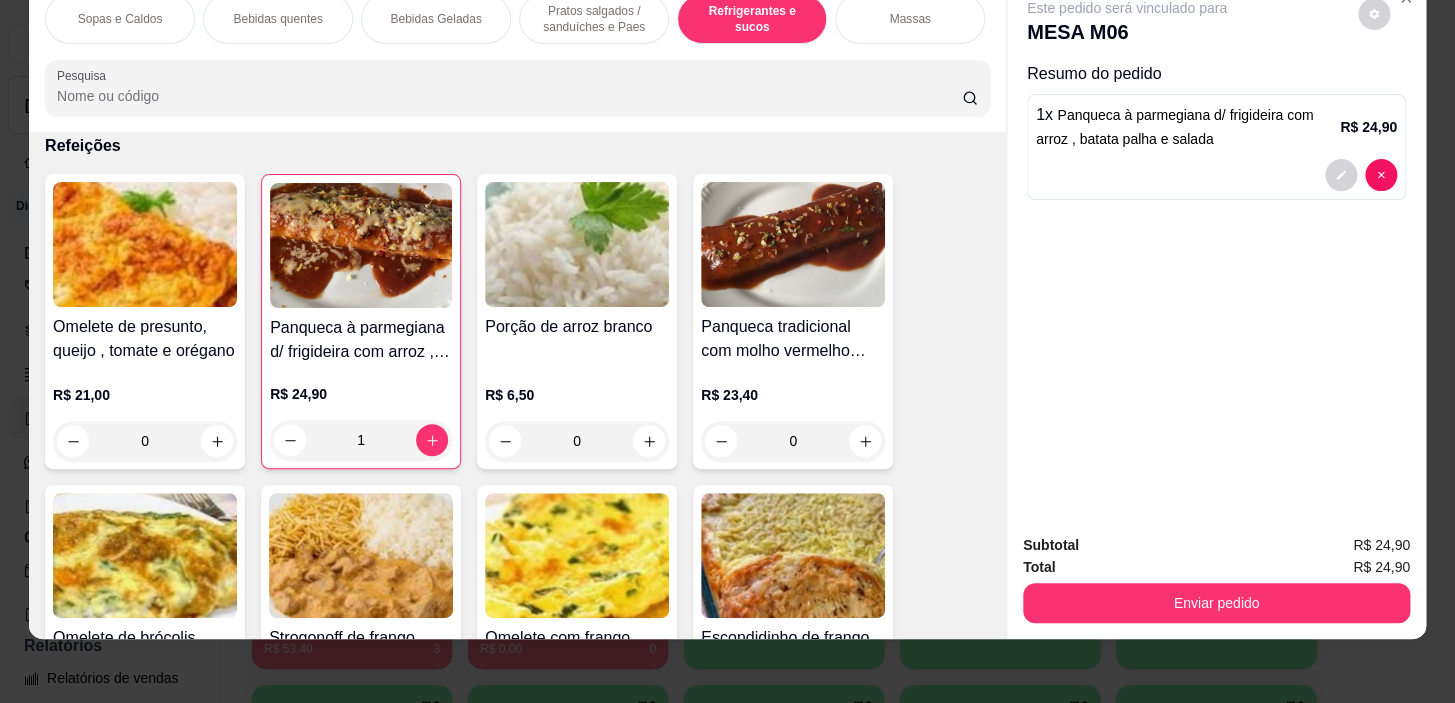 scroll, scrollTop: 8852, scrollLeft: 0, axis: vertical 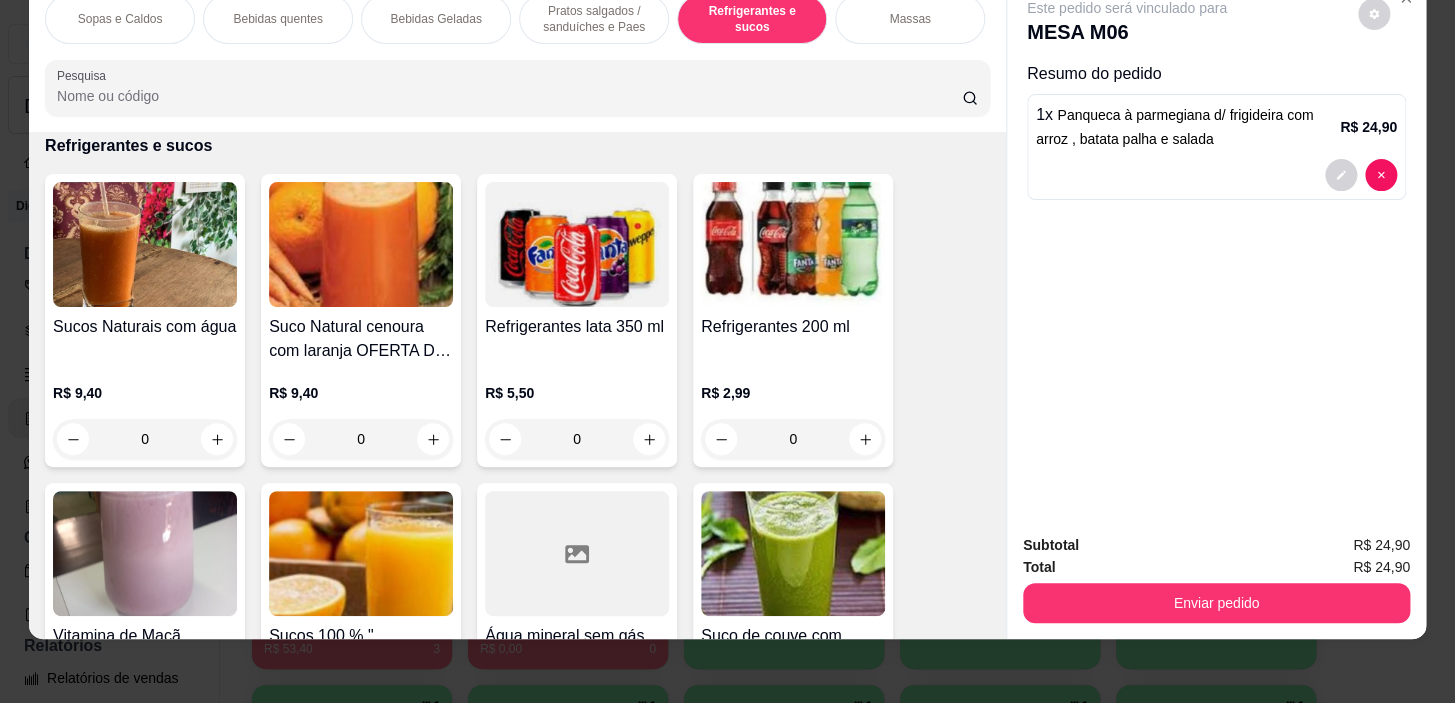 click on "0" at bounding box center [145, 439] 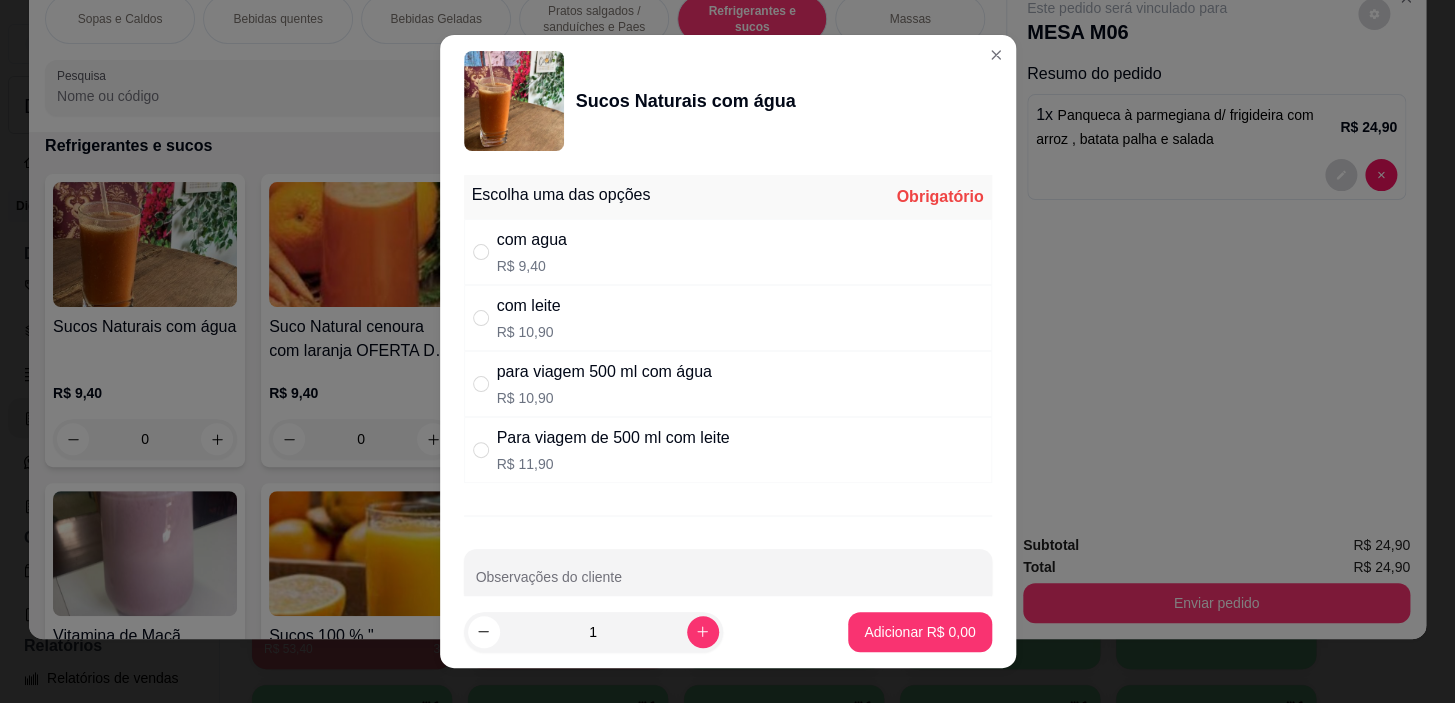 click on "com agua  R$ 9,40" at bounding box center [728, 252] 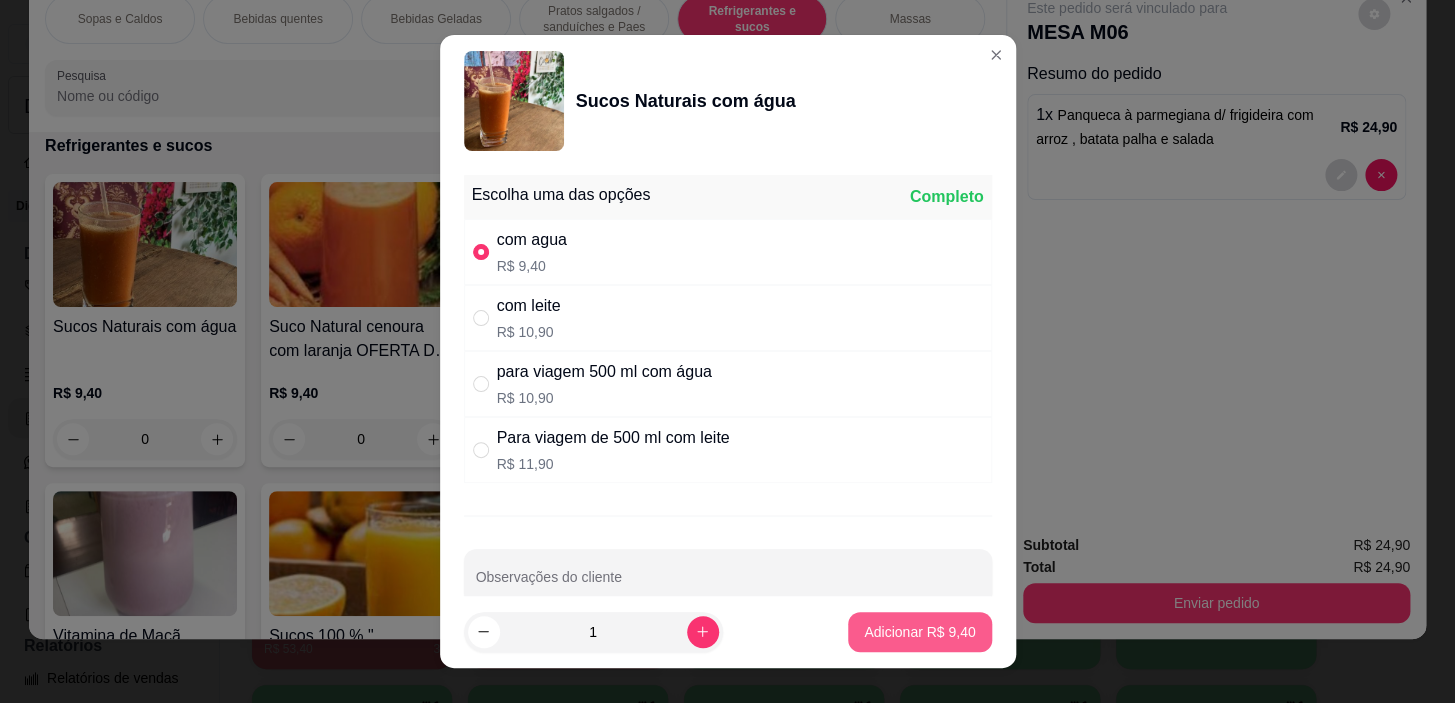click on "Adicionar   R$ 9,40" at bounding box center [919, 632] 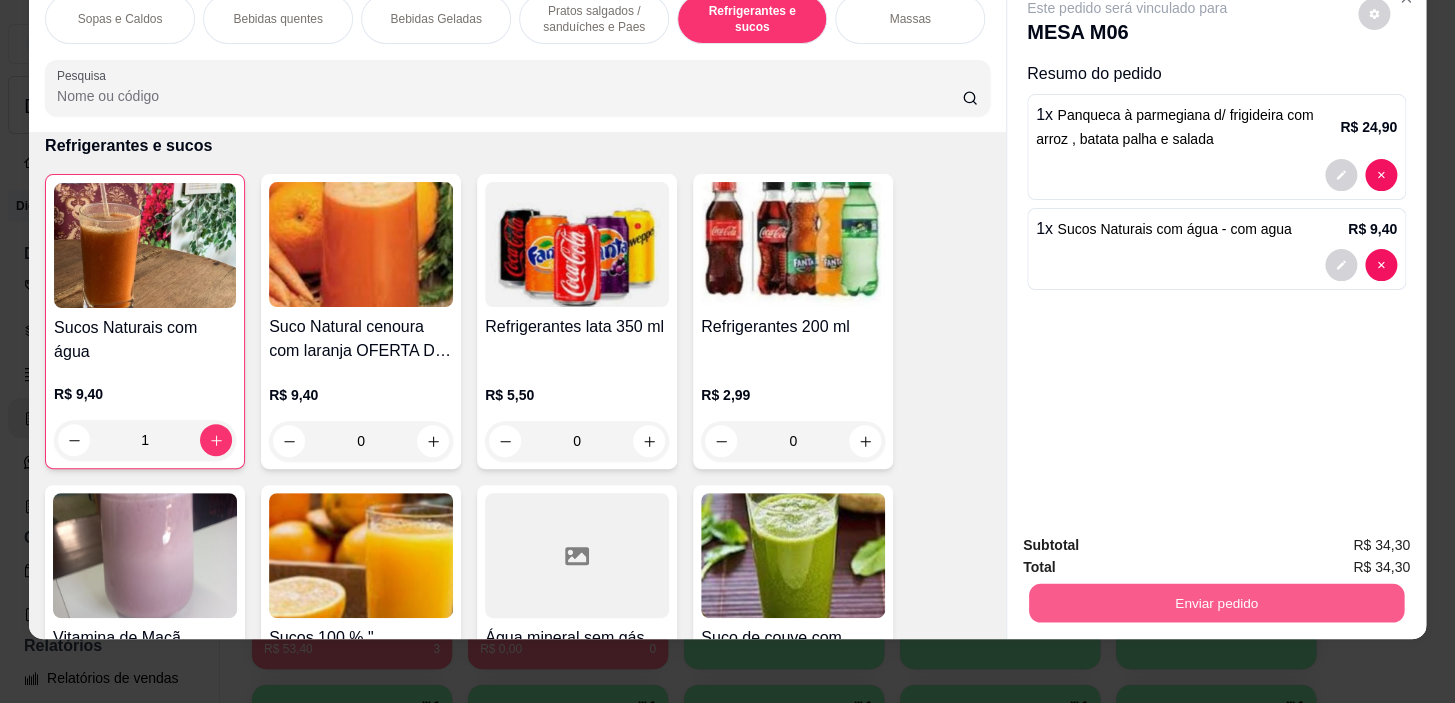 click on "Enviar pedido" at bounding box center [1216, 603] 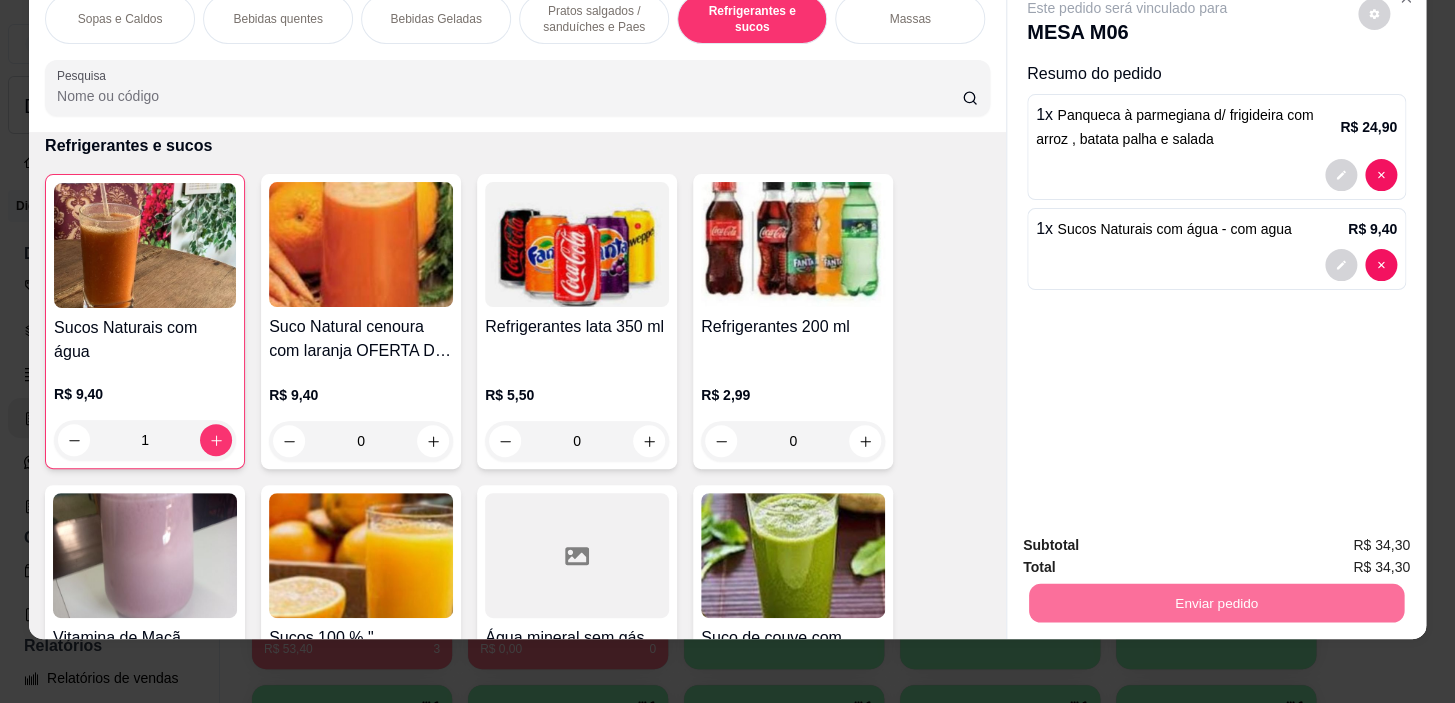 click on "Não registrar e enviar pedido" at bounding box center (1150, 540) 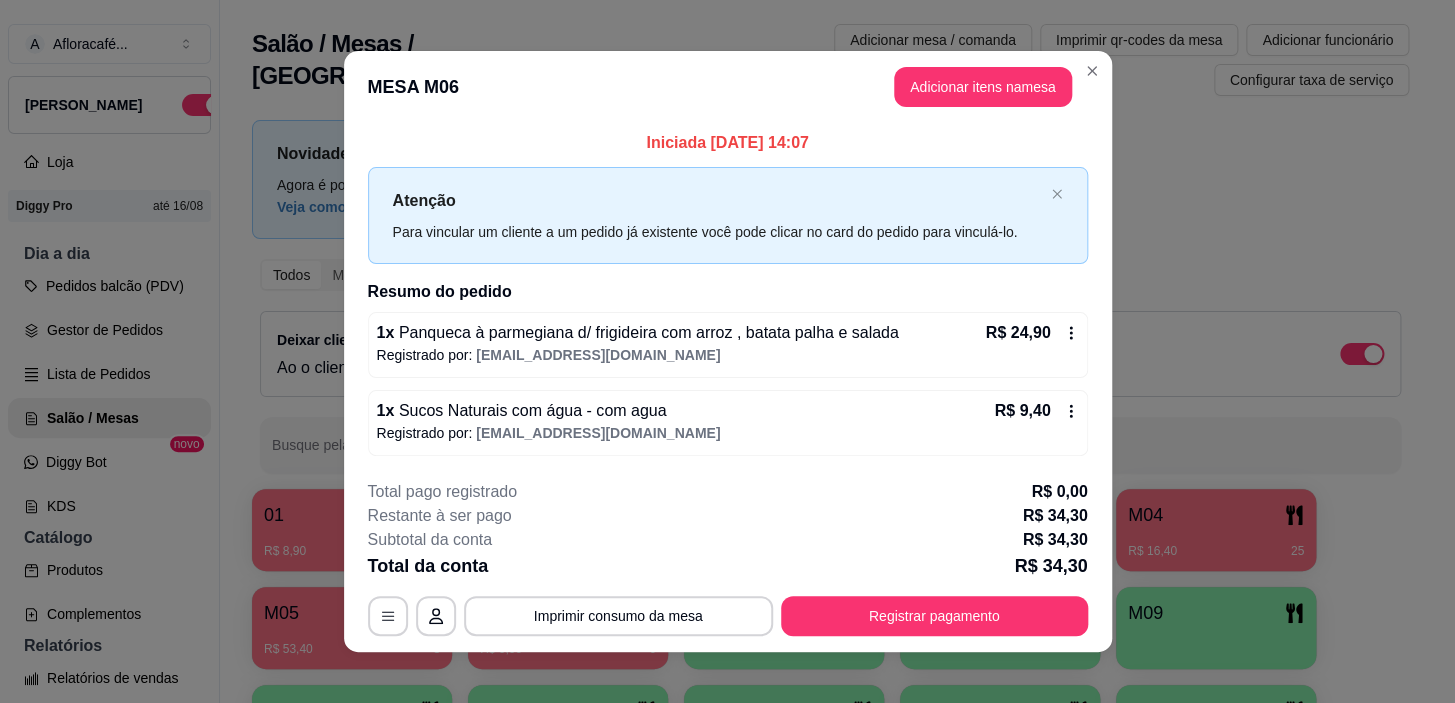 scroll, scrollTop: 12, scrollLeft: 0, axis: vertical 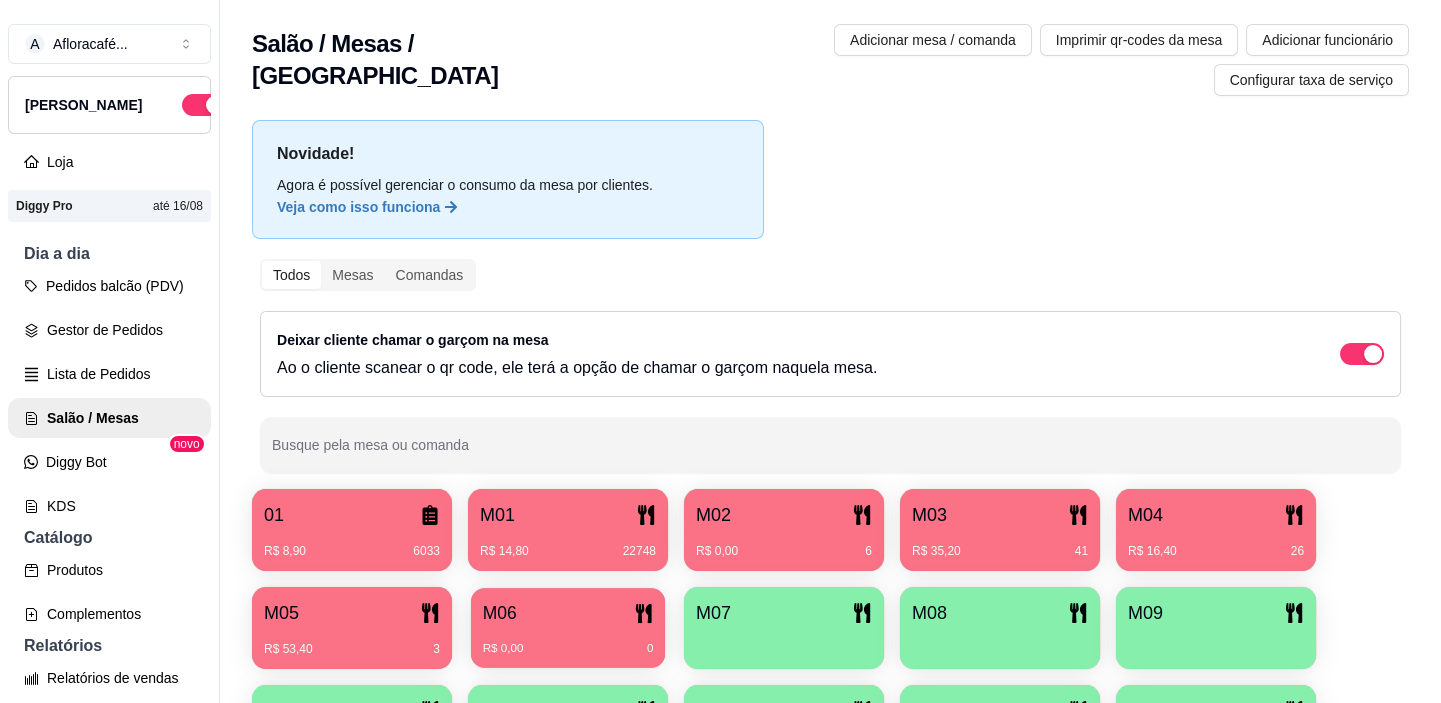 click on "R$ 0,00 0" at bounding box center (568, 641) 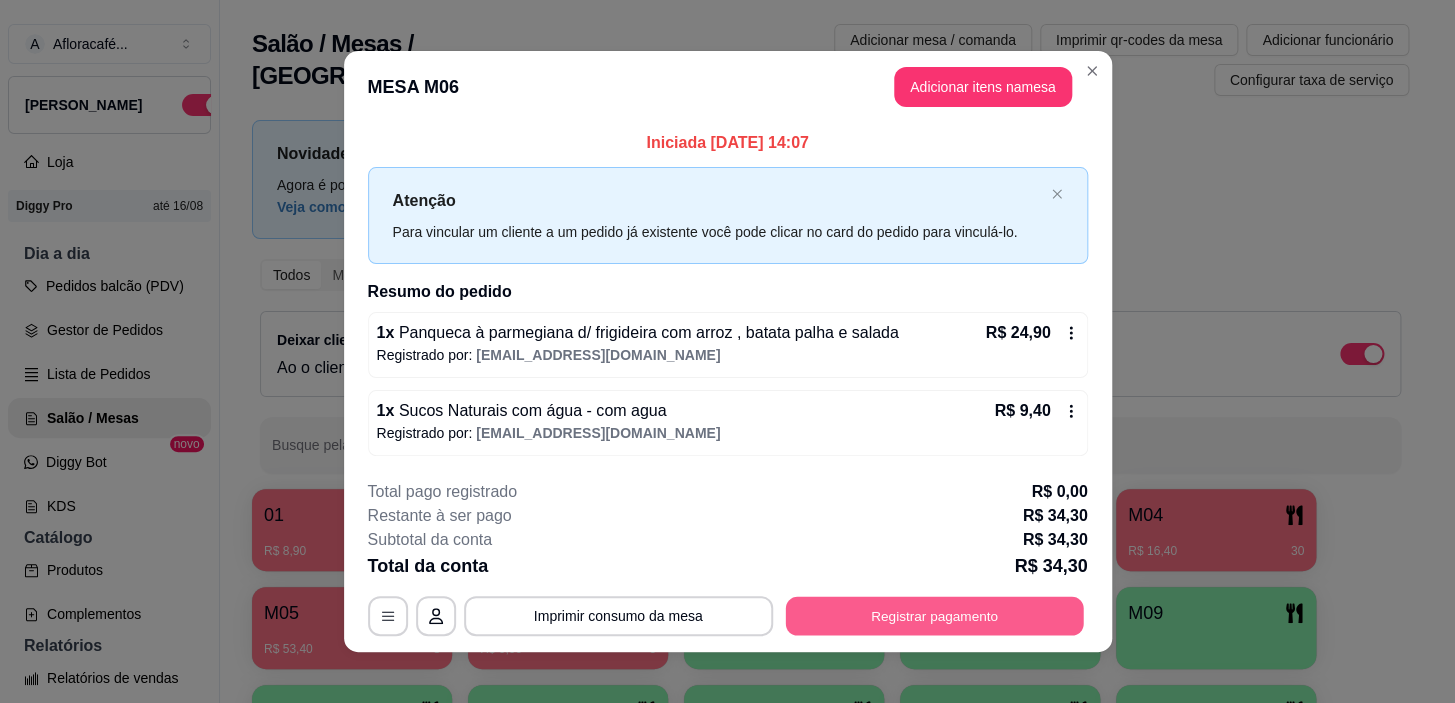 click on "Registrar pagamento" at bounding box center [934, 616] 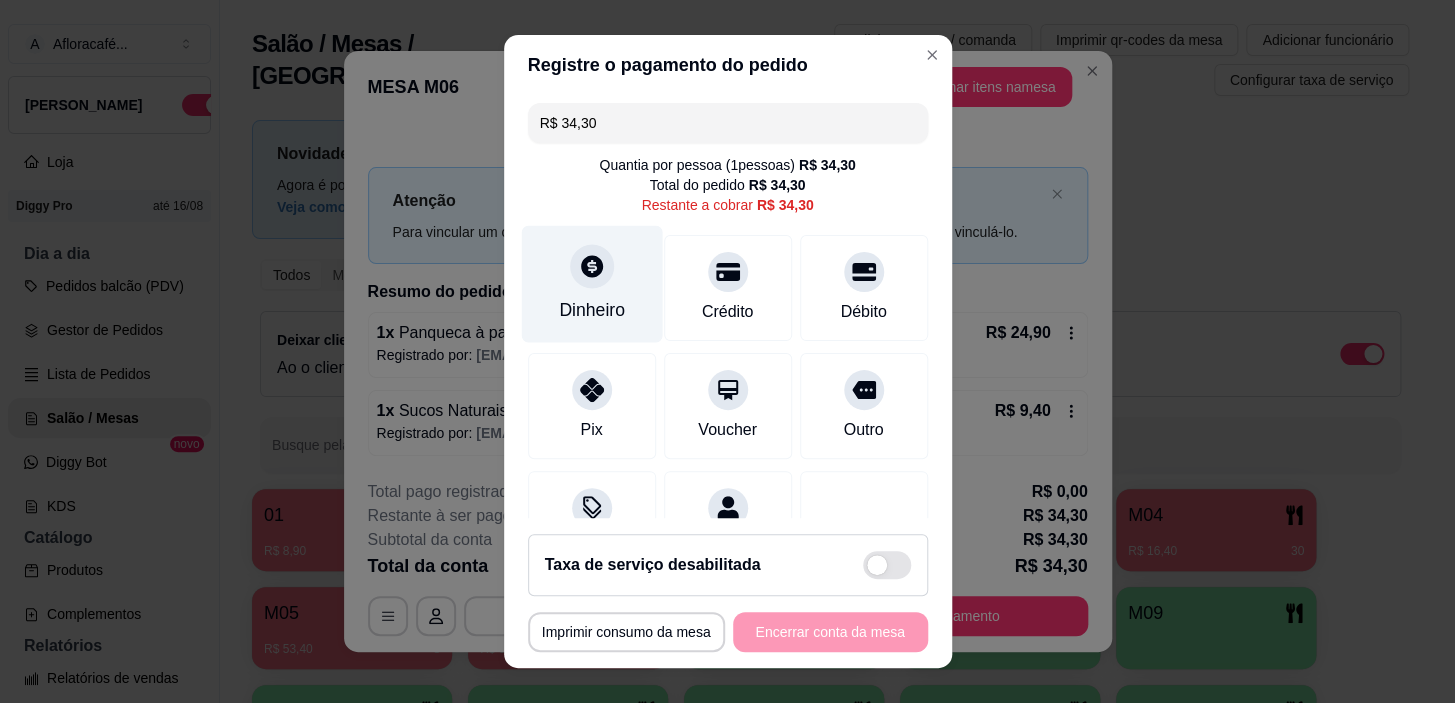 click on "Dinheiro" at bounding box center [592, 310] 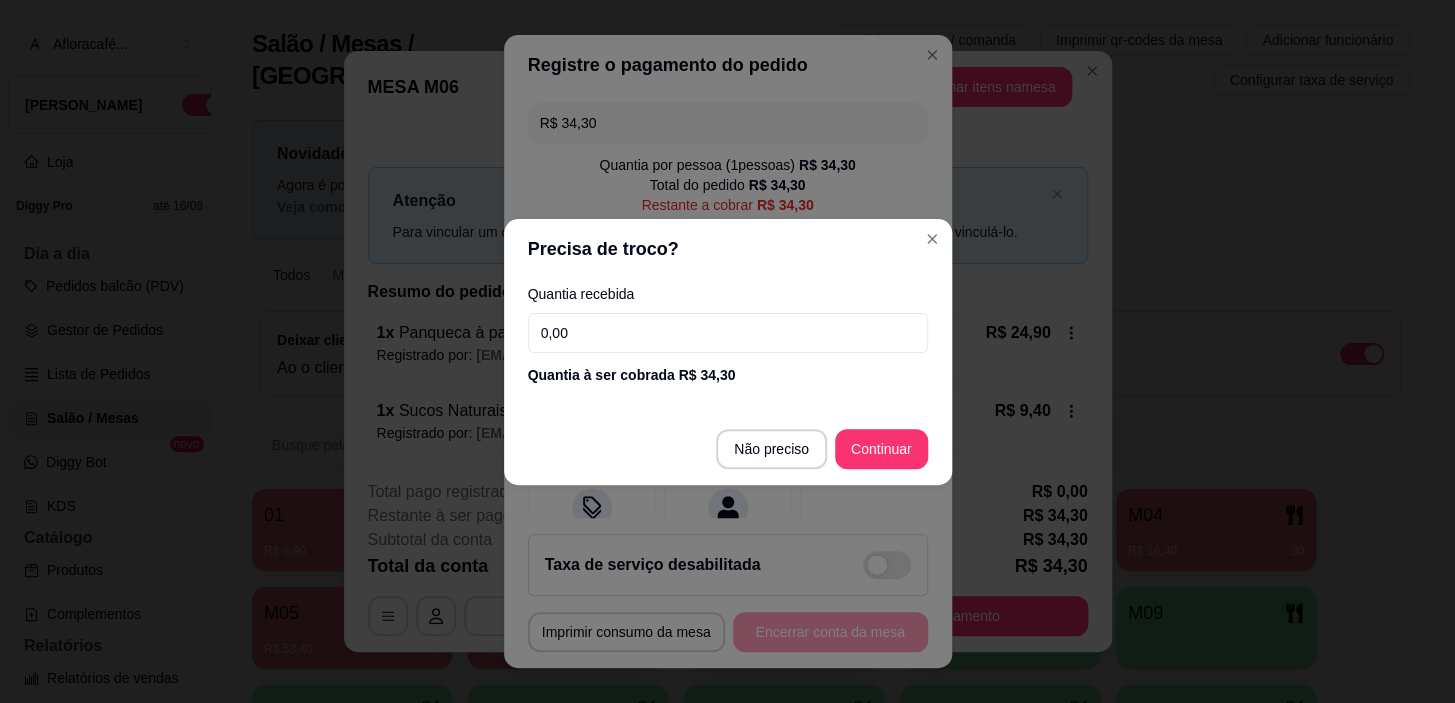 drag, startPoint x: 640, startPoint y: 326, endPoint x: 640, endPoint y: 284, distance: 42 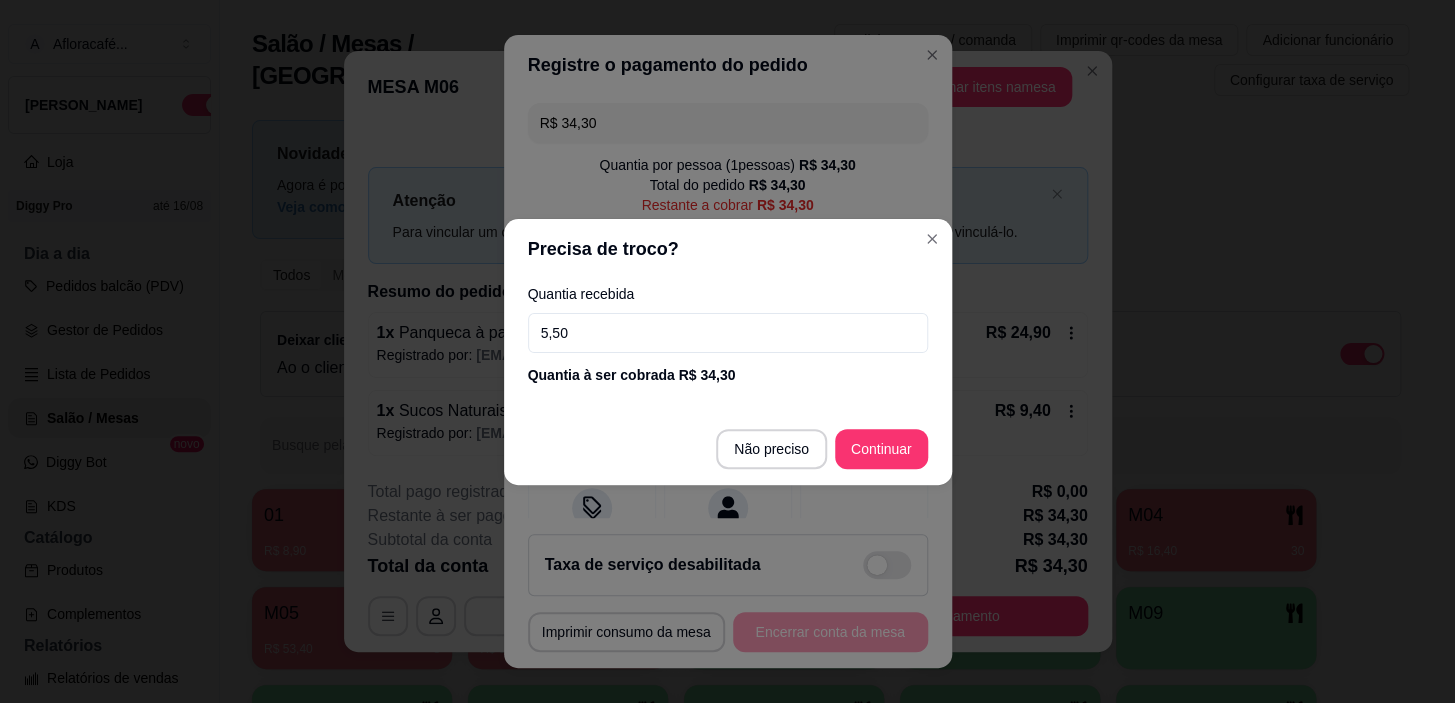type on "55,00" 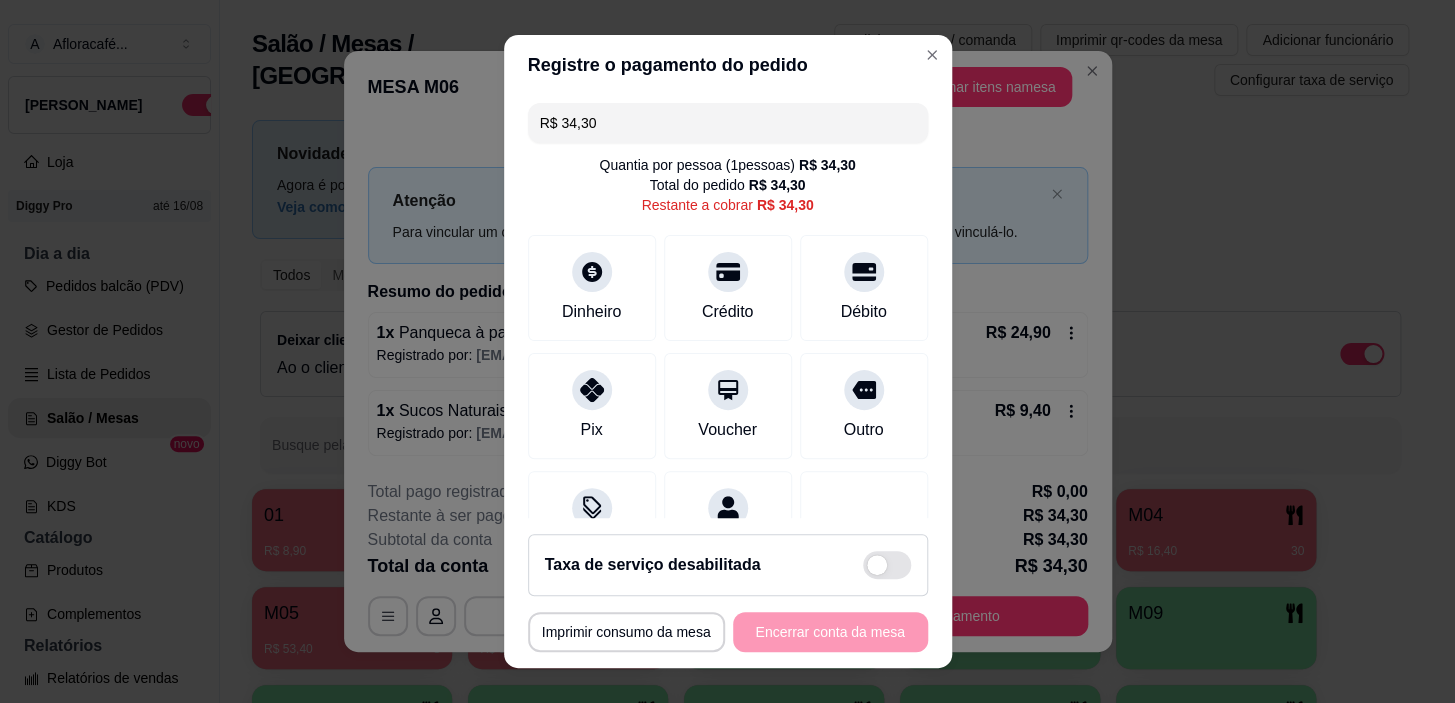 click on "Registre o pagamento do pedido" at bounding box center [728, 65] 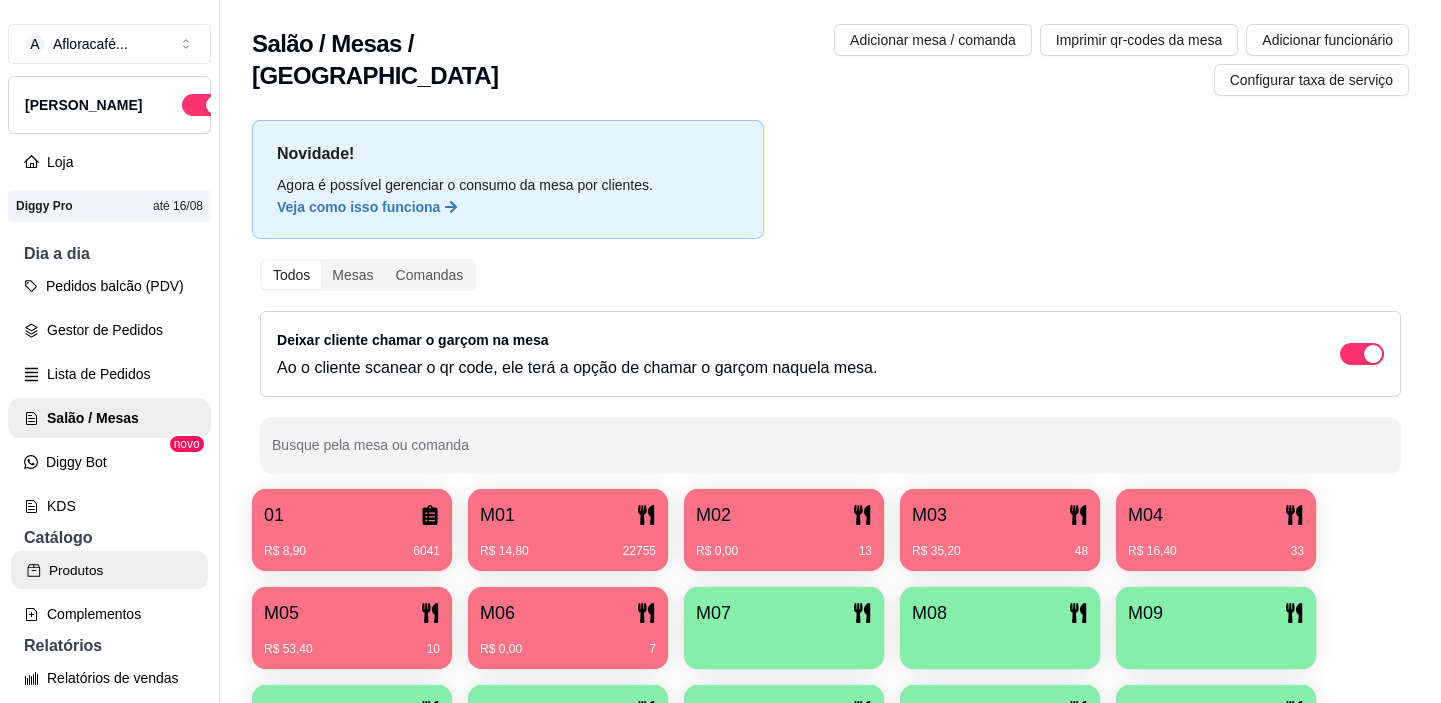 click on "Produtos" at bounding box center [109, 570] 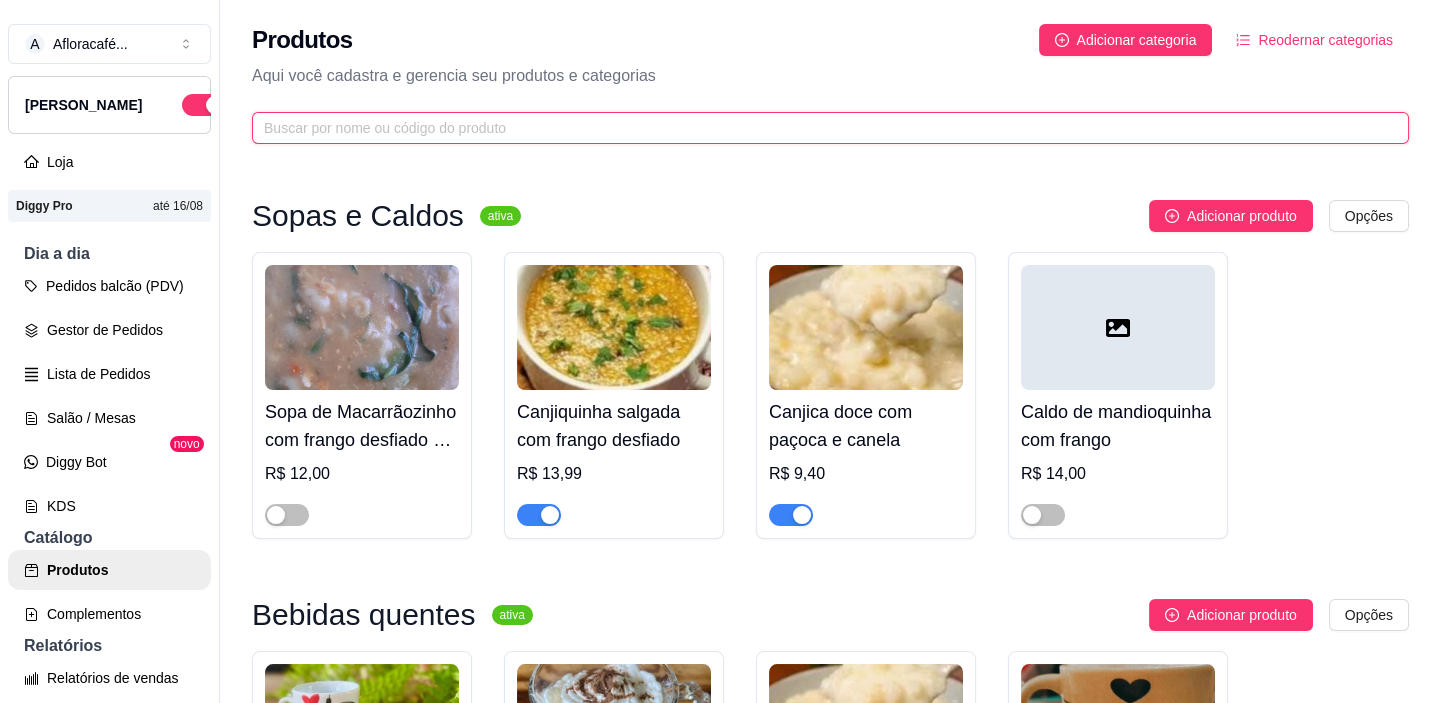 click at bounding box center [822, 128] 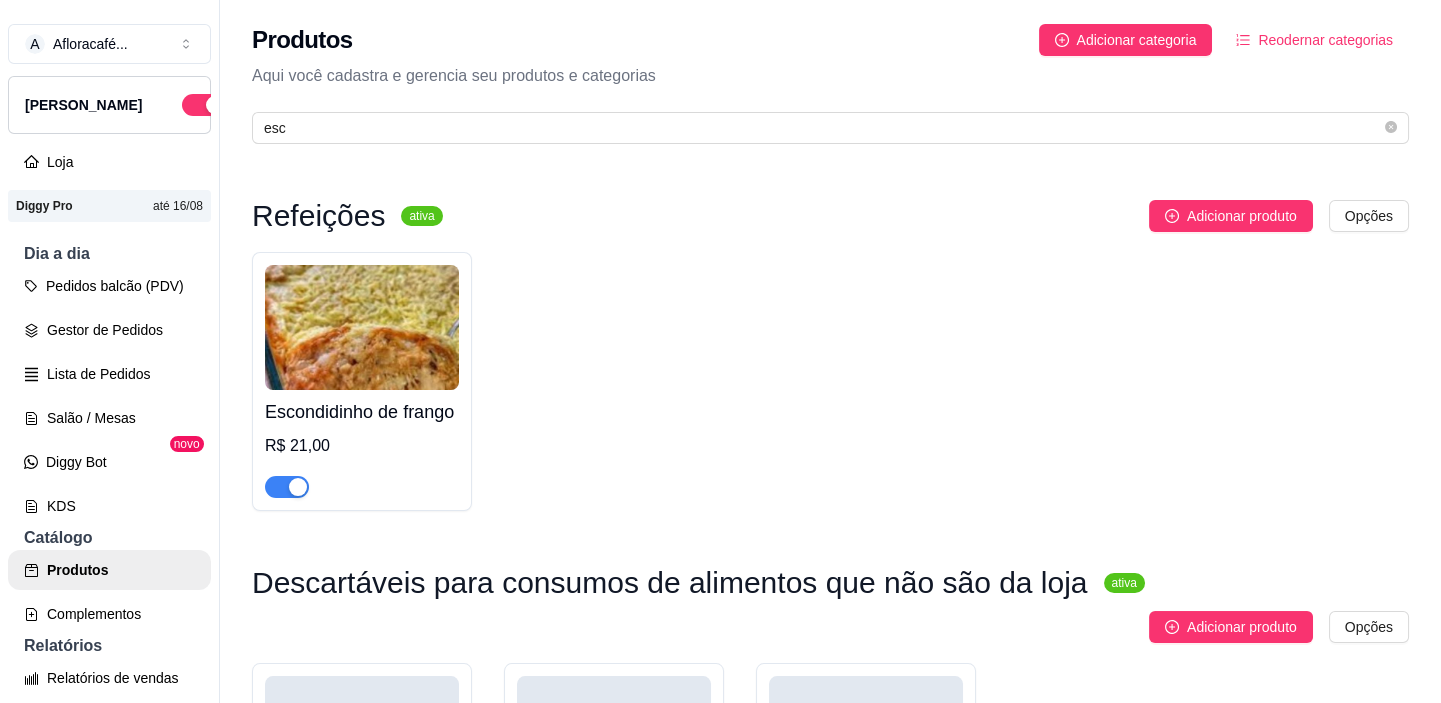 click at bounding box center (298, 487) 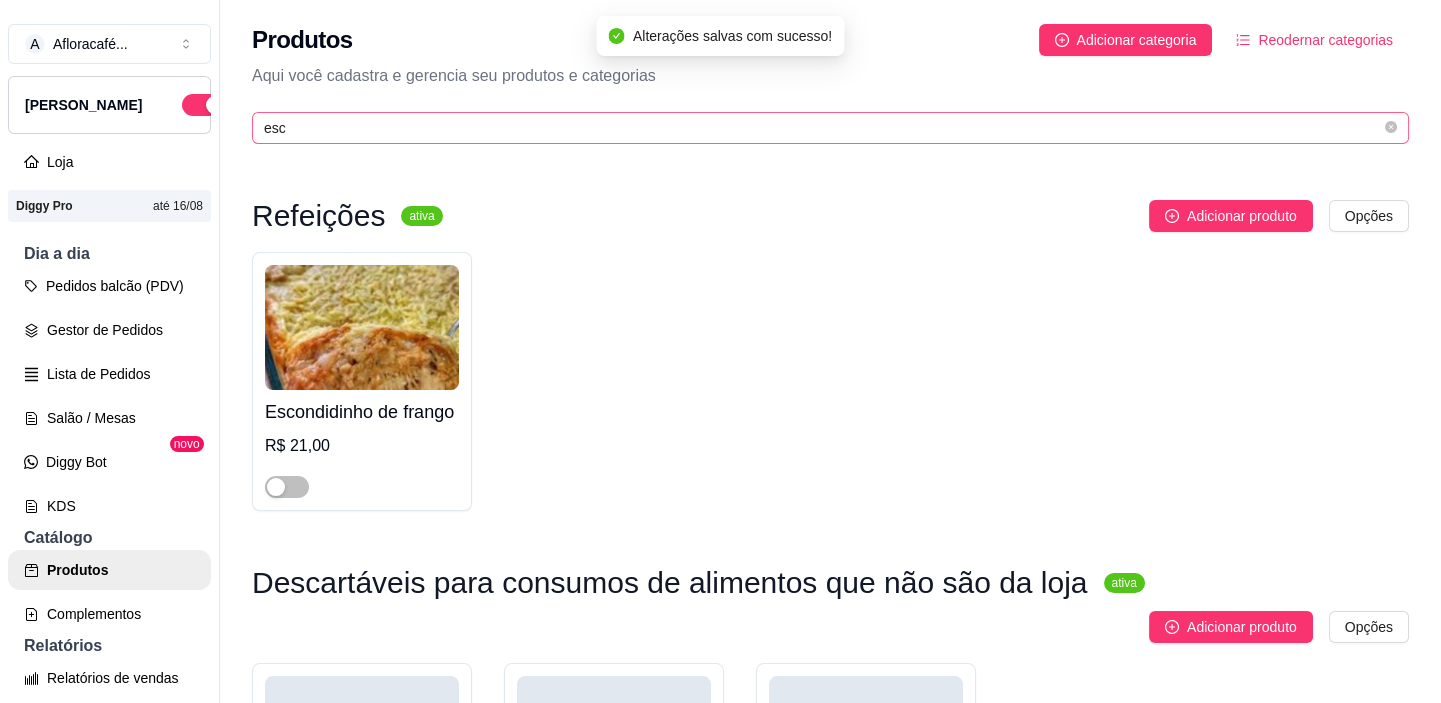 click on "esc" at bounding box center [830, 128] 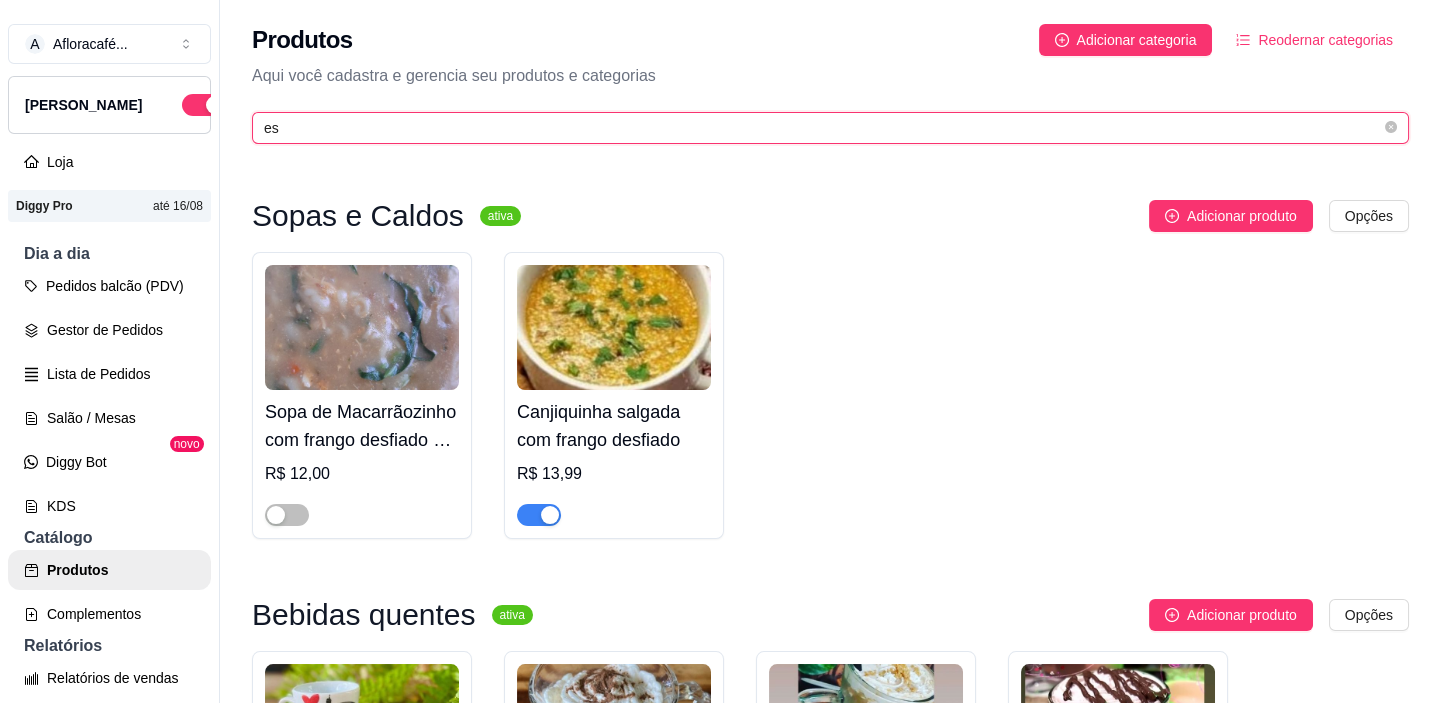 type on "e" 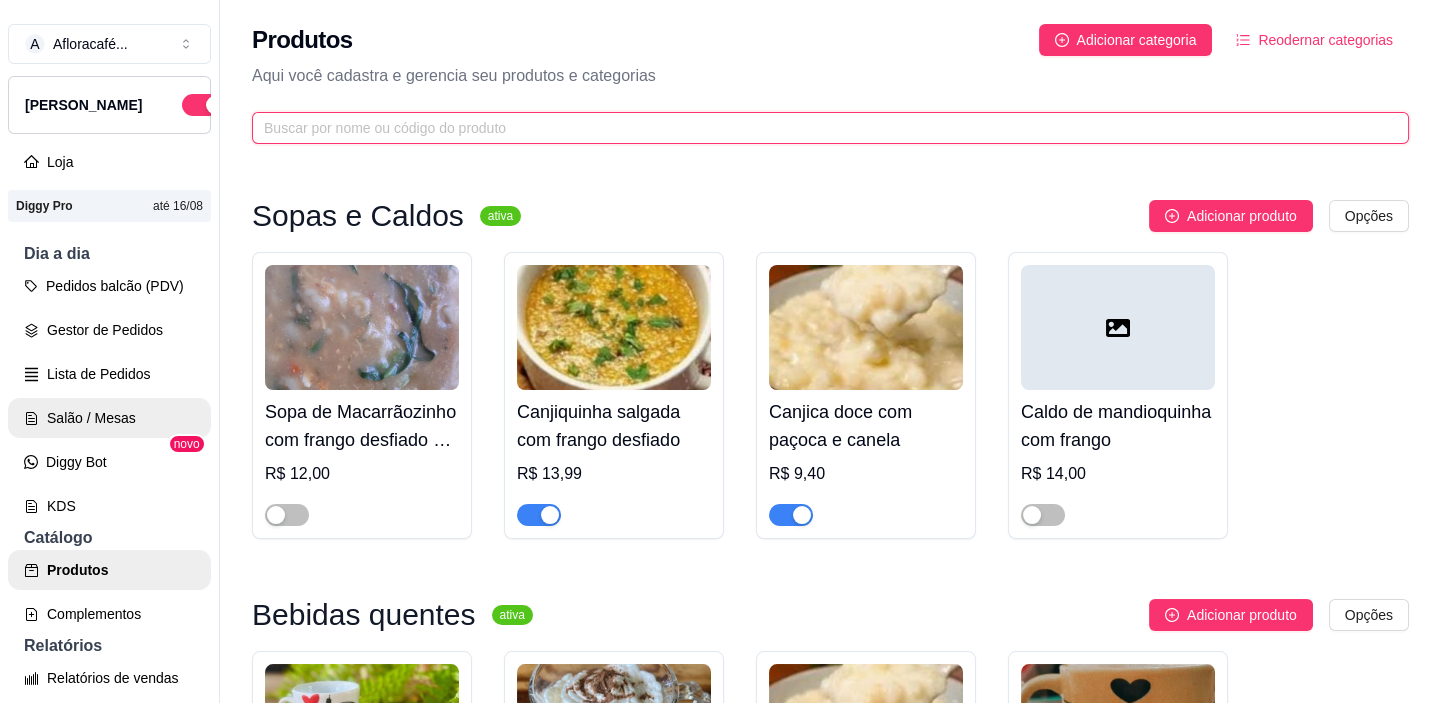 type 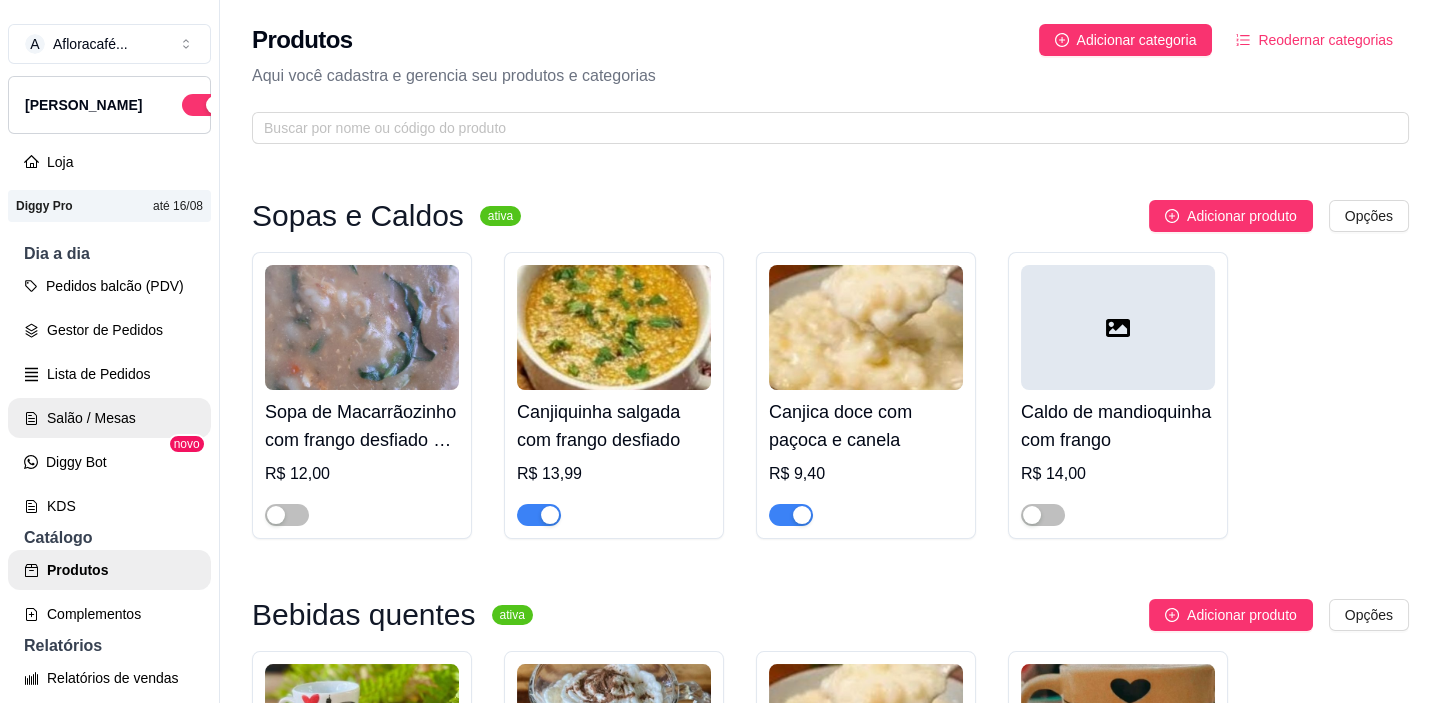 click on "Salão / Mesas" at bounding box center (109, 418) 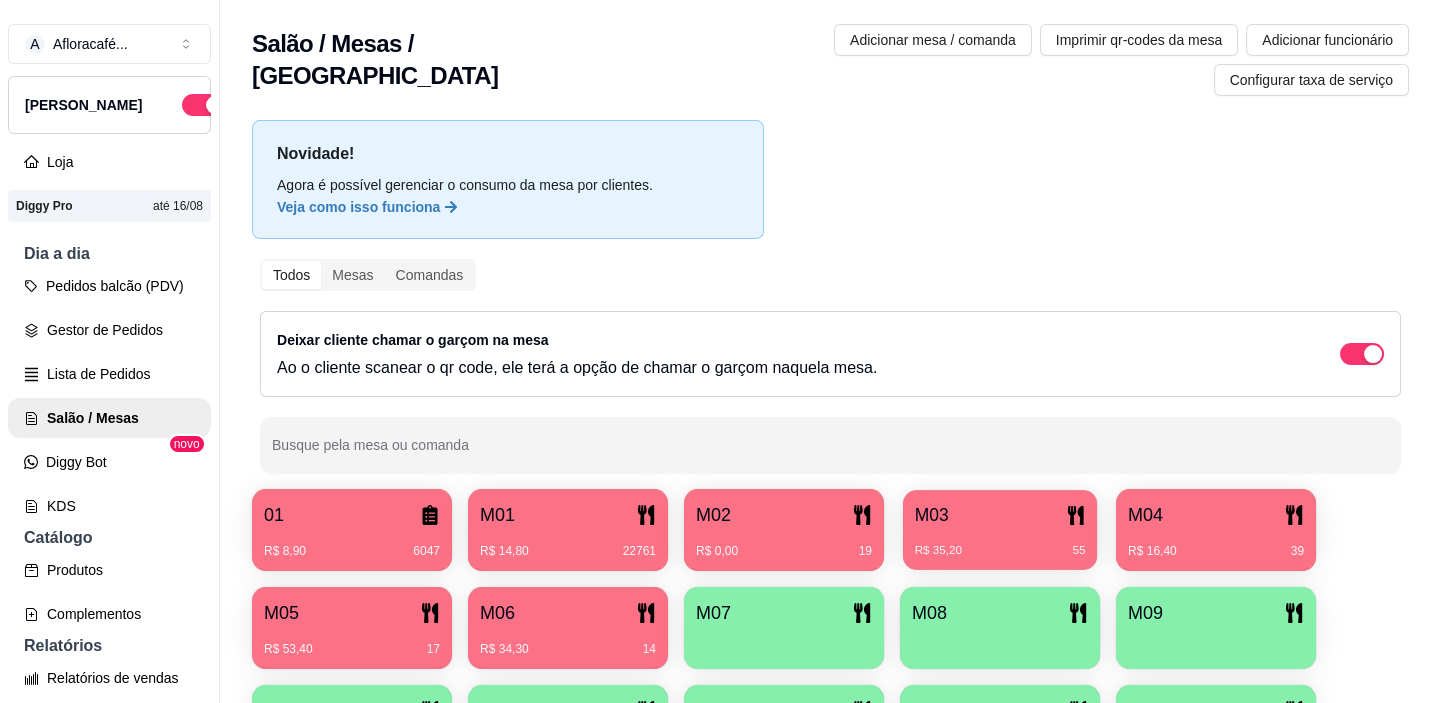 click on "M03" at bounding box center (1000, 515) 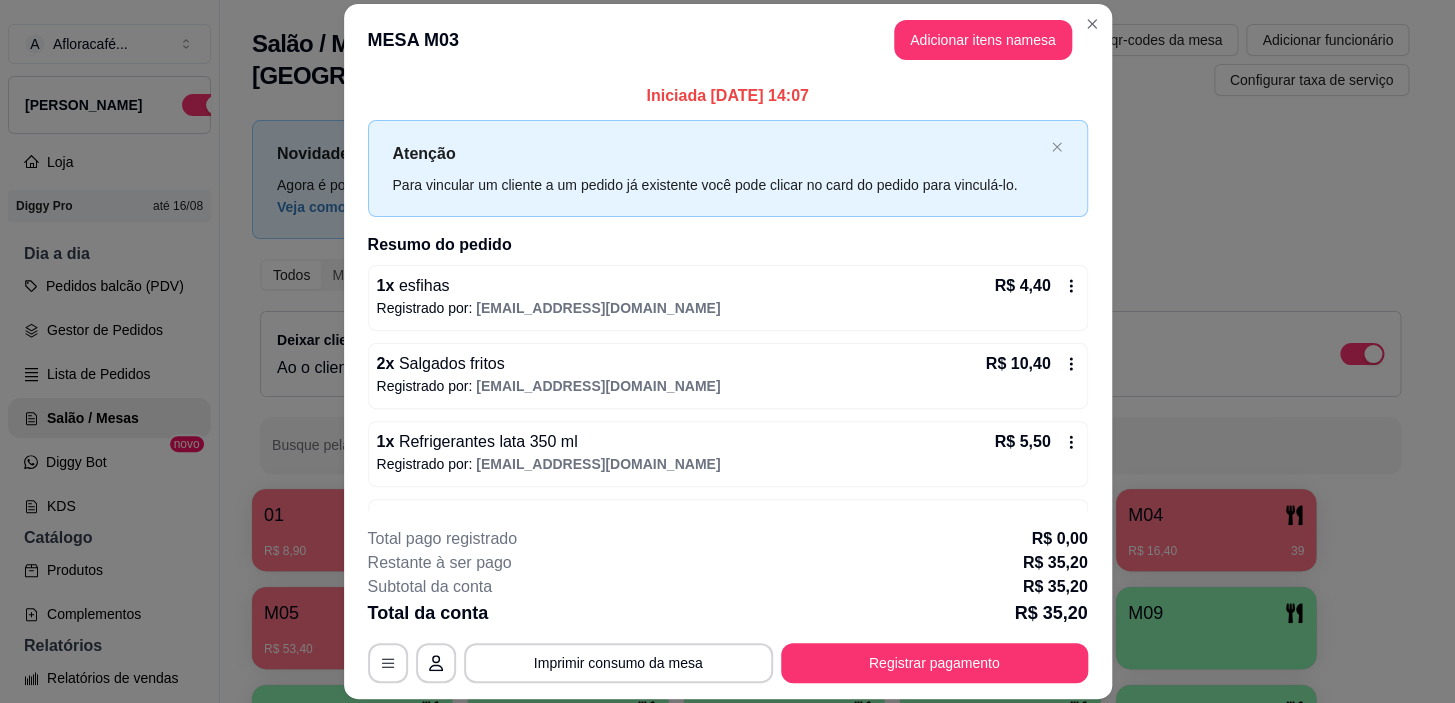 scroll, scrollTop: 60, scrollLeft: 0, axis: vertical 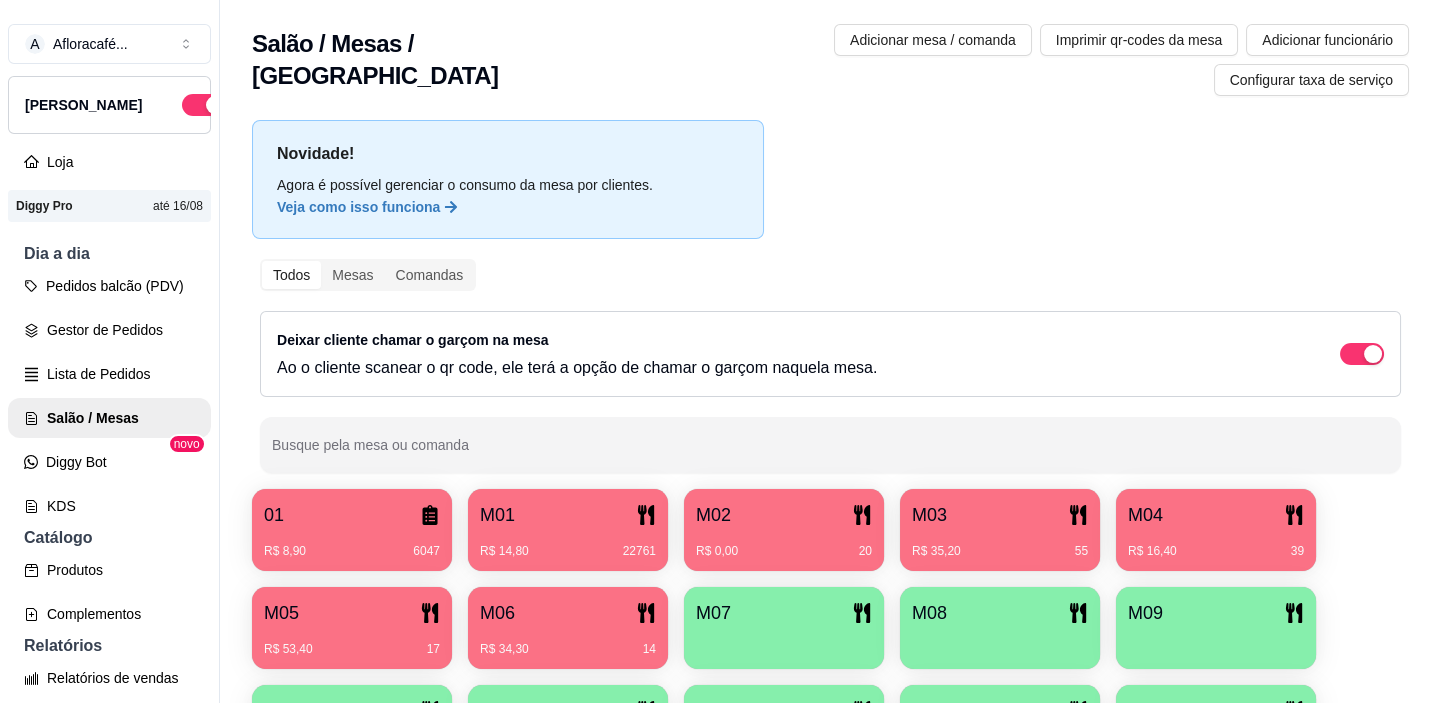 click on "R$ 0,00" at bounding box center [717, 551] 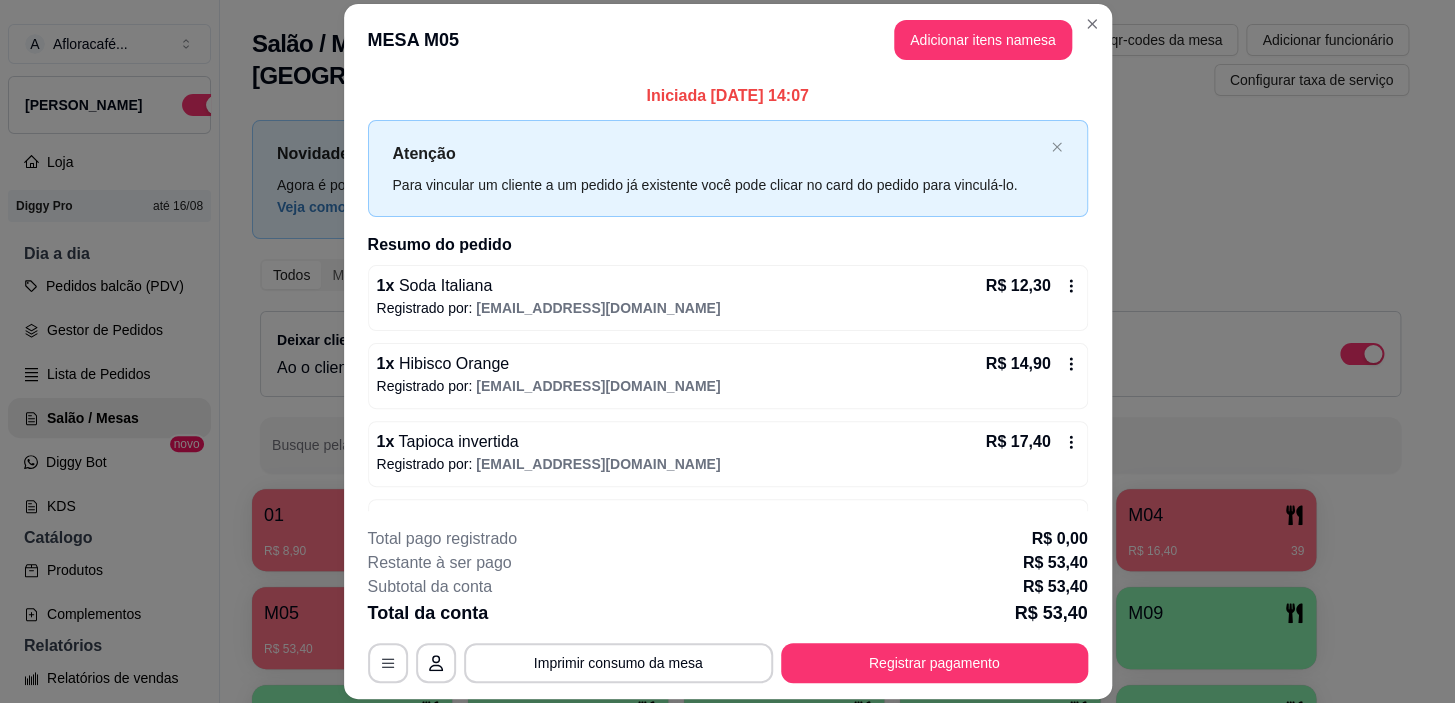 scroll, scrollTop: 60, scrollLeft: 0, axis: vertical 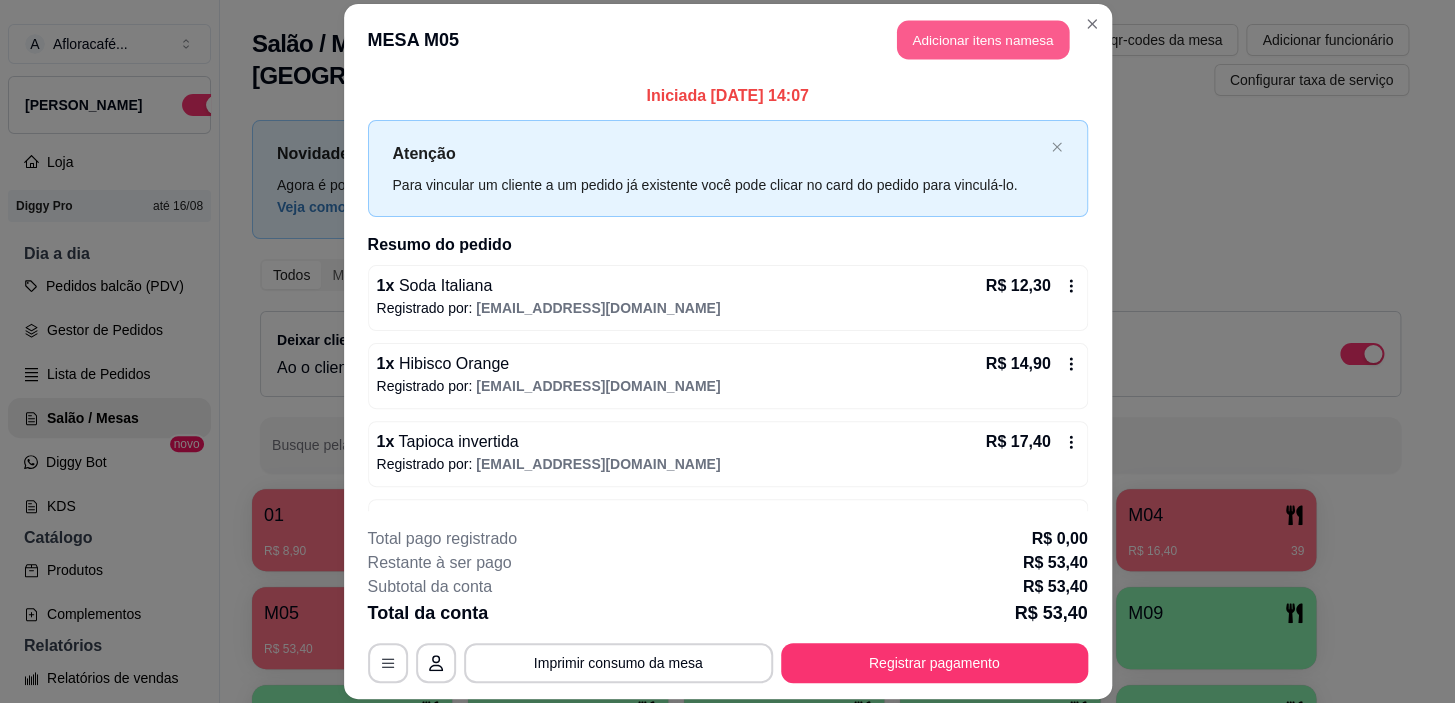click on "Adicionar itens na  mesa" at bounding box center [983, 39] 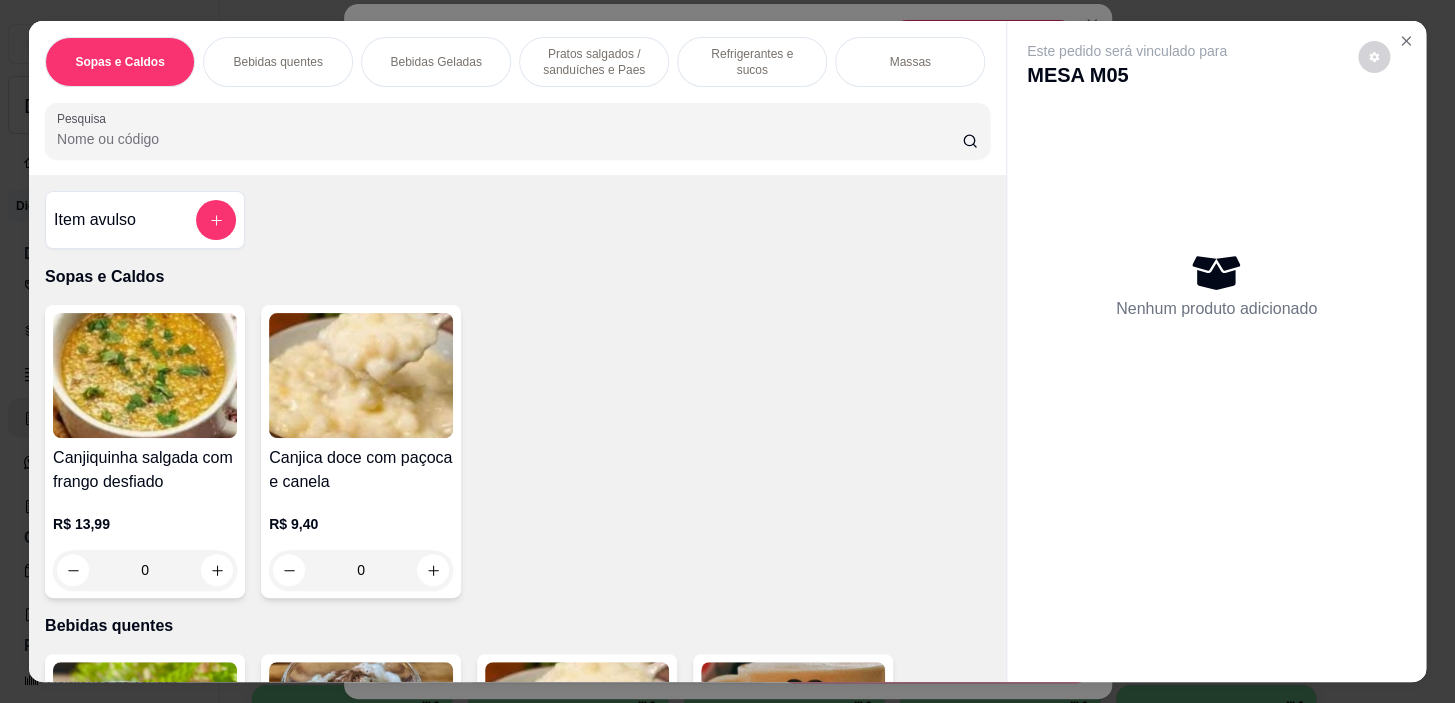 click on "Bebidas Geladas" at bounding box center [436, 62] 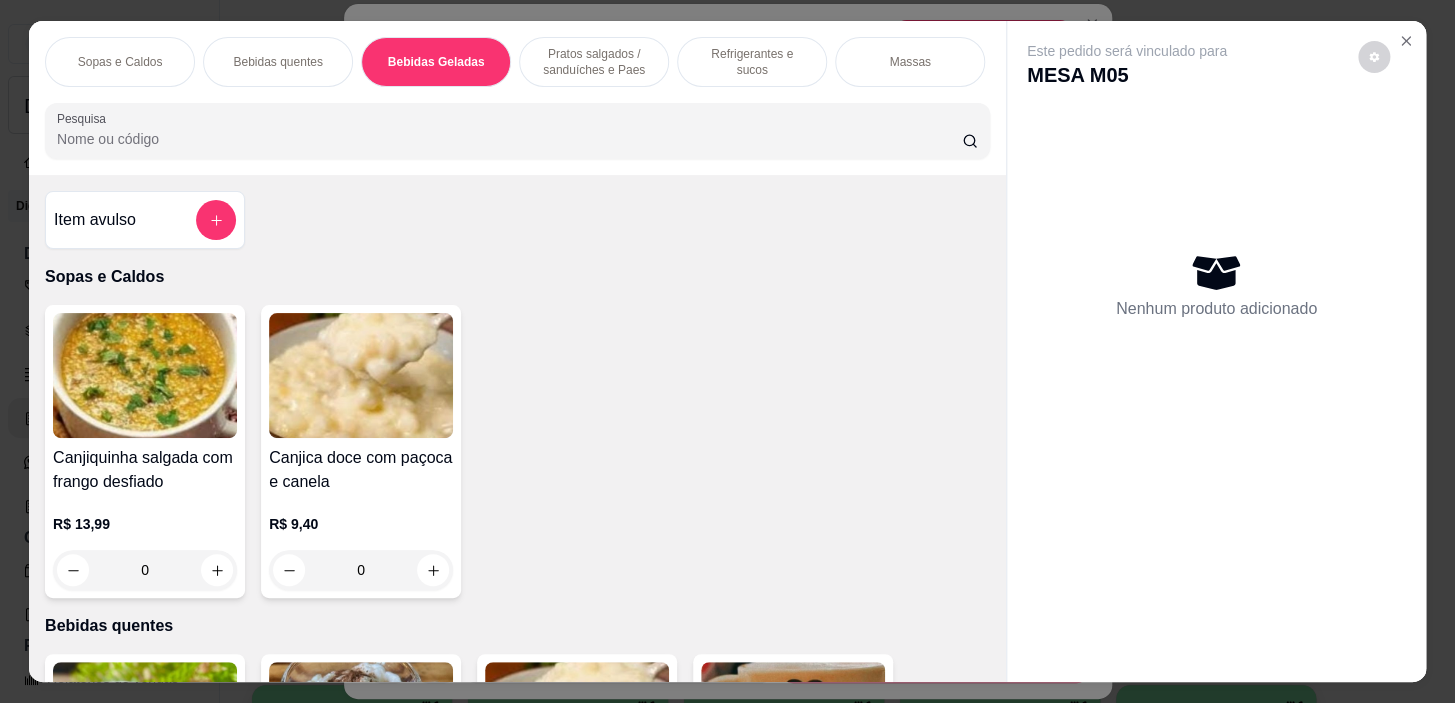 scroll, scrollTop: 2950, scrollLeft: 0, axis: vertical 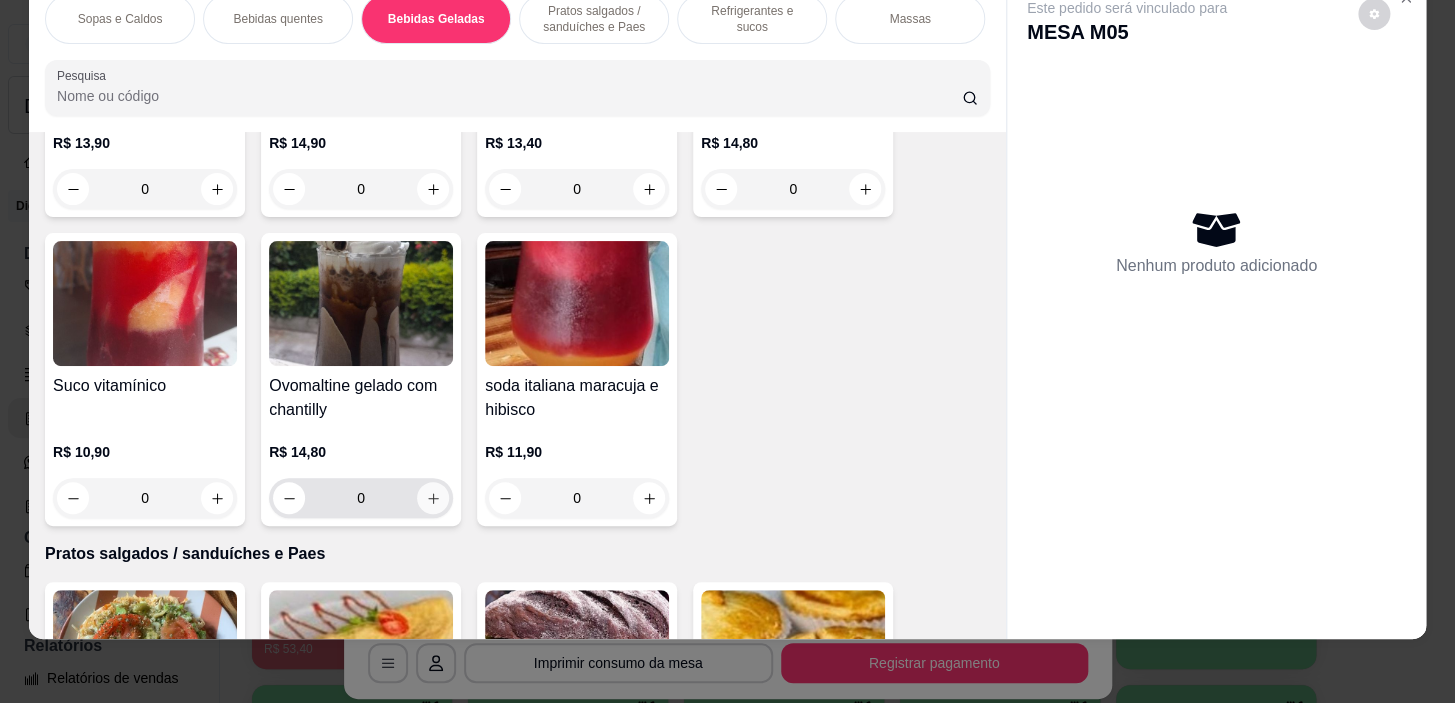 click 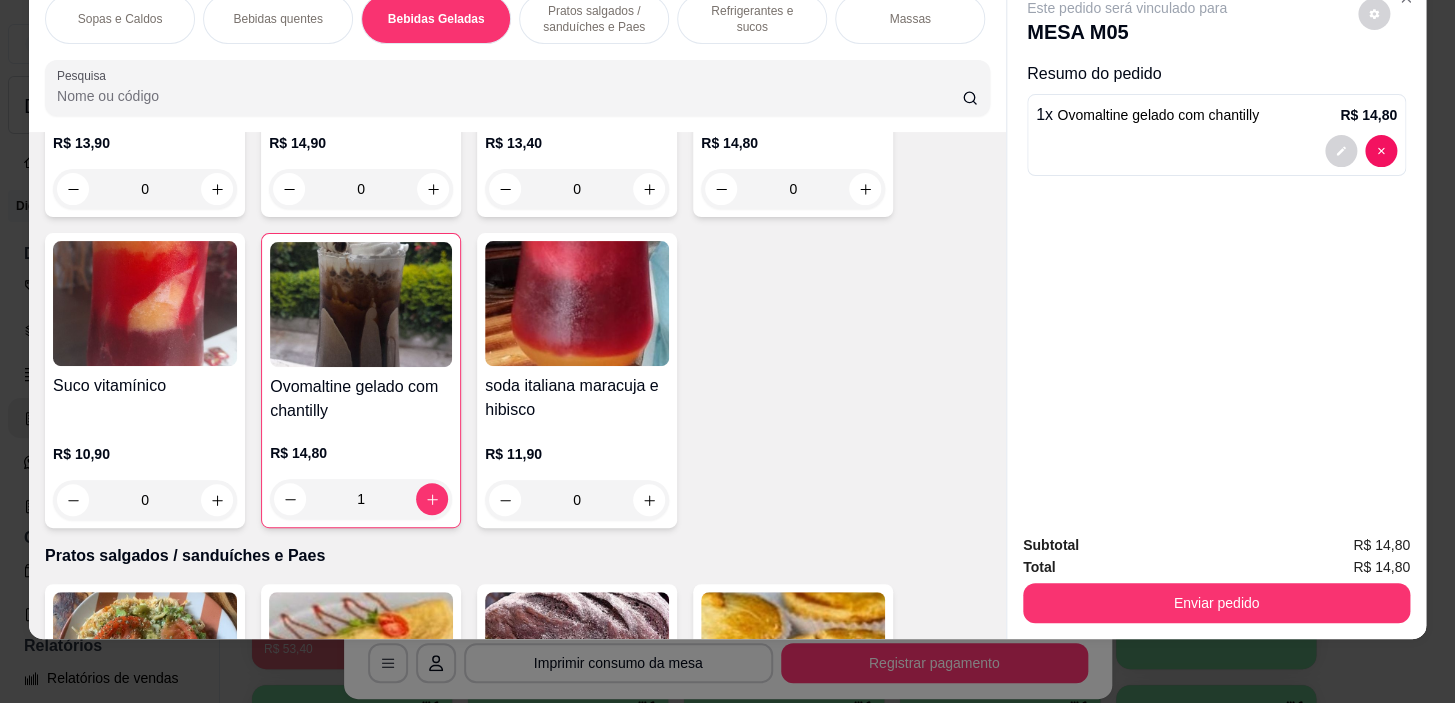 click on "Pratos salgados / sanduíches e Paes" at bounding box center (594, 19) 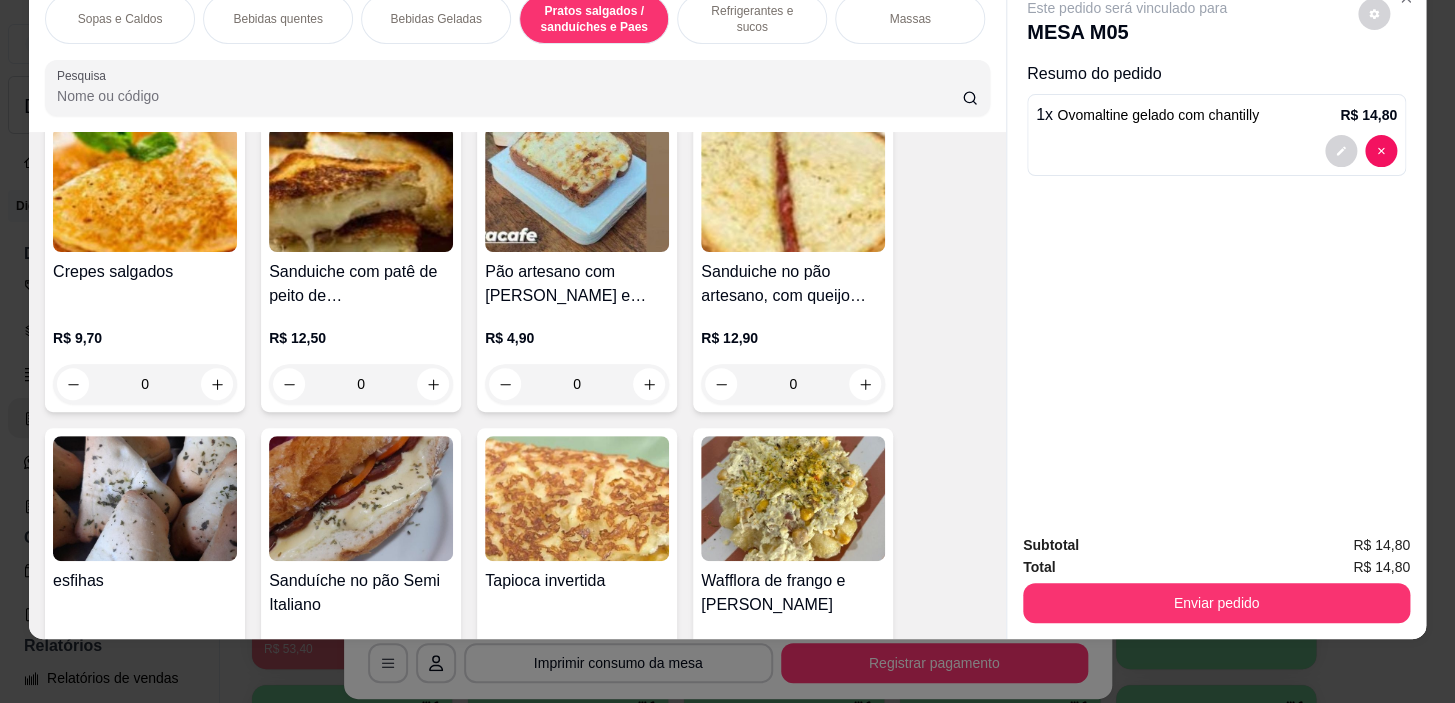 scroll, scrollTop: 6270, scrollLeft: 0, axis: vertical 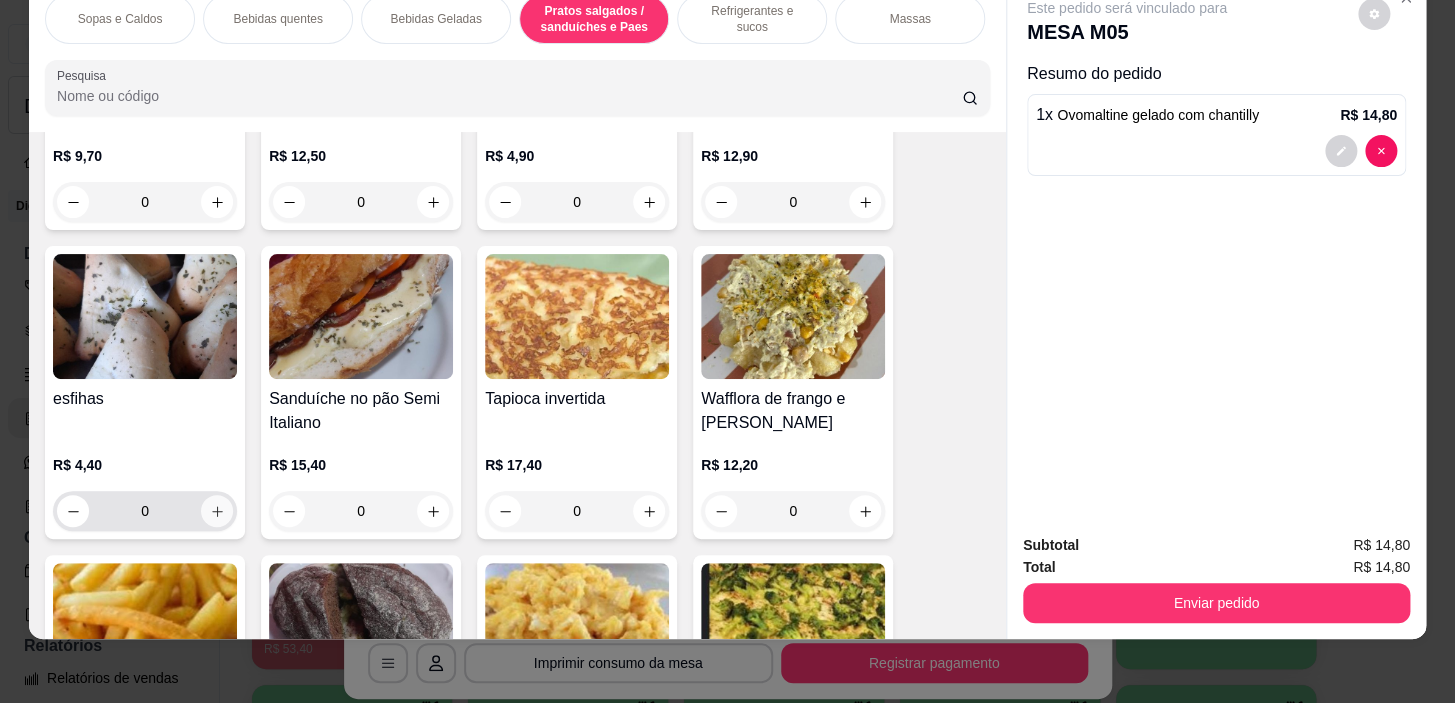 click 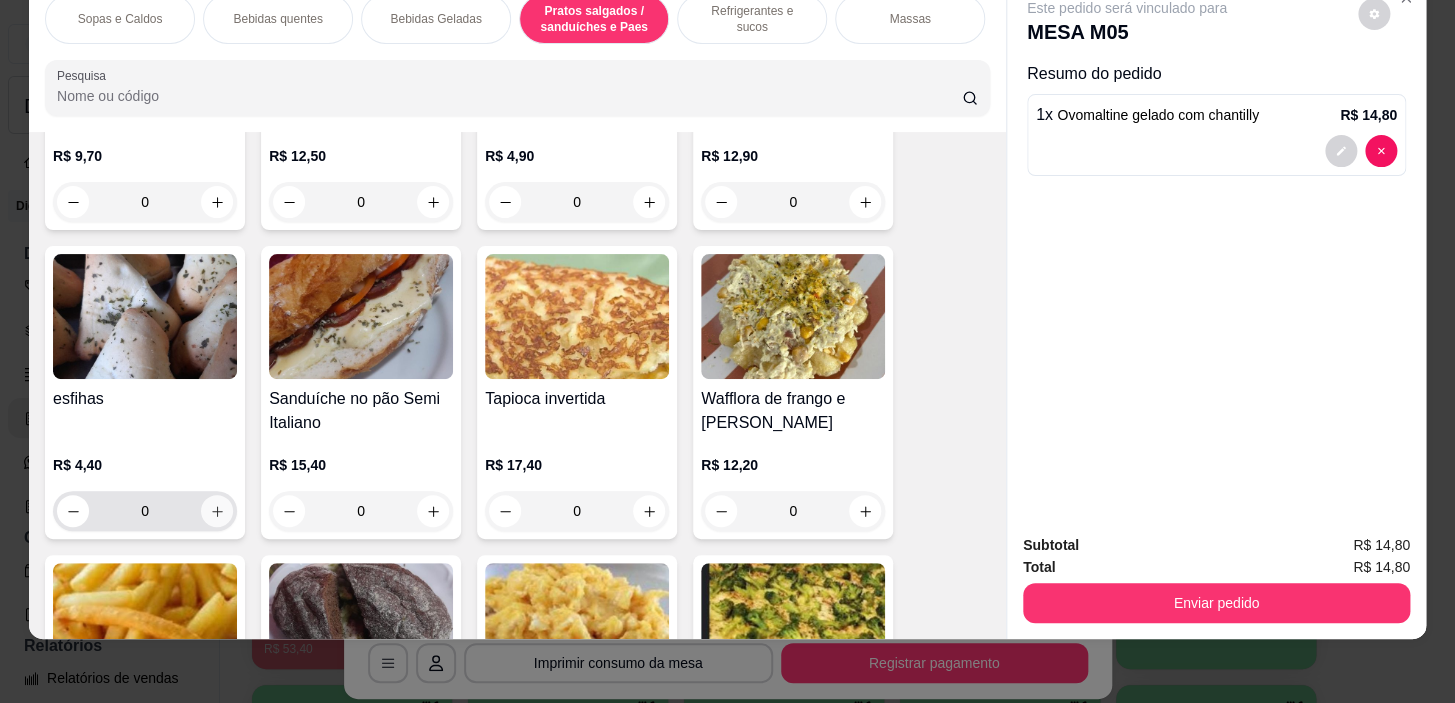 type on "1" 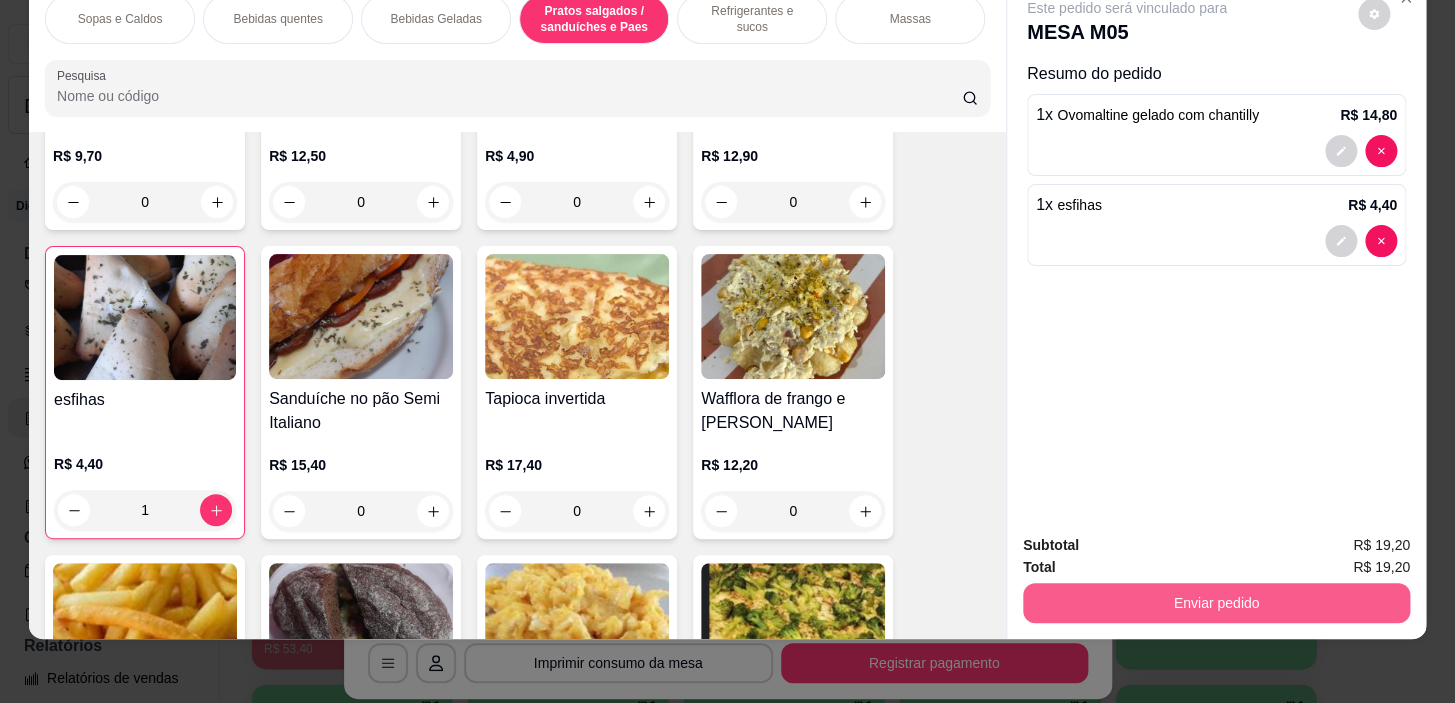 click on "Enviar pedido" at bounding box center (1216, 603) 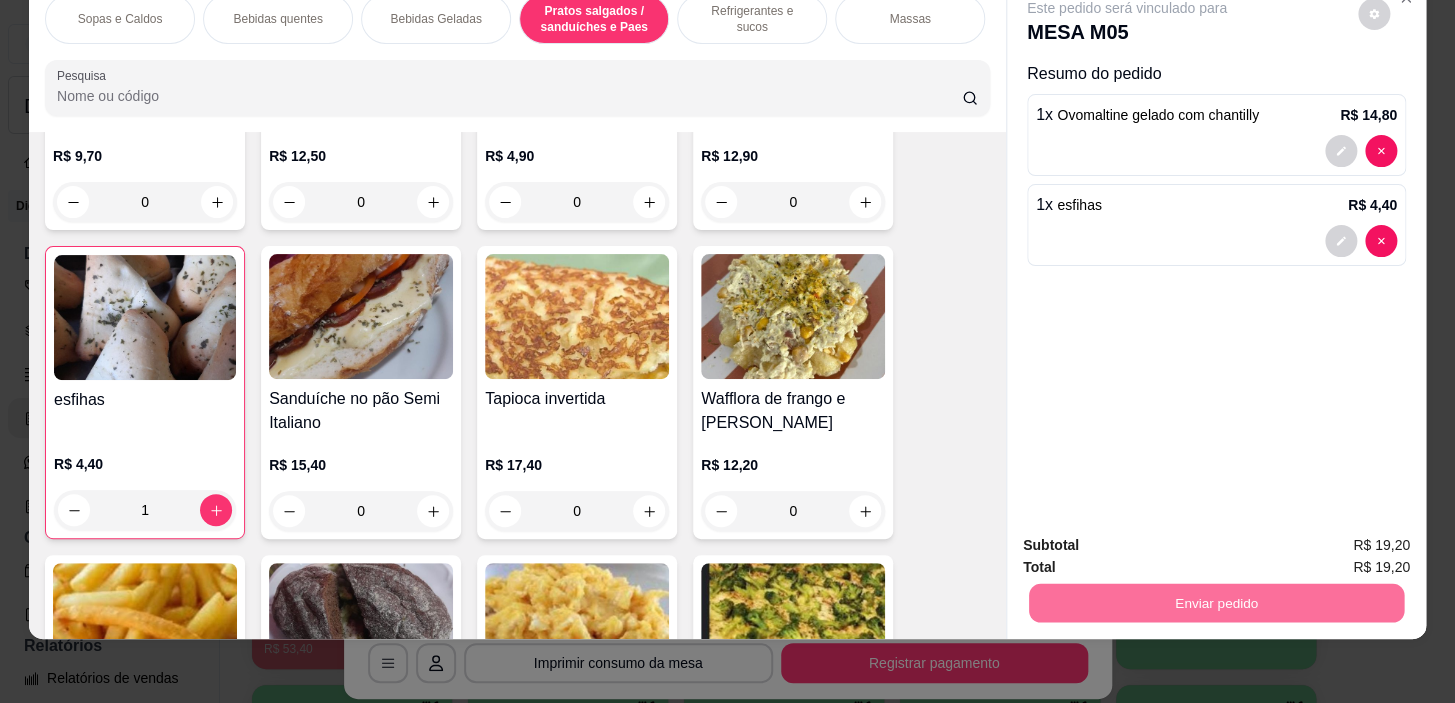 click on "Não registrar e enviar pedido" at bounding box center [1150, 539] 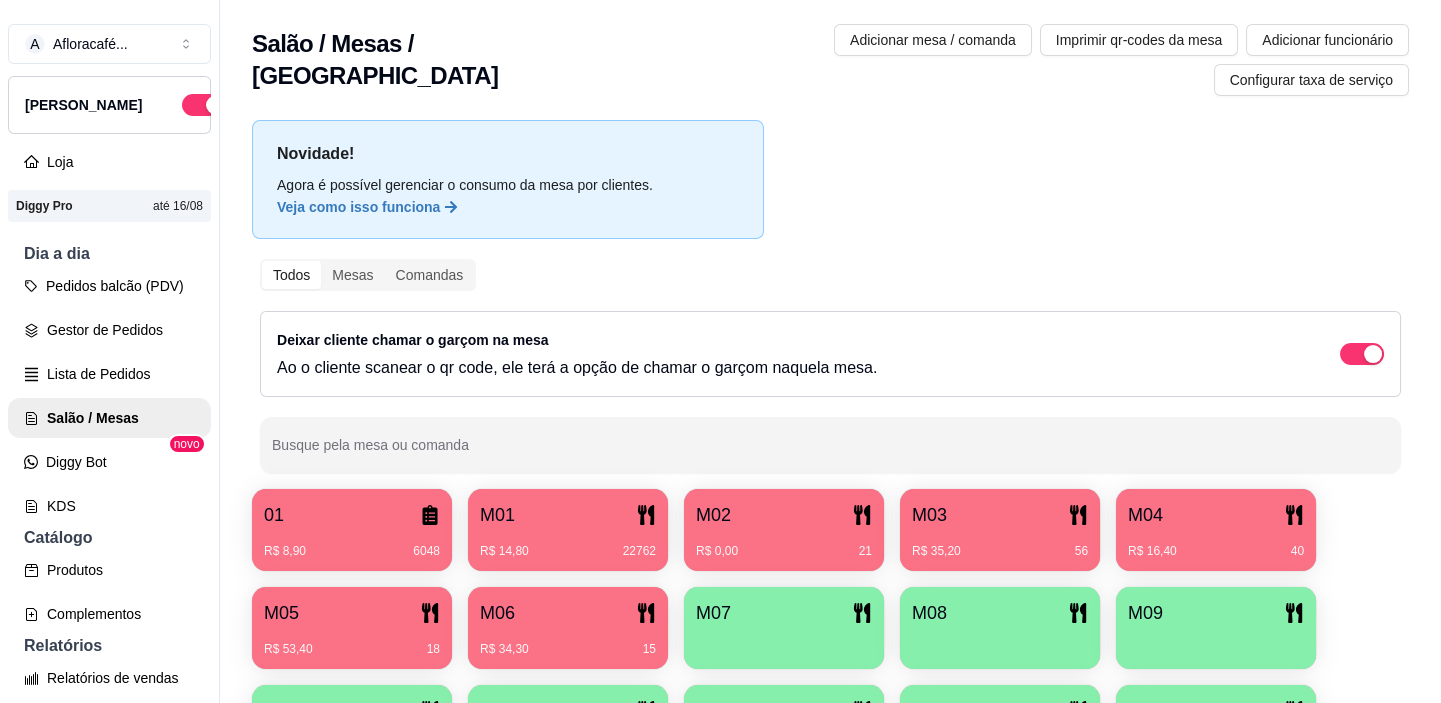 click on "M03 R$ 35,20 56" at bounding box center [1000, 530] 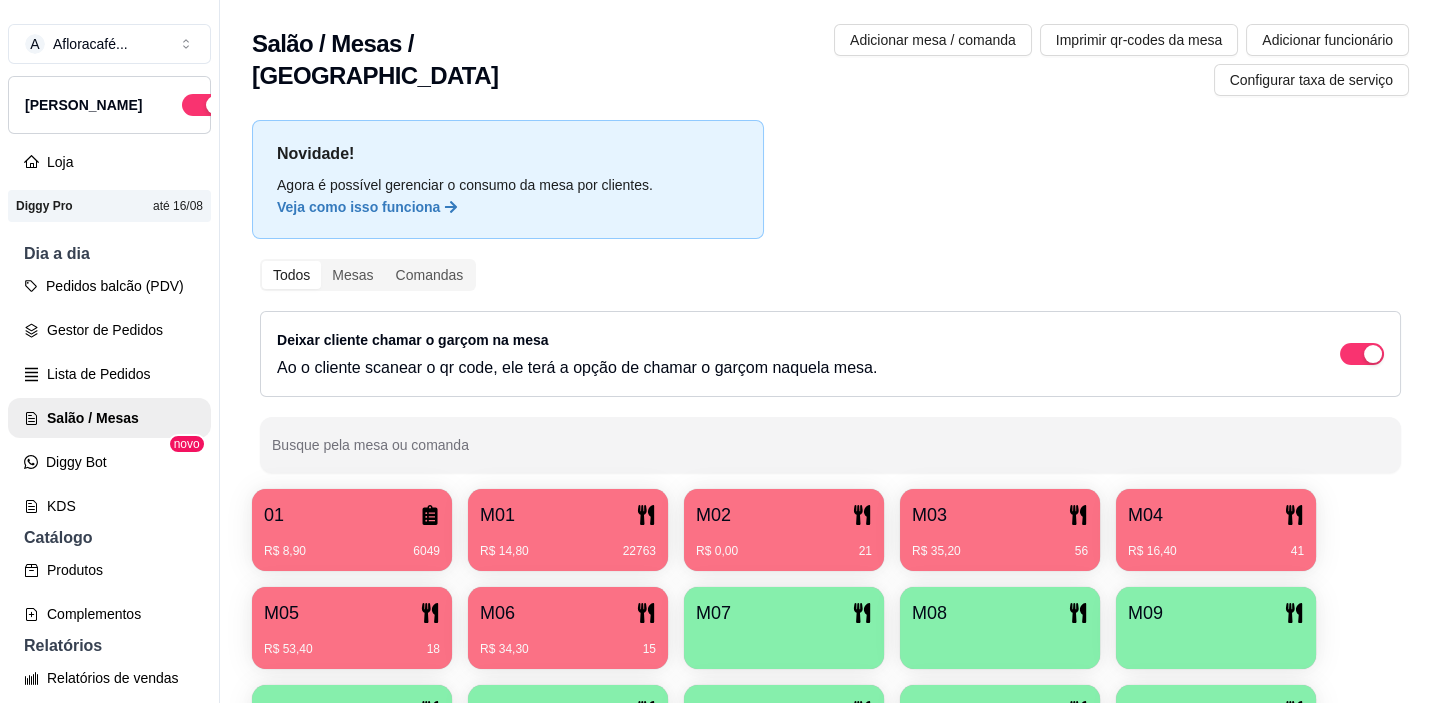 drag, startPoint x: 1152, startPoint y: 439, endPoint x: 1154, endPoint y: 455, distance: 16.124516 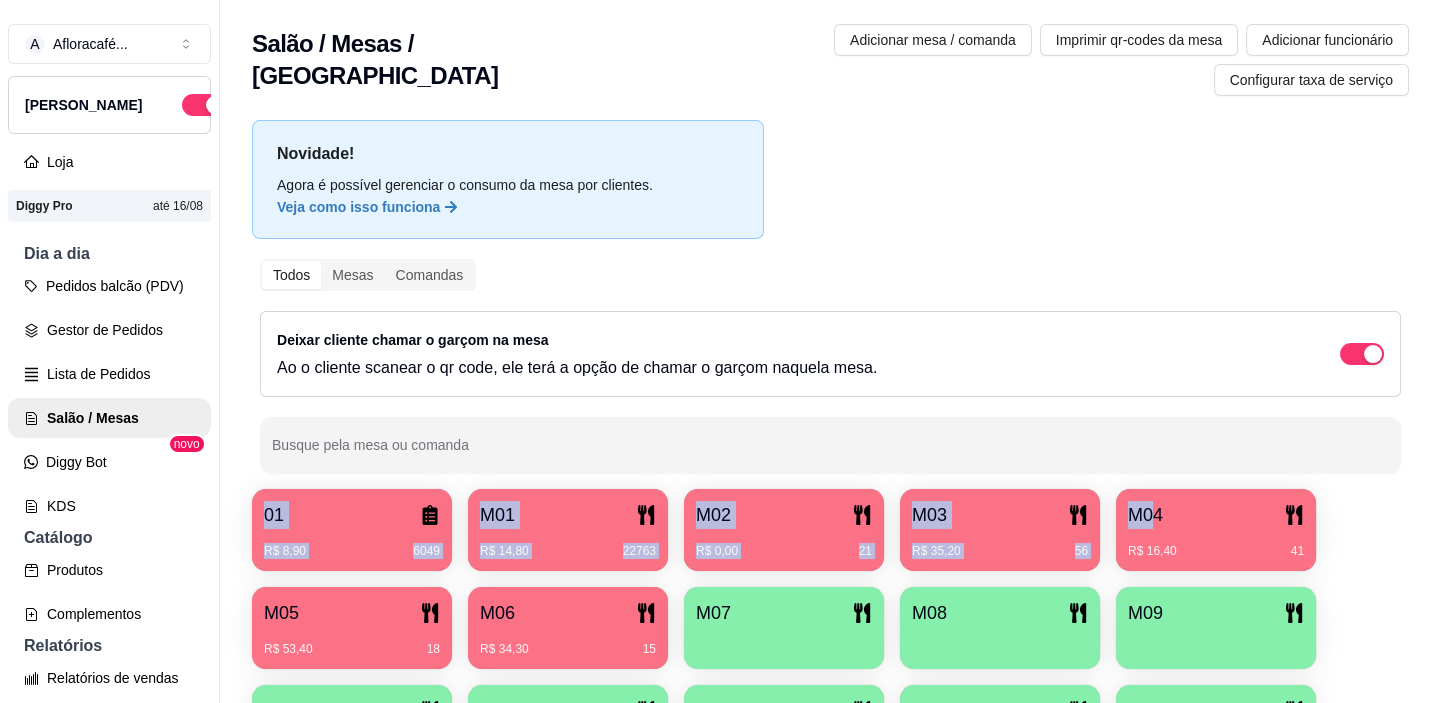 click on "M04 R$ 16,40 41" at bounding box center (1216, 530) 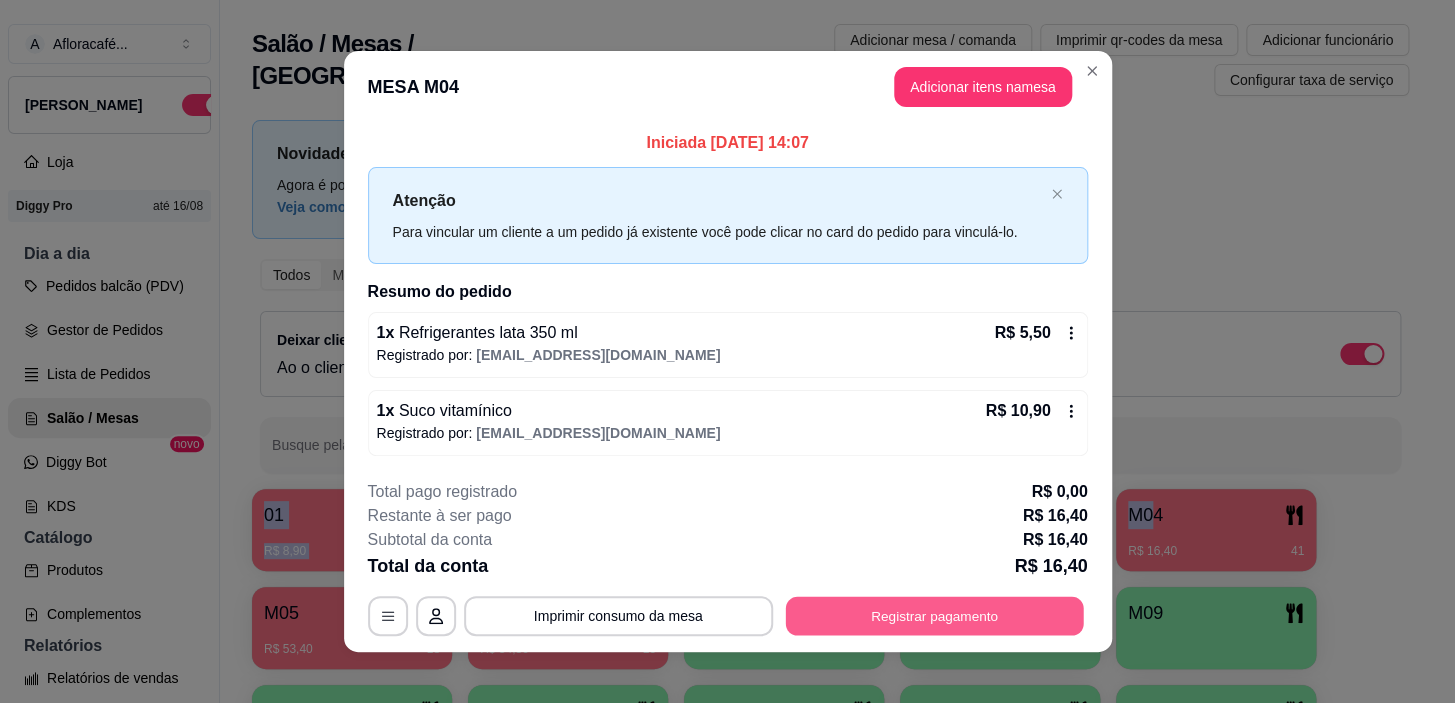 click on "Registrar pagamento" at bounding box center [934, 616] 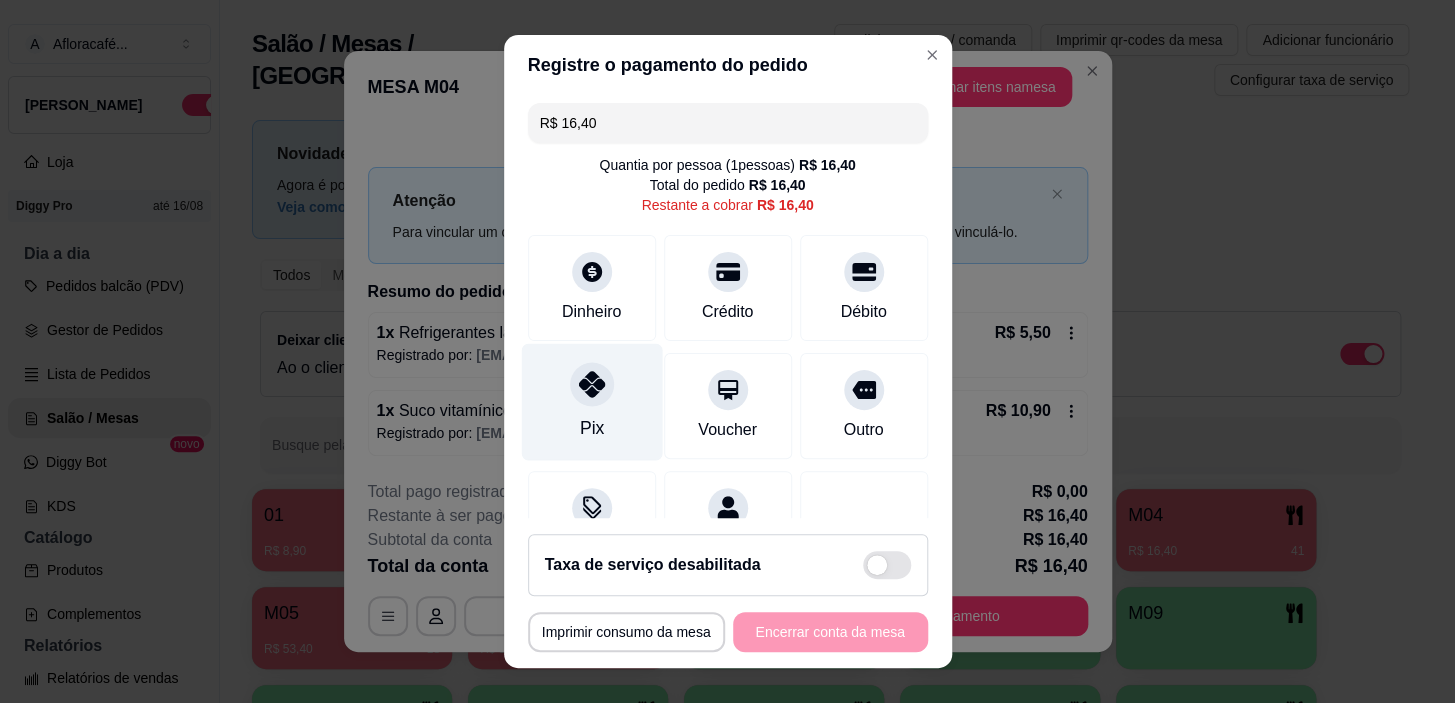 click 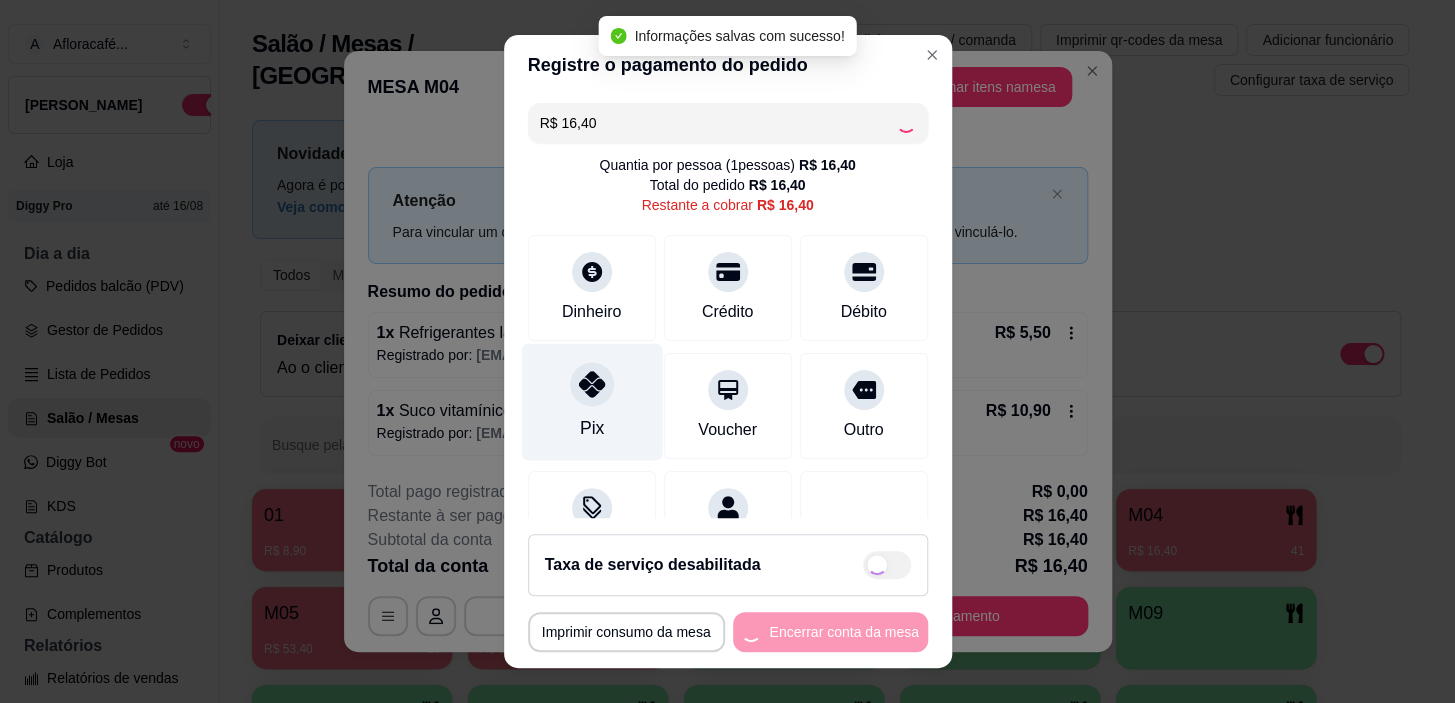 type on "R$ 0,00" 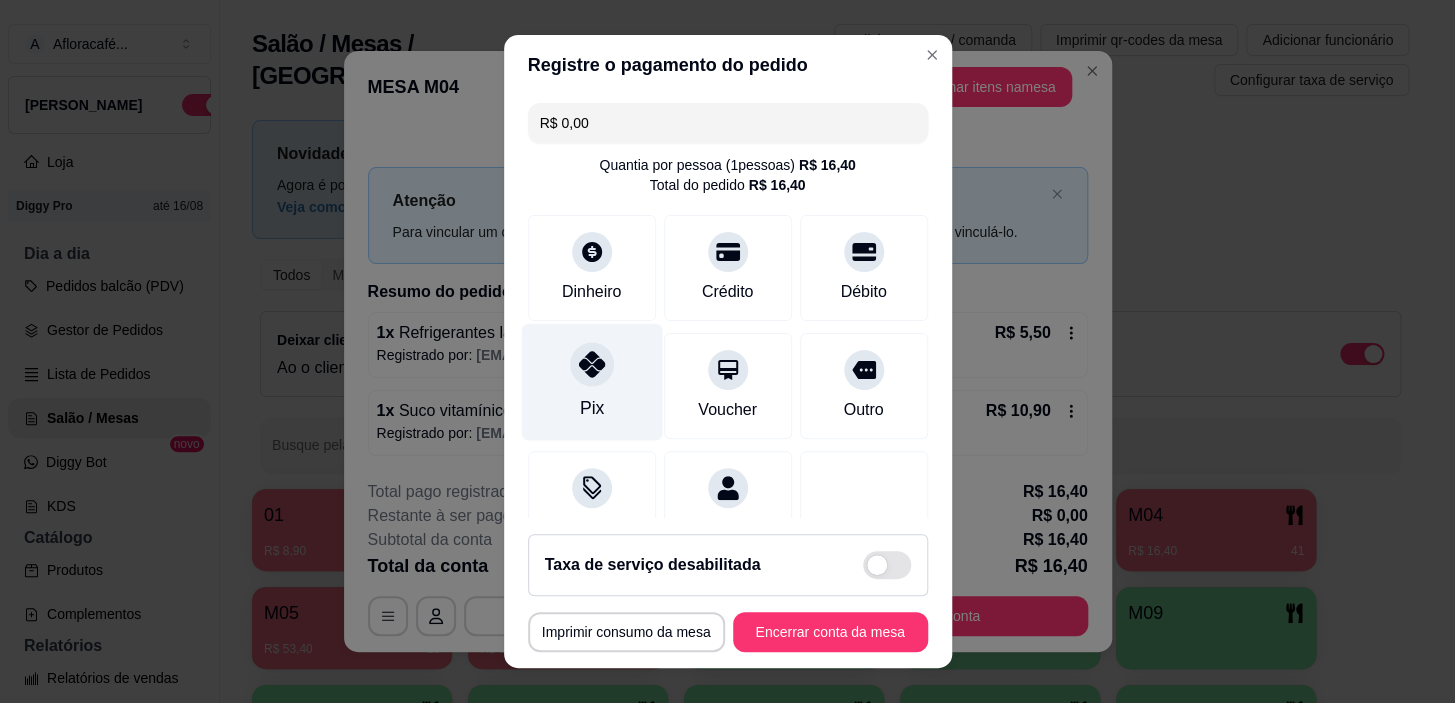 click on "Pix" at bounding box center (591, 408) 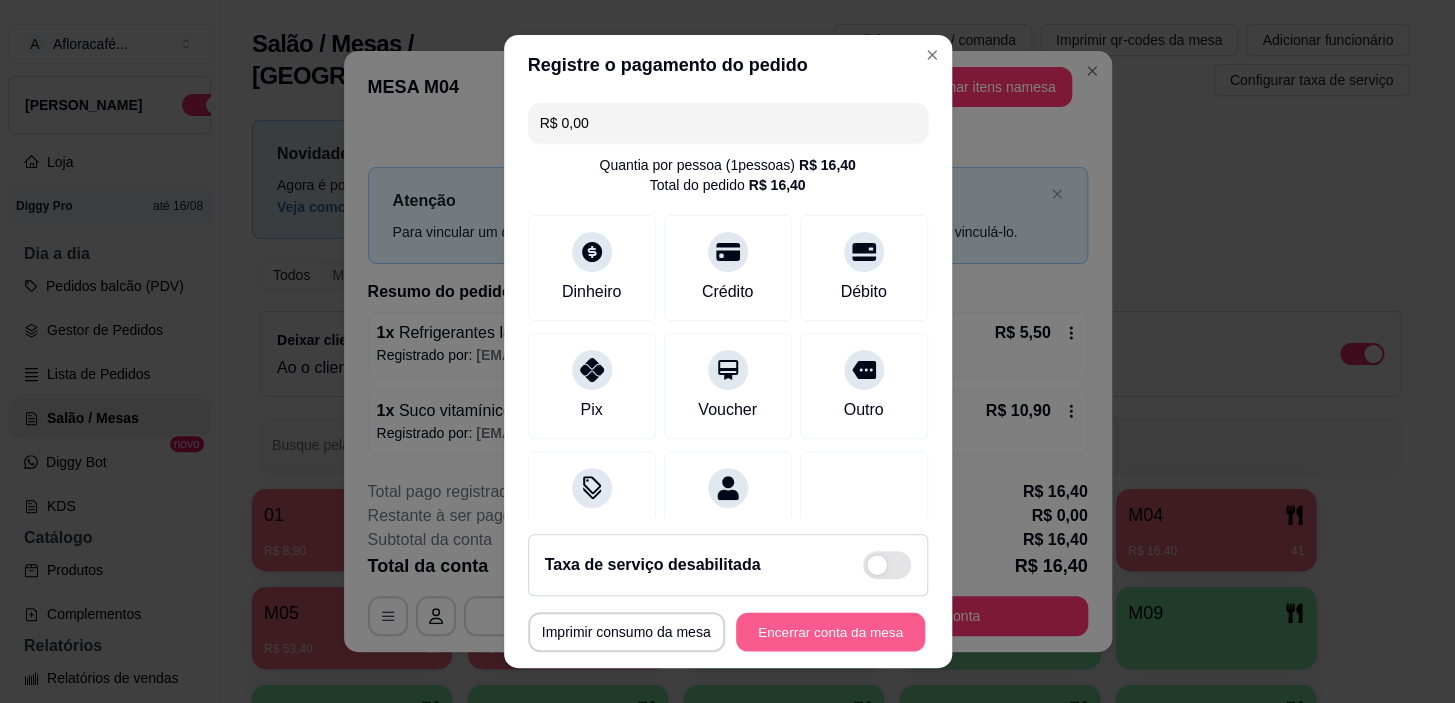 click on "Encerrar conta da mesa" at bounding box center [830, 631] 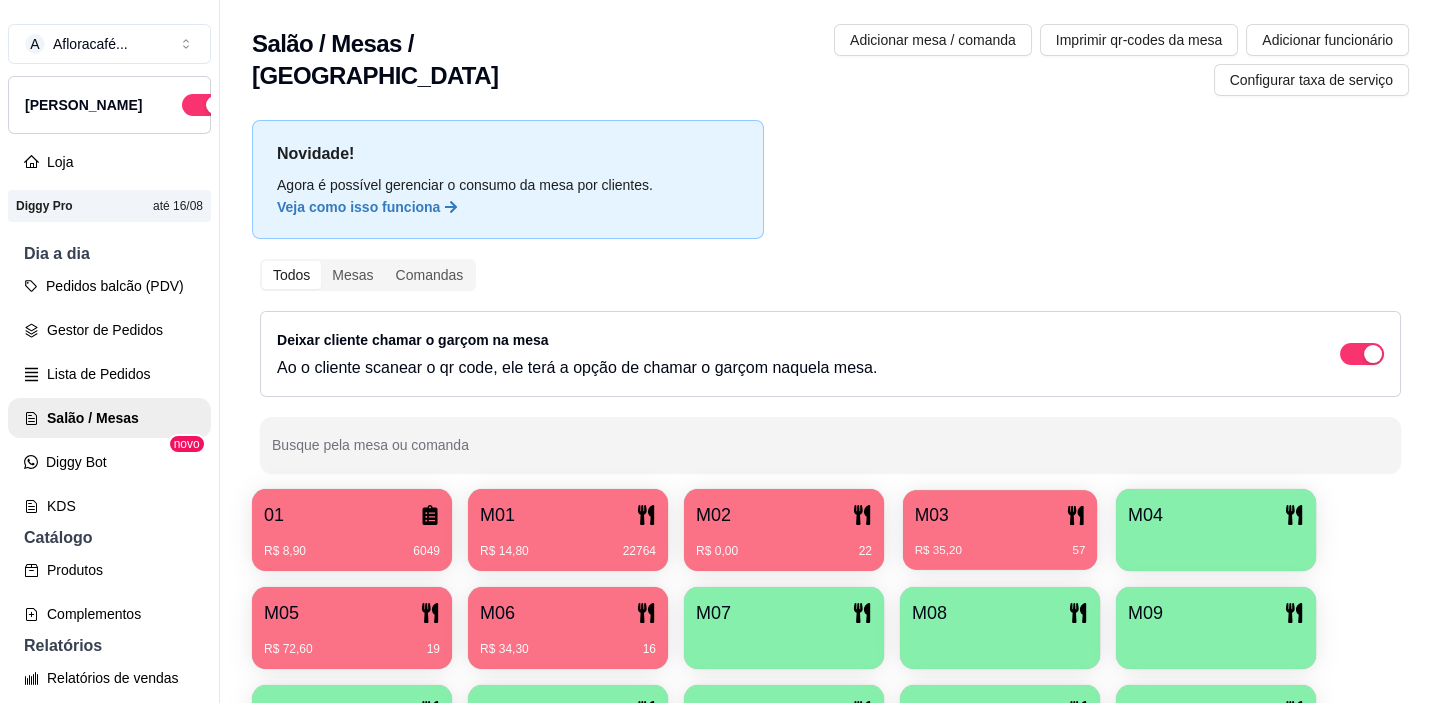 click on "M03" at bounding box center [1000, 515] 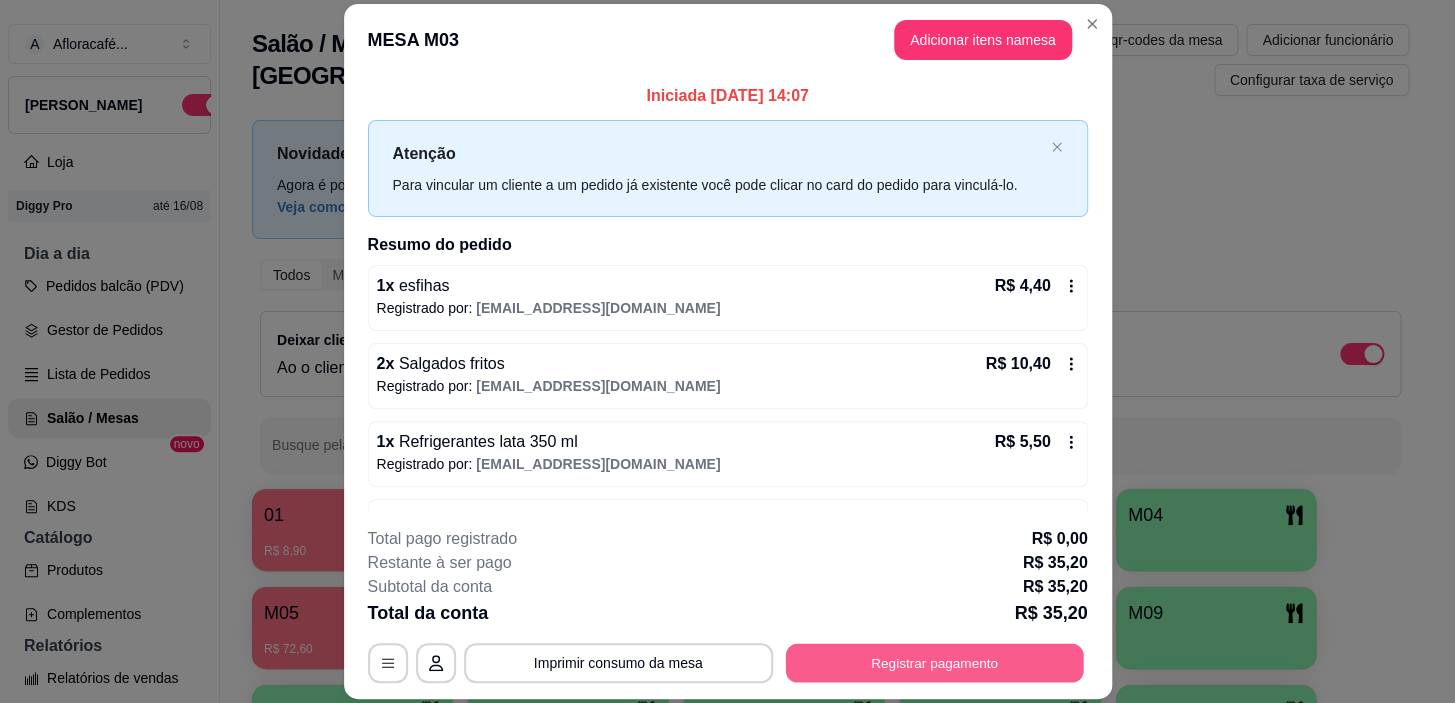 click on "Registrar pagamento" at bounding box center (934, 663) 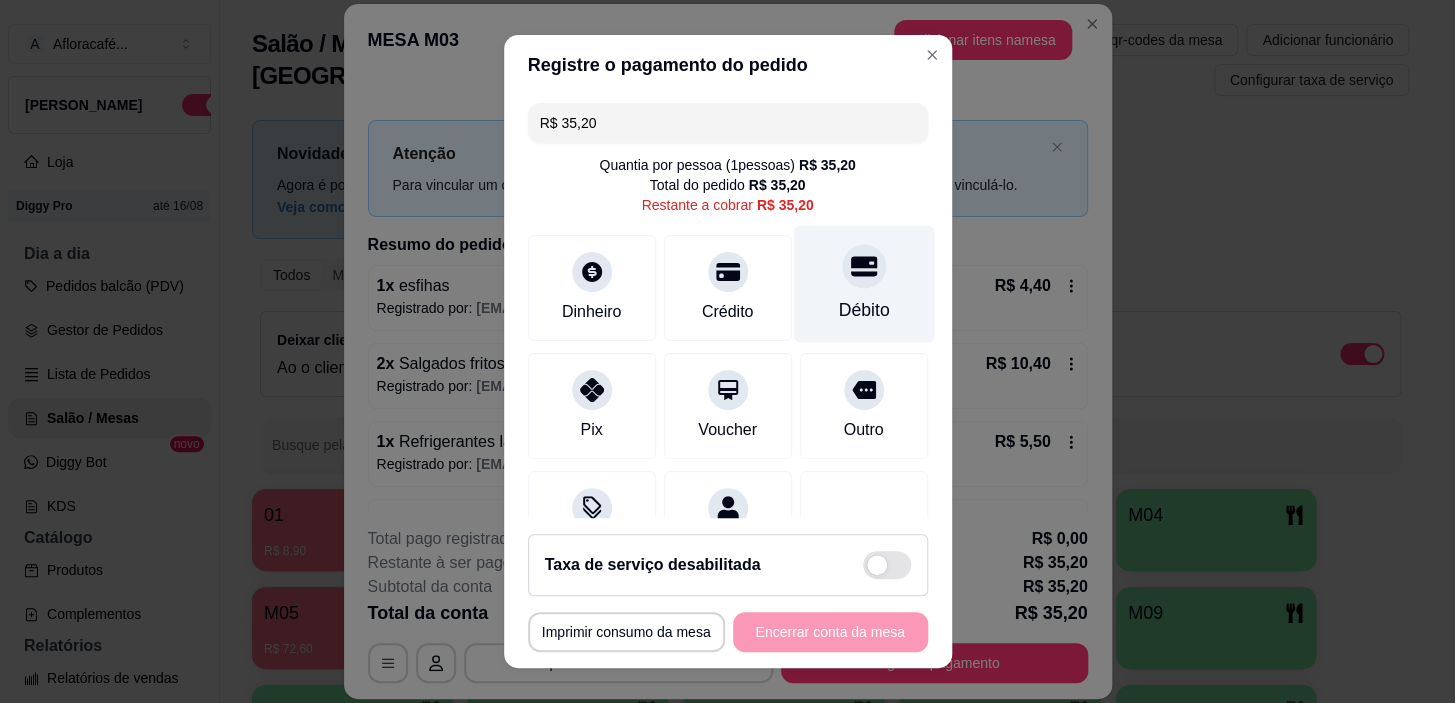 click on "Débito" at bounding box center [863, 284] 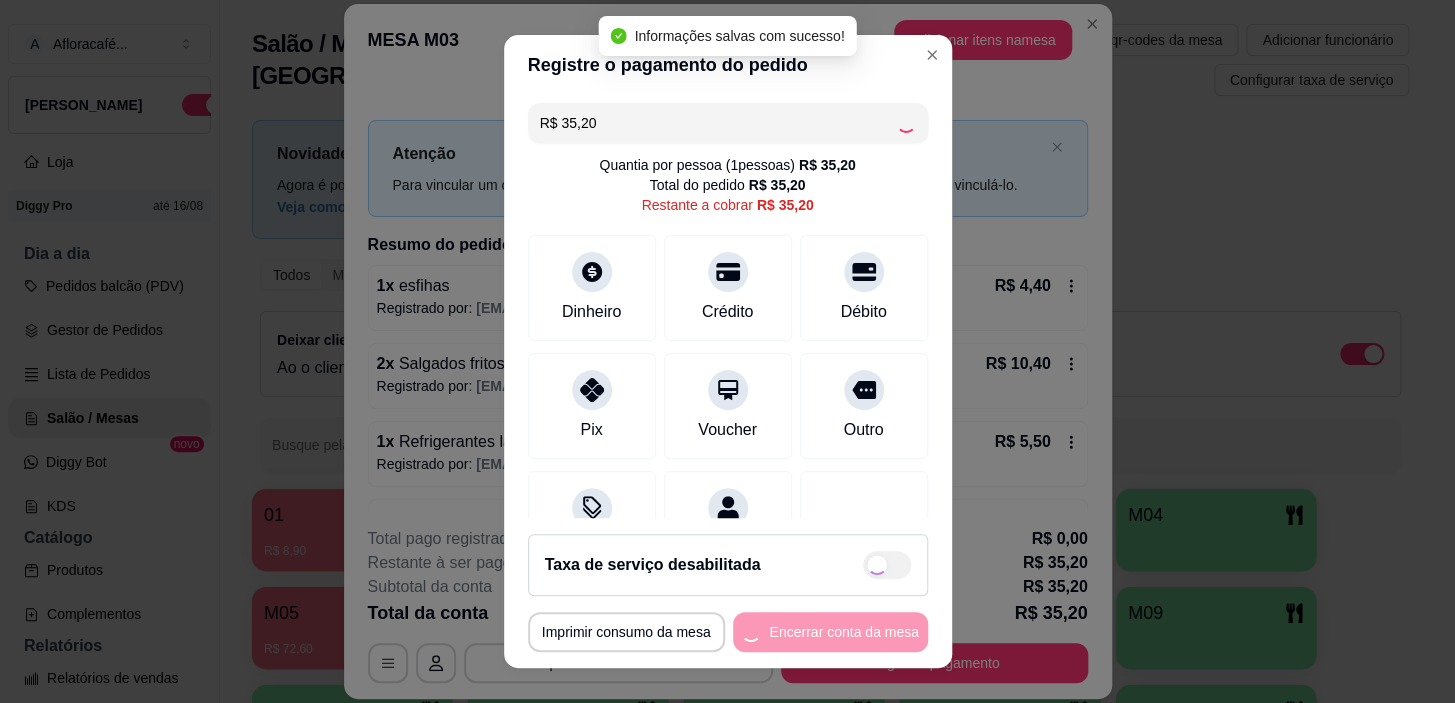 click on "**********" at bounding box center [728, 632] 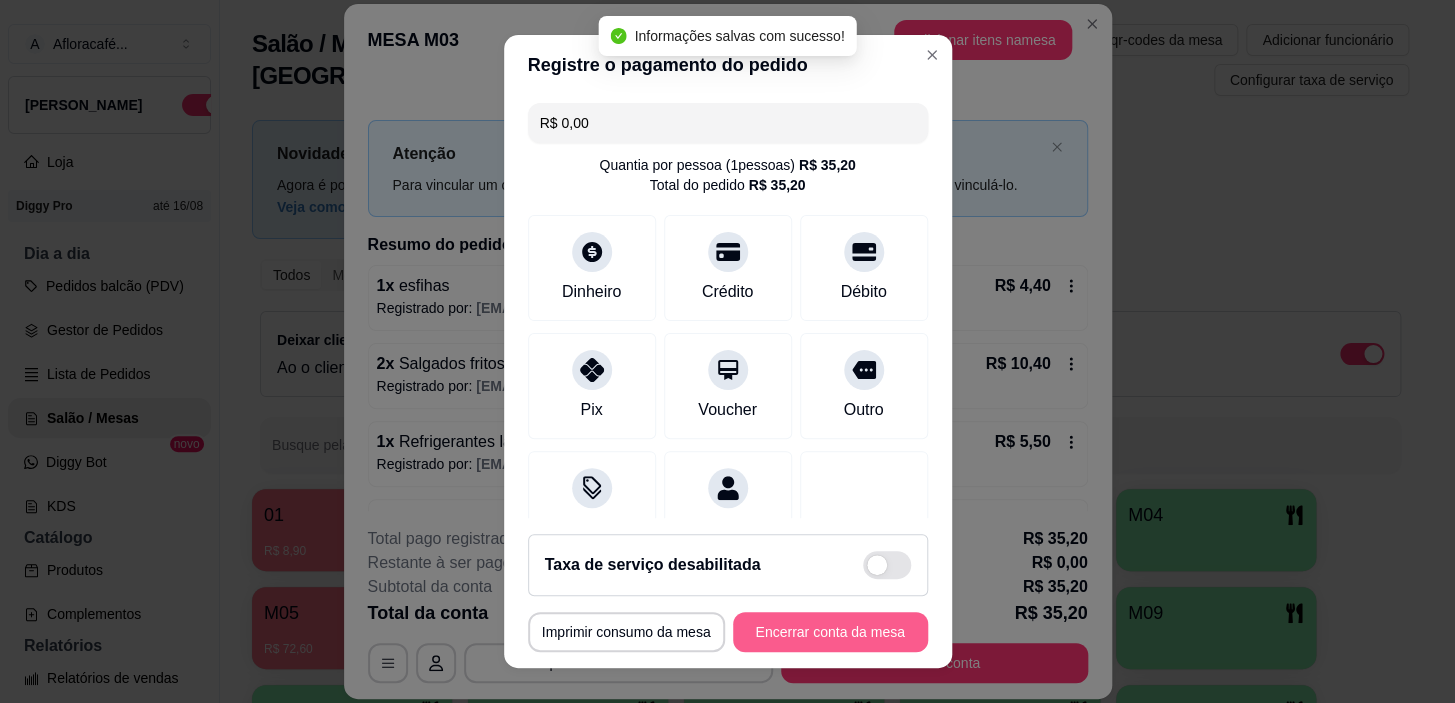 click on "Encerrar conta da mesa" at bounding box center (830, 632) 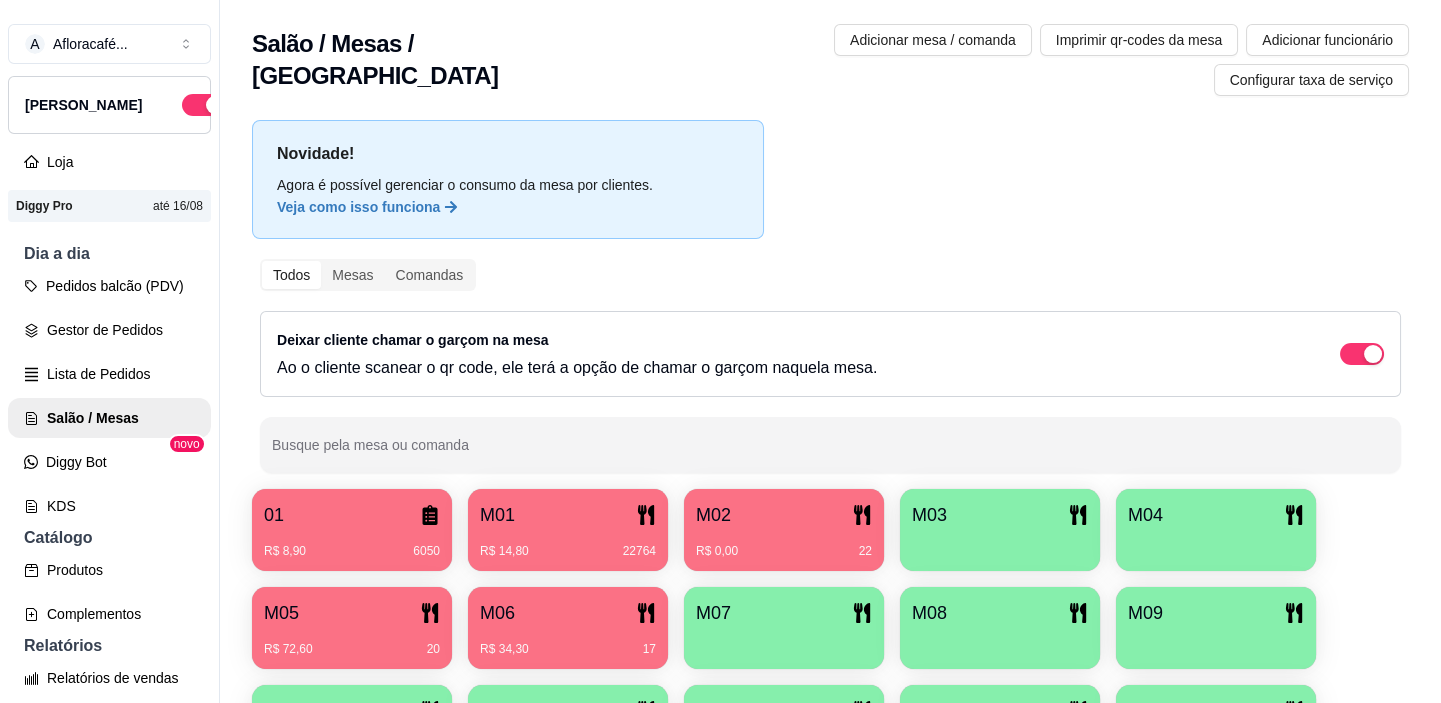 click on "R$ 34,30 17" at bounding box center [568, 642] 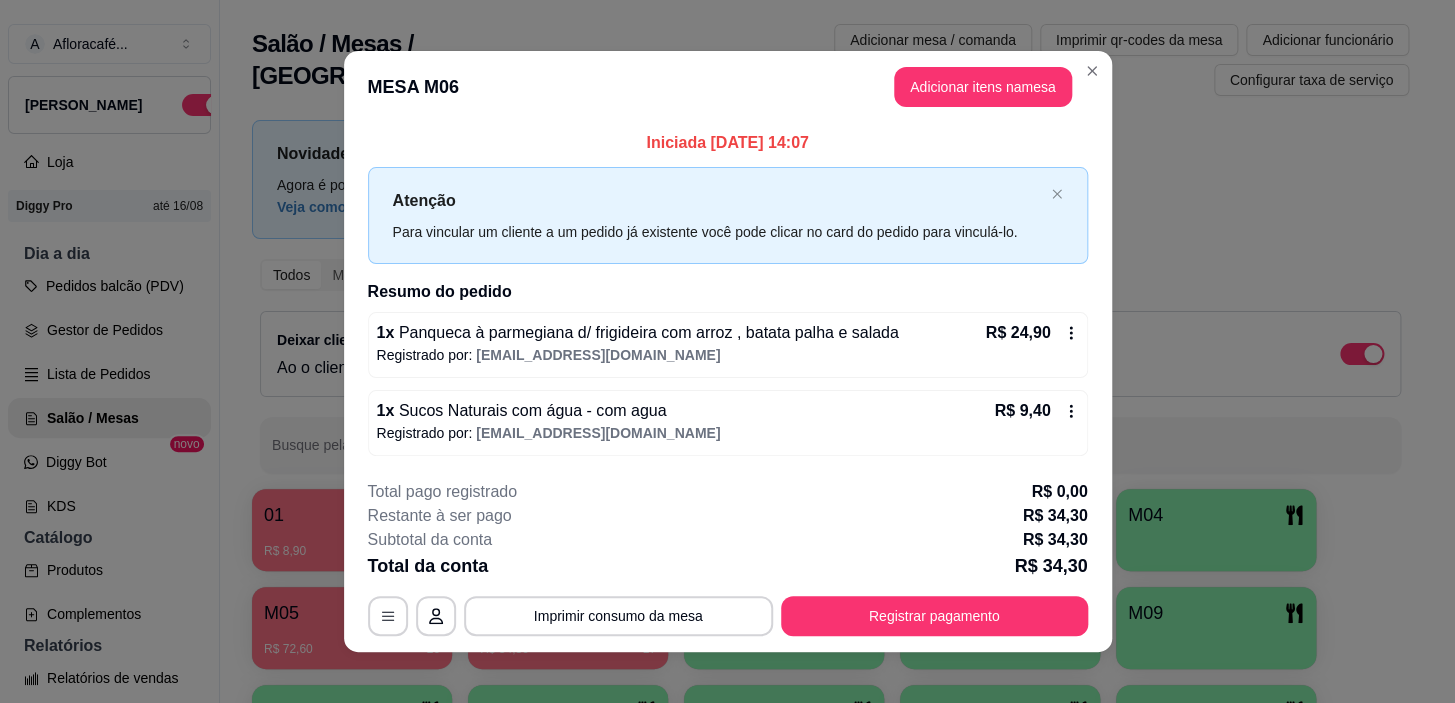scroll, scrollTop: 12, scrollLeft: 0, axis: vertical 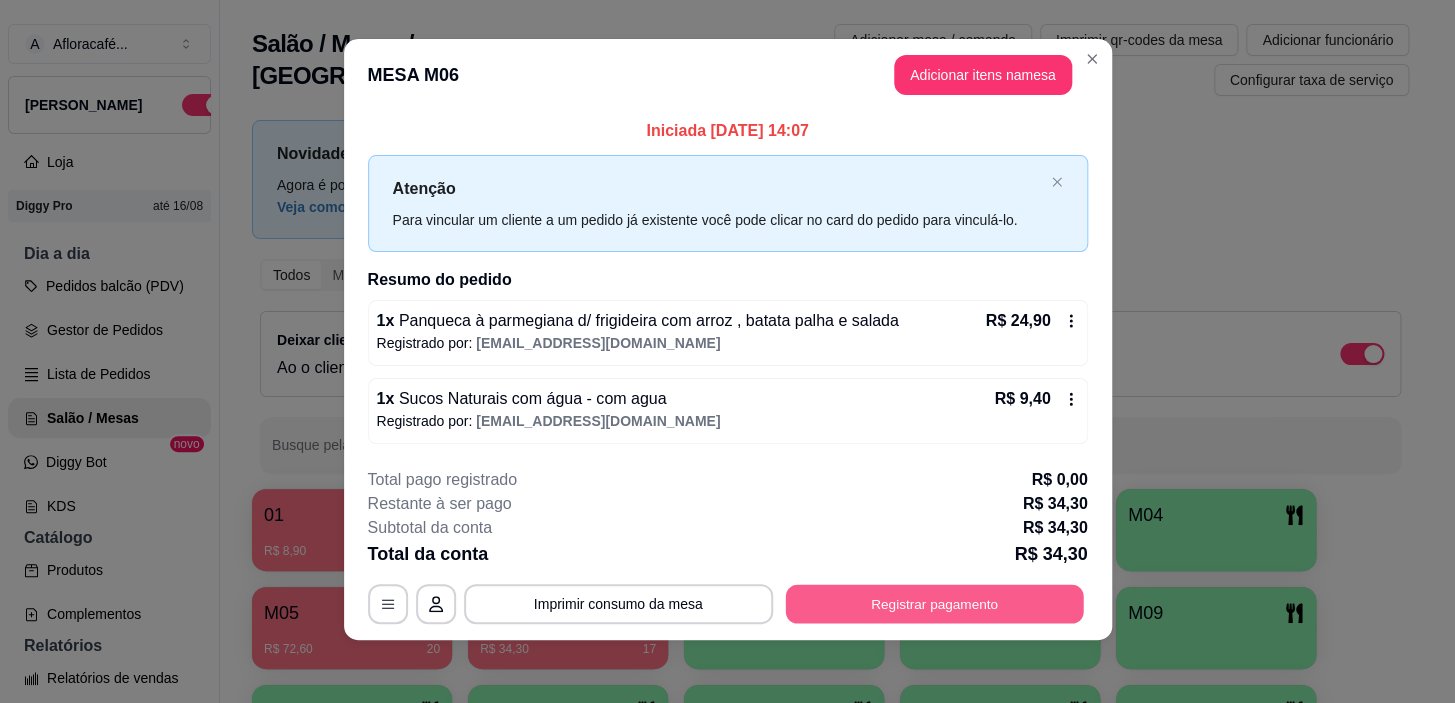 click on "Registrar pagamento" at bounding box center [934, 604] 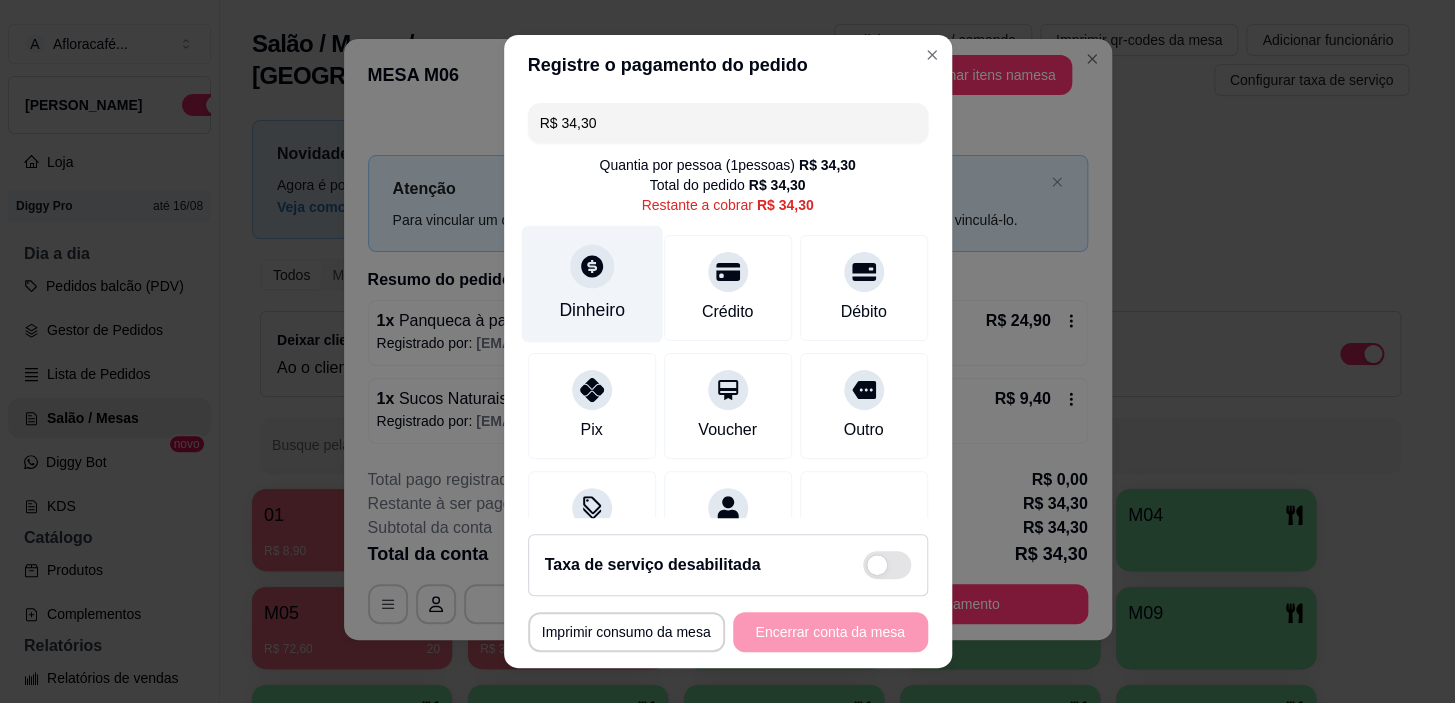 click on "Dinheiro" at bounding box center [591, 284] 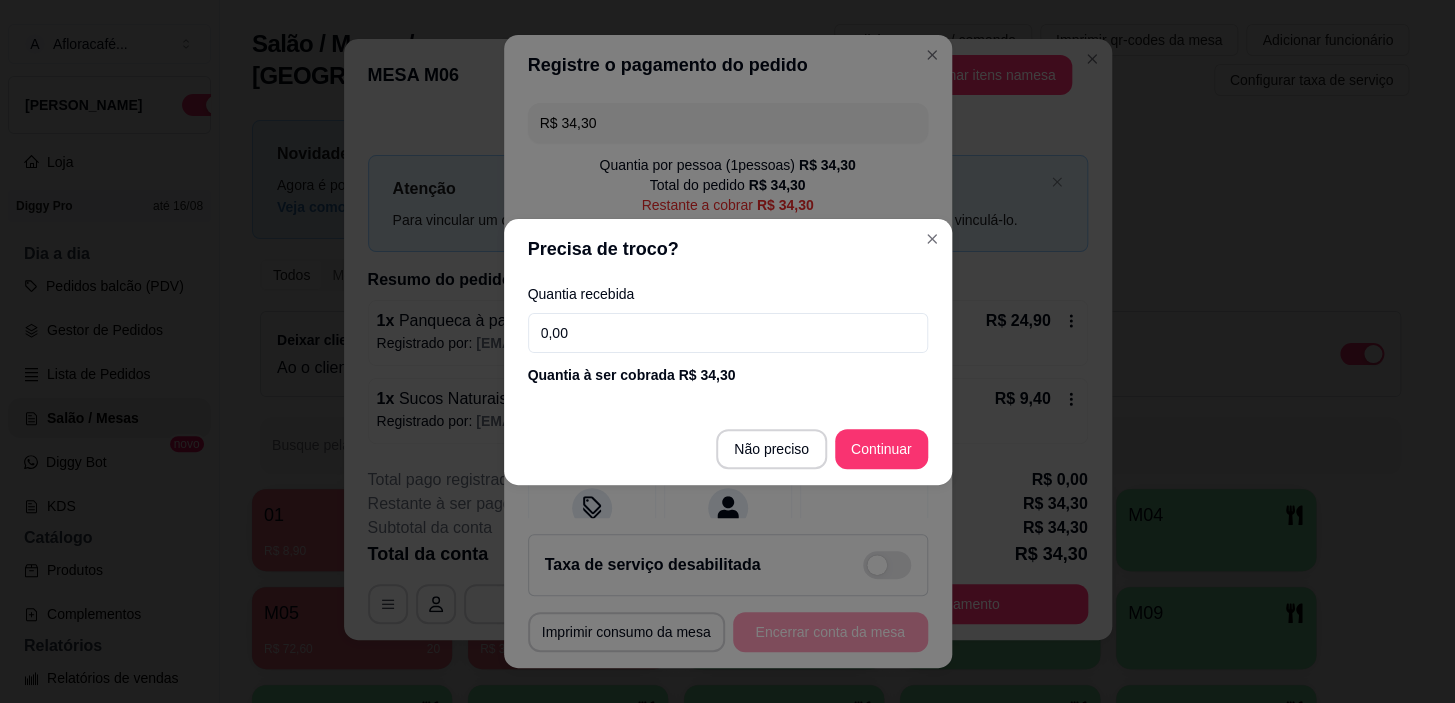 click on "0,00" at bounding box center (728, 333) 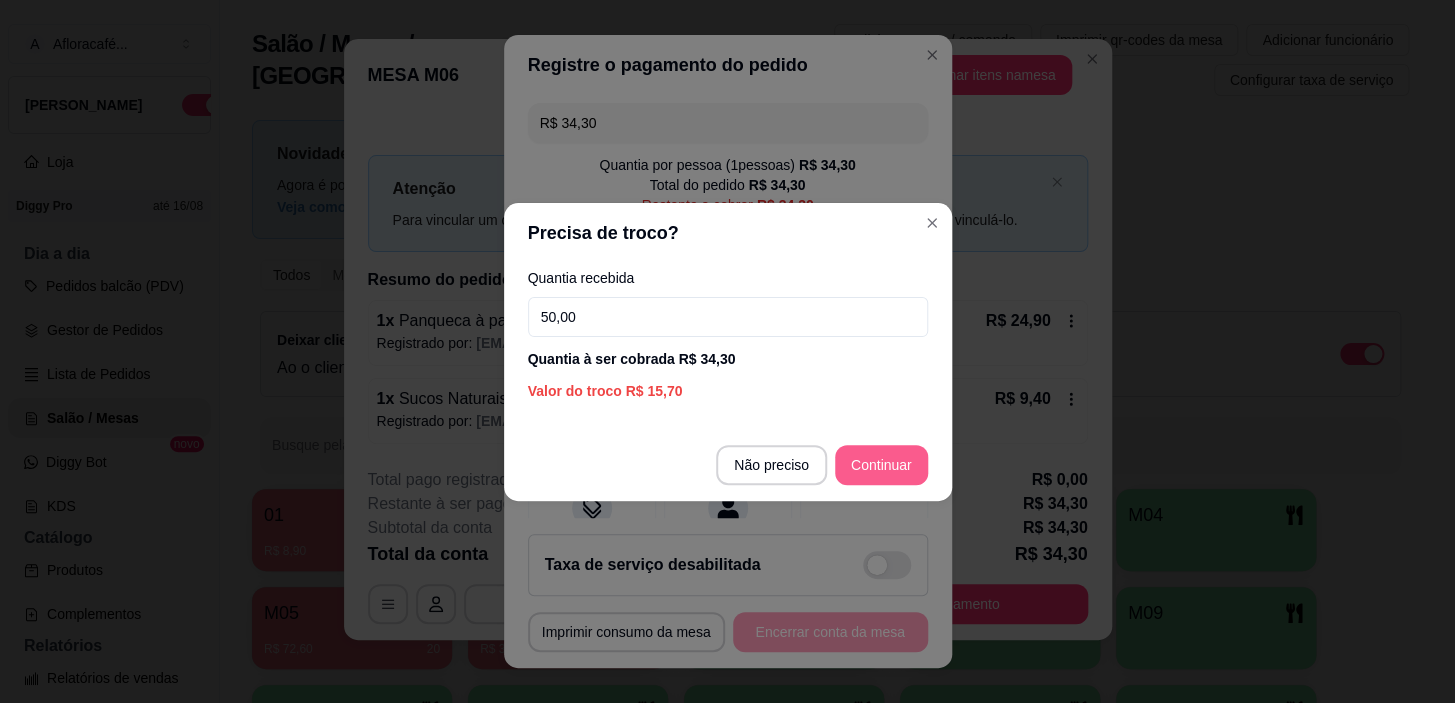 type on "50,00" 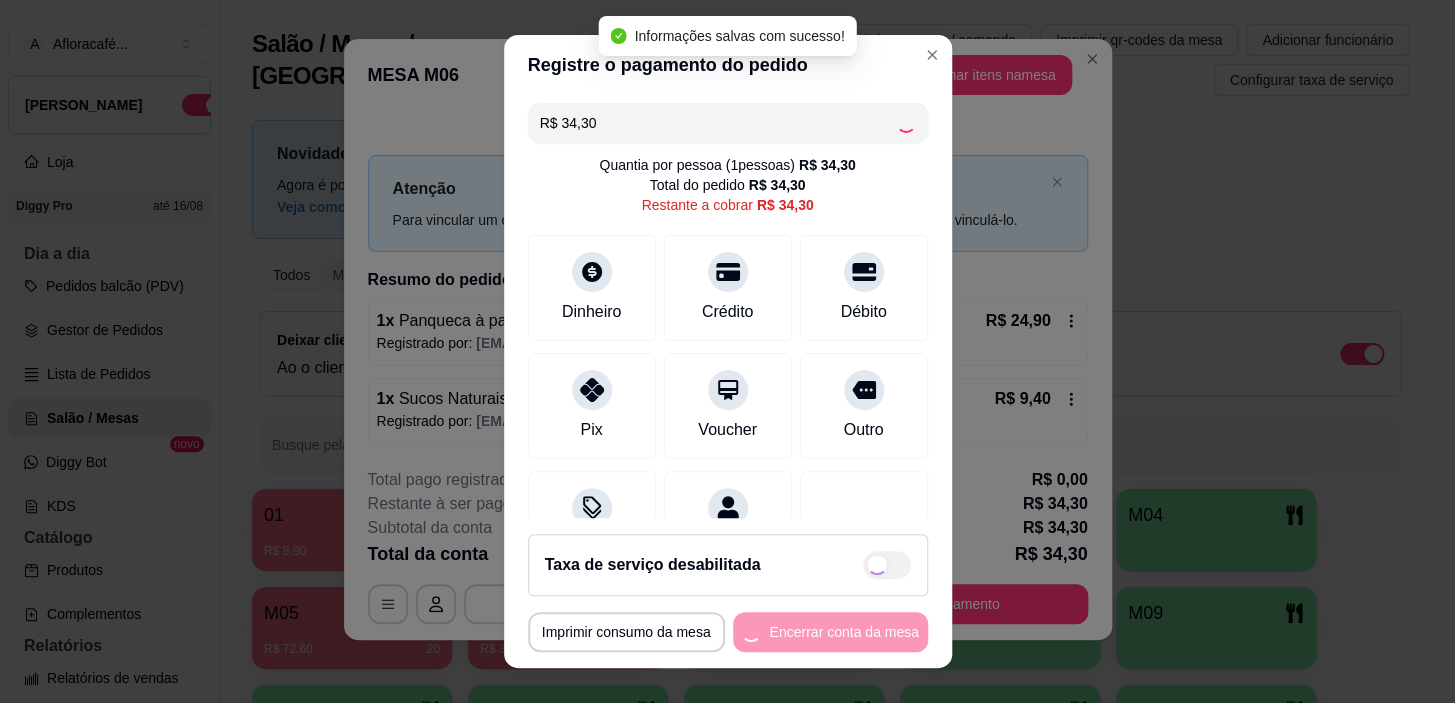 type on "R$ 0,00" 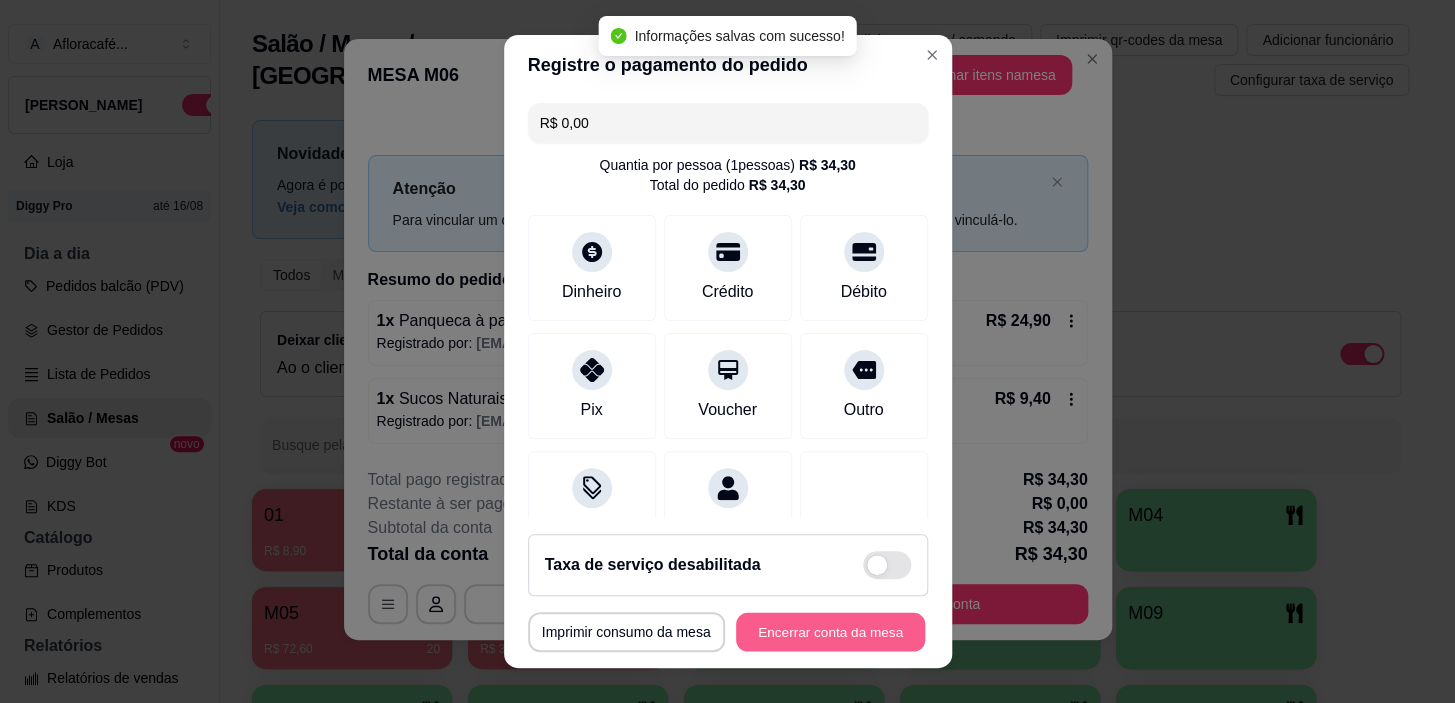 click on "Encerrar conta da mesa" at bounding box center (830, 631) 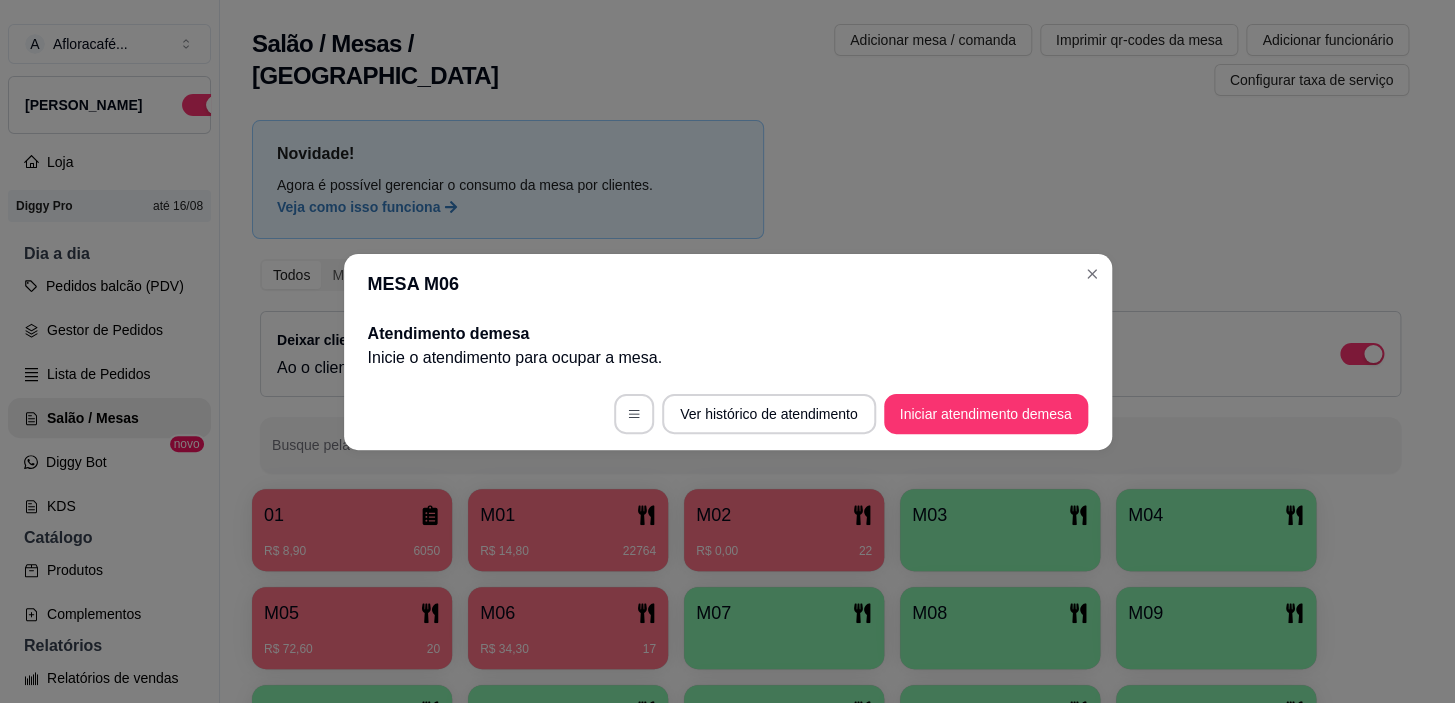 scroll, scrollTop: 0, scrollLeft: 0, axis: both 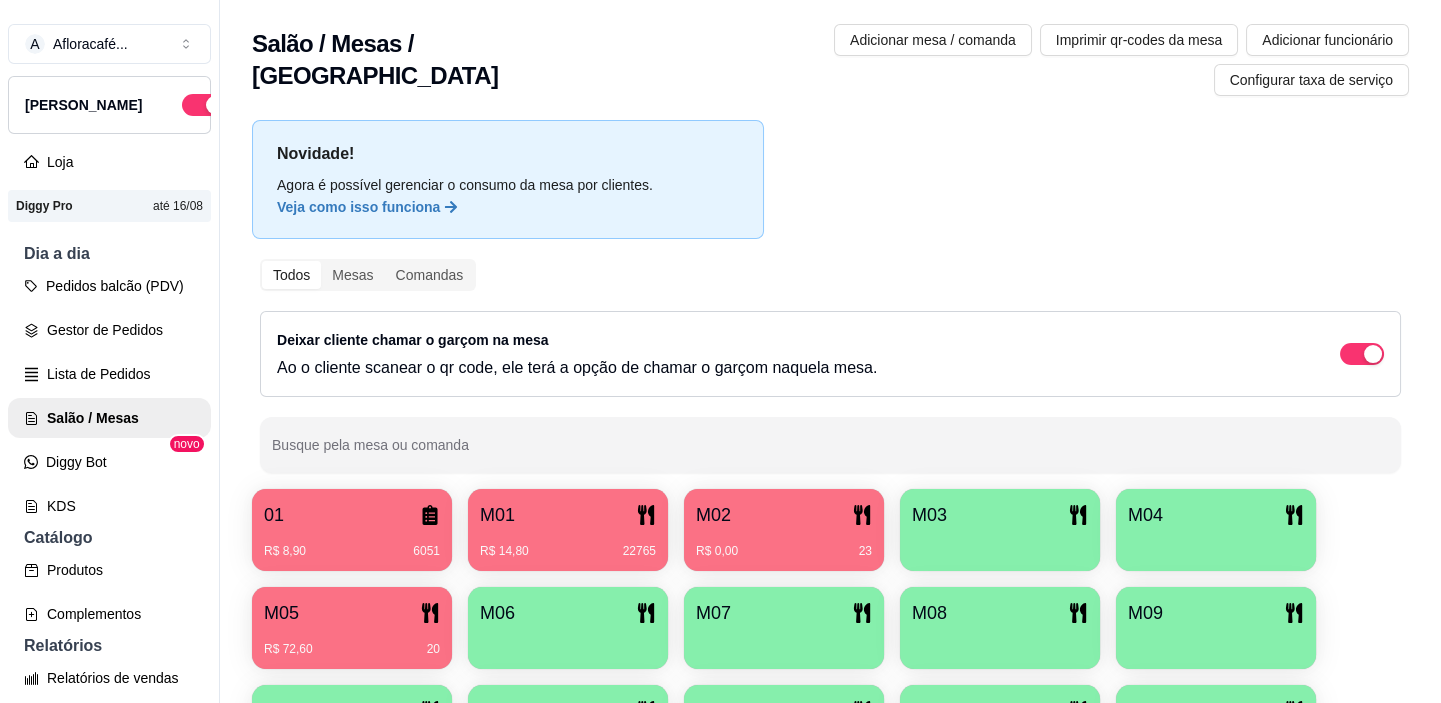 type 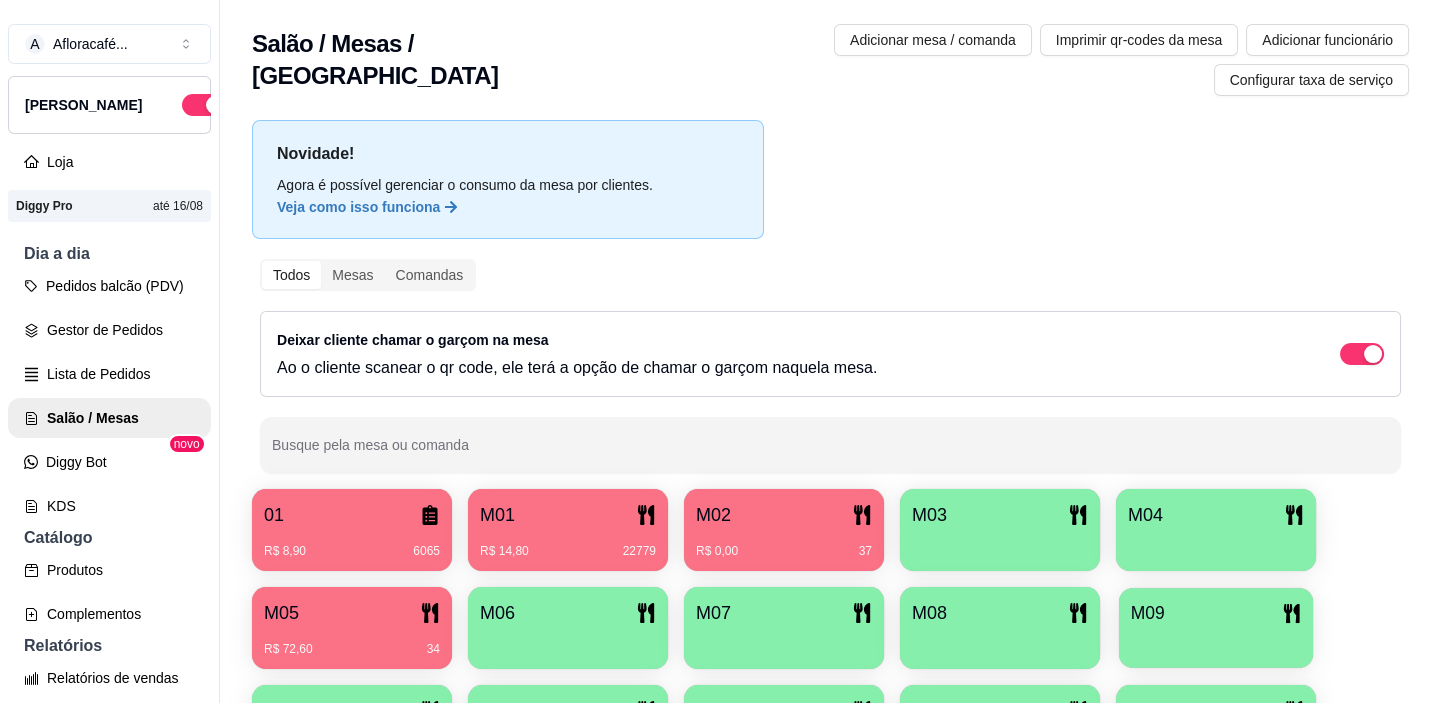 click at bounding box center [1216, 641] 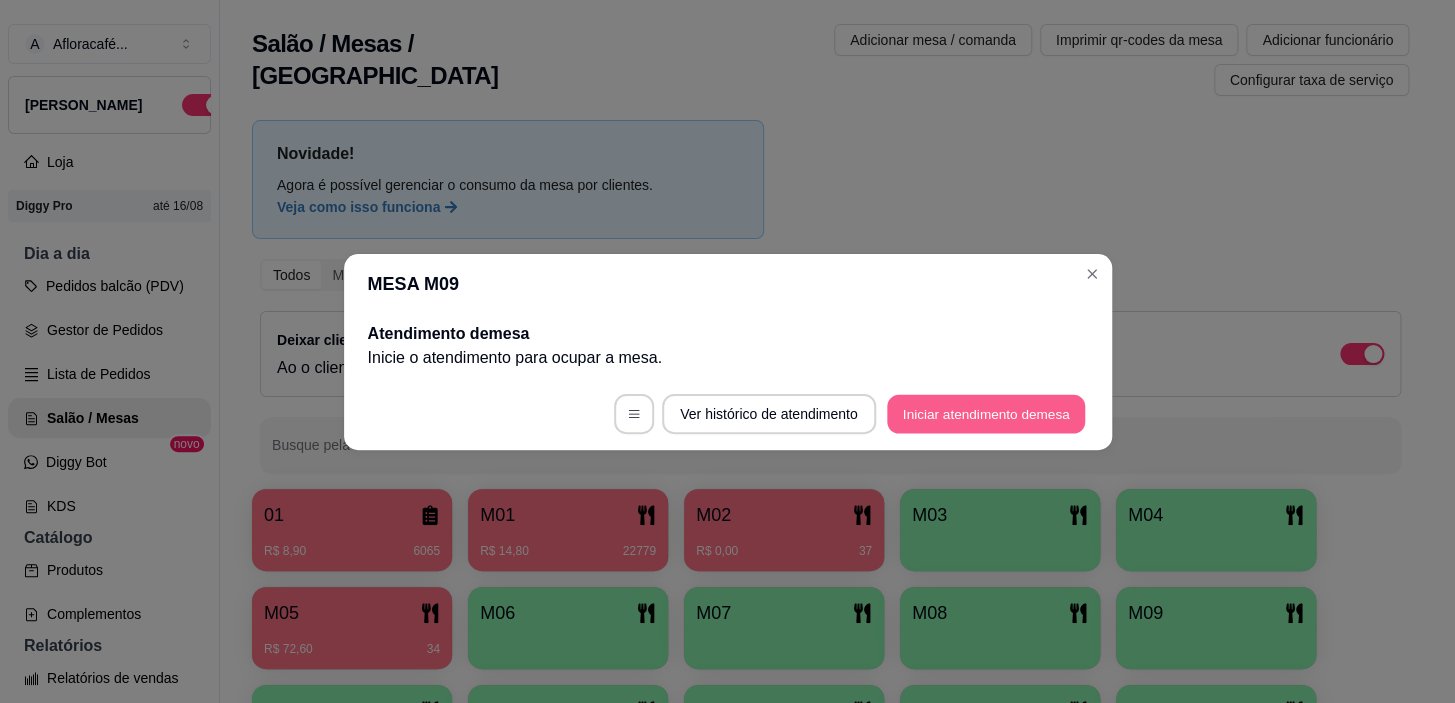 click on "Iniciar atendimento de  mesa" at bounding box center [986, 413] 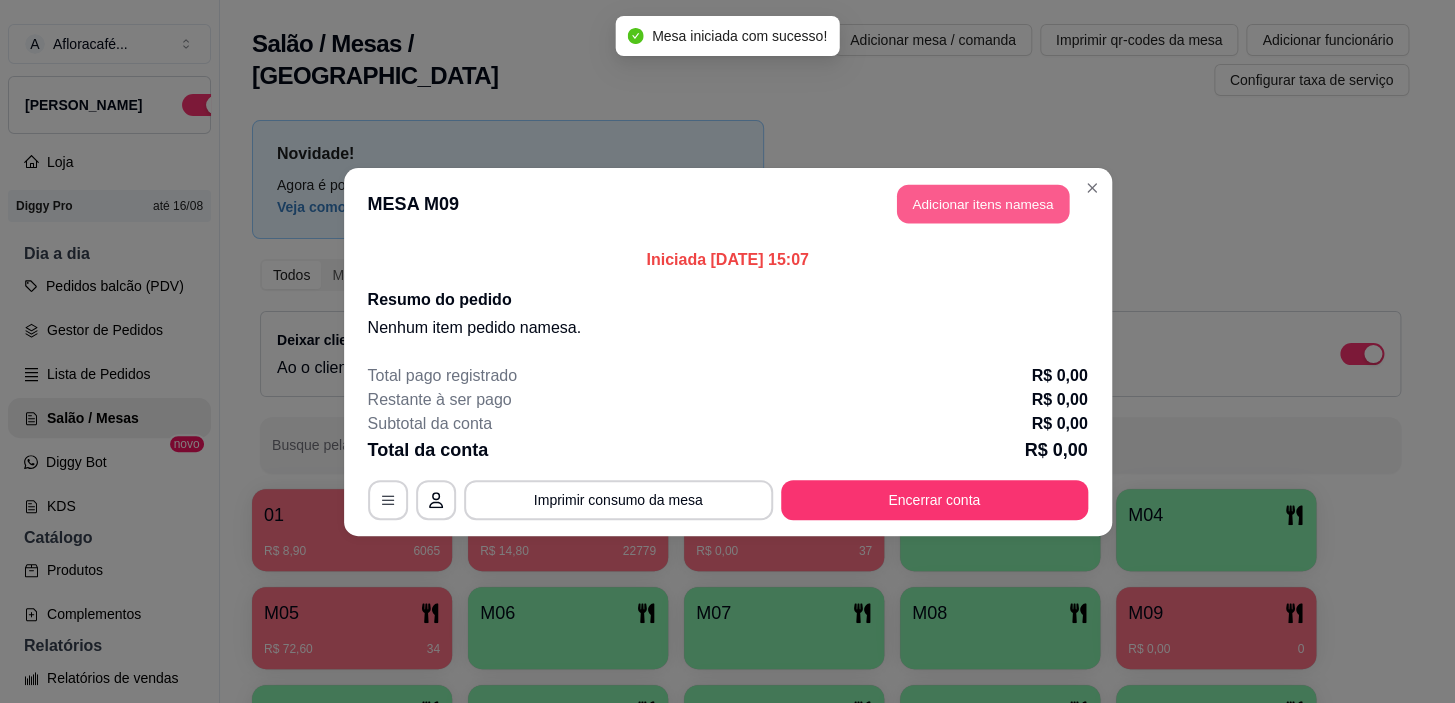 click on "Adicionar itens na  mesa" at bounding box center (983, 203) 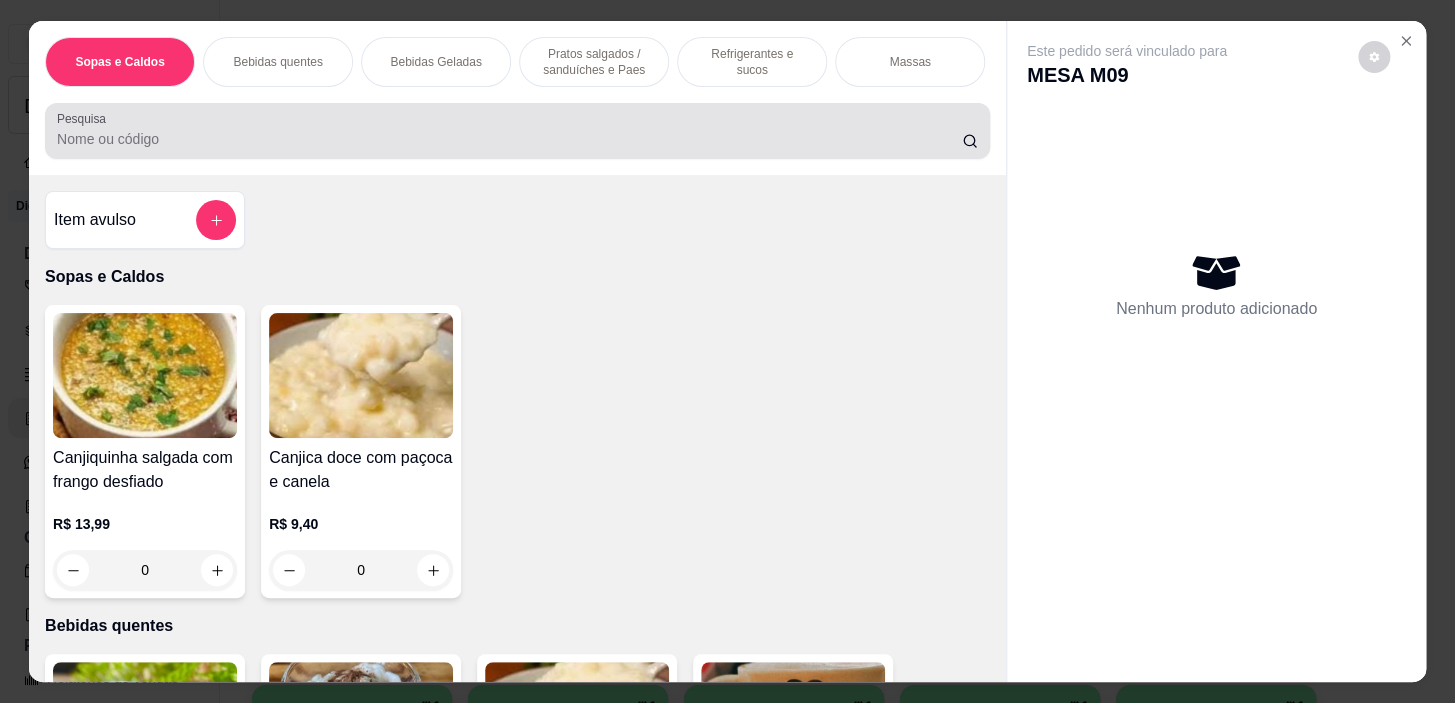 click at bounding box center [517, 131] 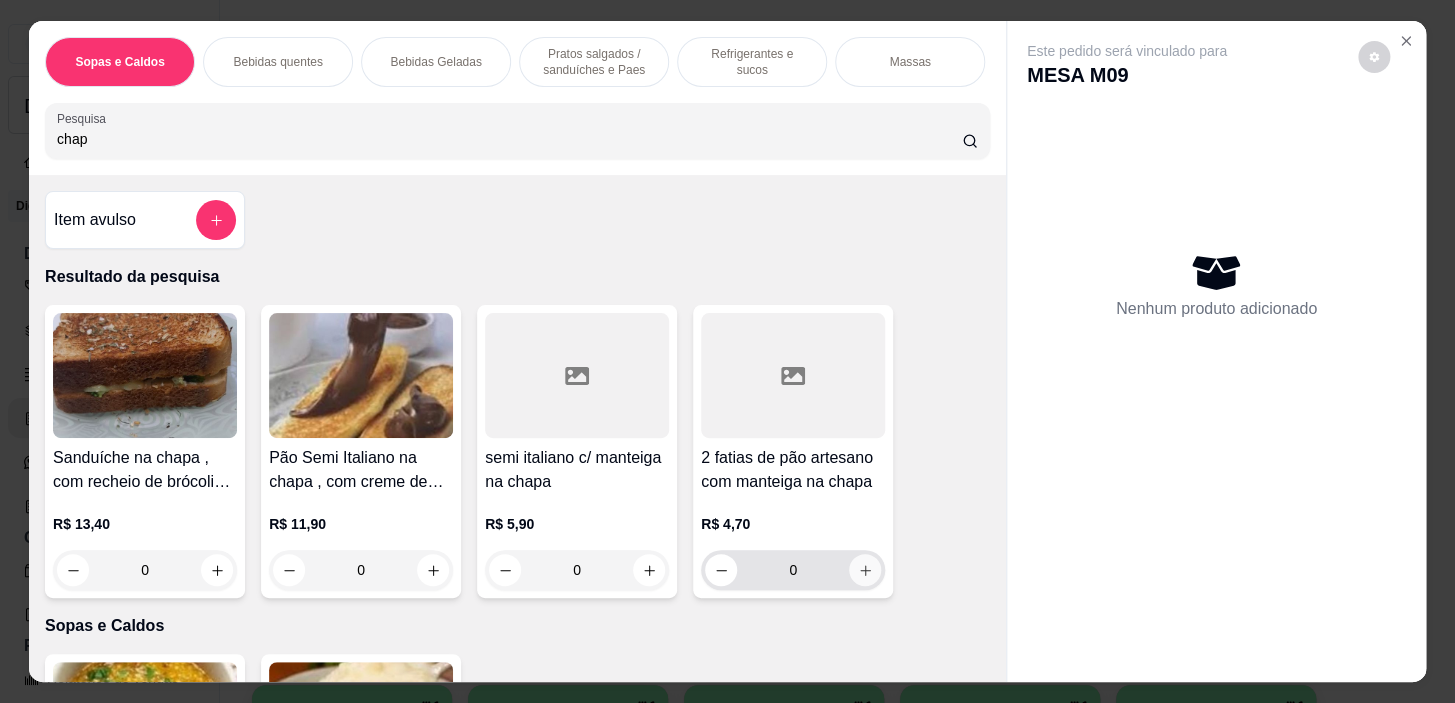 type on "chap" 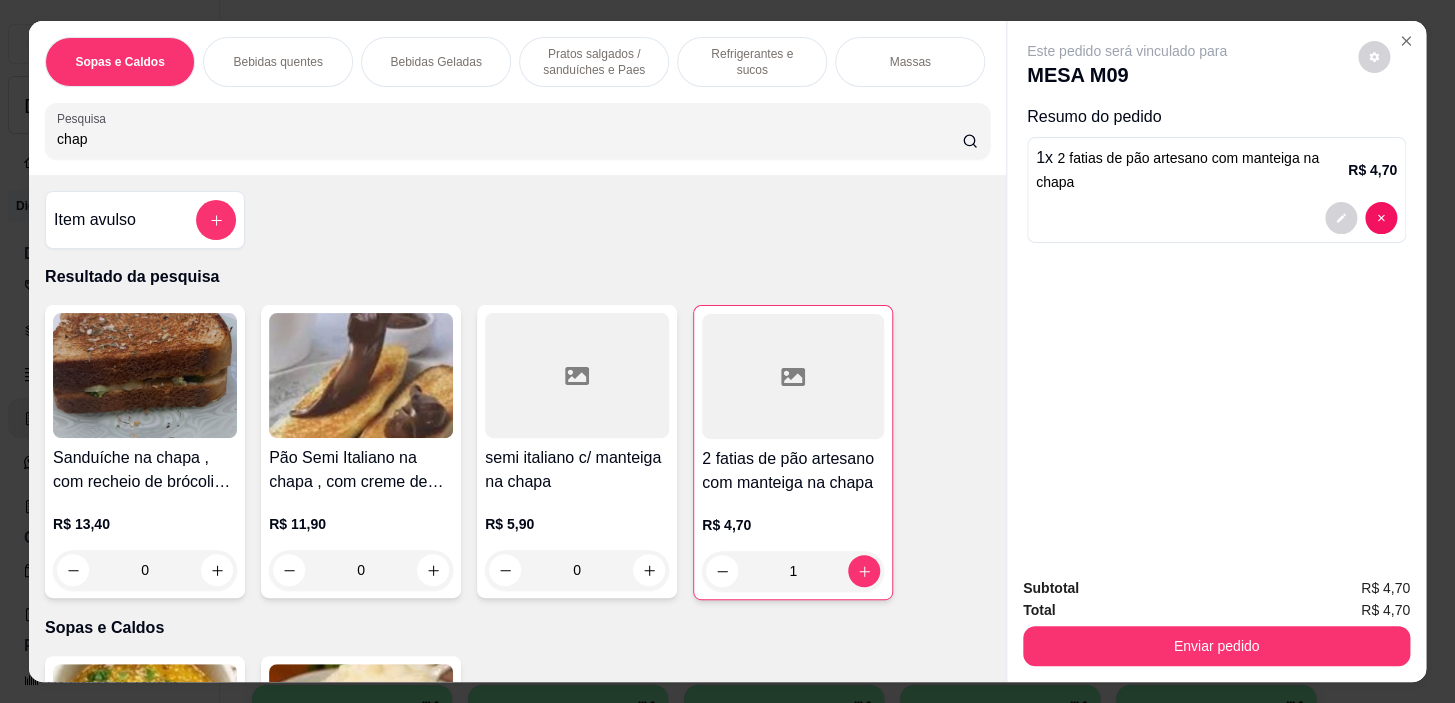 click on "Bebidas quentes" at bounding box center (277, 62) 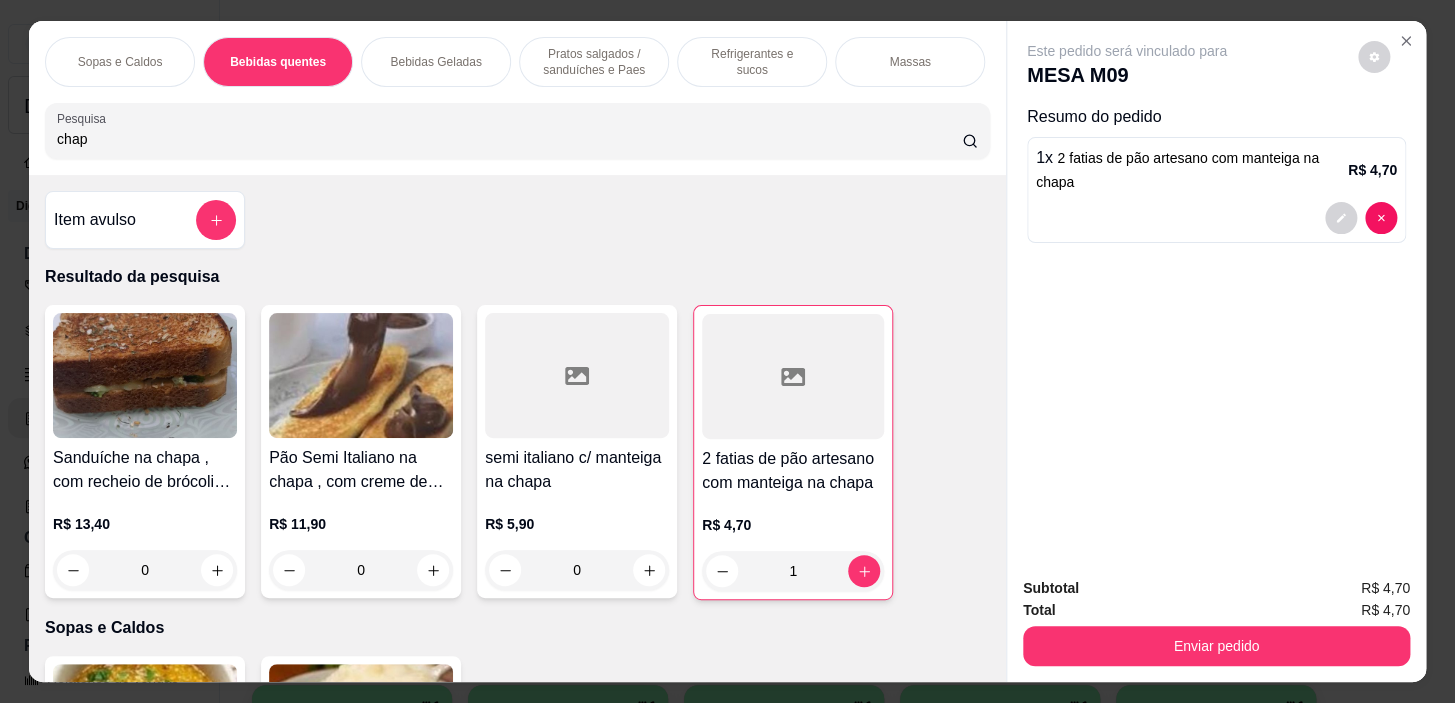 scroll, scrollTop: 790, scrollLeft: 0, axis: vertical 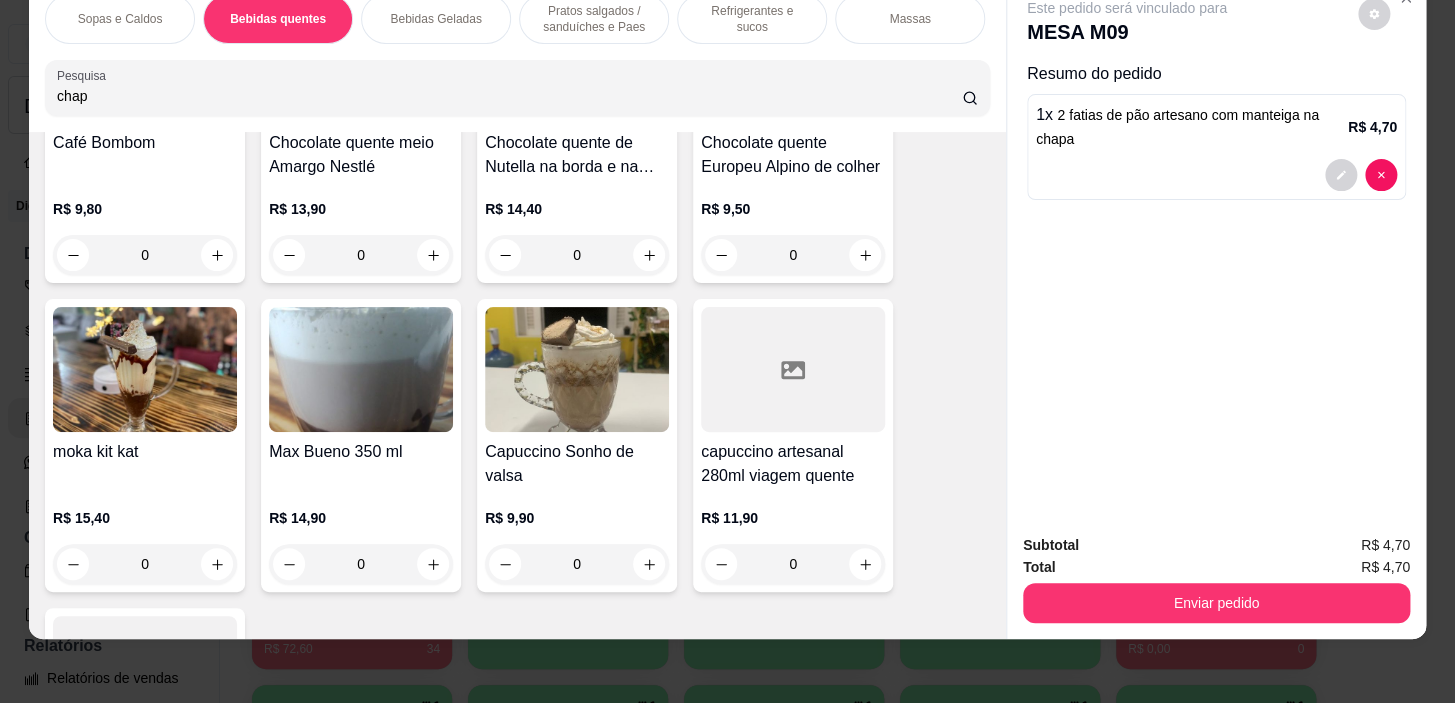 click on "0" at bounding box center [793, 255] 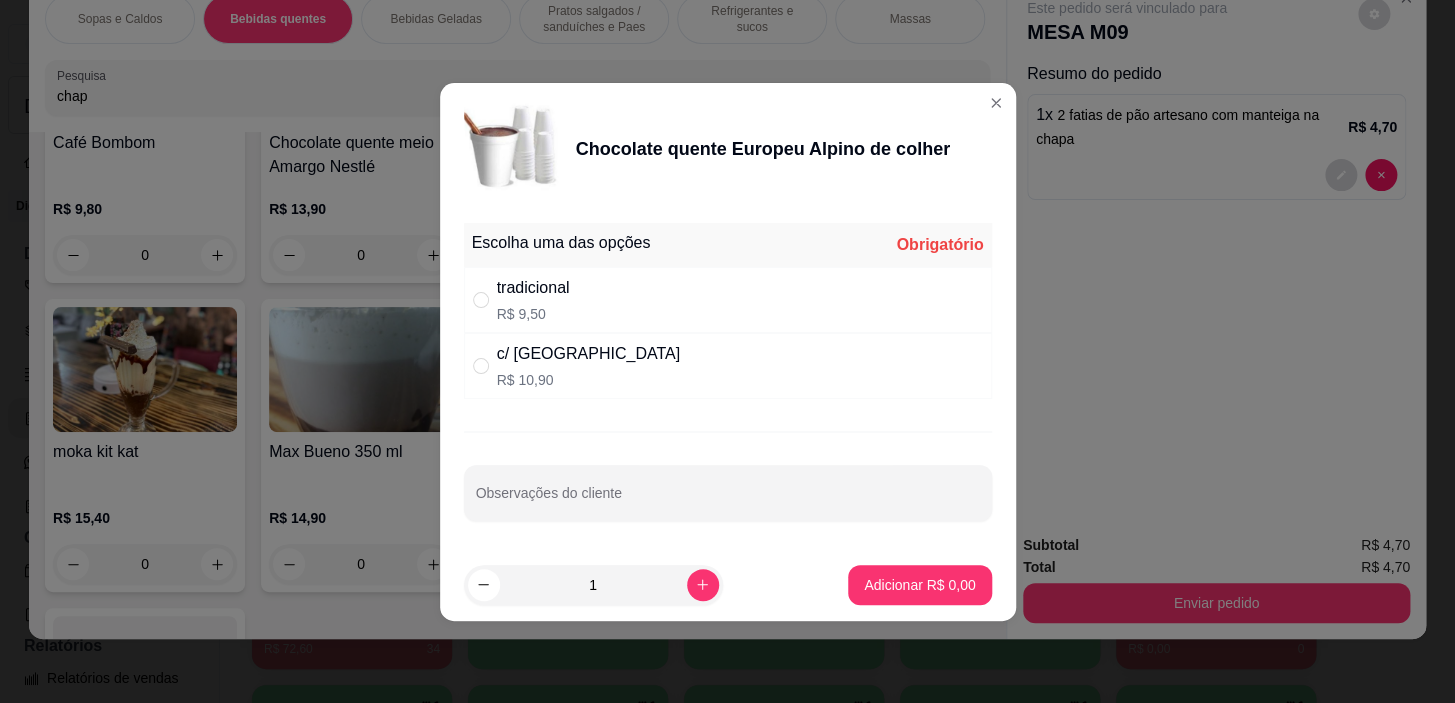 click on "tradicional R$ 9,50" at bounding box center (728, 300) 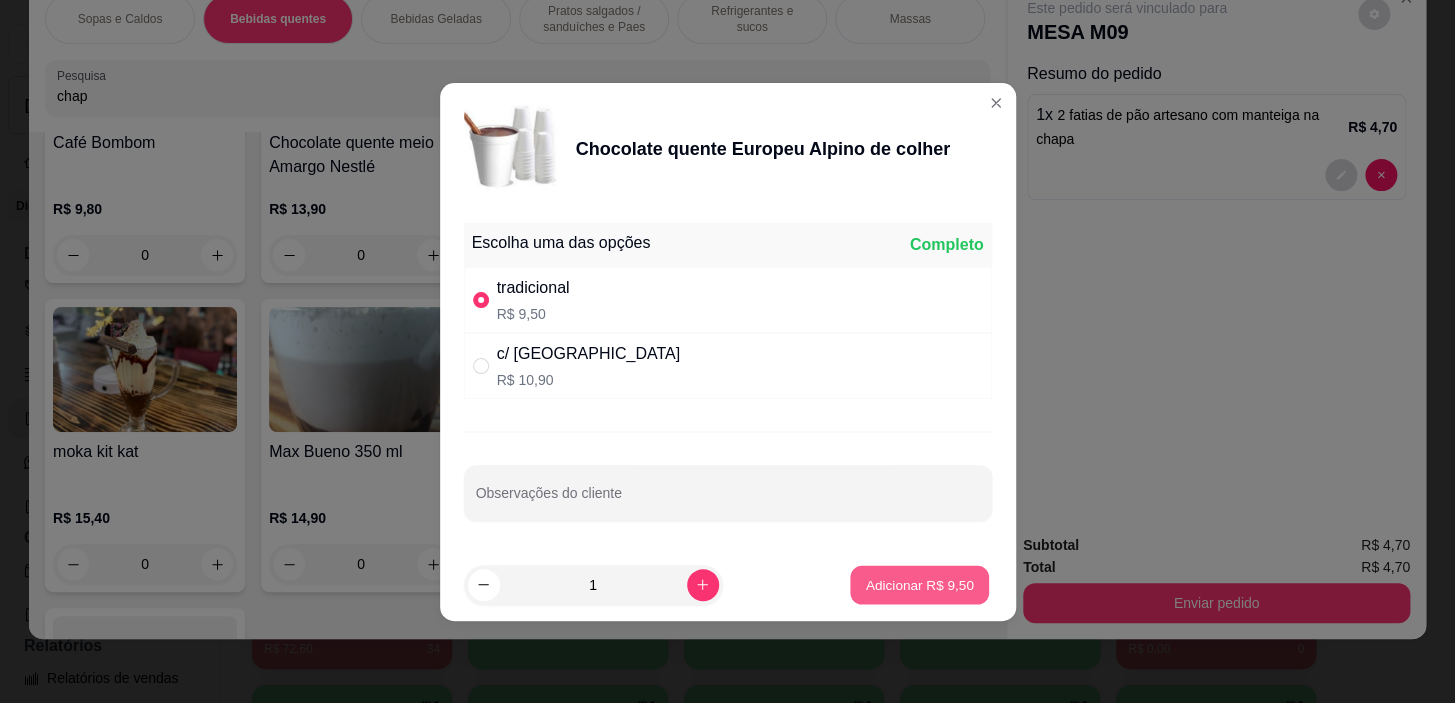 click on "Adicionar   R$ 9,50" at bounding box center (919, 584) 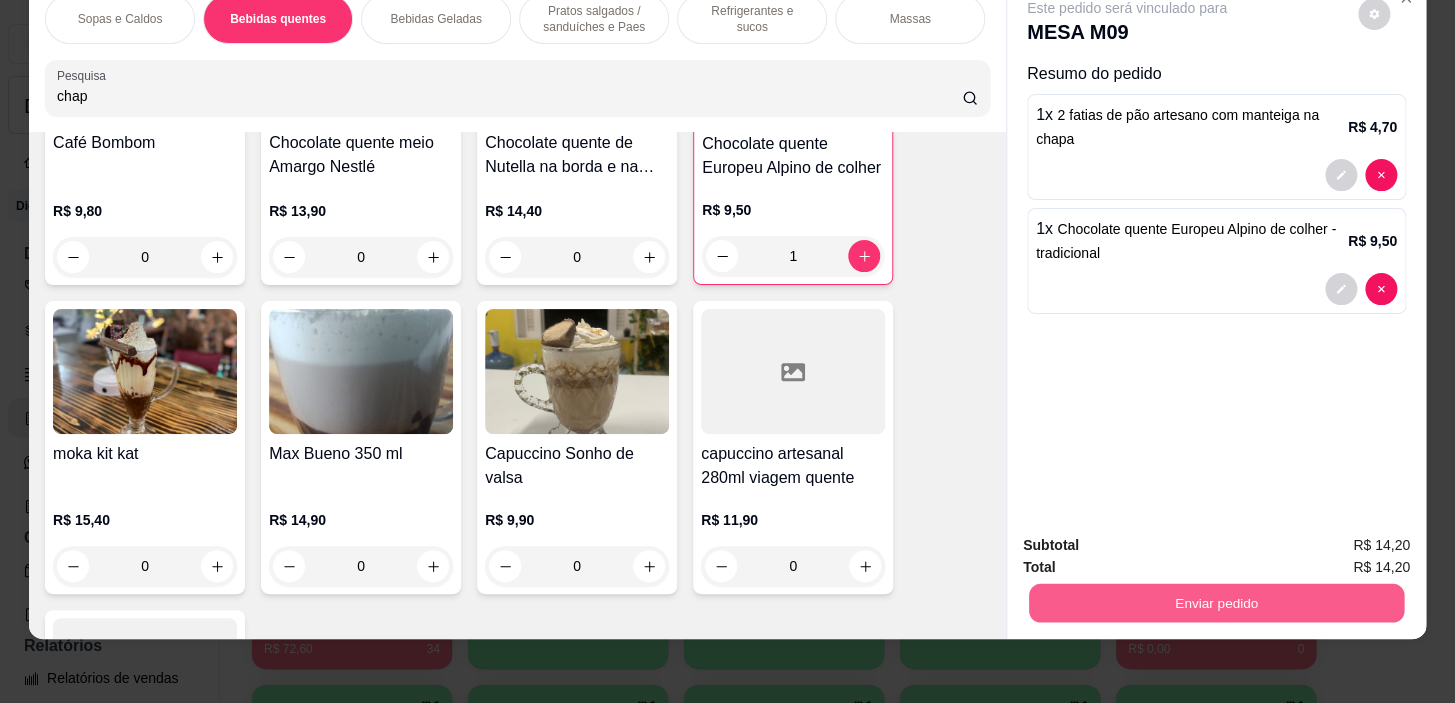 click on "Enviar pedido" at bounding box center [1216, 603] 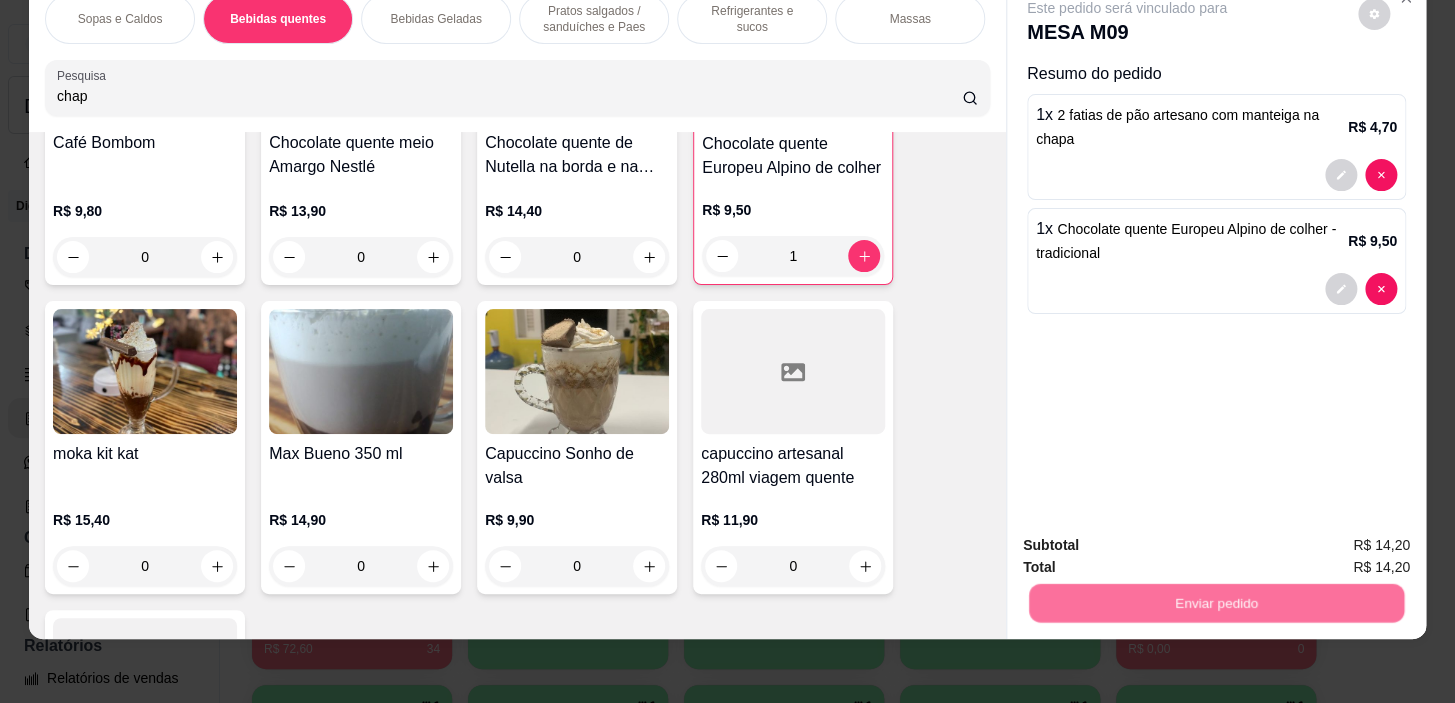 click on "Não registrar e enviar pedido" at bounding box center (1150, 540) 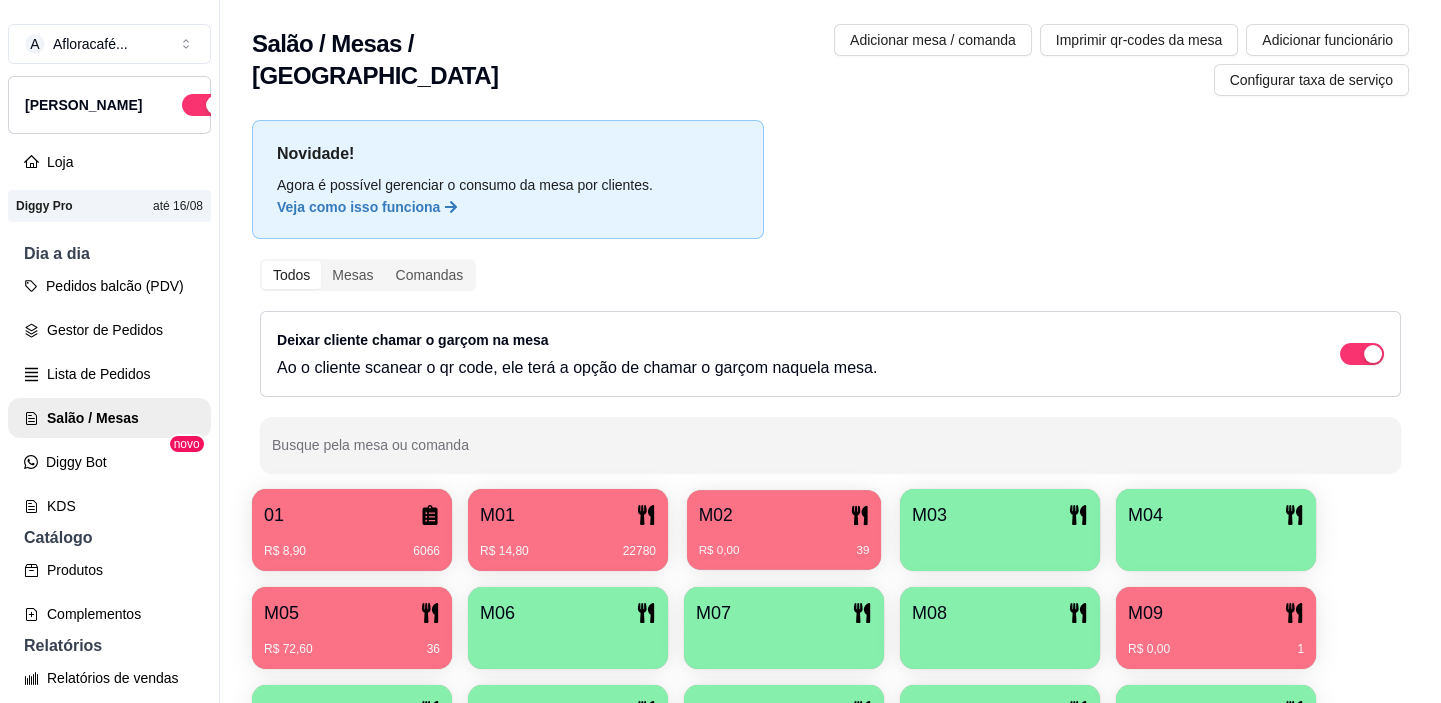 click on "M02" at bounding box center [784, 515] 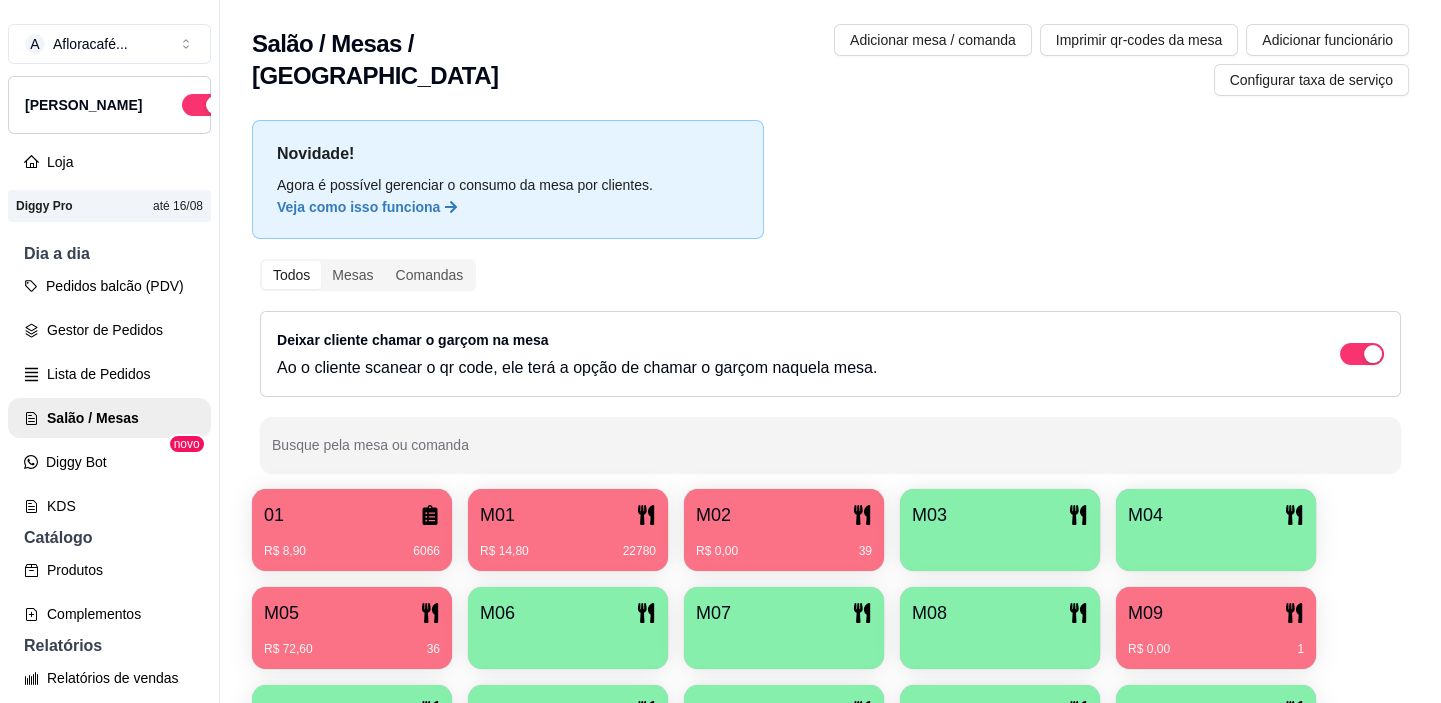 click on "M09 R$ 0,00 1" at bounding box center (1216, 628) 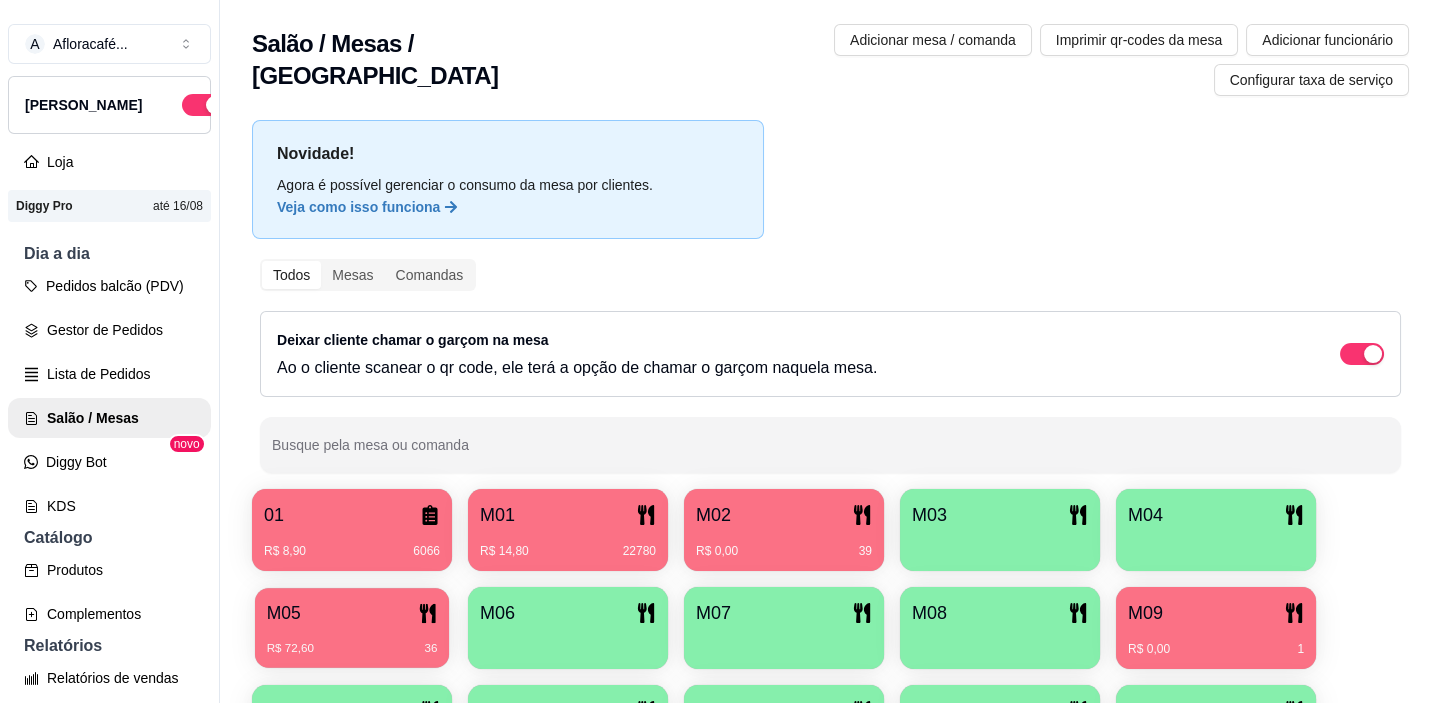 click on "M05" at bounding box center [352, 613] 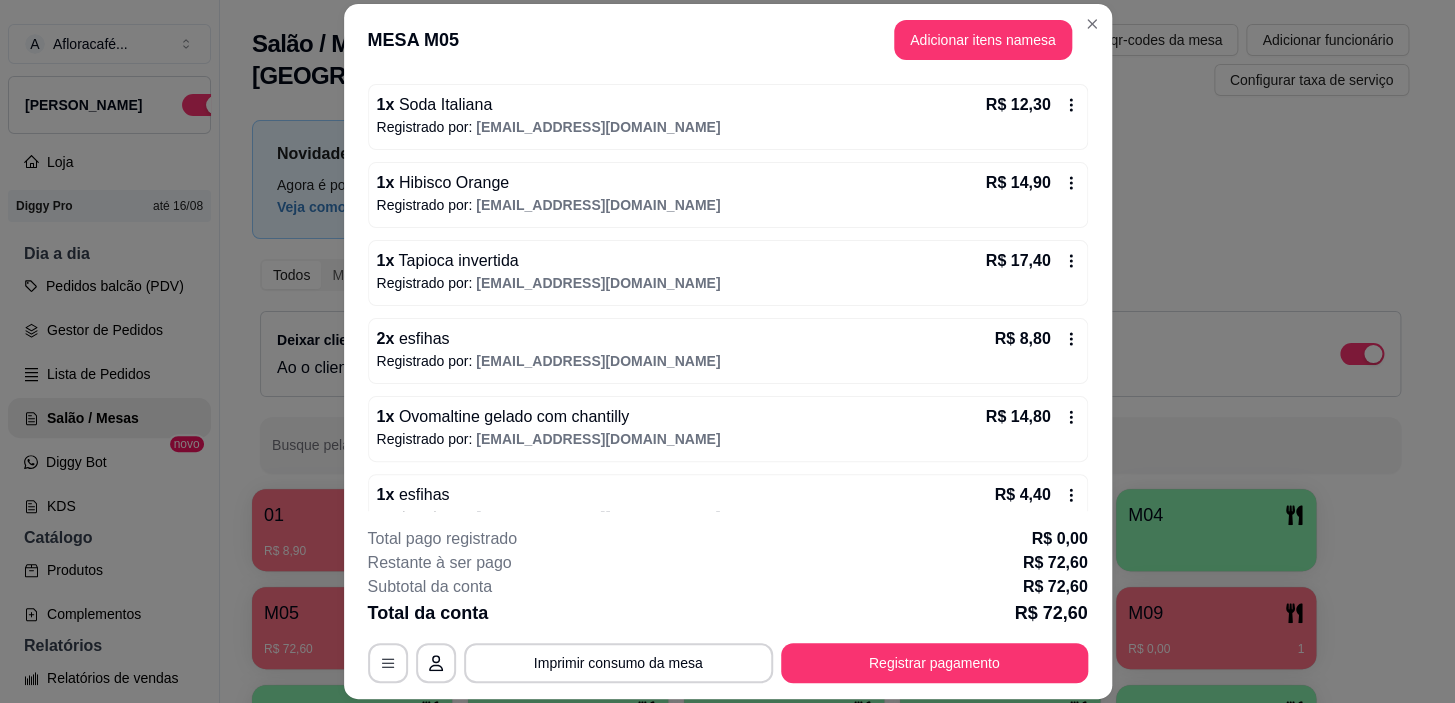scroll, scrollTop: 216, scrollLeft: 0, axis: vertical 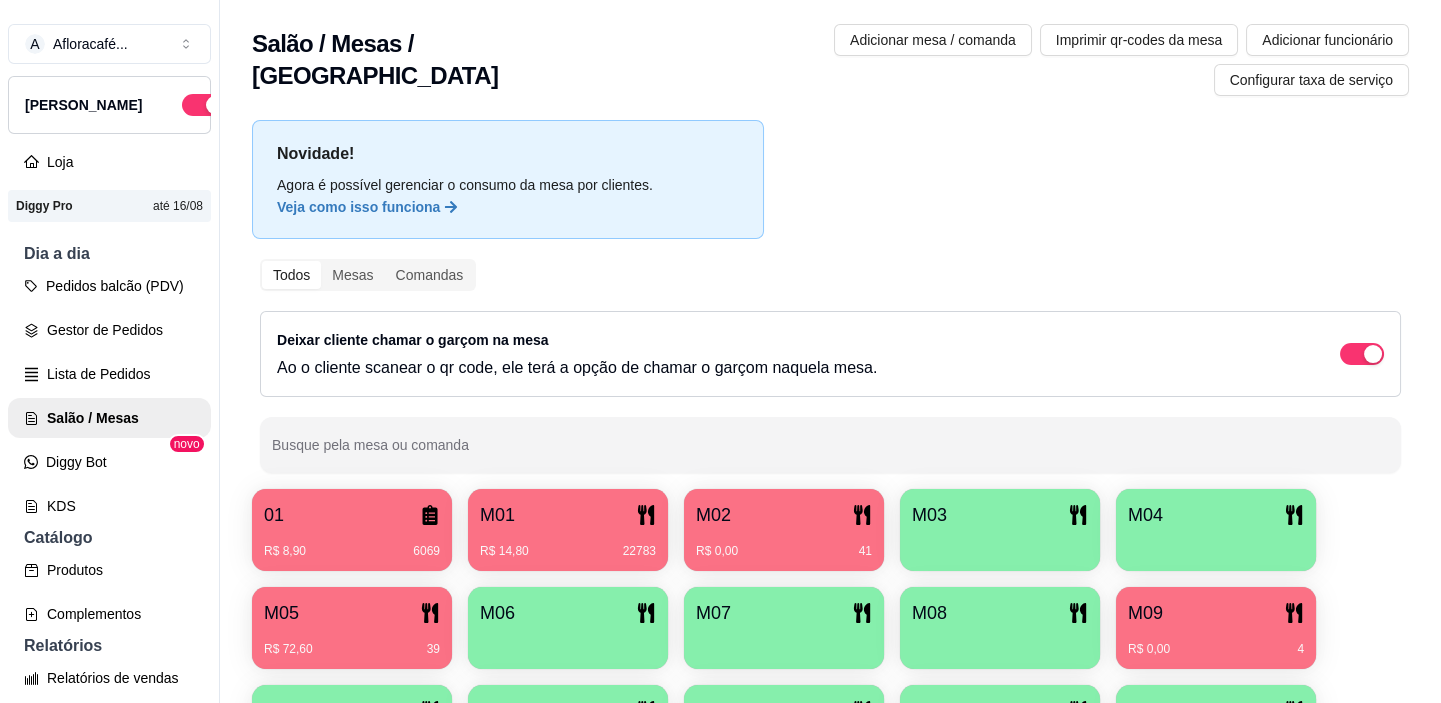 click on "R$ 0,00 41" at bounding box center (784, 544) 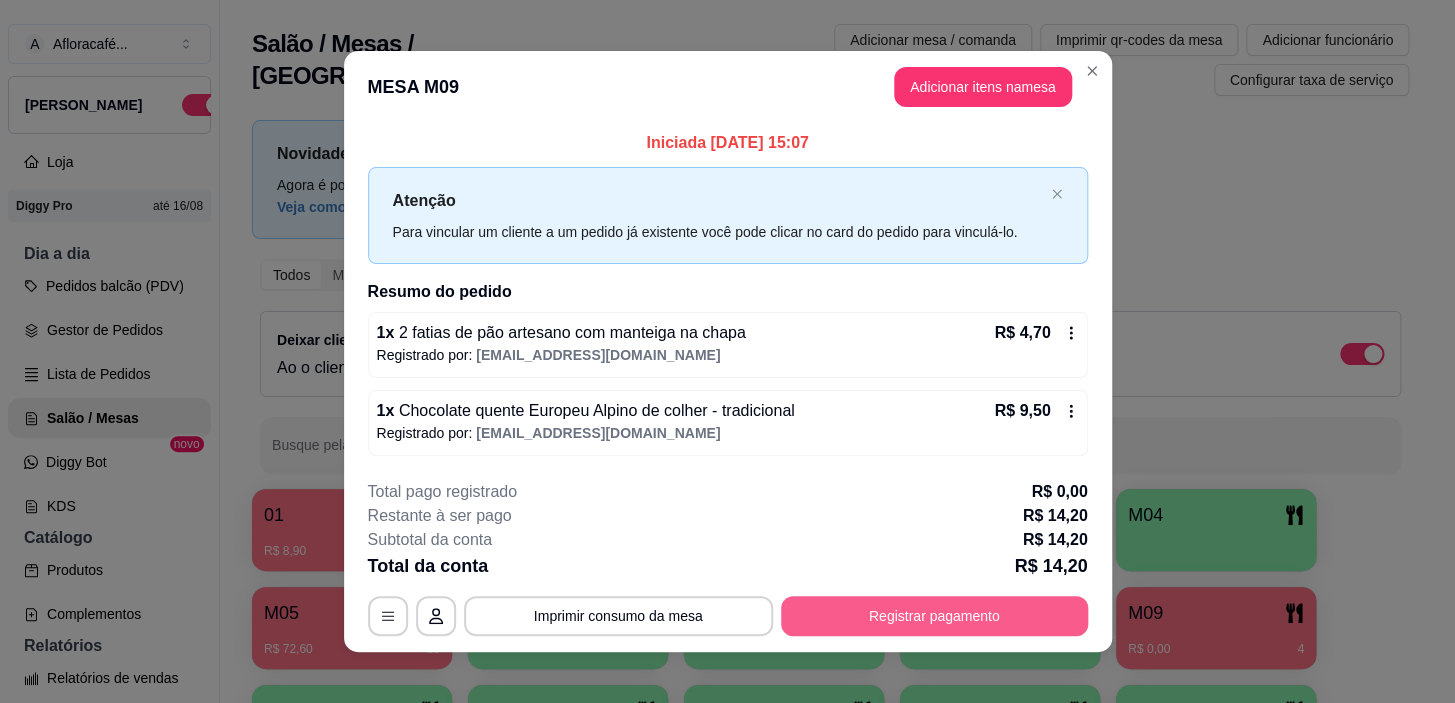 click on "Registrar pagamento" at bounding box center [934, 616] 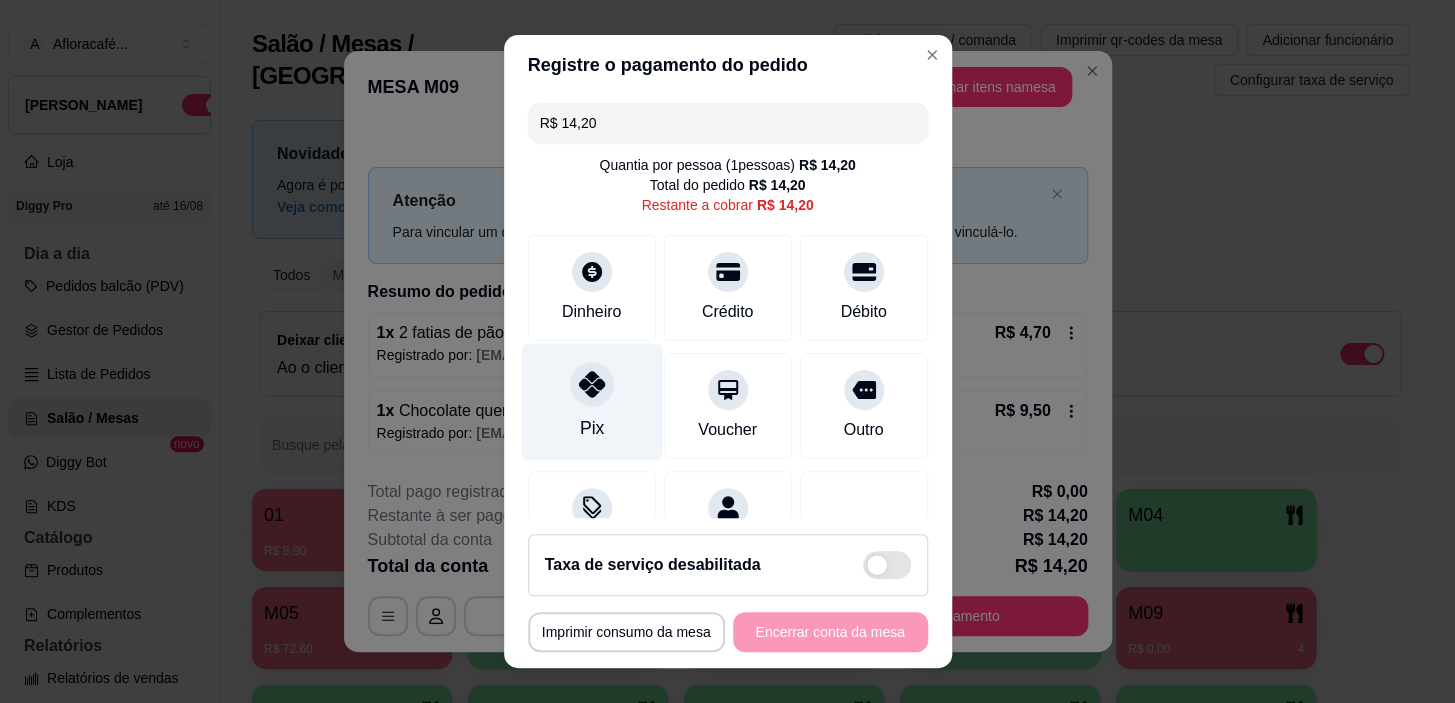 click at bounding box center (592, 385) 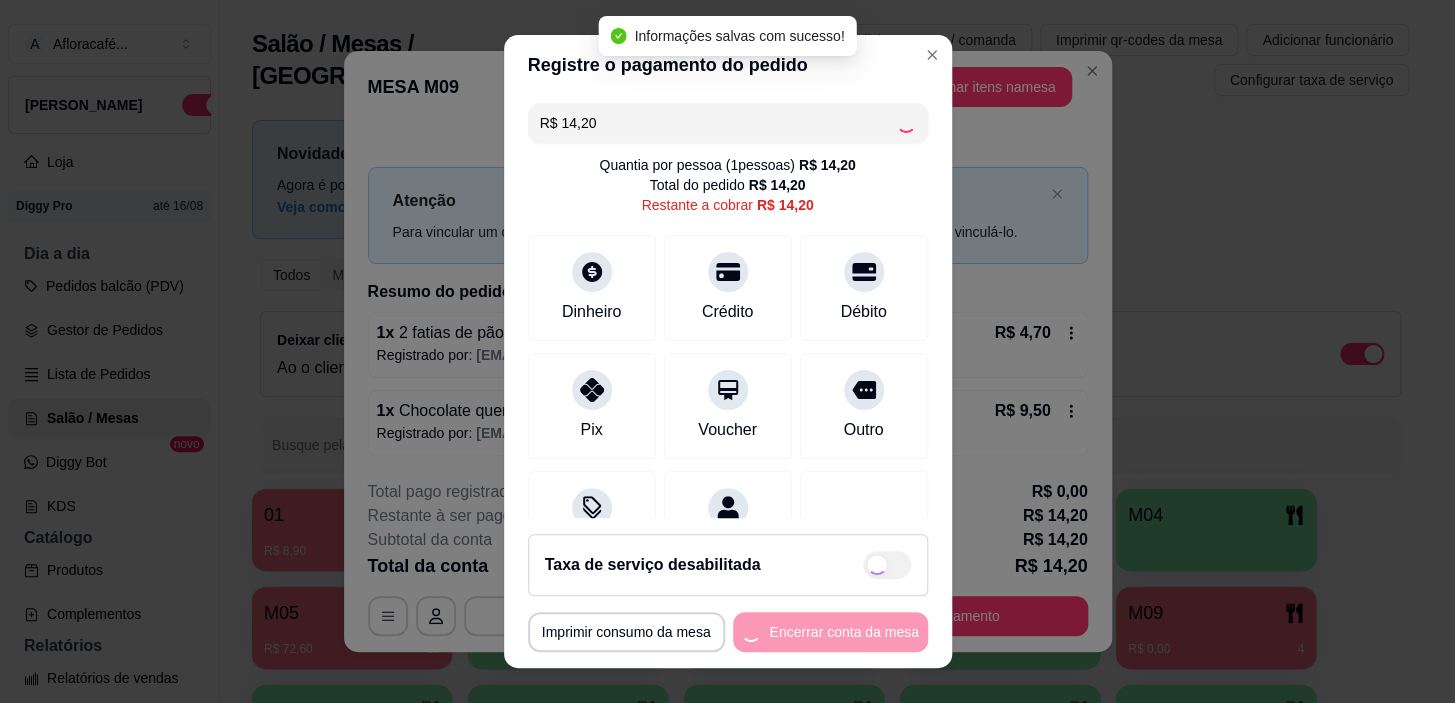 type on "R$ 0,00" 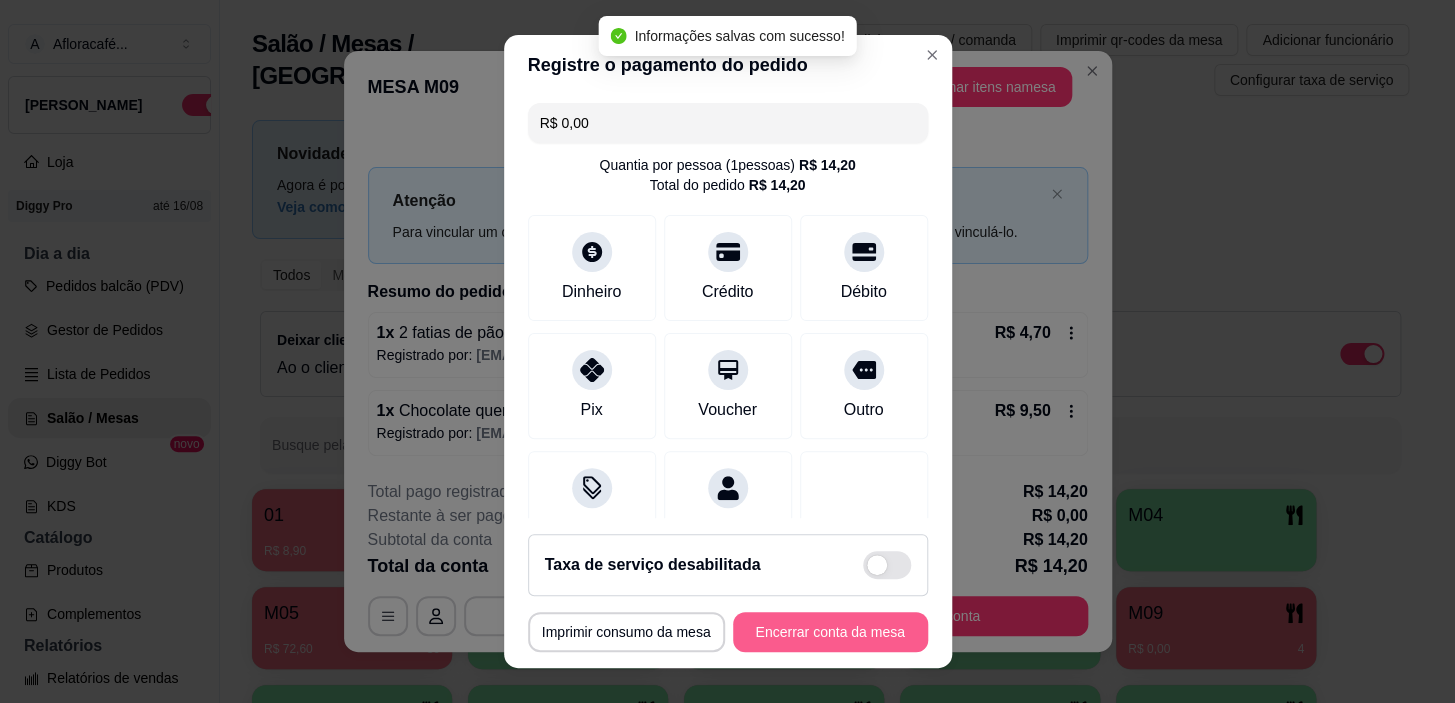 click on "Encerrar conta da mesa" at bounding box center [830, 632] 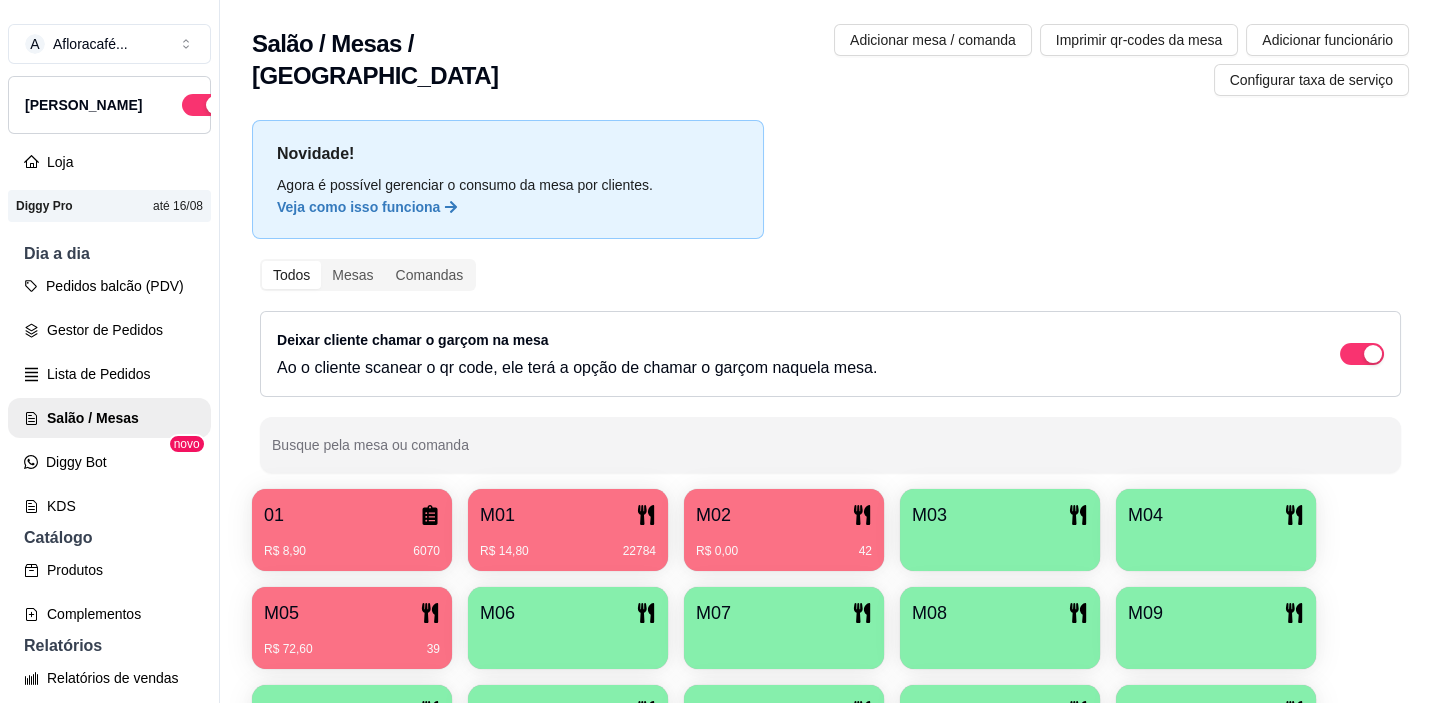click on "R$ 72,60 39" at bounding box center [352, 642] 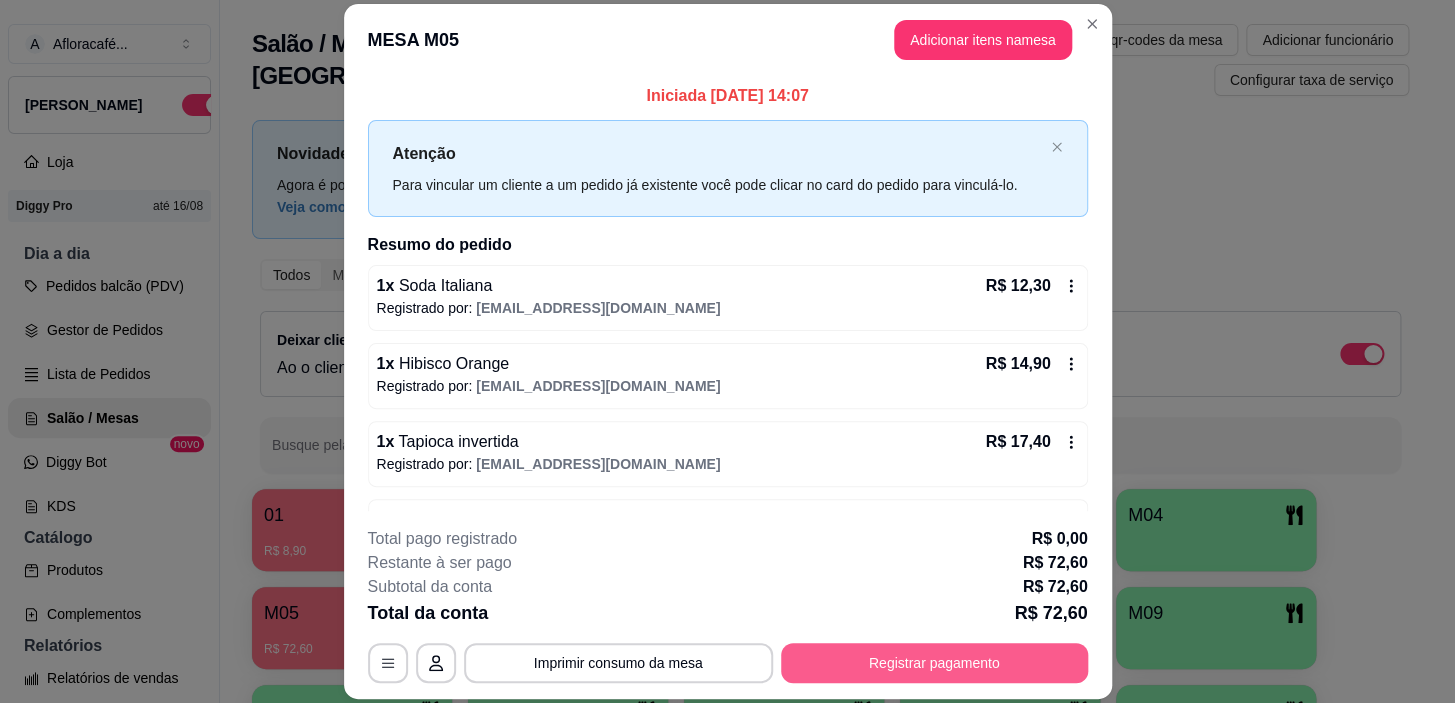 click on "Registrar pagamento" at bounding box center (934, 663) 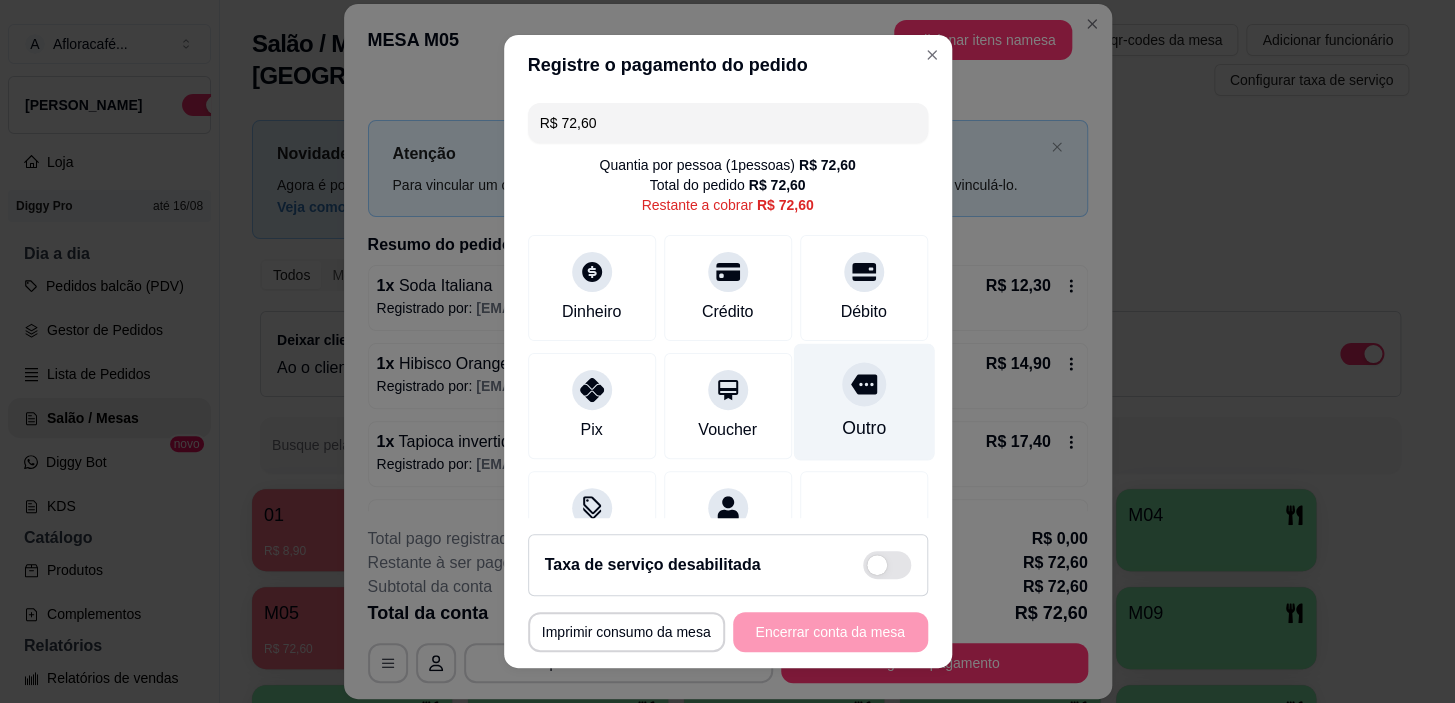 scroll, scrollTop: 90, scrollLeft: 0, axis: vertical 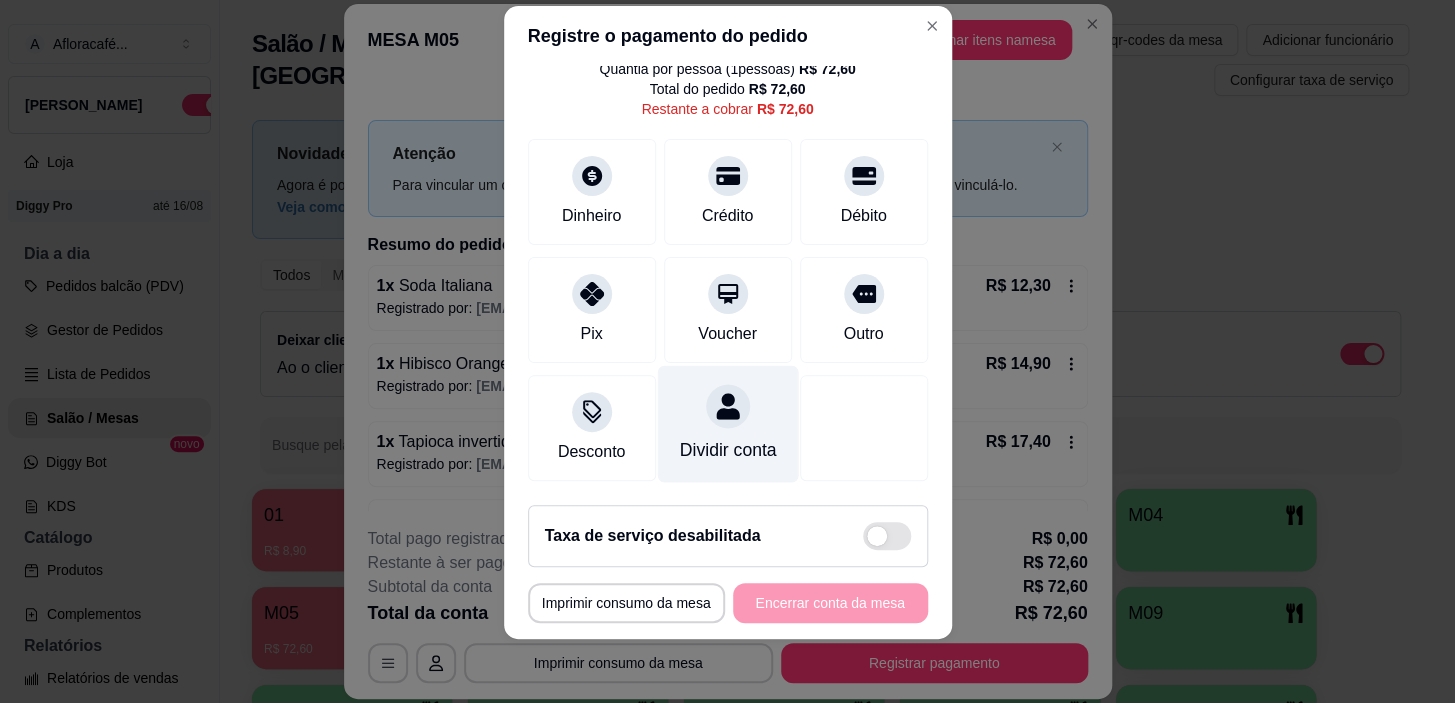 click at bounding box center [728, 407] 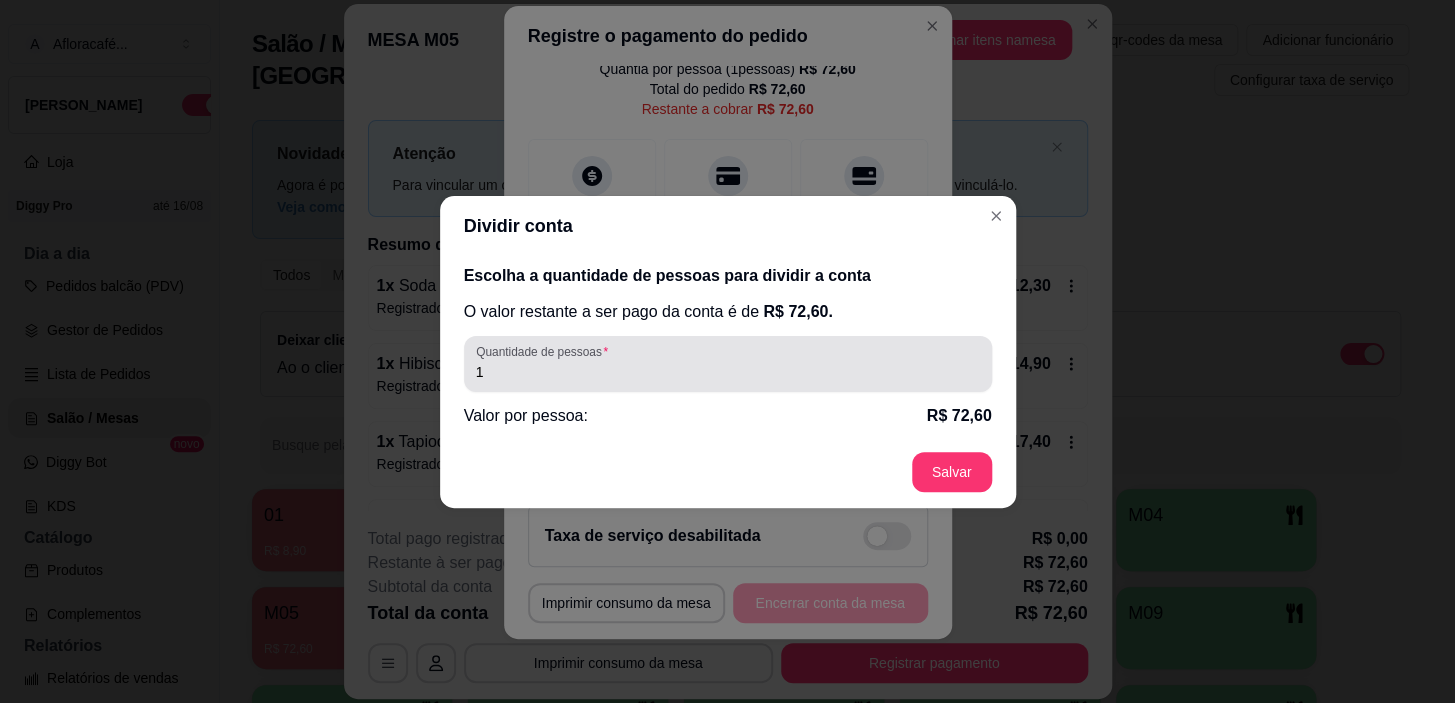 click on "1" at bounding box center (728, 364) 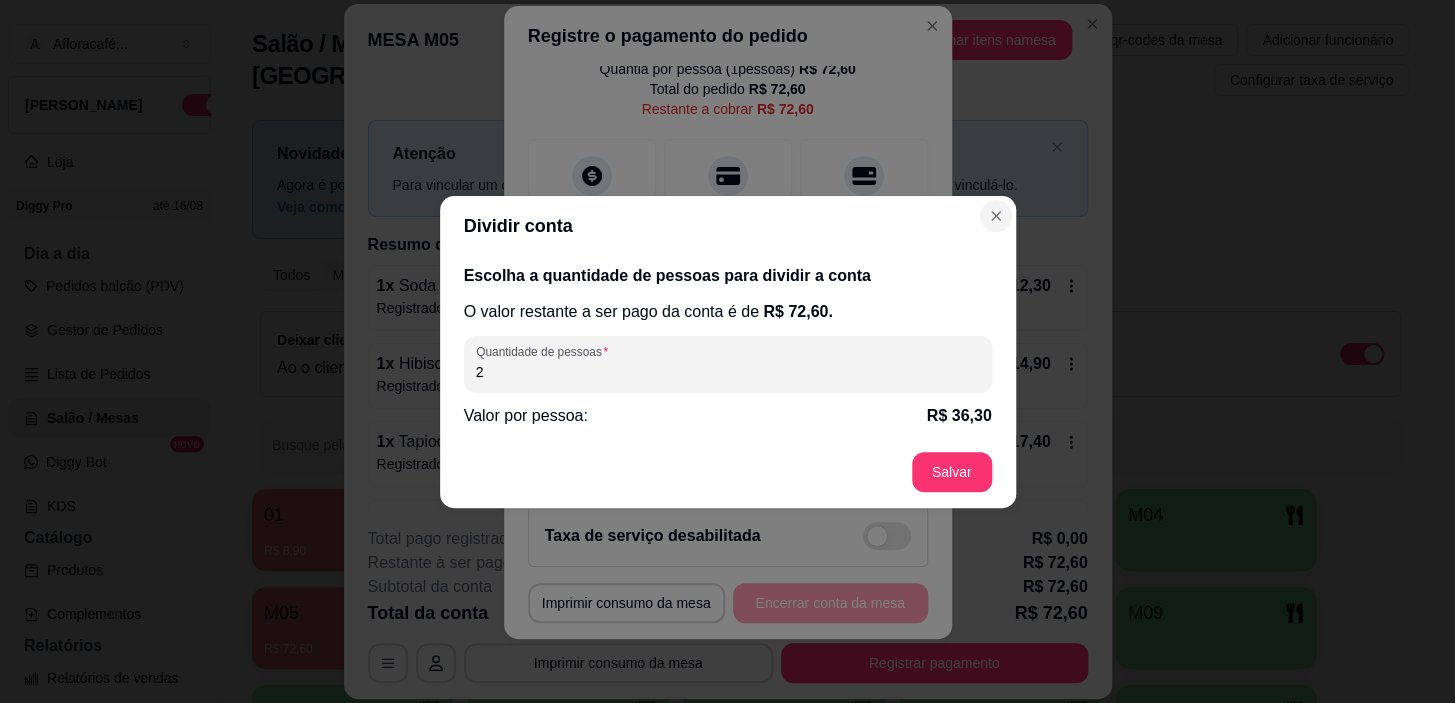 type on "2" 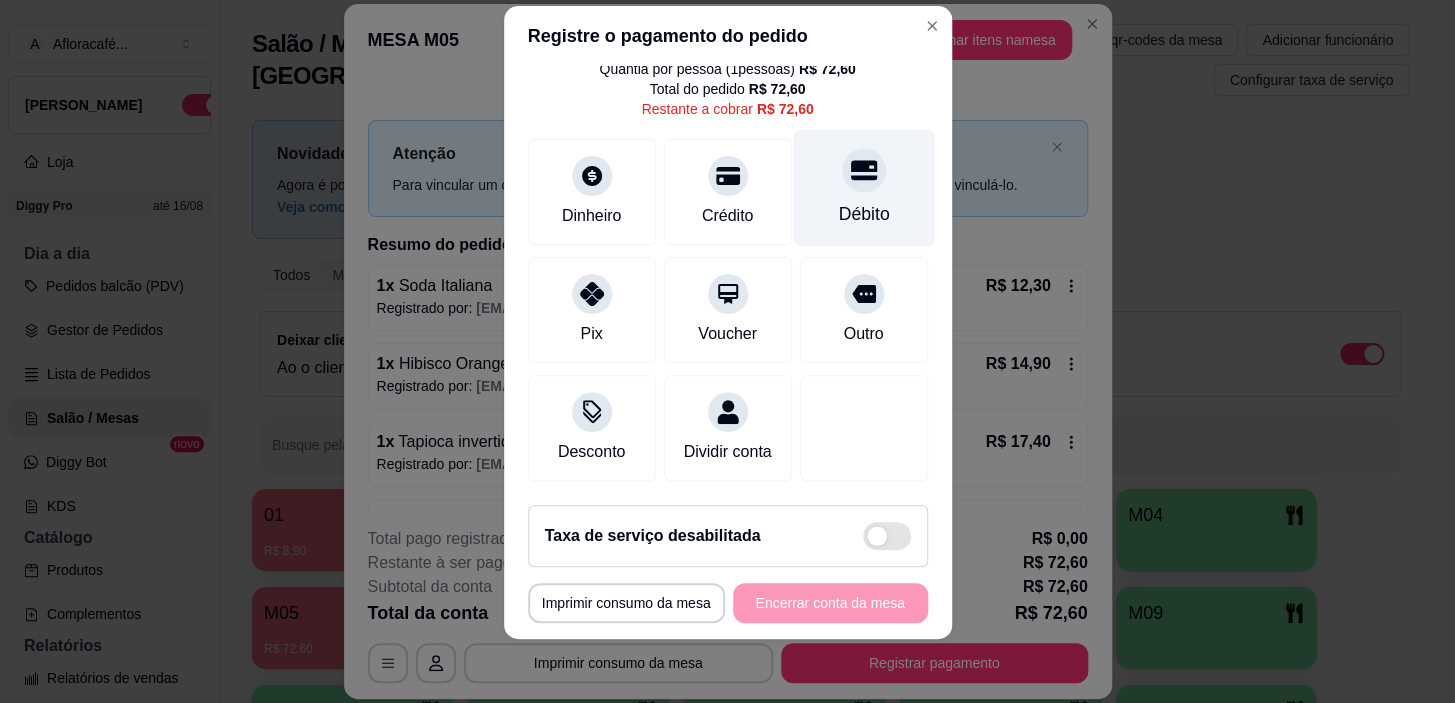 scroll, scrollTop: 0, scrollLeft: 0, axis: both 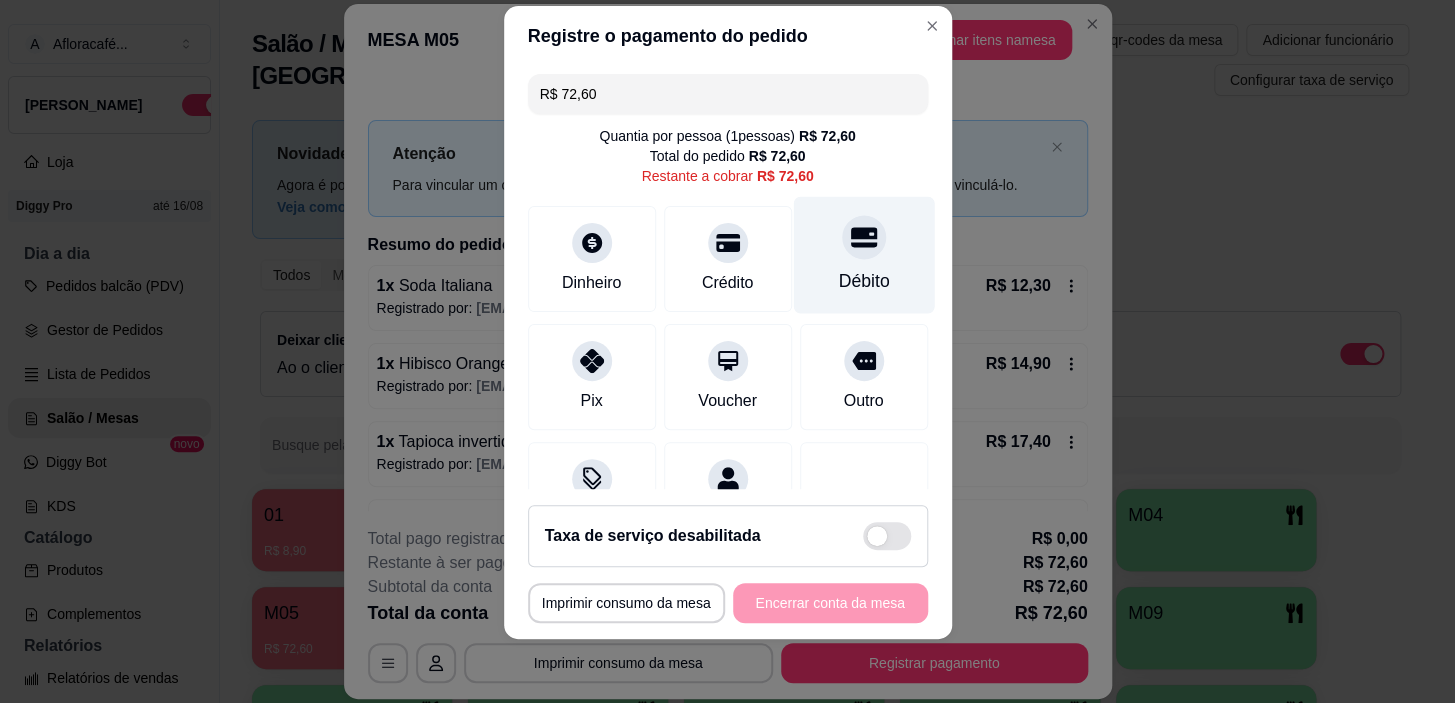 click on "Débito" at bounding box center [863, 281] 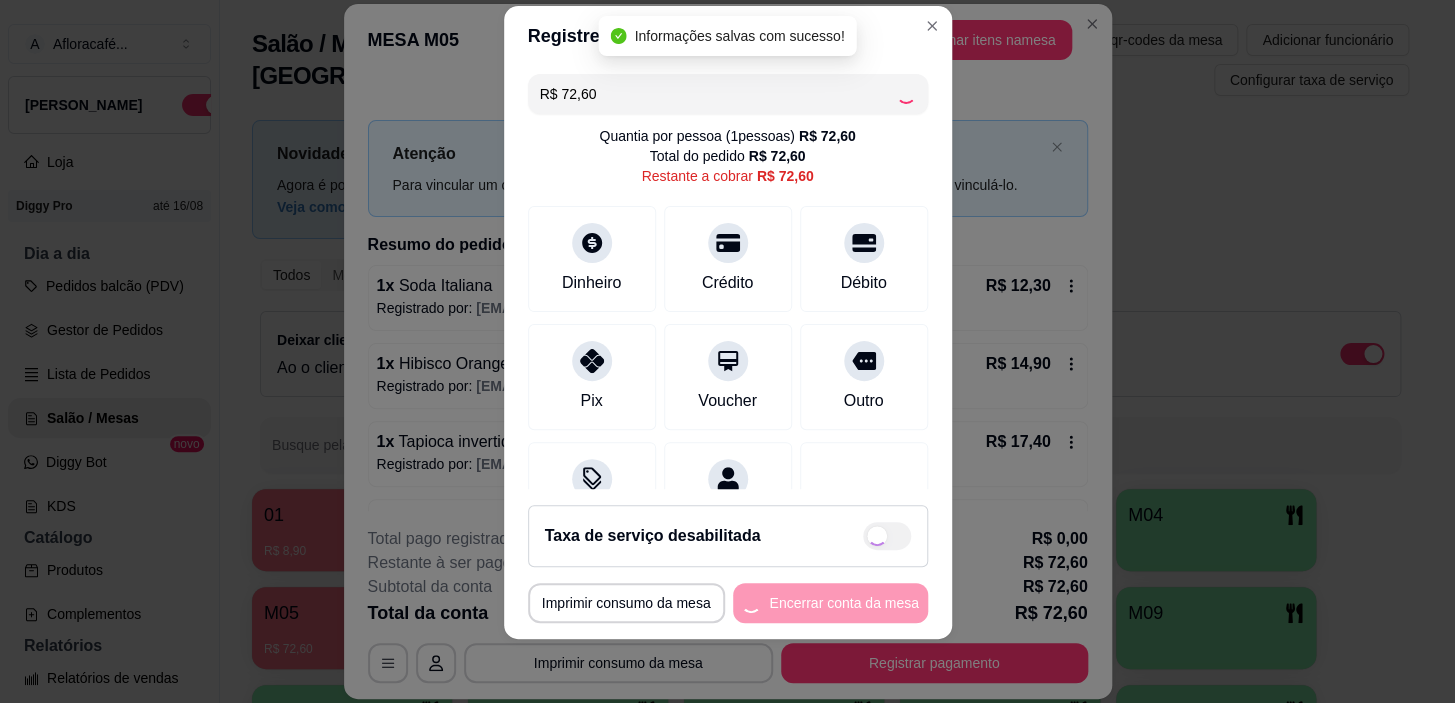 type on "R$ 0,00" 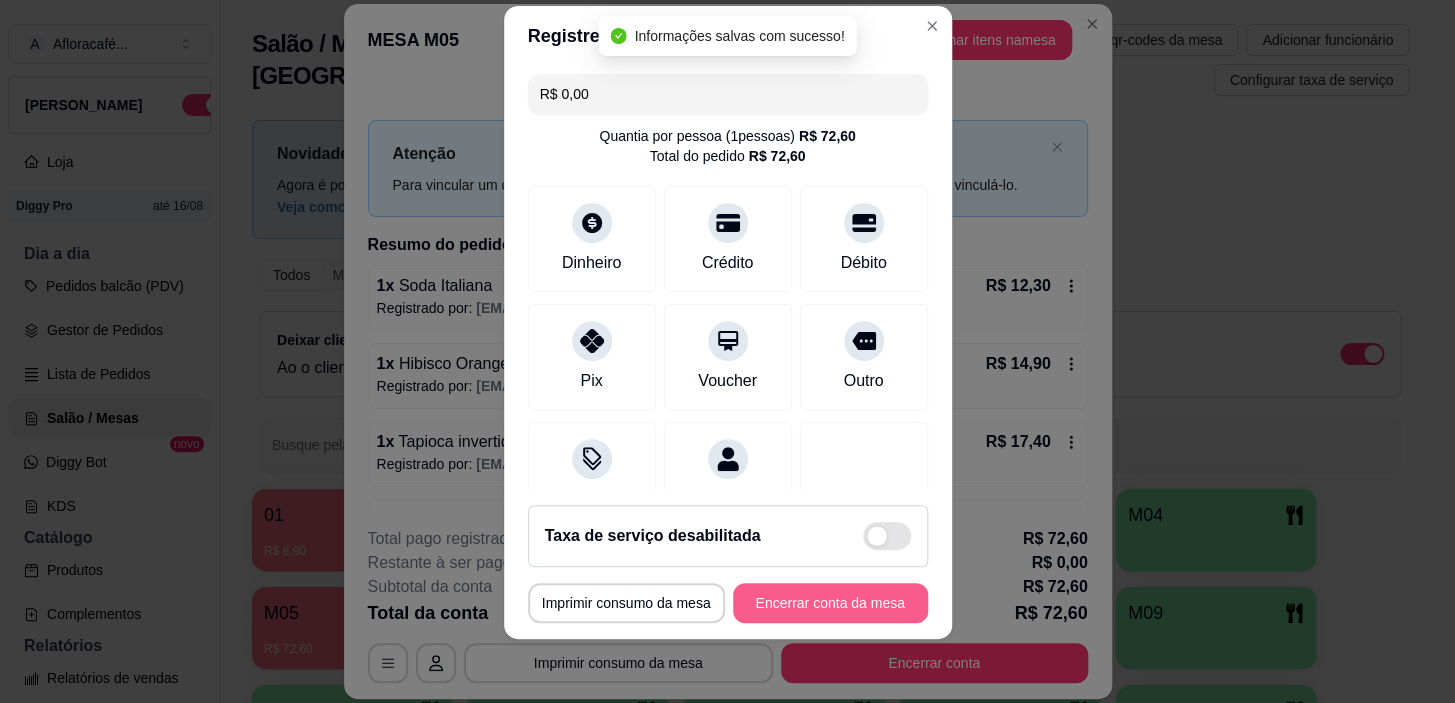 click on "Encerrar conta da mesa" at bounding box center (830, 603) 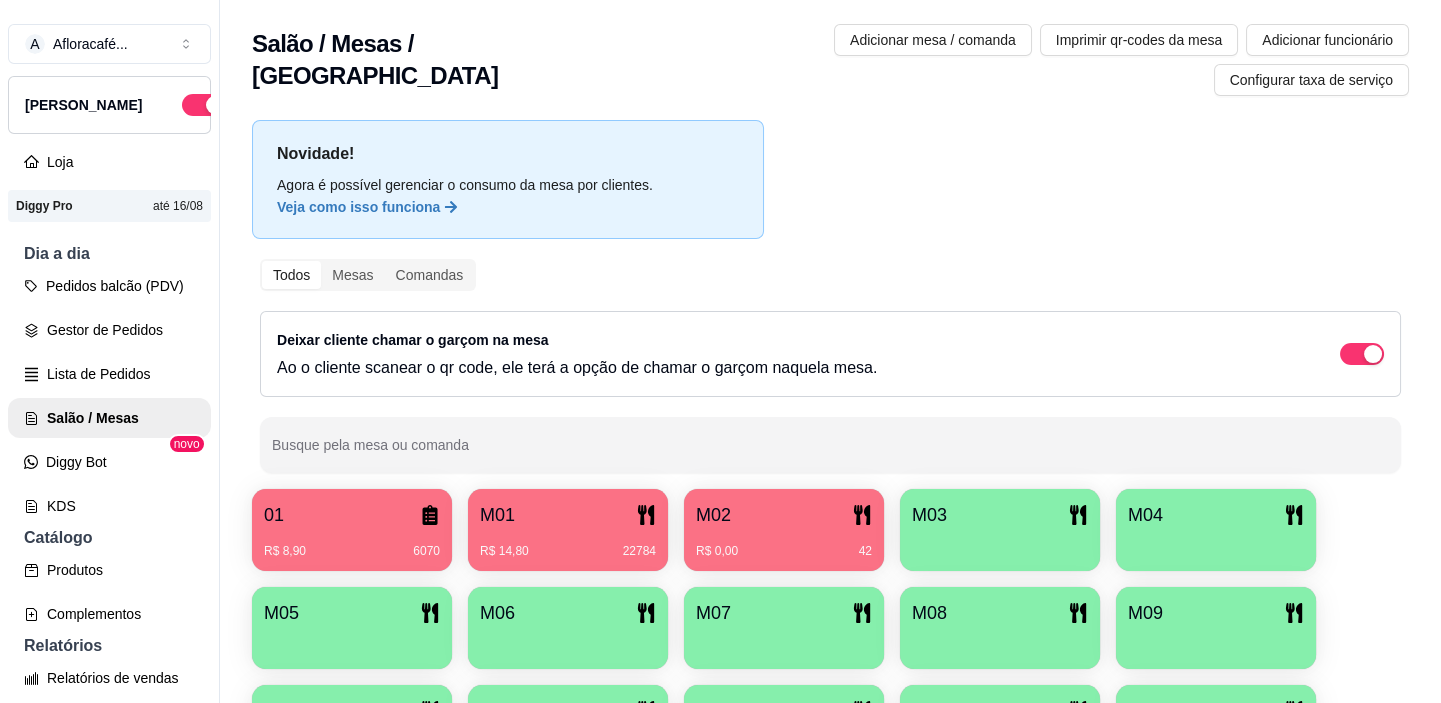 type 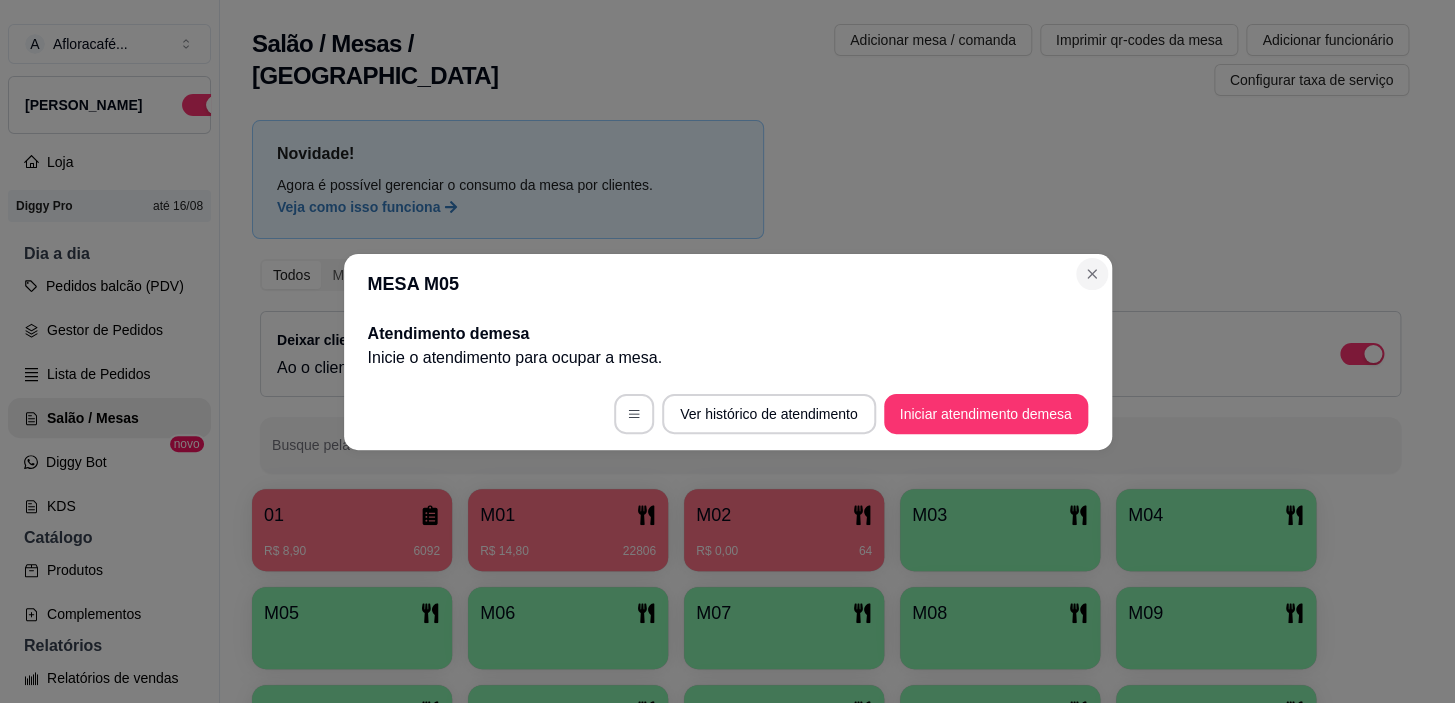 click on "MESA M05" at bounding box center [728, 284] 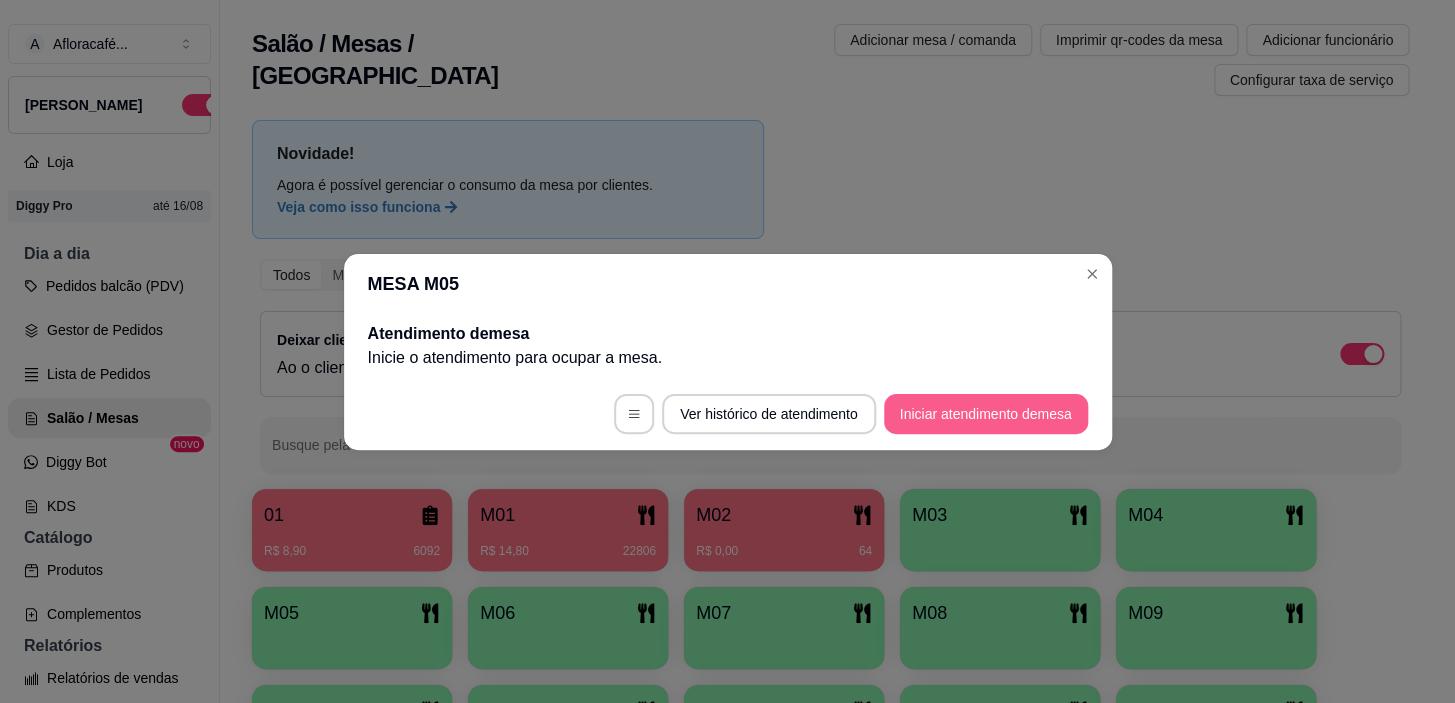 click on "Iniciar atendimento de  mesa" at bounding box center [986, 414] 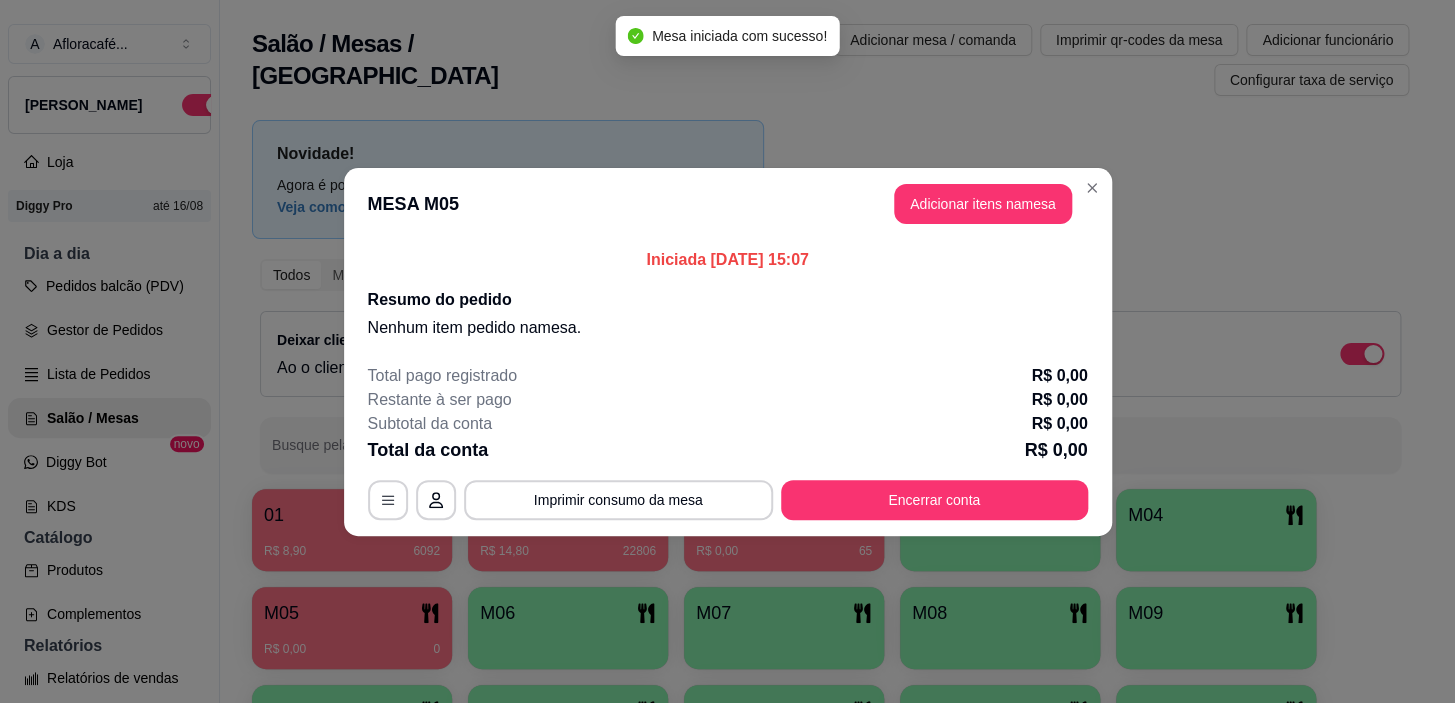 click on "MESA M05 Adicionar itens na  mesa Iniciada   [DATE] 15:07 Resumo do pedido Nenhum item pedido na  mesa . Total pago registrado R$ 0,00 Restante à ser pago R$ 0,00 Subtotal da conta R$ 0,00 Total da conta R$ 0,00 MESA  M05 Tempo de permanência:   0  minutos Cod. Segurança:   6112 Qtd. de Pedidos:   0 Clientes da mesa:   ** CONSUMO ** ** TOTAL ** Subtotal 0,00 Total 0,00 Imprimir consumo da mesa Encerrar conta" at bounding box center [727, 351] 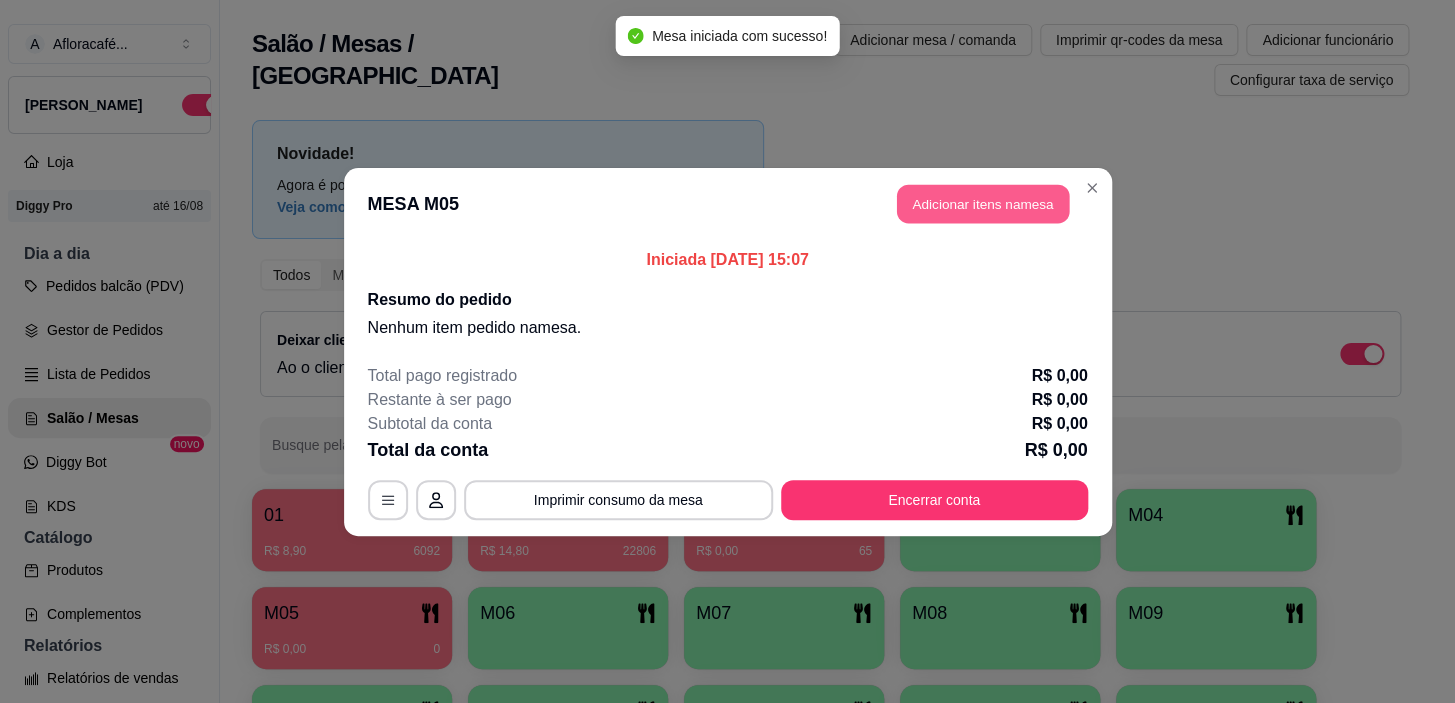 click on "Adicionar itens na  mesa" at bounding box center (983, 203) 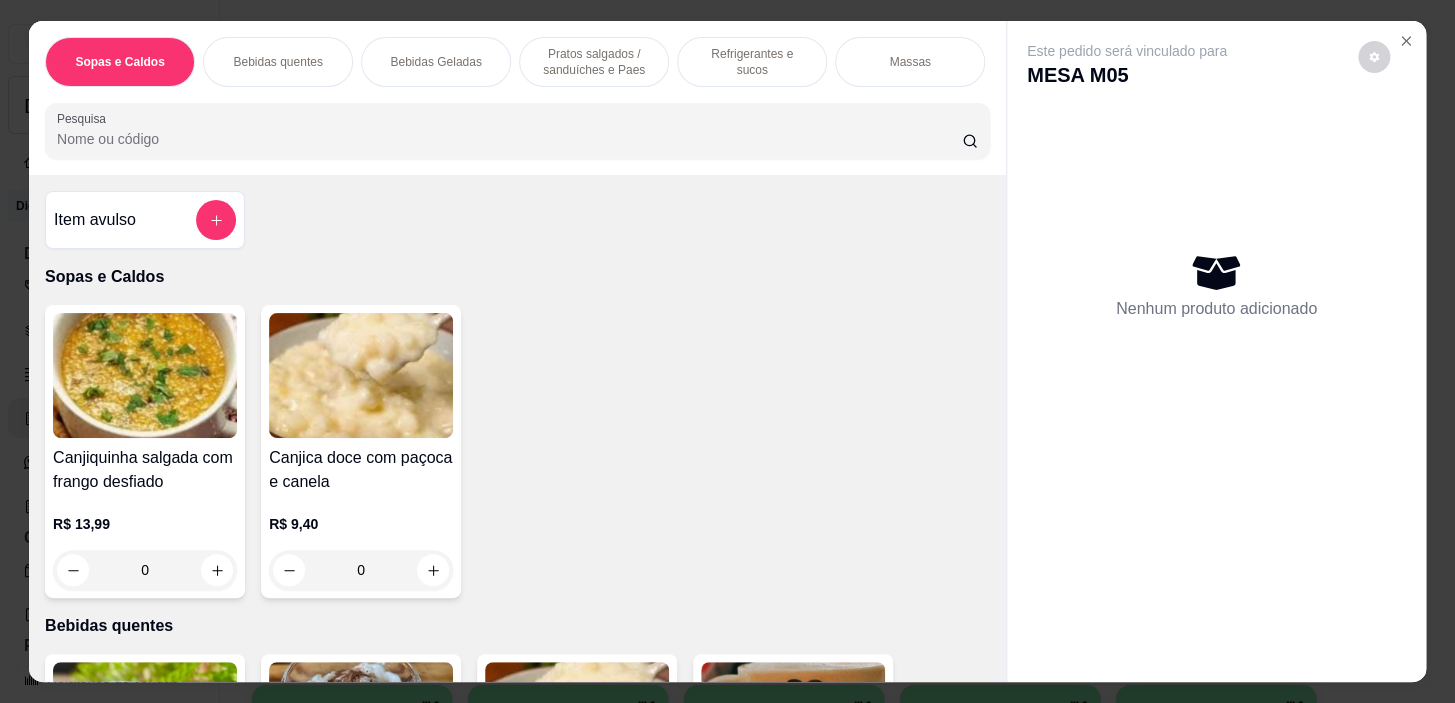 drag, startPoint x: 887, startPoint y: 48, endPoint x: 510, endPoint y: 188, distance: 402.15546 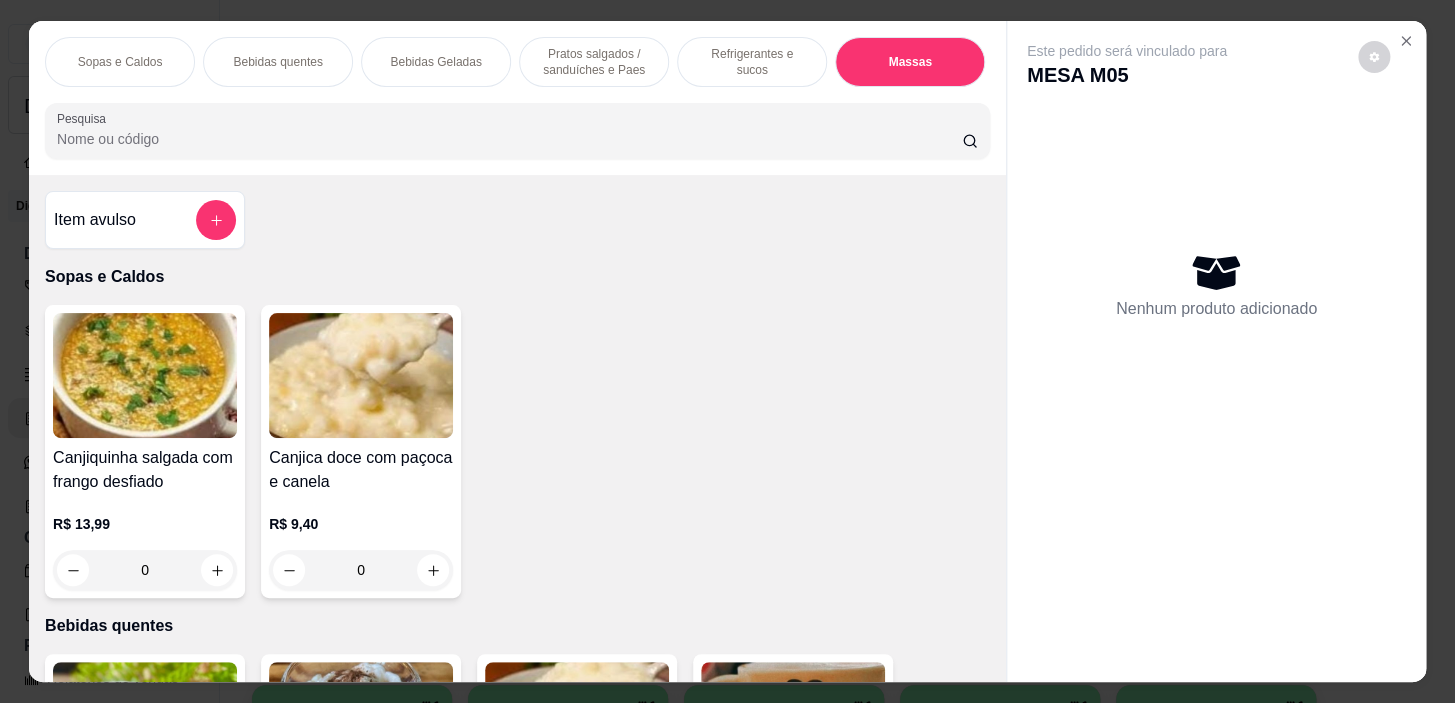 scroll, scrollTop: 11340, scrollLeft: 0, axis: vertical 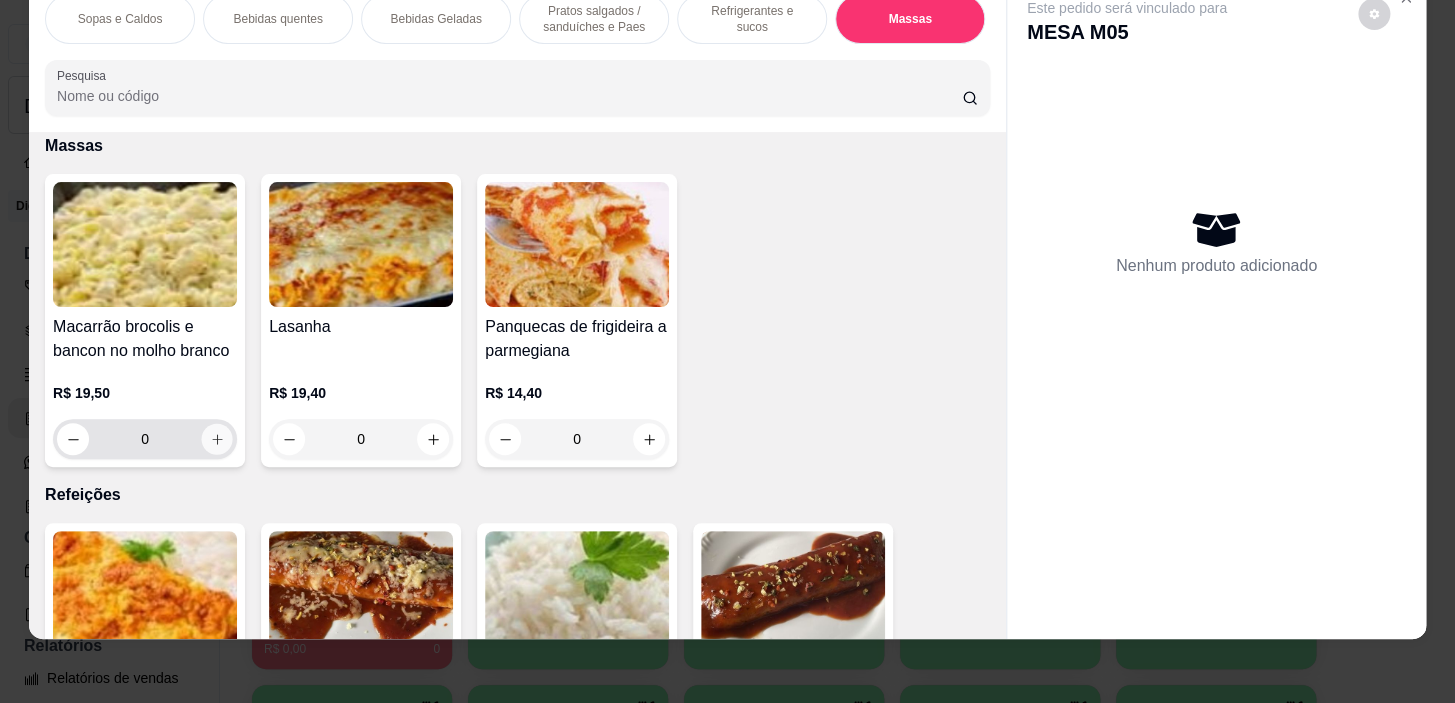 click 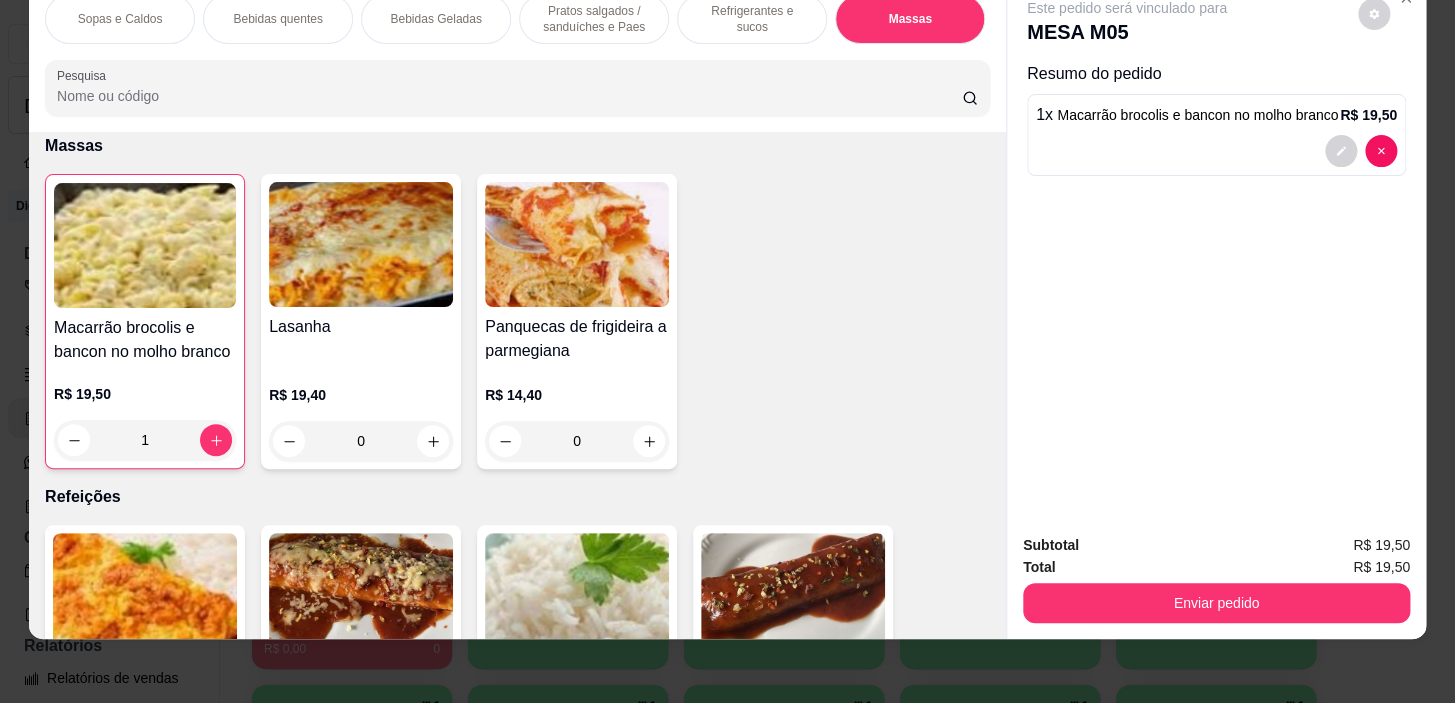 click on "Bebidas Geladas" at bounding box center [435, 19] 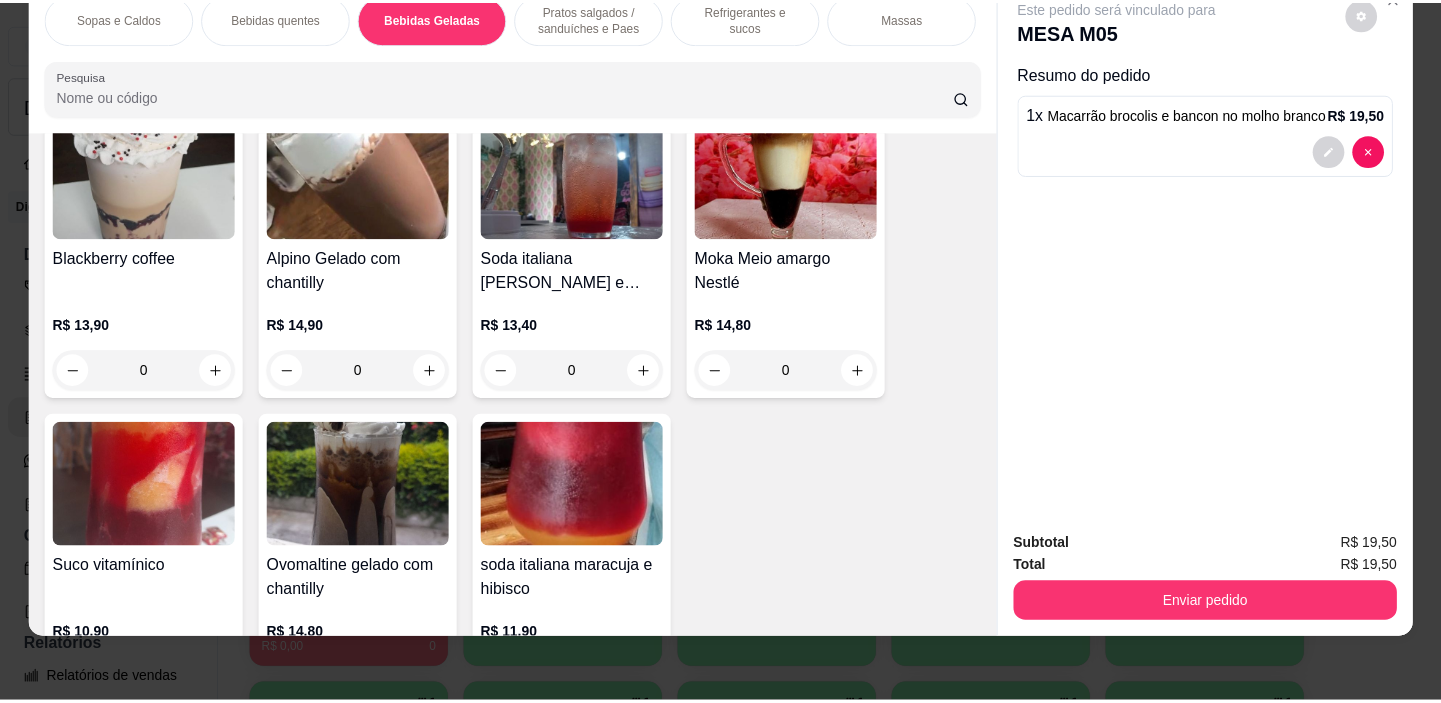 scroll, scrollTop: 5314, scrollLeft: 0, axis: vertical 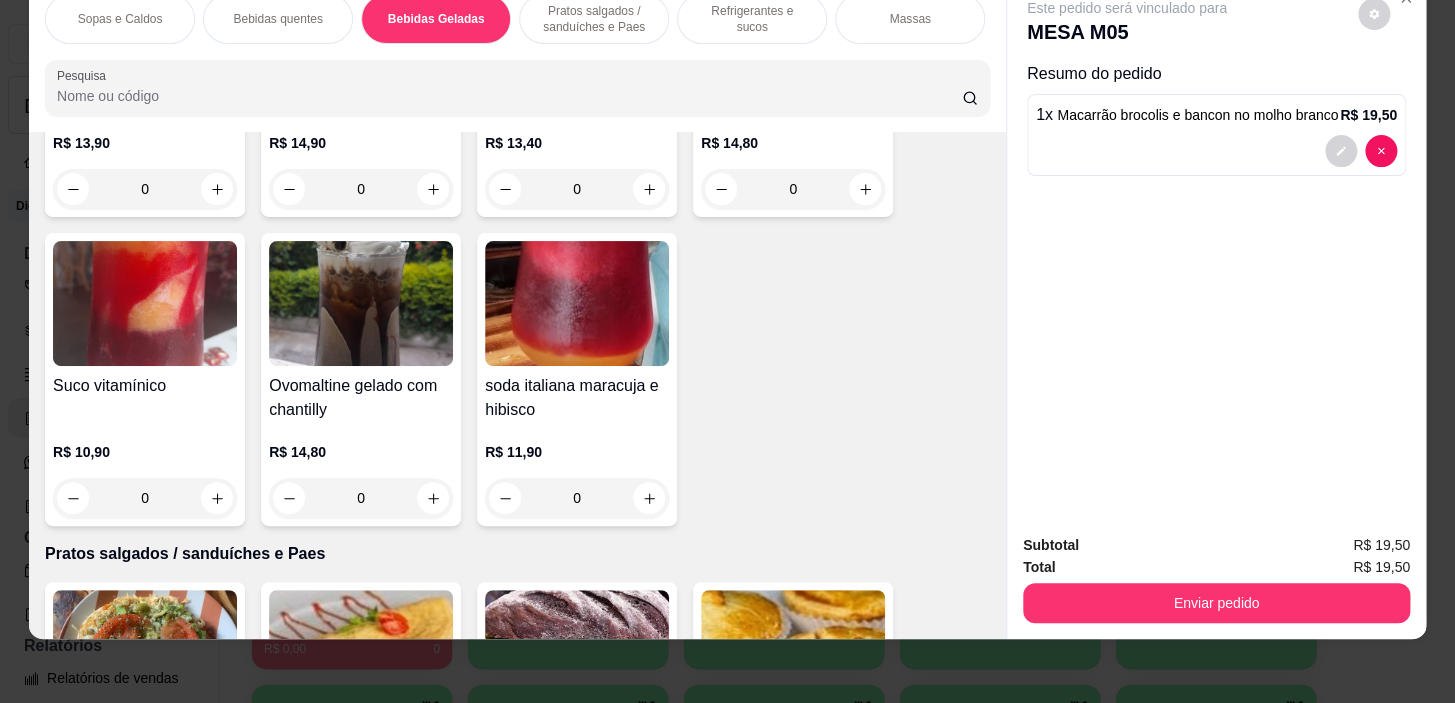 click on "soda italiana maracuja e hibisco   R$ 11,90 0" at bounding box center (577, 379) 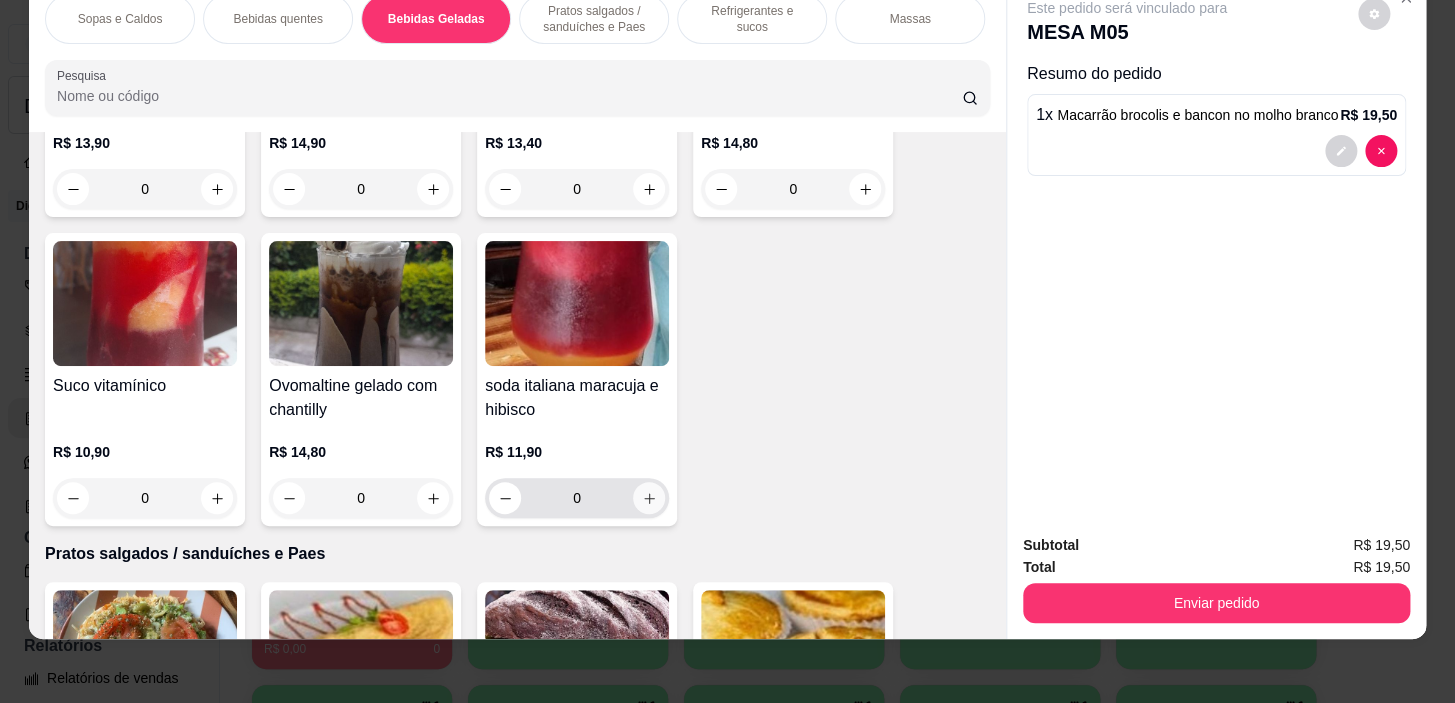 click at bounding box center [649, 498] 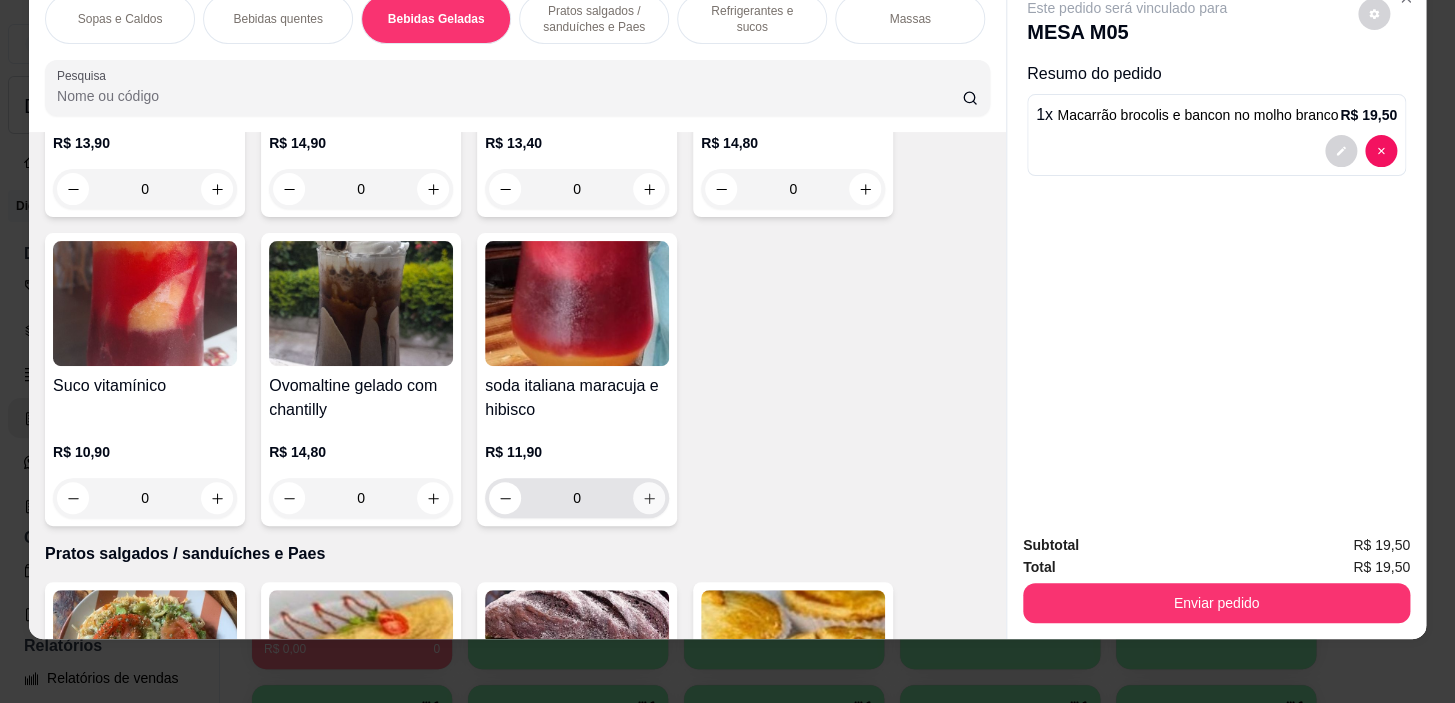 type on "1" 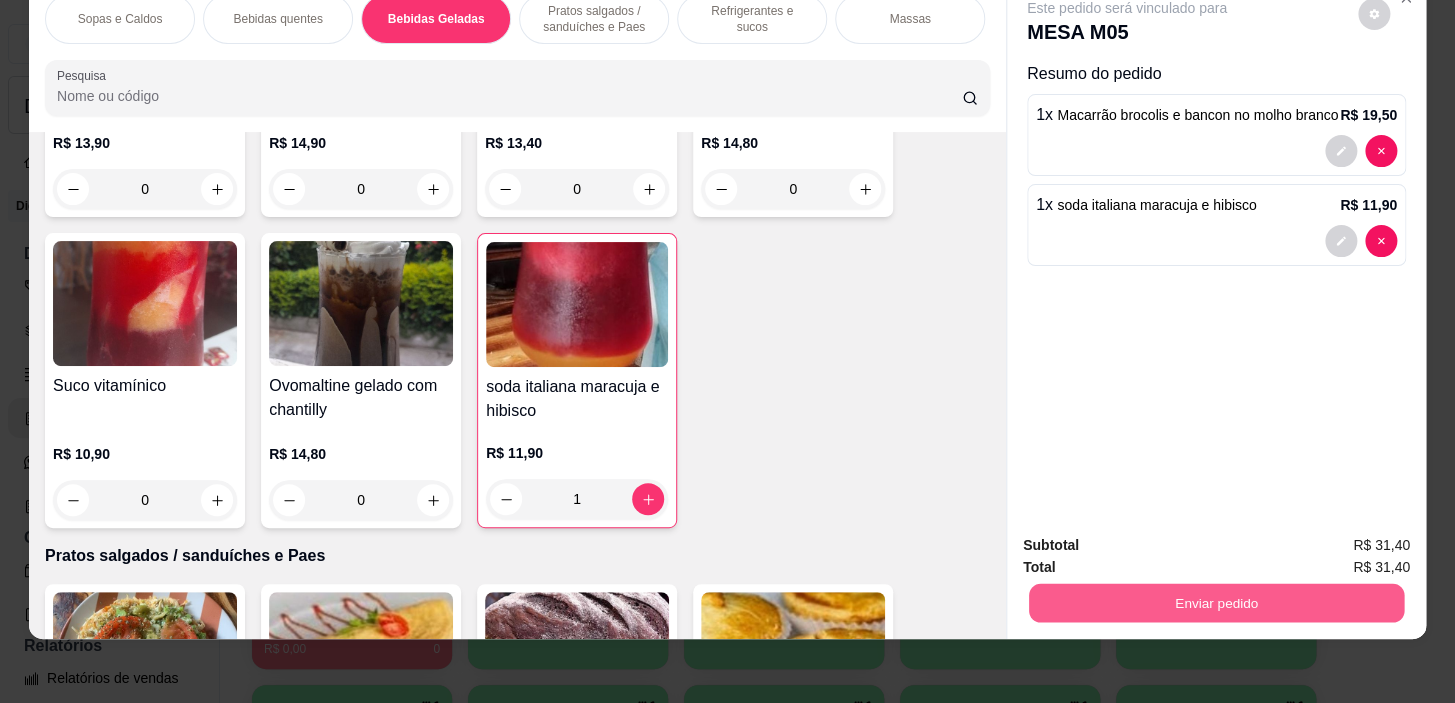 click on "Enviar pedido" at bounding box center [1216, 603] 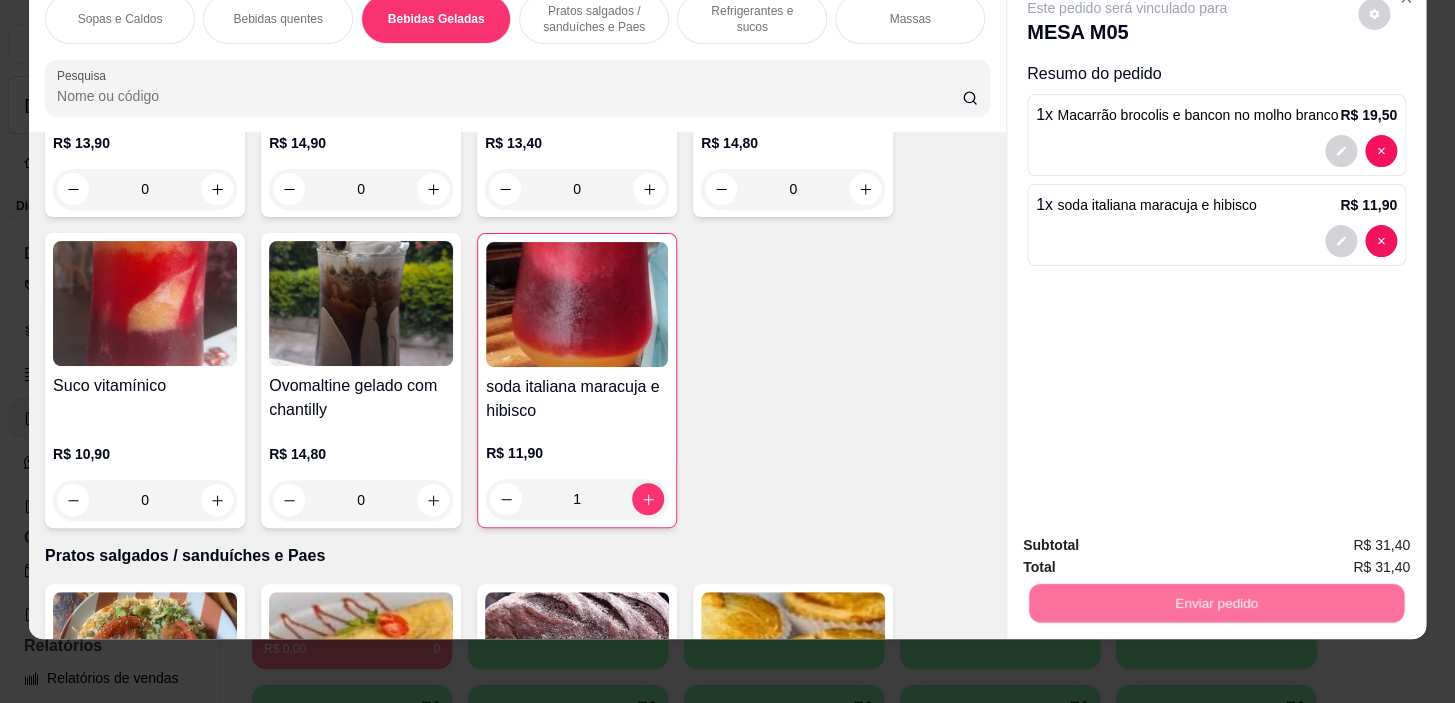 click on "Não registrar e enviar pedido" at bounding box center (1150, 539) 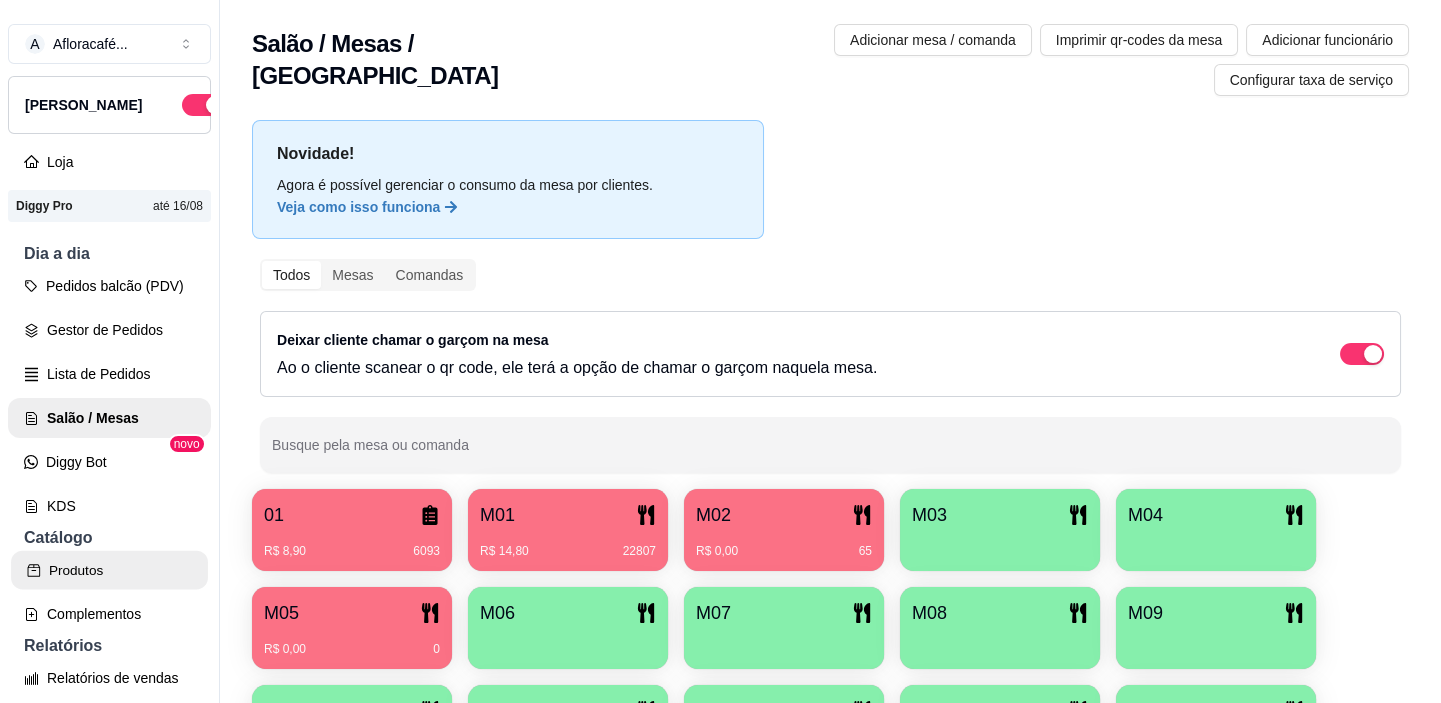 click on "Produtos" at bounding box center (109, 570) 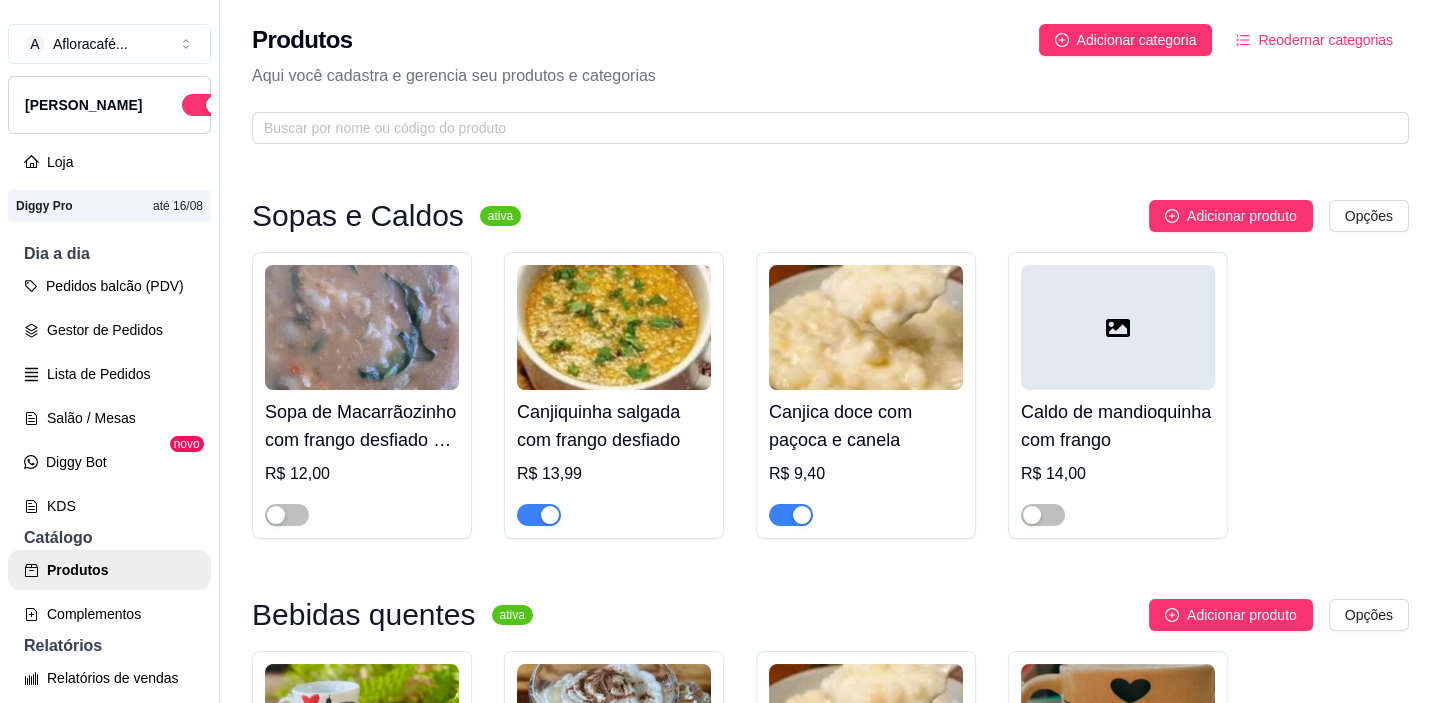 click on "Produtos Adicionar categoria Reodernar categorias Aqui você cadastra e gerencia seu produtos e categorias" at bounding box center (830, 78) 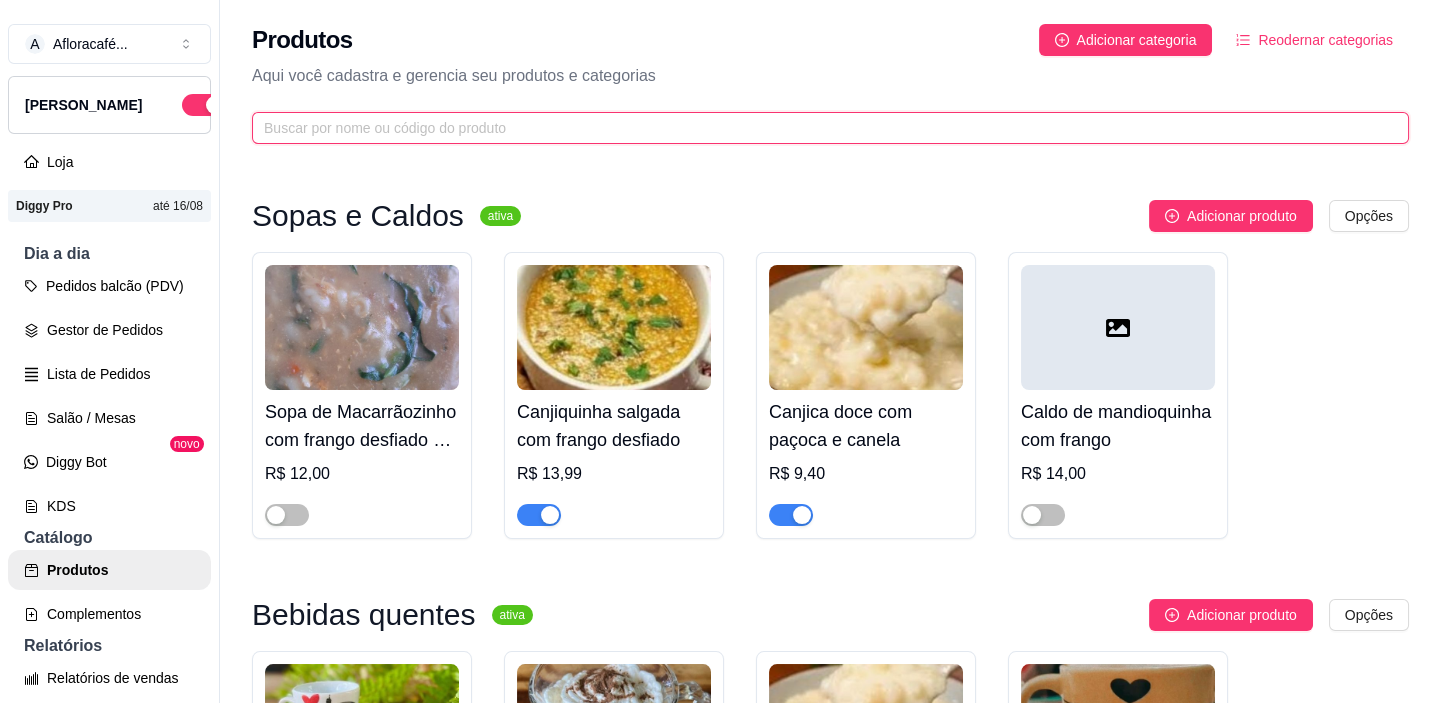 click at bounding box center [822, 128] 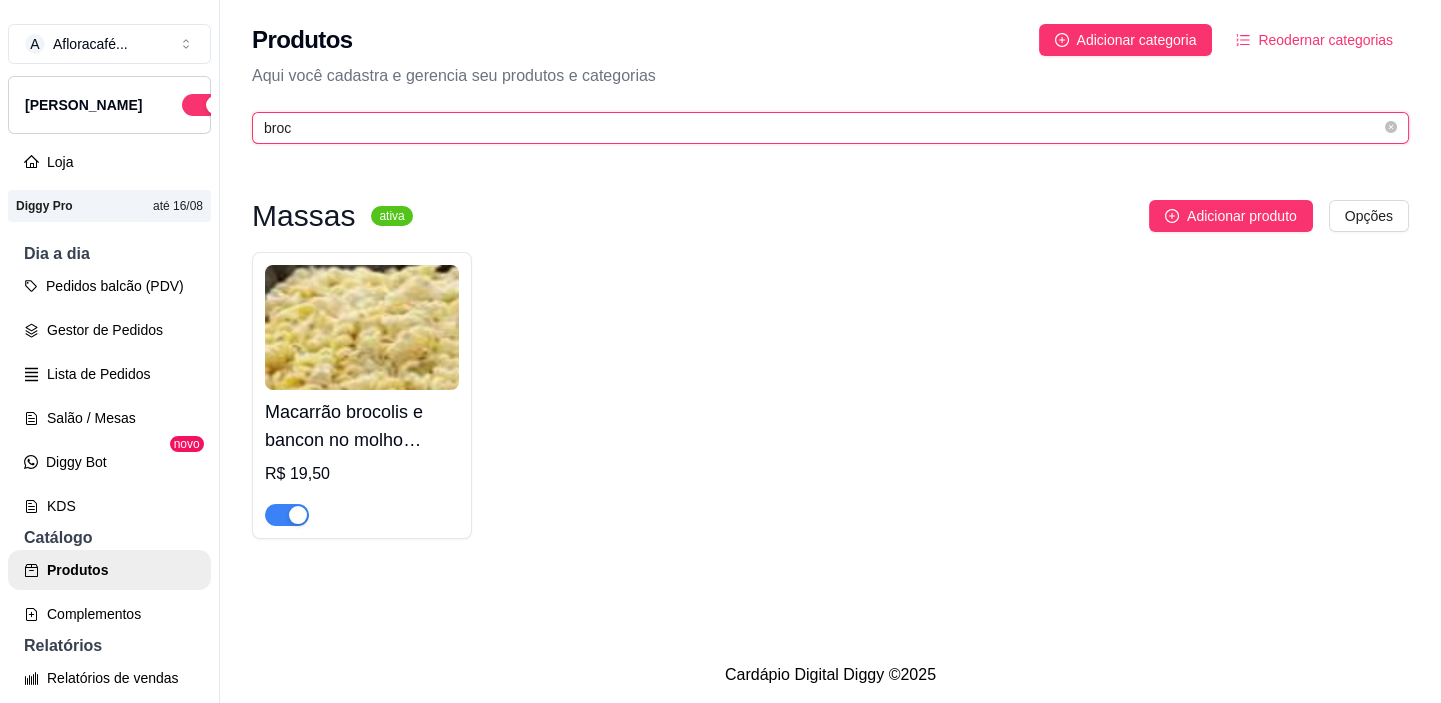 type on "broc" 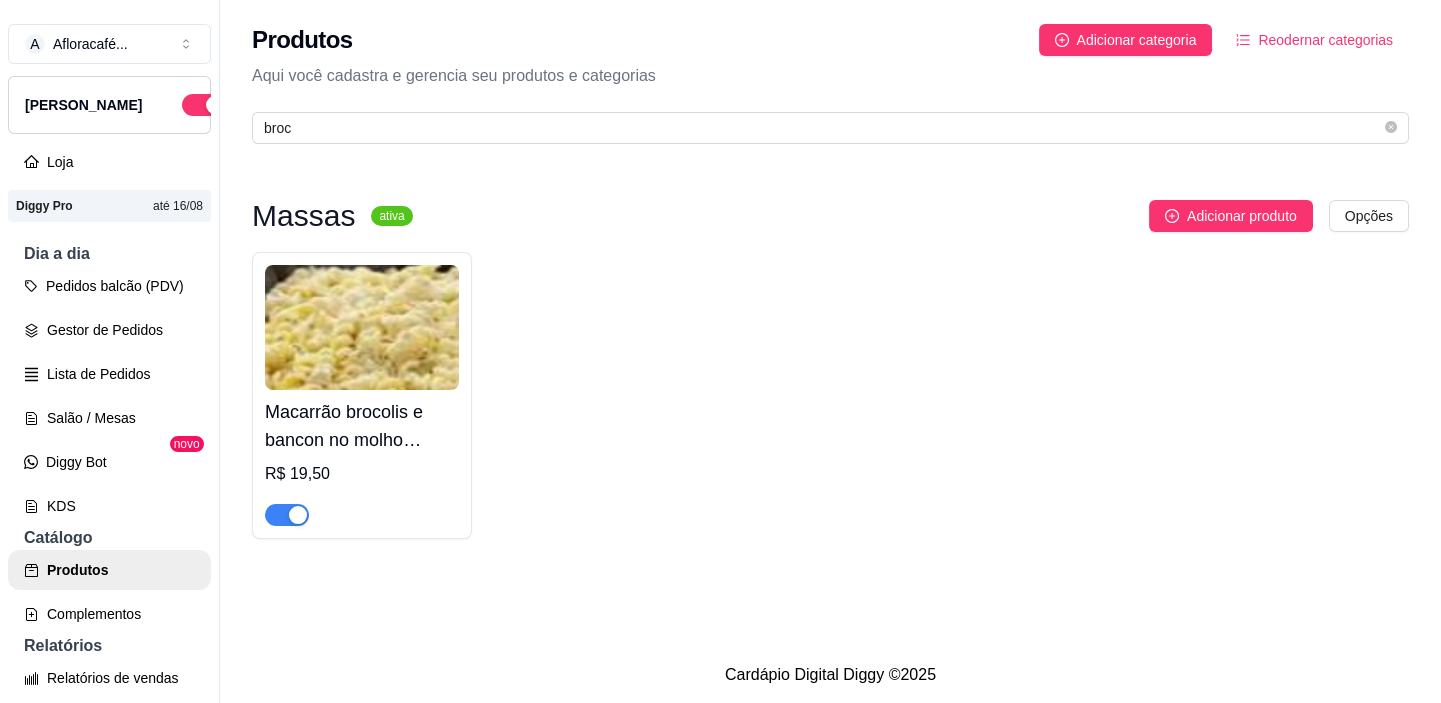 click at bounding box center (287, 515) 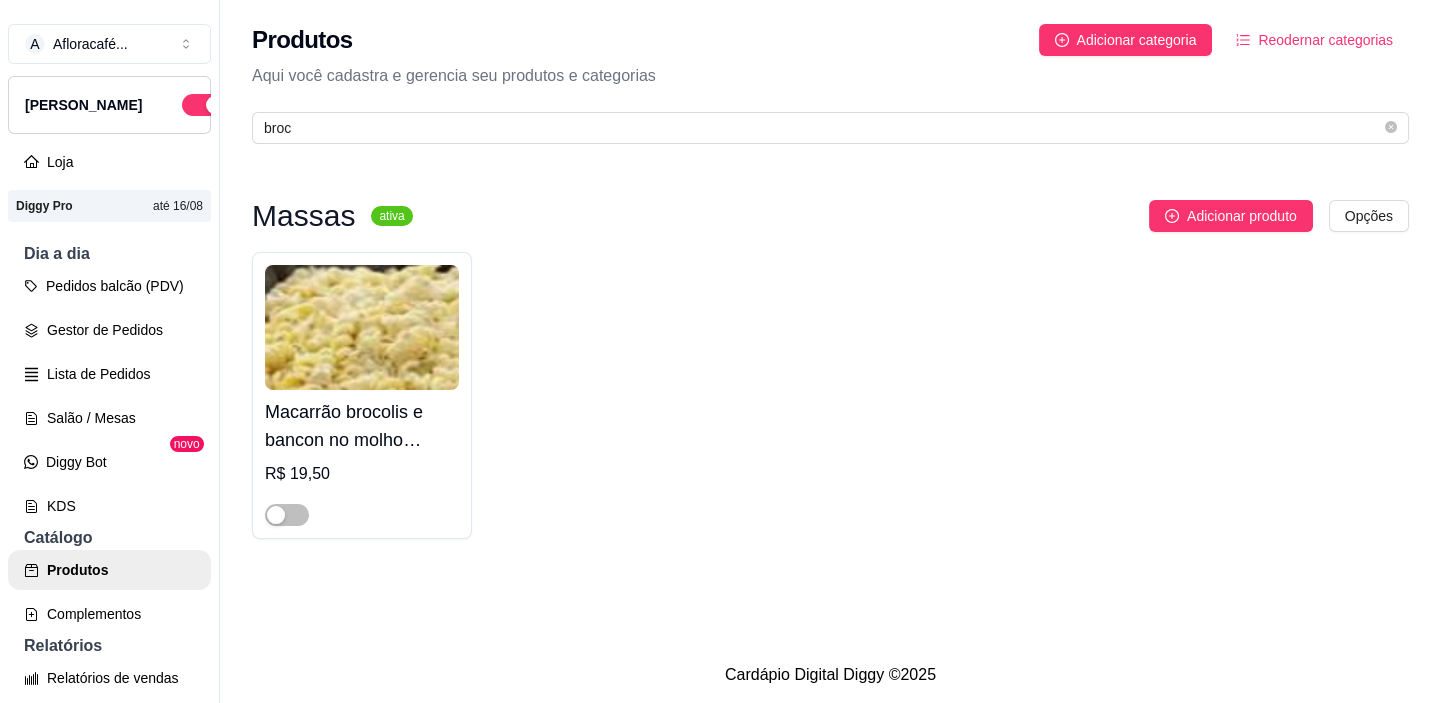scroll, scrollTop: 31, scrollLeft: 0, axis: vertical 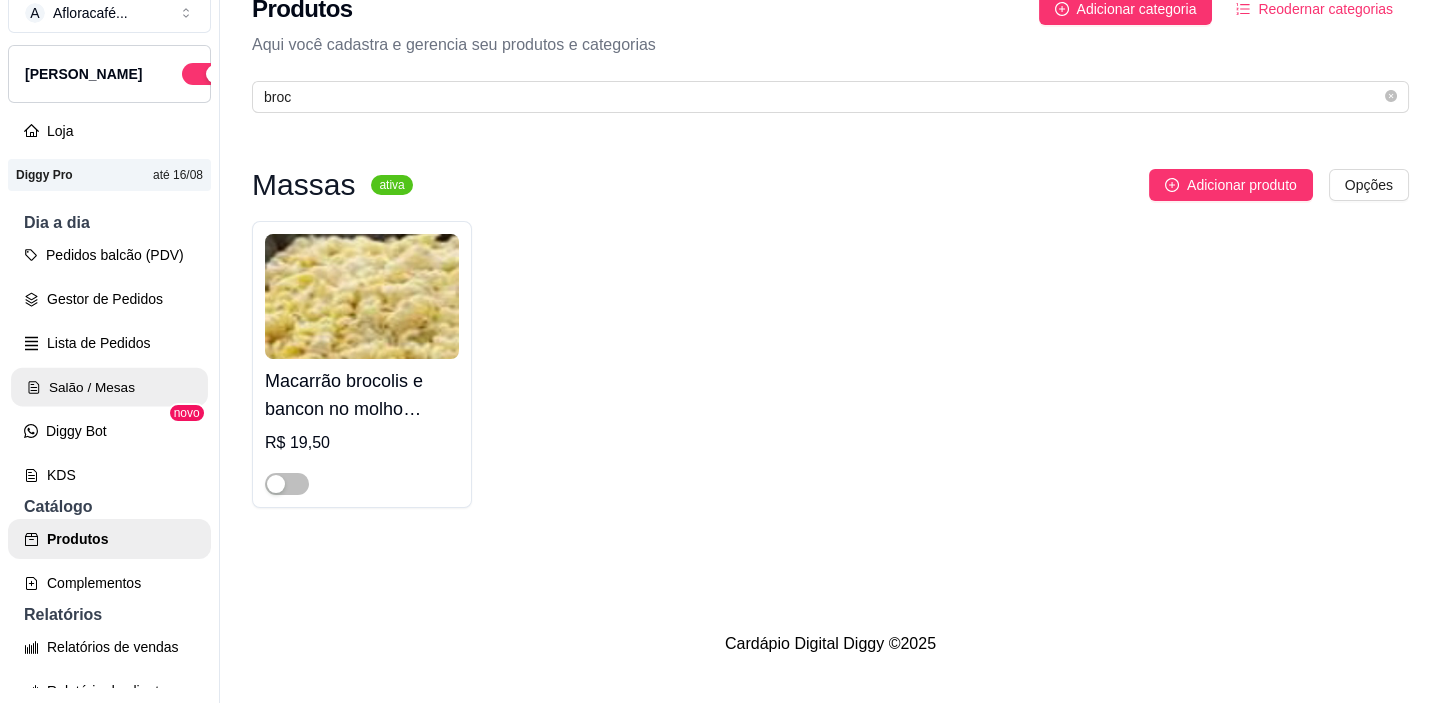 click on "Salão / Mesas" at bounding box center (109, 387) 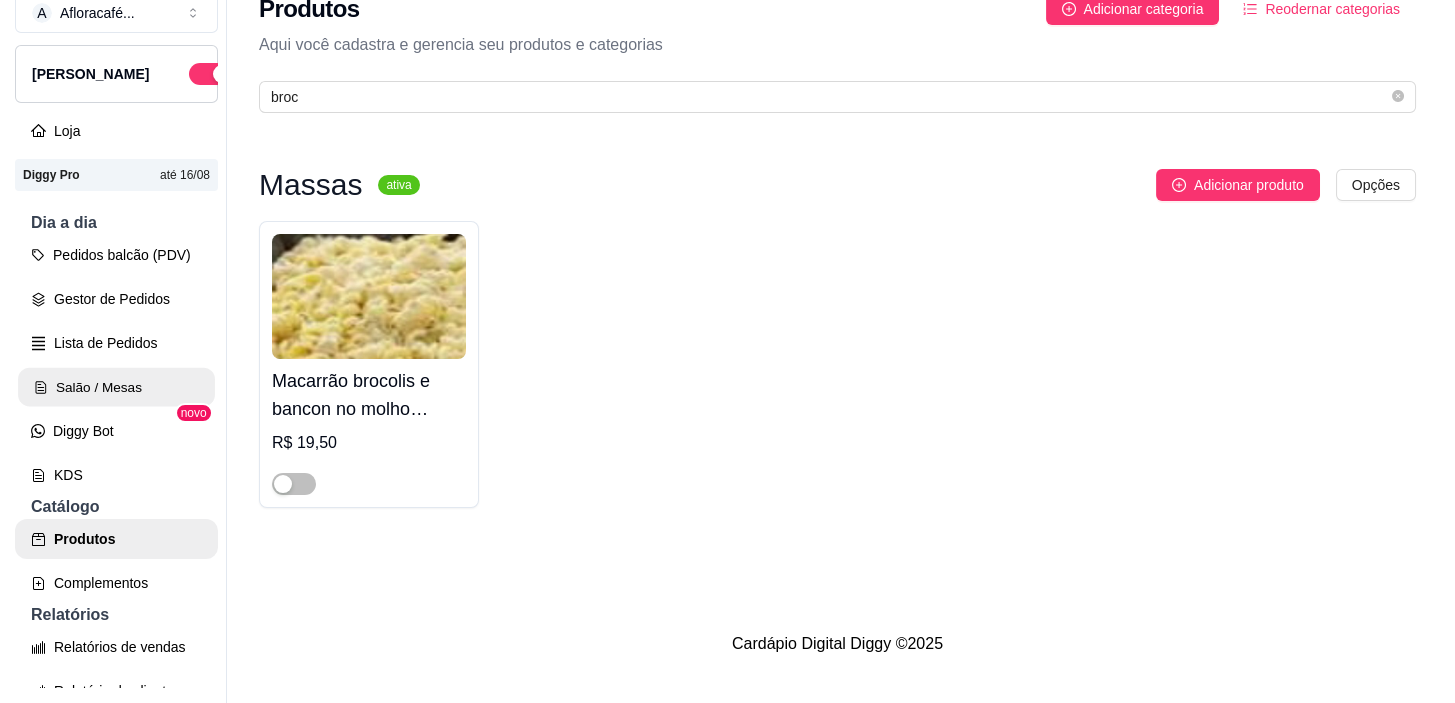 scroll, scrollTop: 0, scrollLeft: 0, axis: both 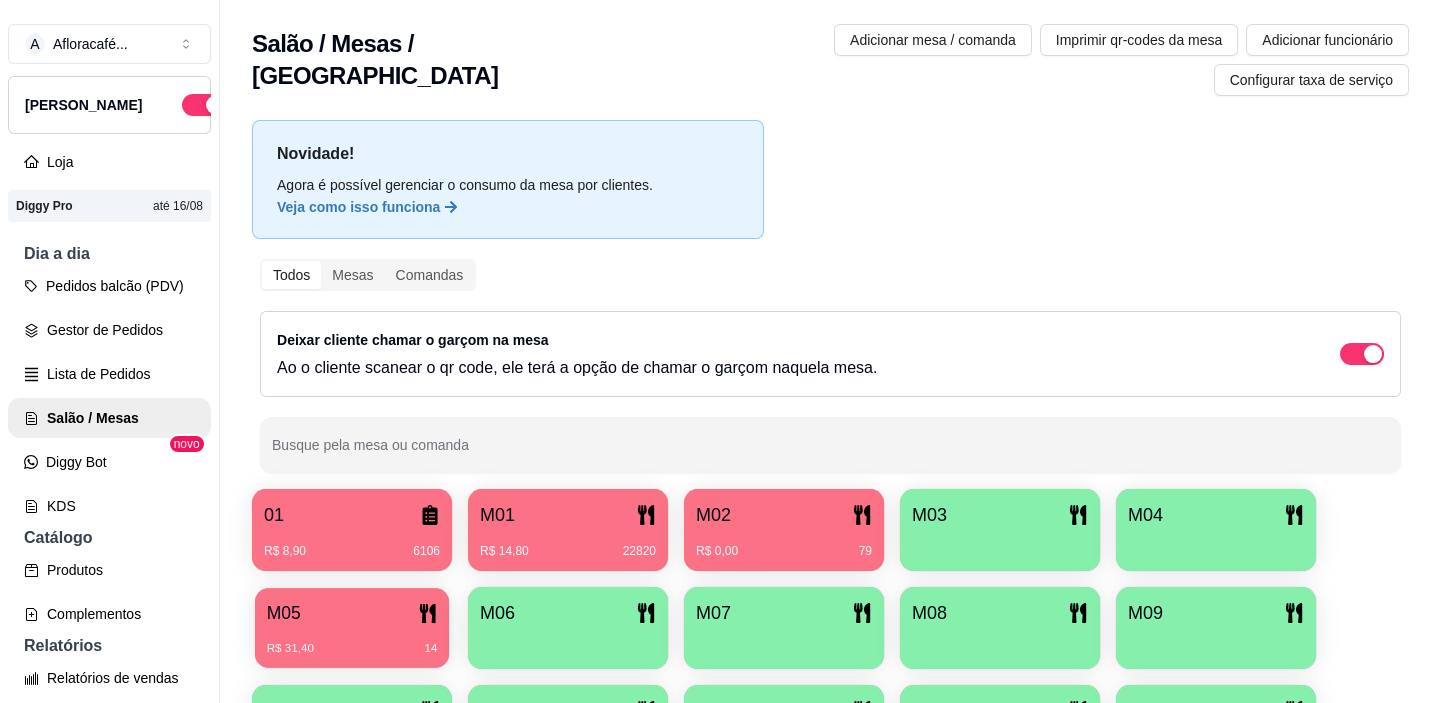 click on "M05 R$ 31,40 14" at bounding box center [352, 628] 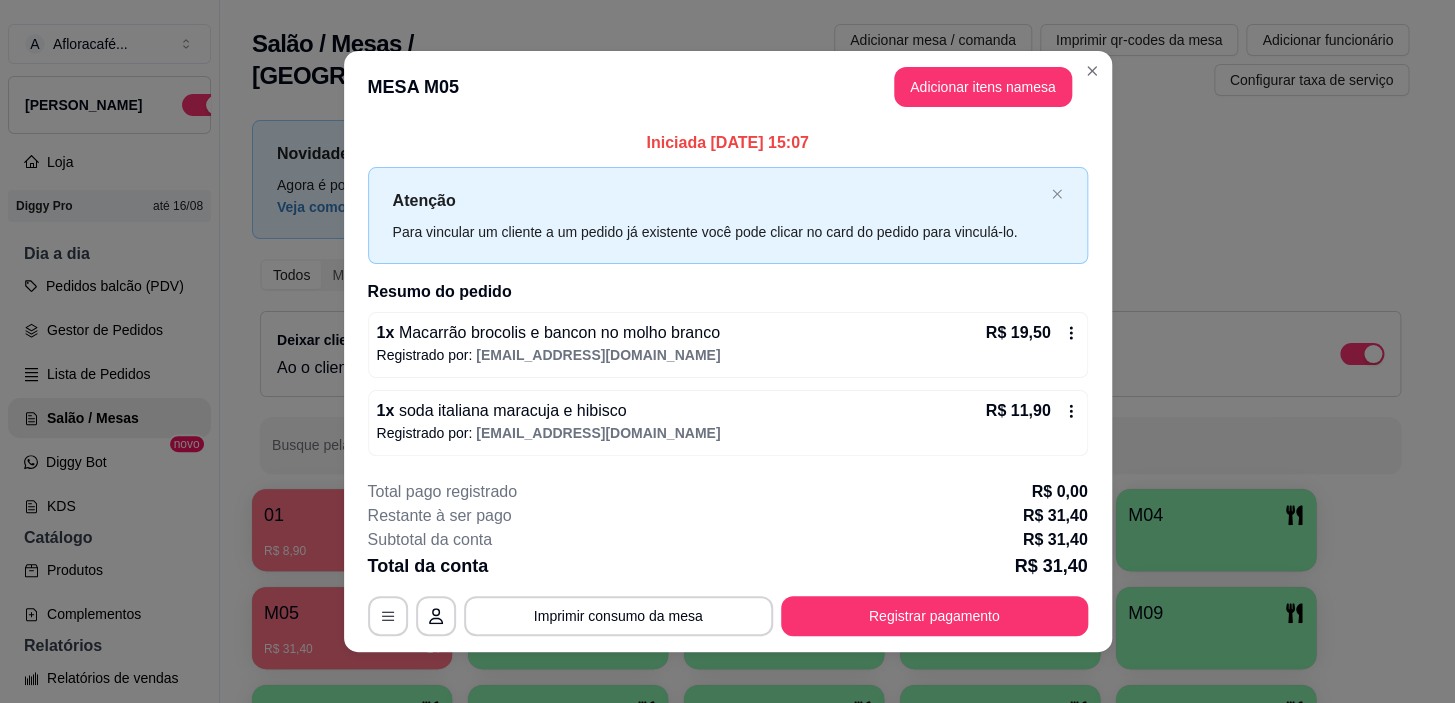 scroll, scrollTop: 12, scrollLeft: 0, axis: vertical 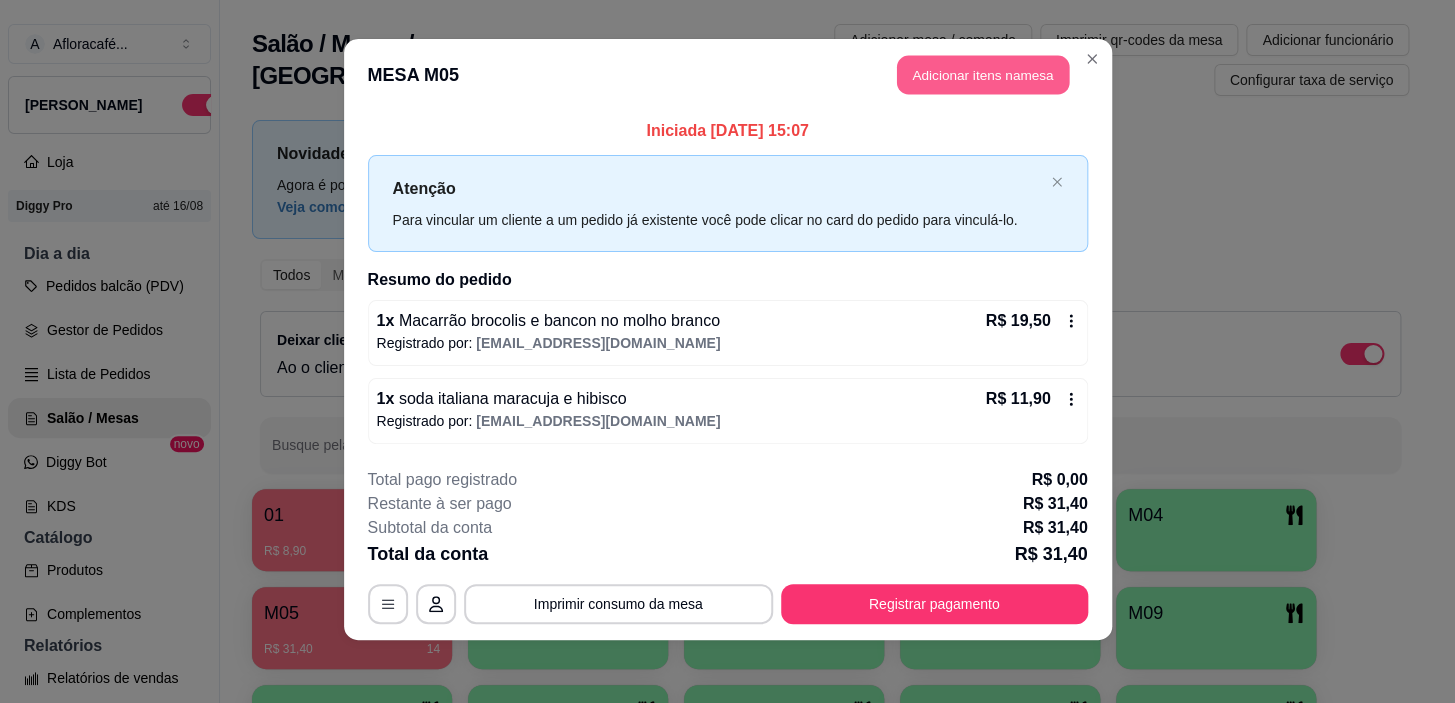click on "Adicionar itens na  mesa" at bounding box center [983, 75] 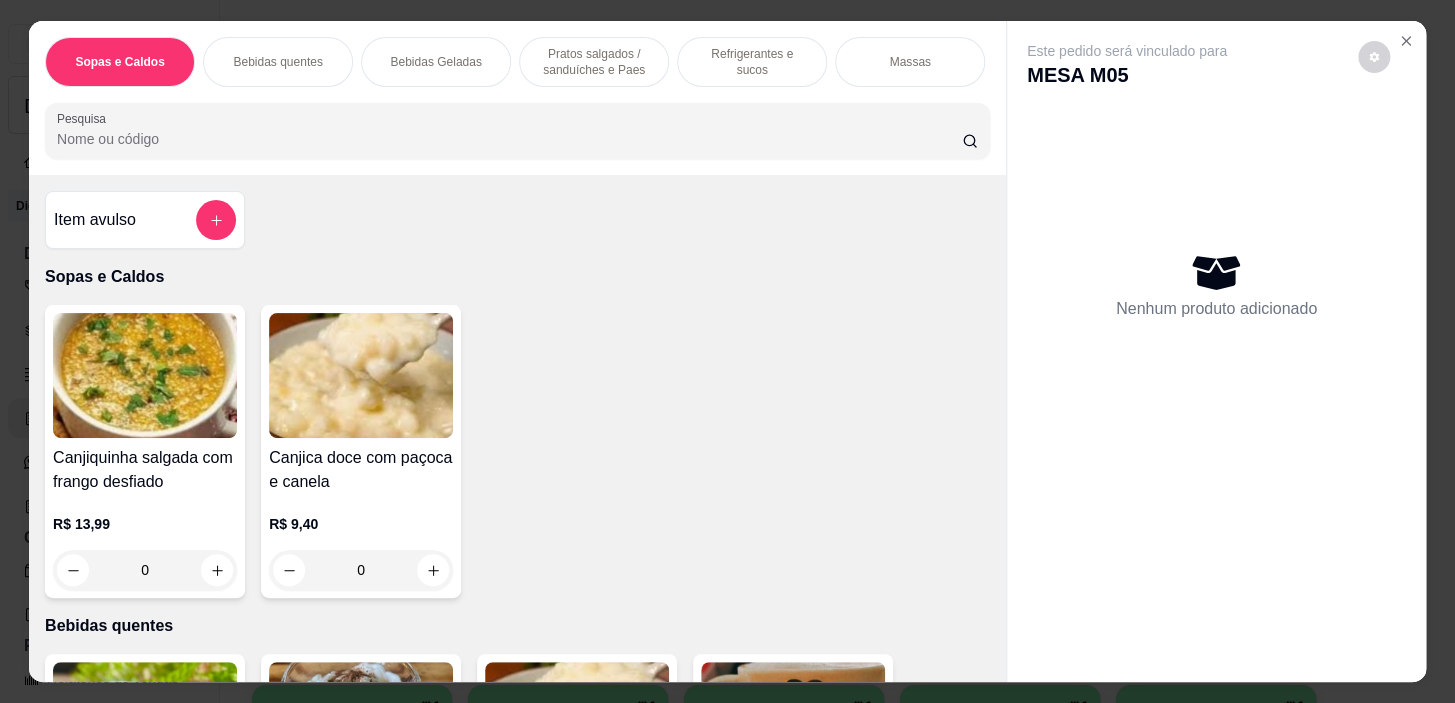 scroll, scrollTop: 0, scrollLeft: 785, axis: horizontal 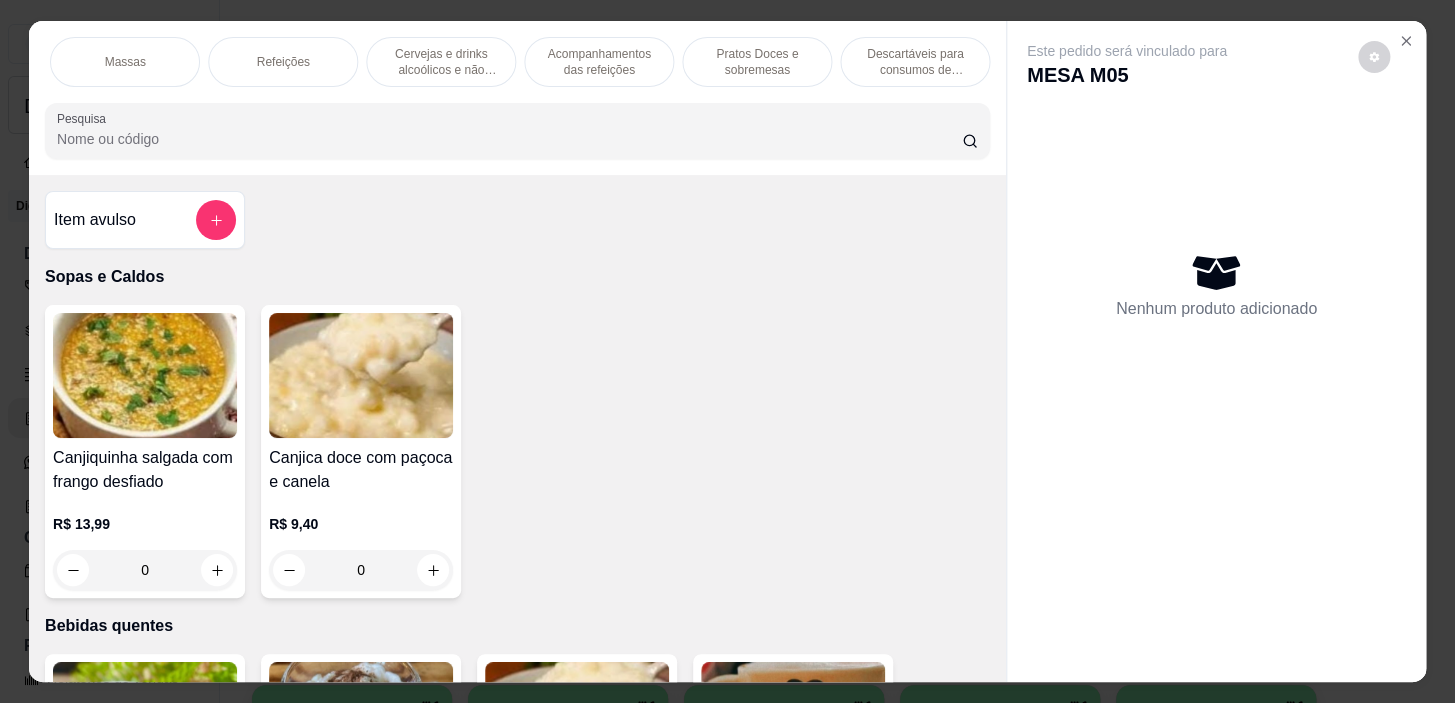 click on "Pratos Doces e sobremesas" at bounding box center (757, 62) 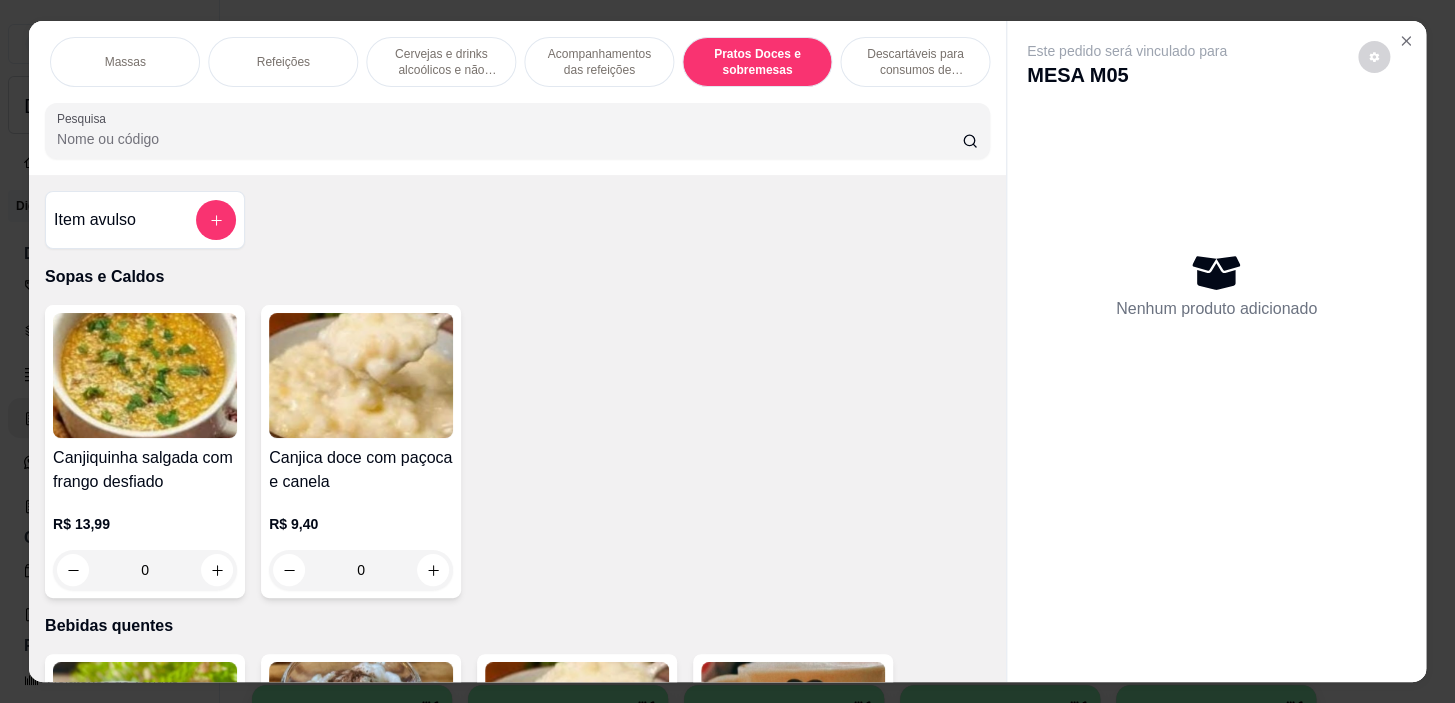 scroll, scrollTop: 14827, scrollLeft: 0, axis: vertical 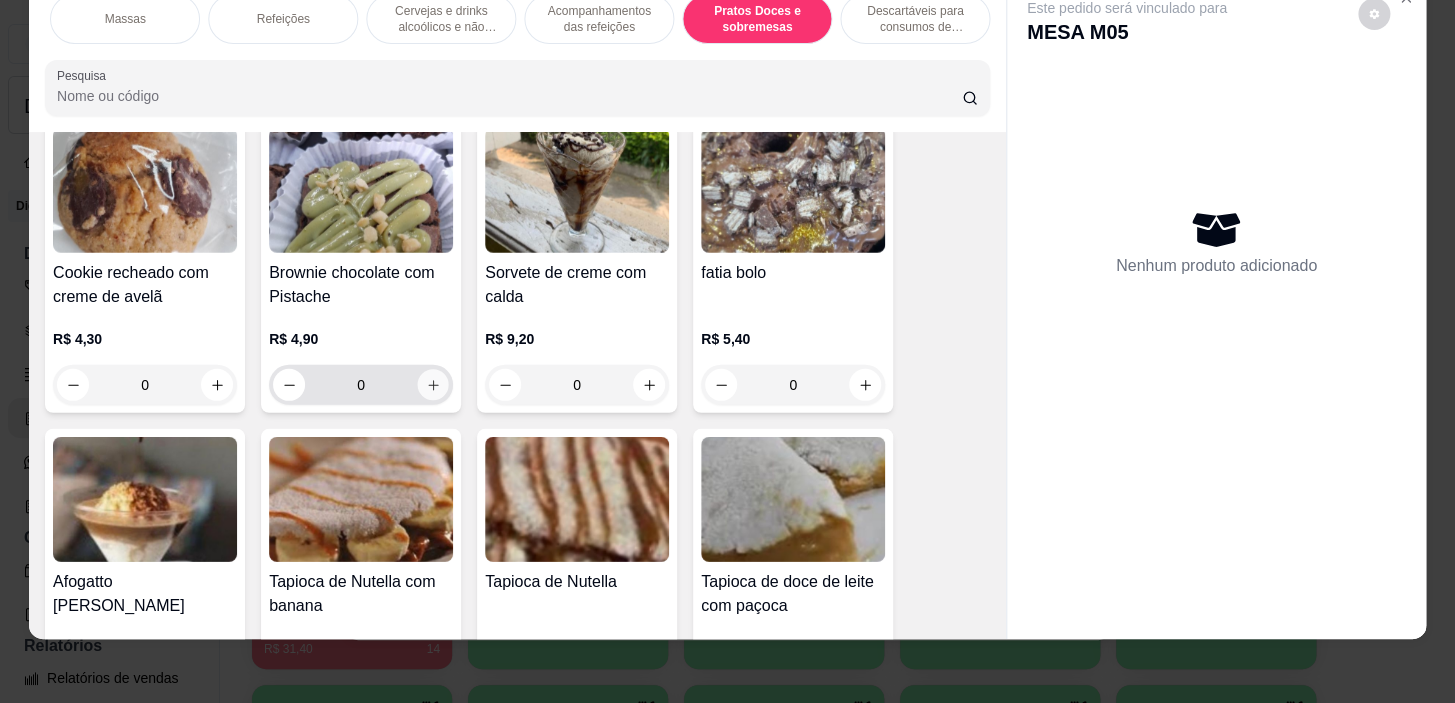 click at bounding box center [433, 385] 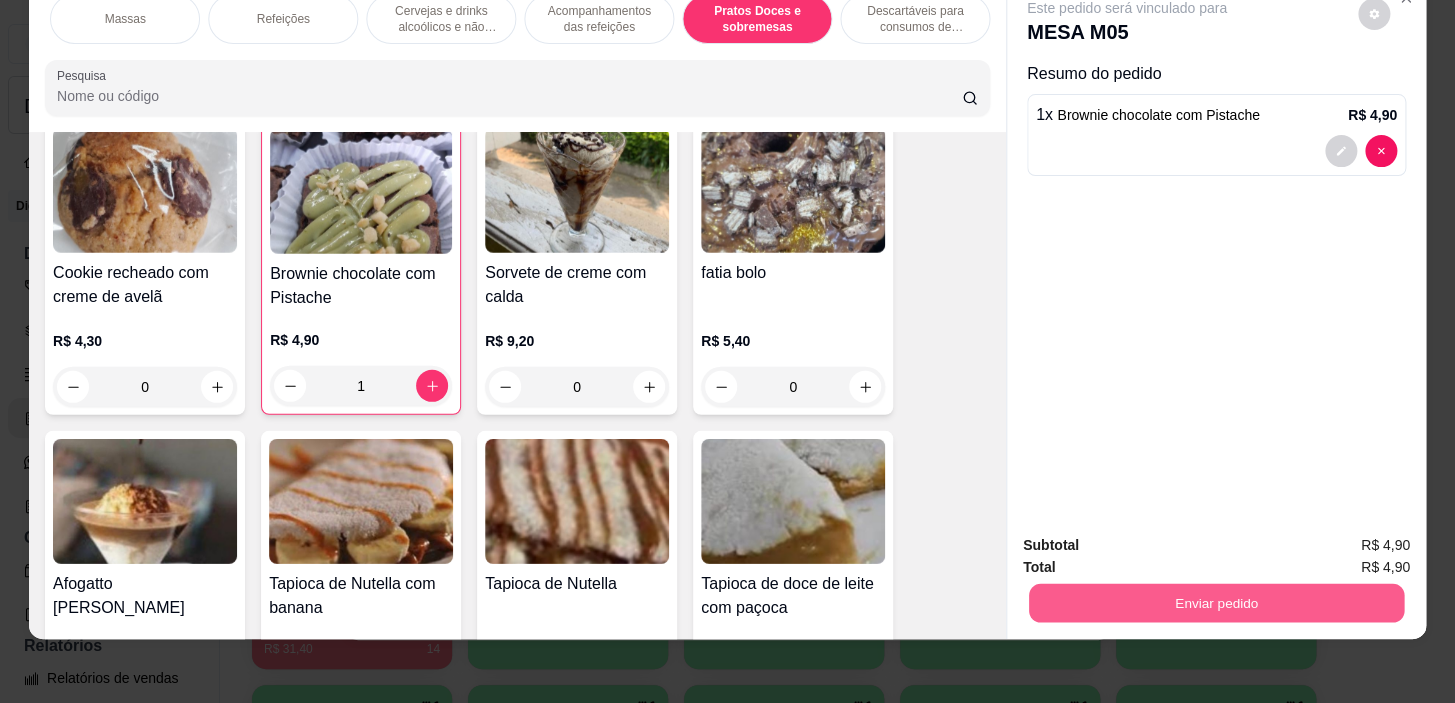 click on "Enviar pedido" at bounding box center (1216, 603) 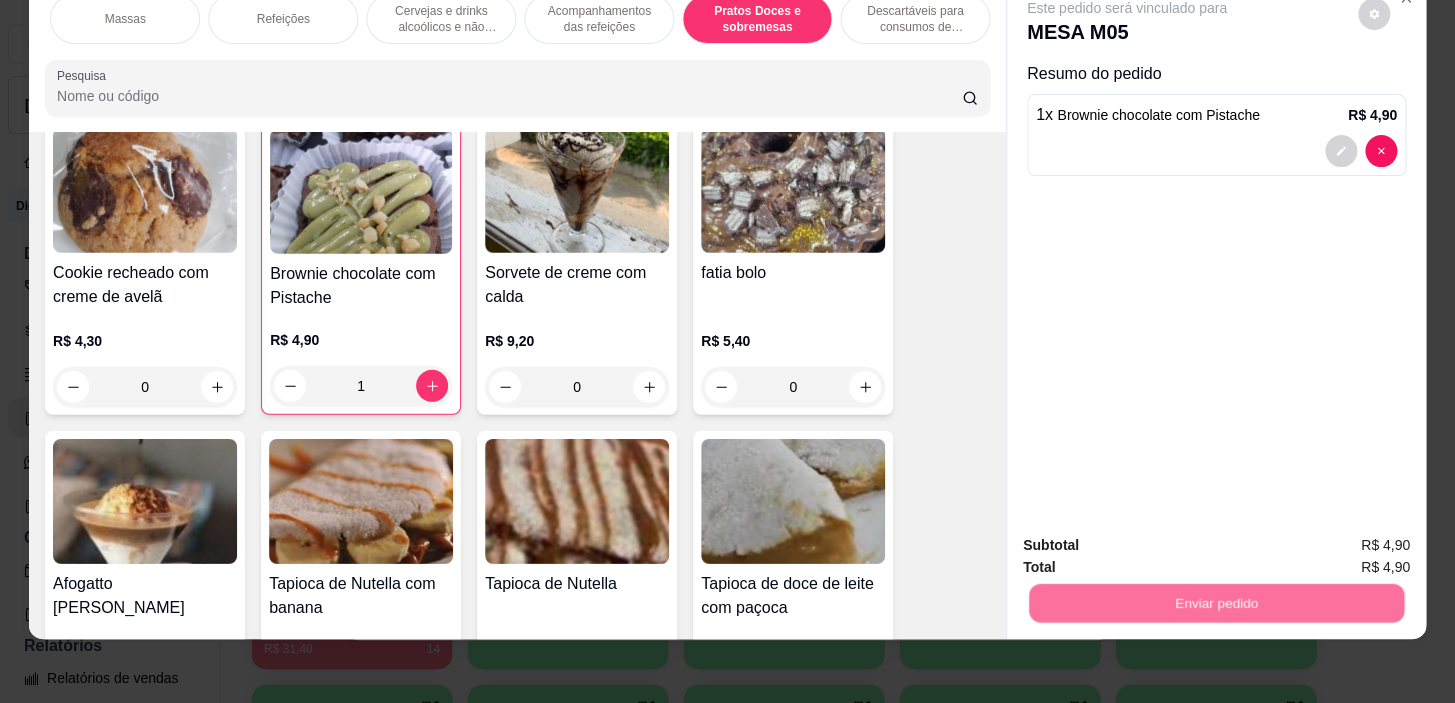 click on "Não registrar e enviar pedido" at bounding box center (1150, 539) 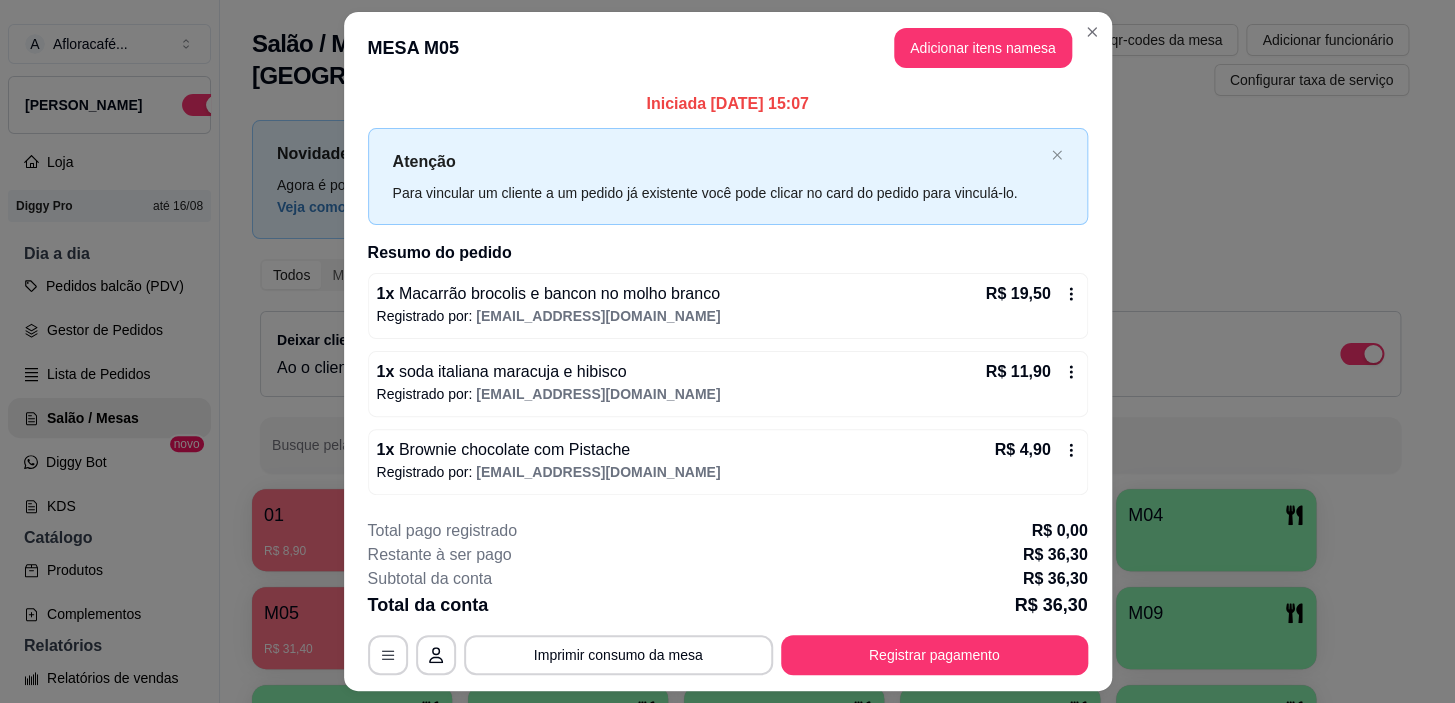 scroll, scrollTop: 51, scrollLeft: 0, axis: vertical 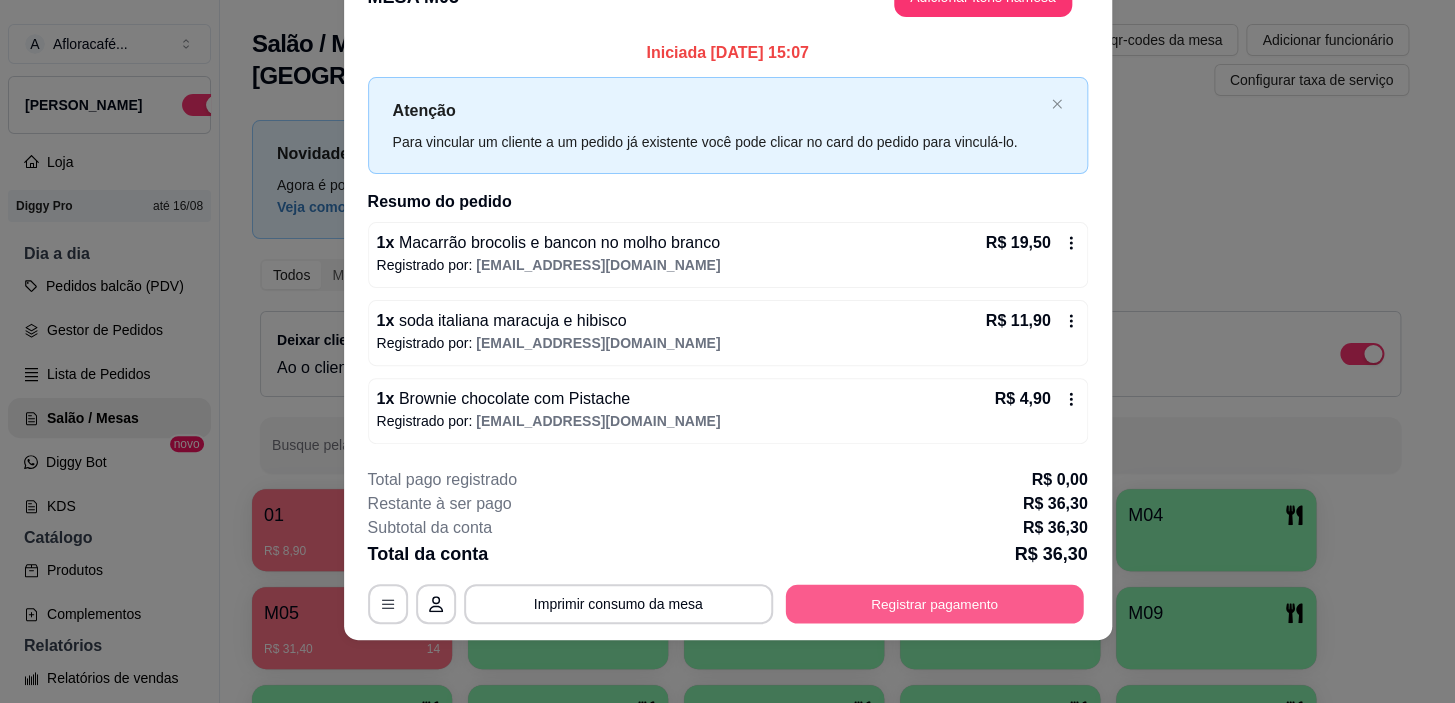 click on "Registrar pagamento" at bounding box center (934, 604) 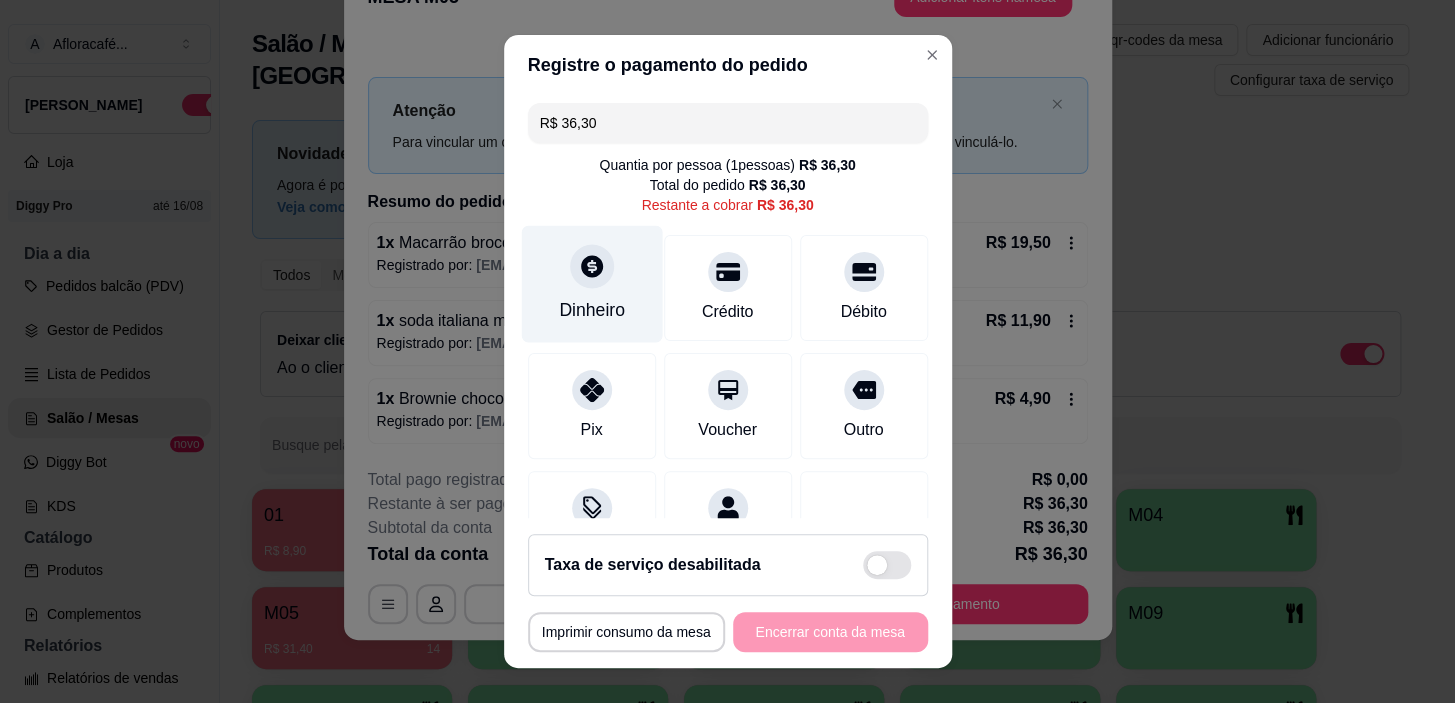 click on "Dinheiro" at bounding box center (591, 284) 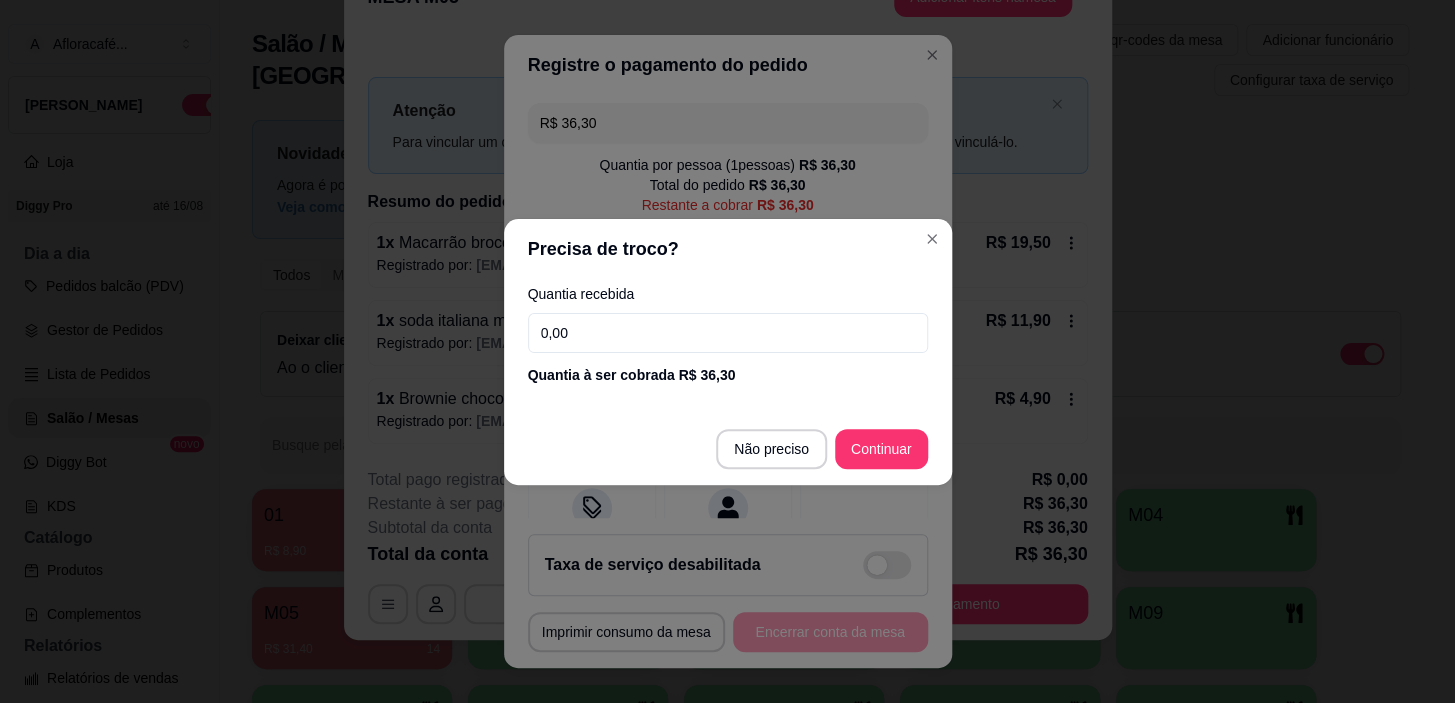 click on "0,00" at bounding box center (728, 333) 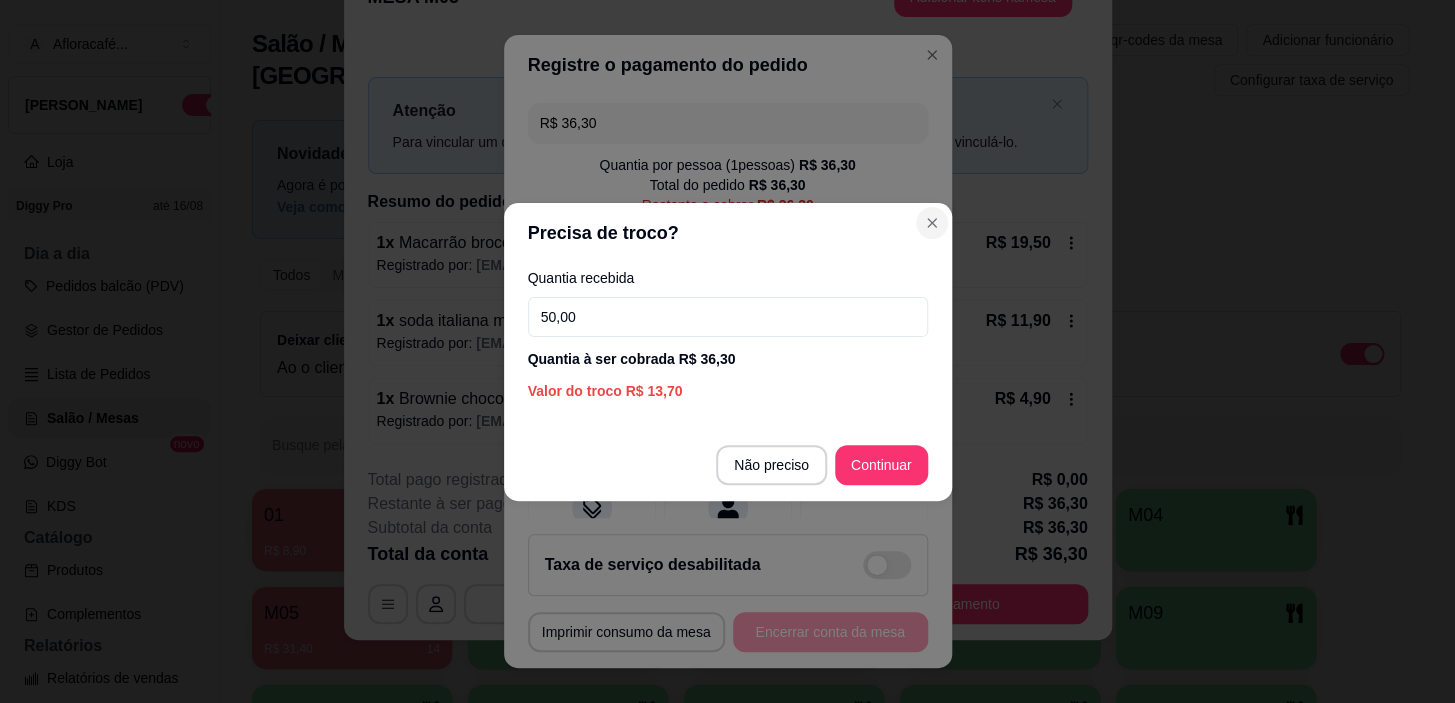 type on "50,00" 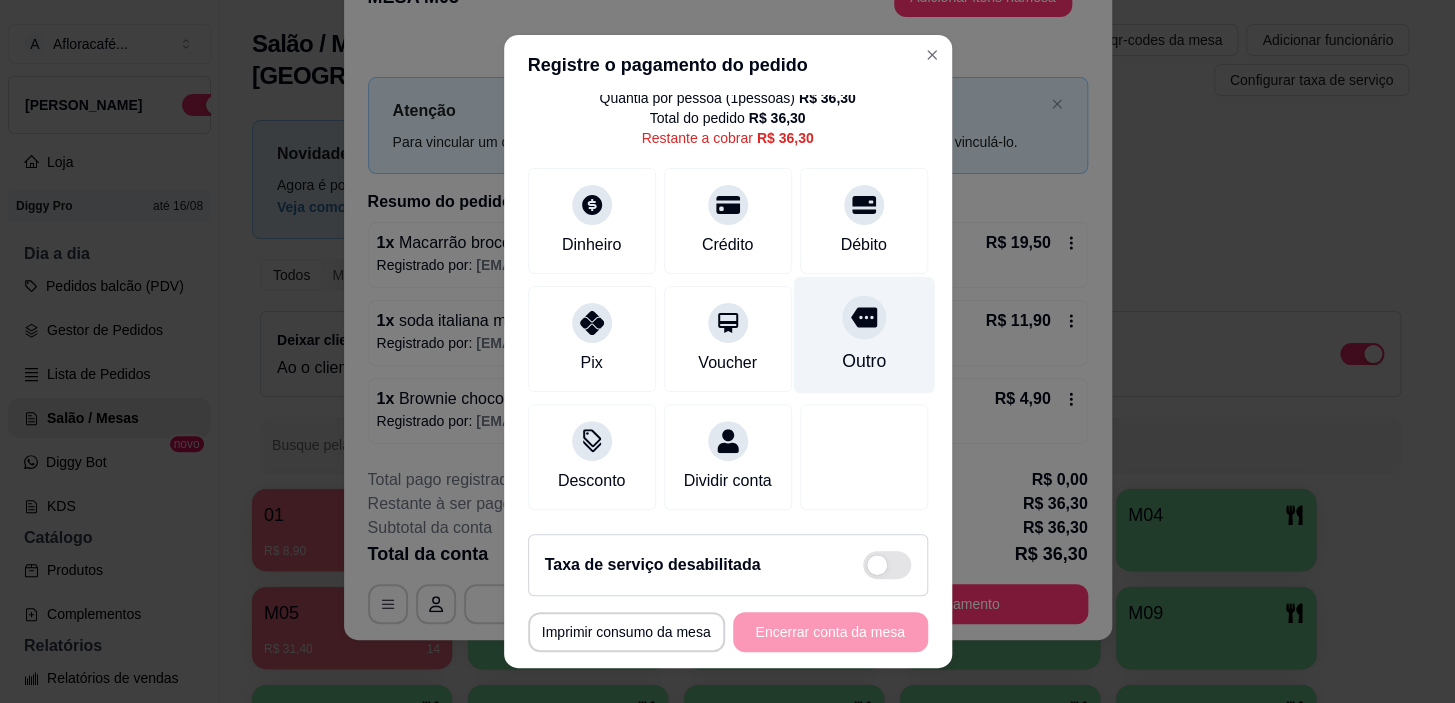scroll, scrollTop: 0, scrollLeft: 0, axis: both 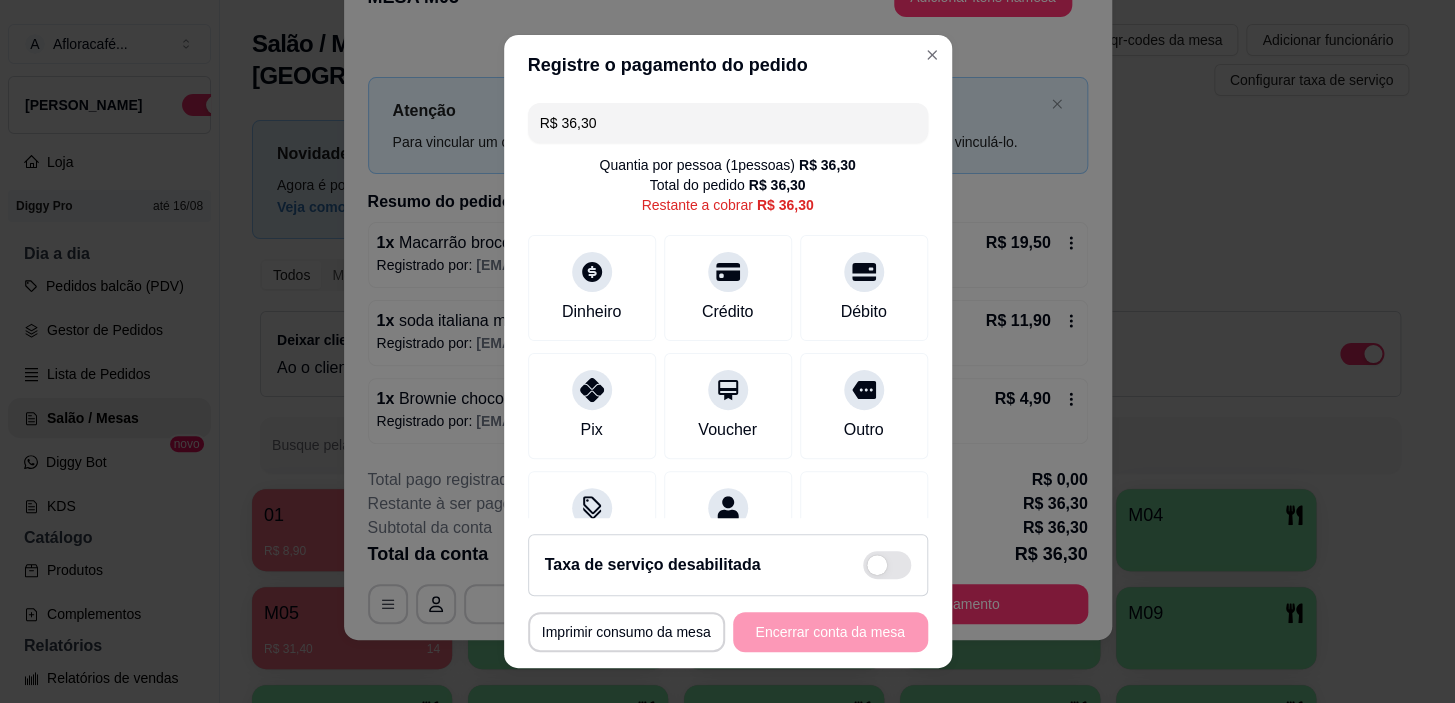 drag, startPoint x: 803, startPoint y: 102, endPoint x: 801, endPoint y: 115, distance: 13.152946 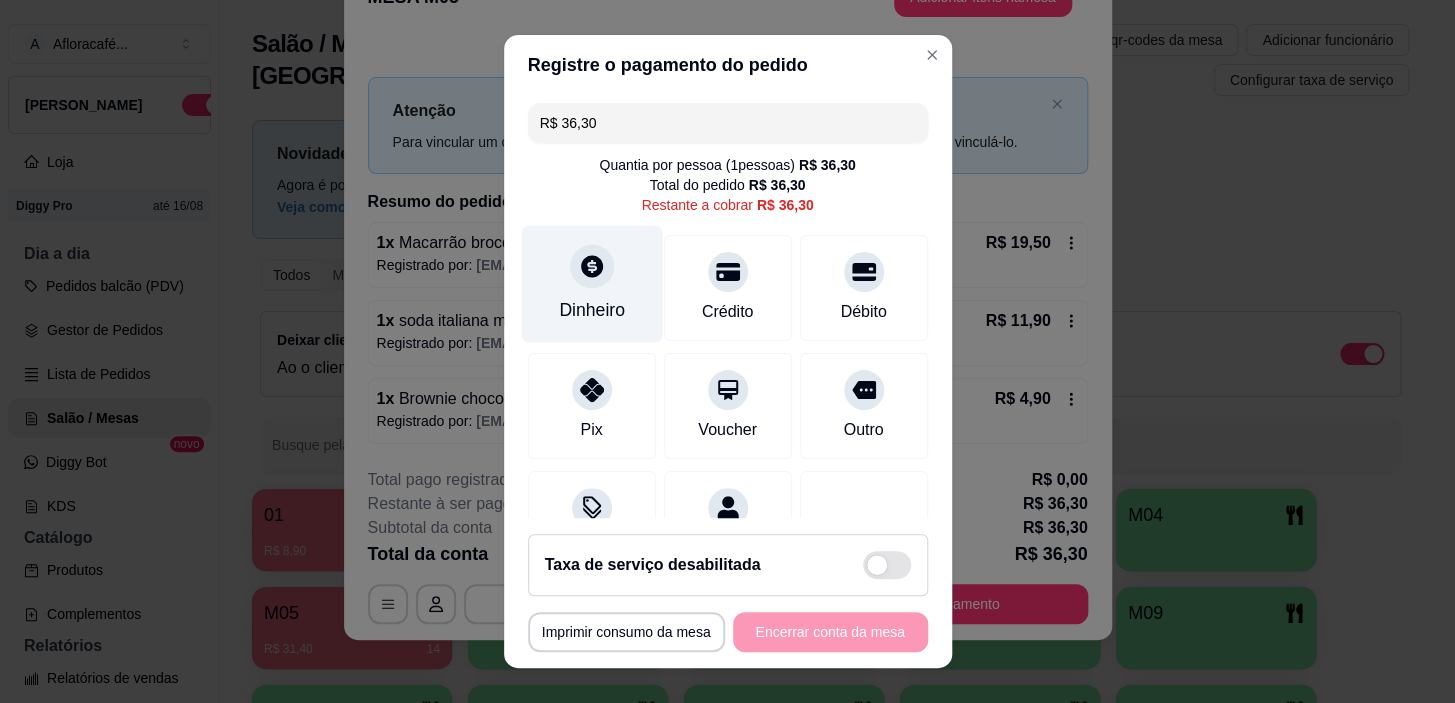 click on "Dinheiro" at bounding box center (592, 310) 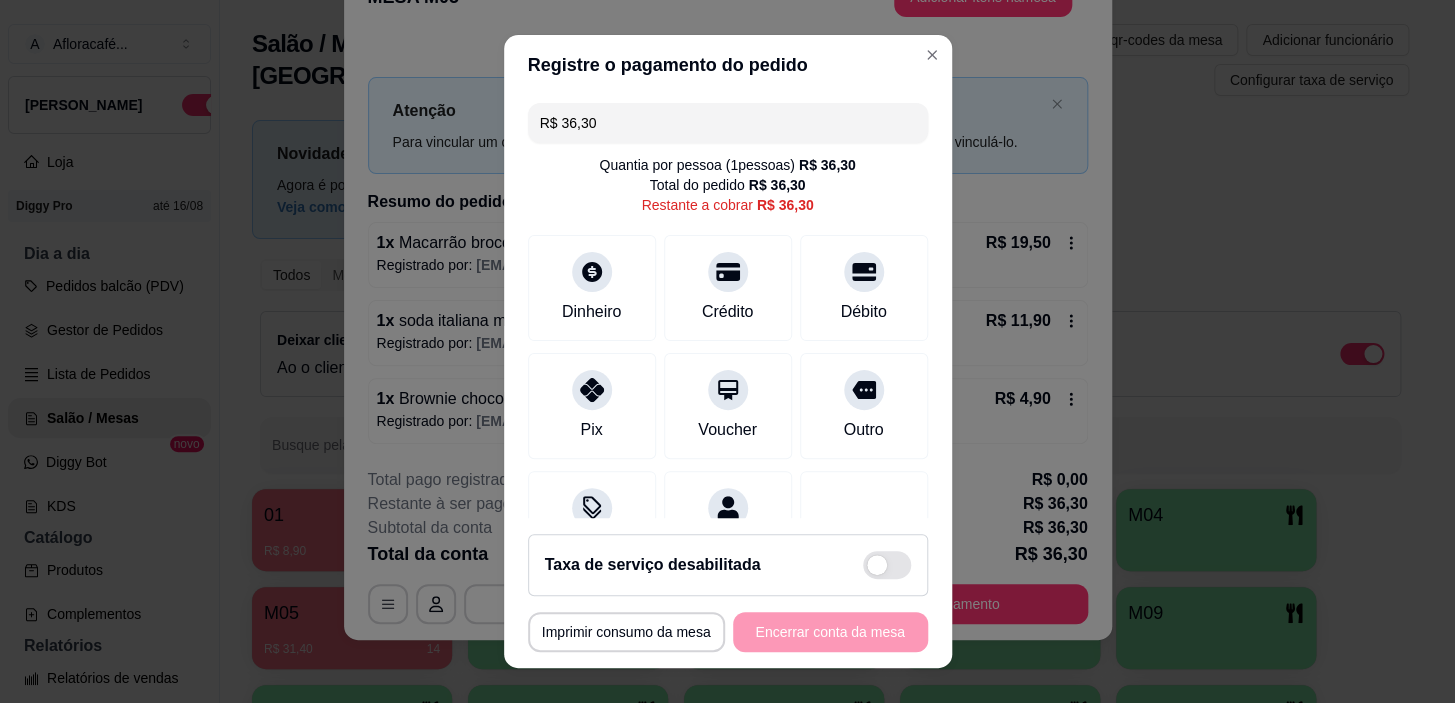 scroll, scrollTop: 90, scrollLeft: 0, axis: vertical 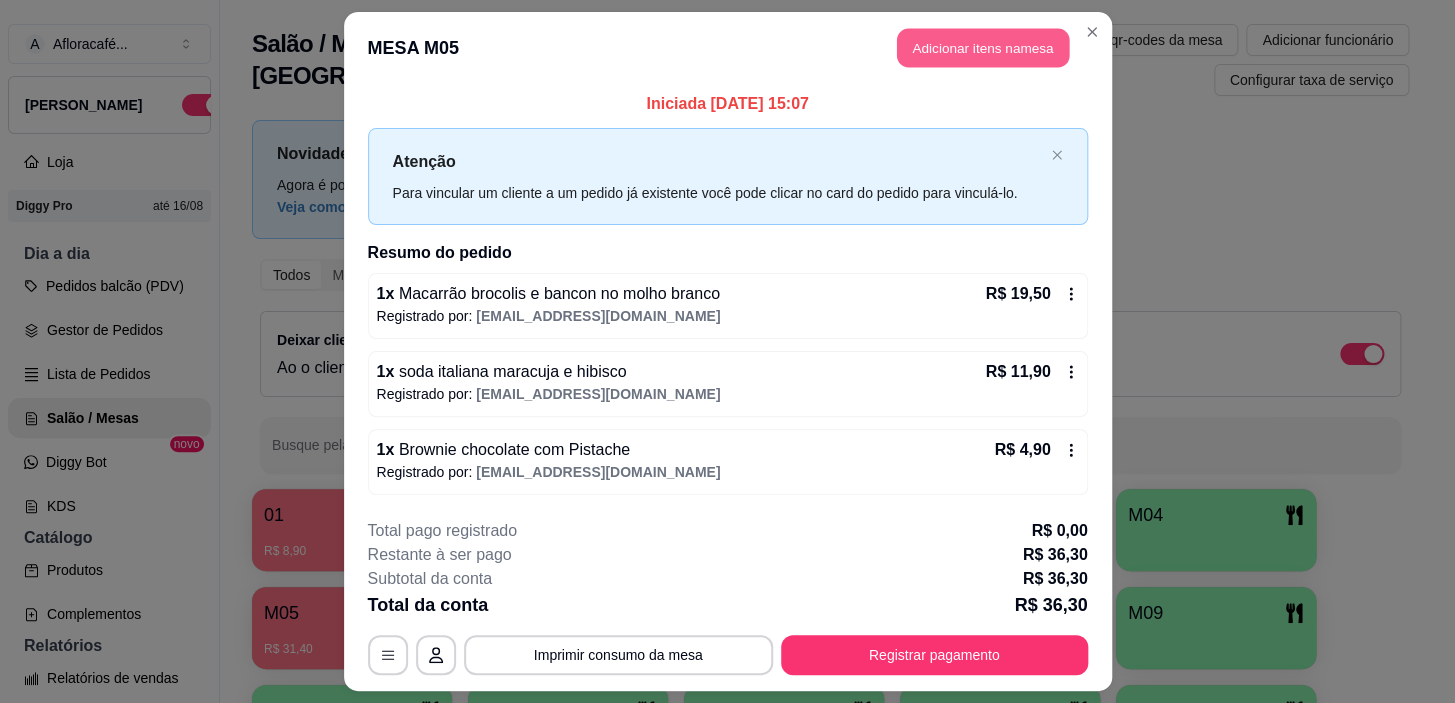 click on "Adicionar itens na  mesa" at bounding box center (983, 48) 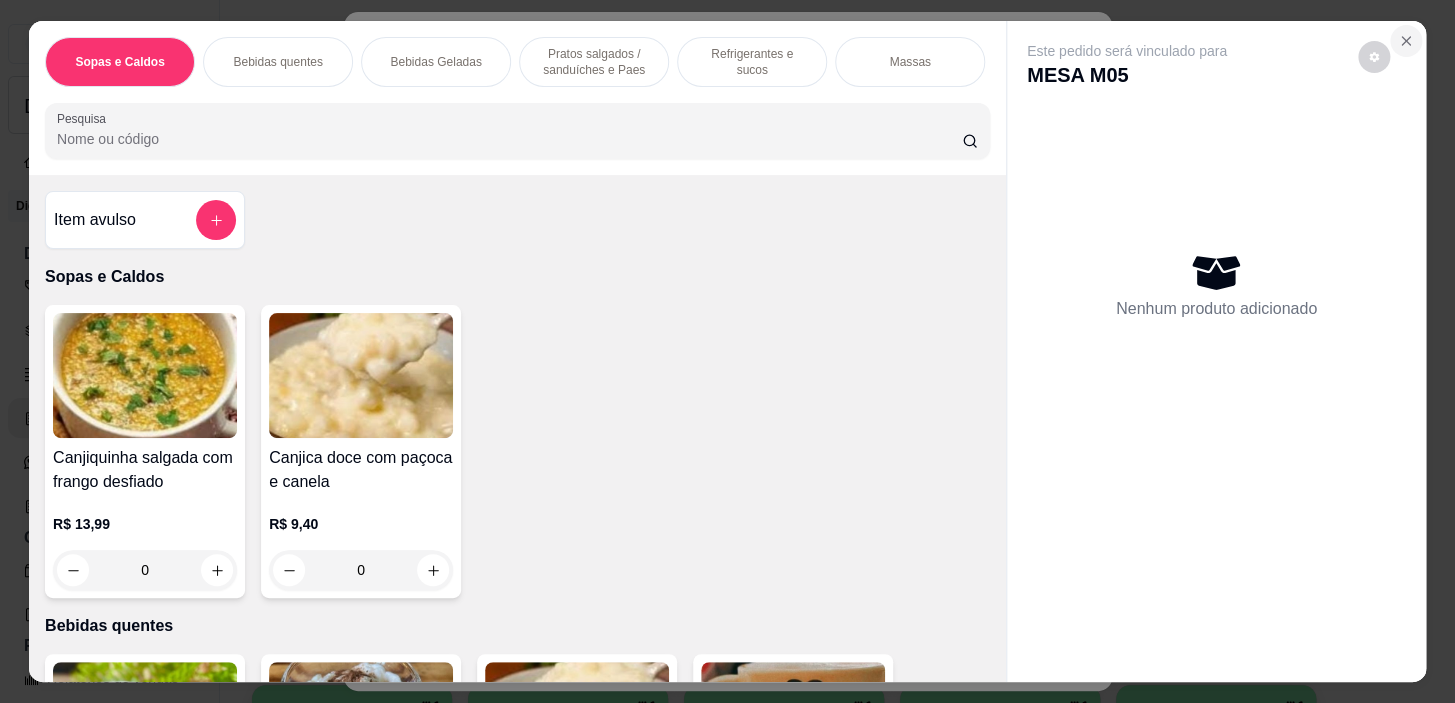 click at bounding box center [1406, 41] 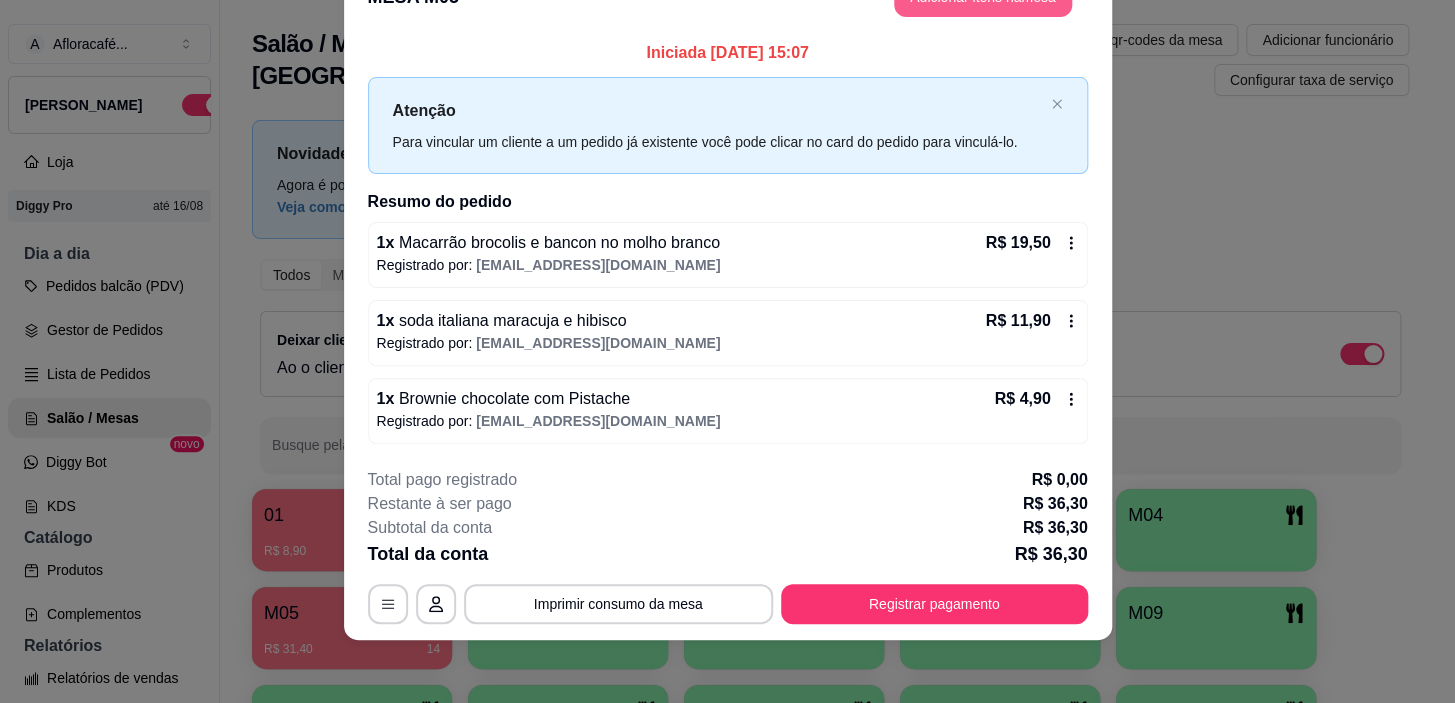 scroll, scrollTop: 0, scrollLeft: 0, axis: both 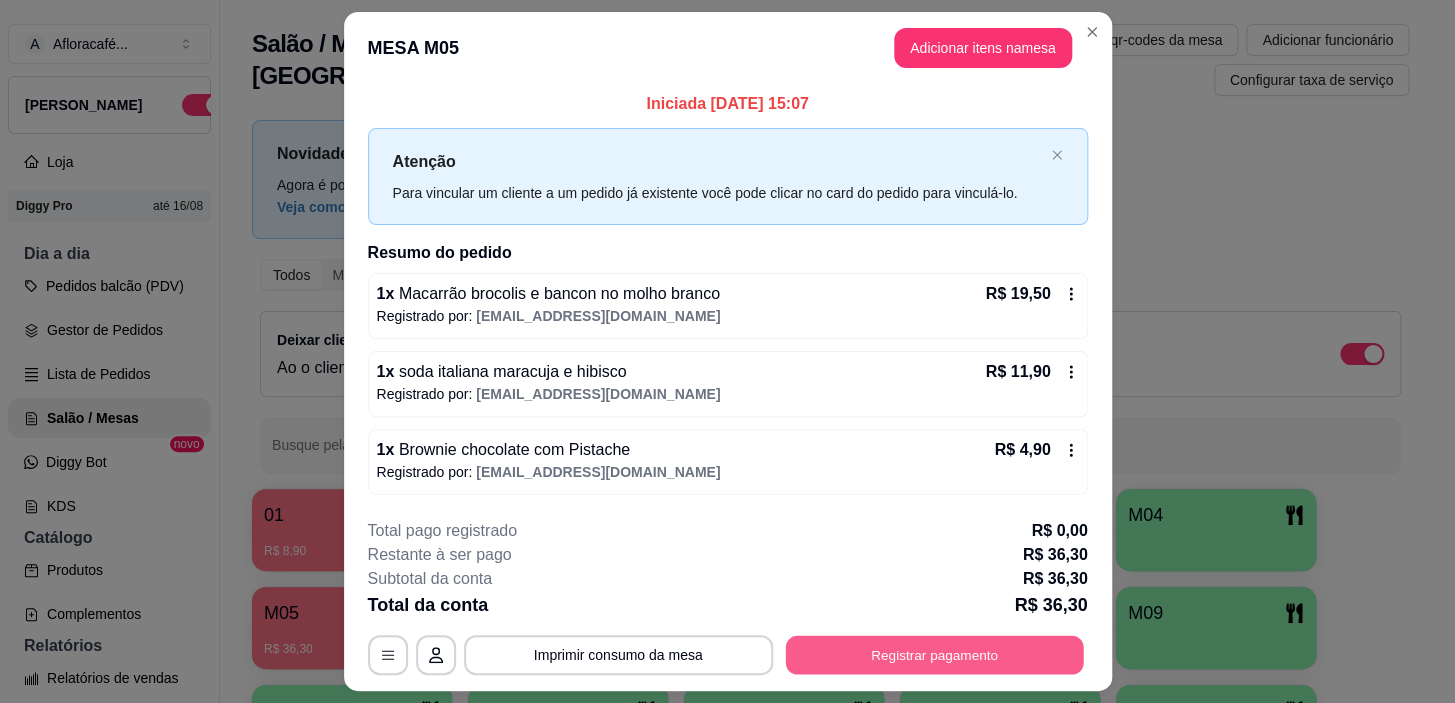 click on "Registrar pagamento" at bounding box center [934, 655] 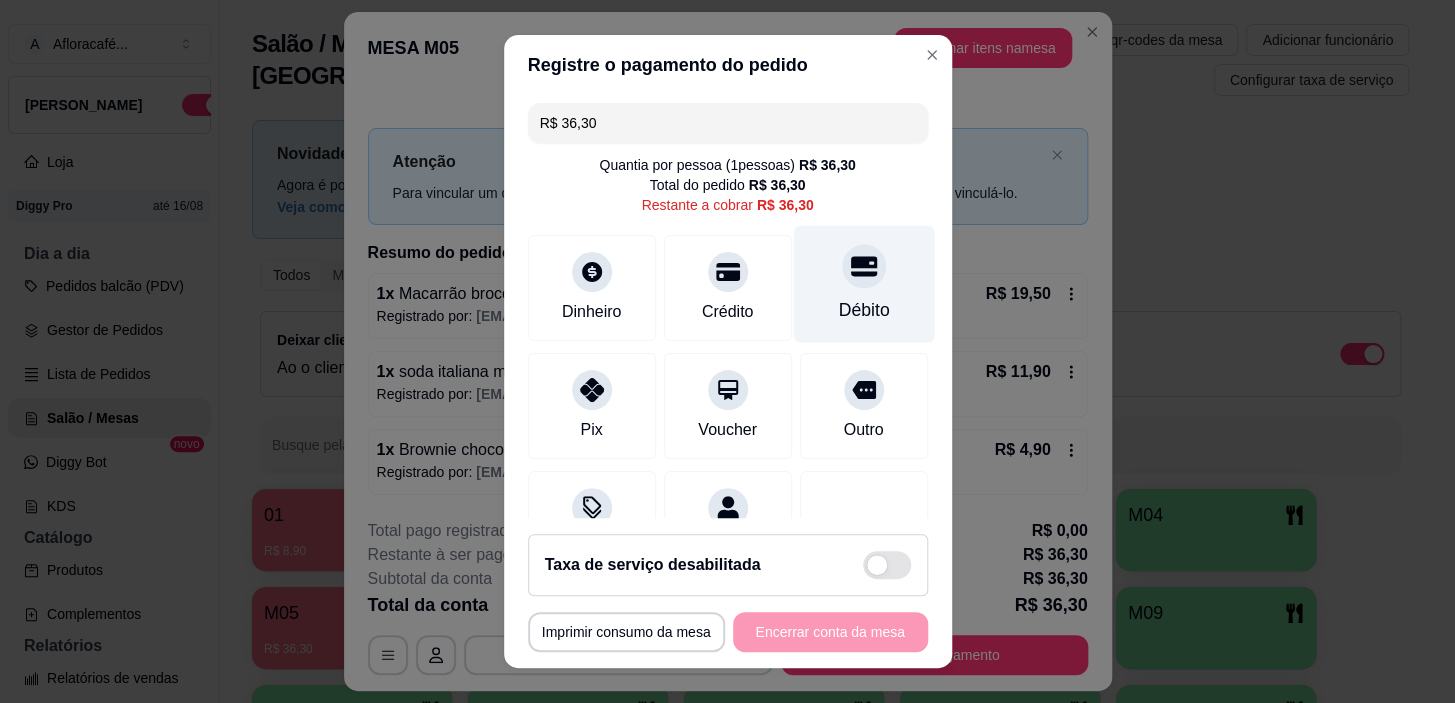 click at bounding box center [864, 267] 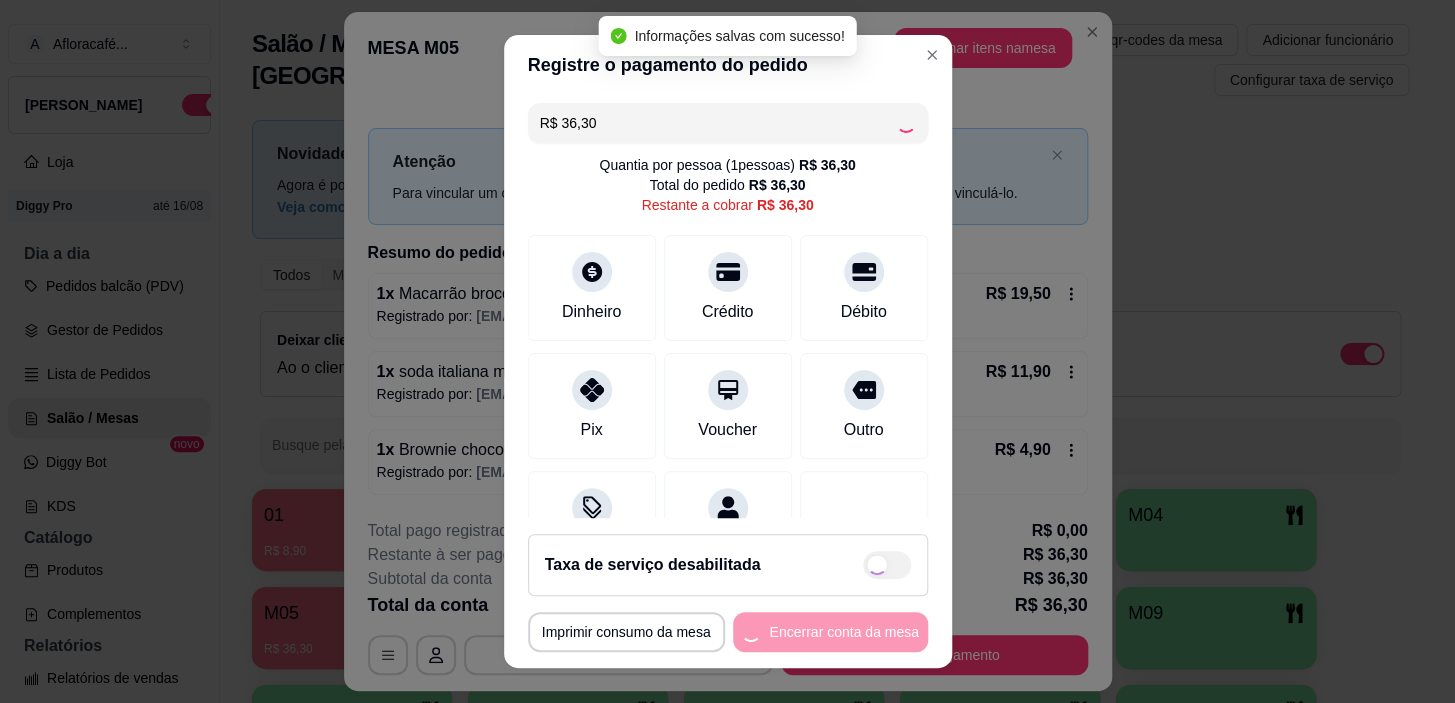 type on "R$ 0,00" 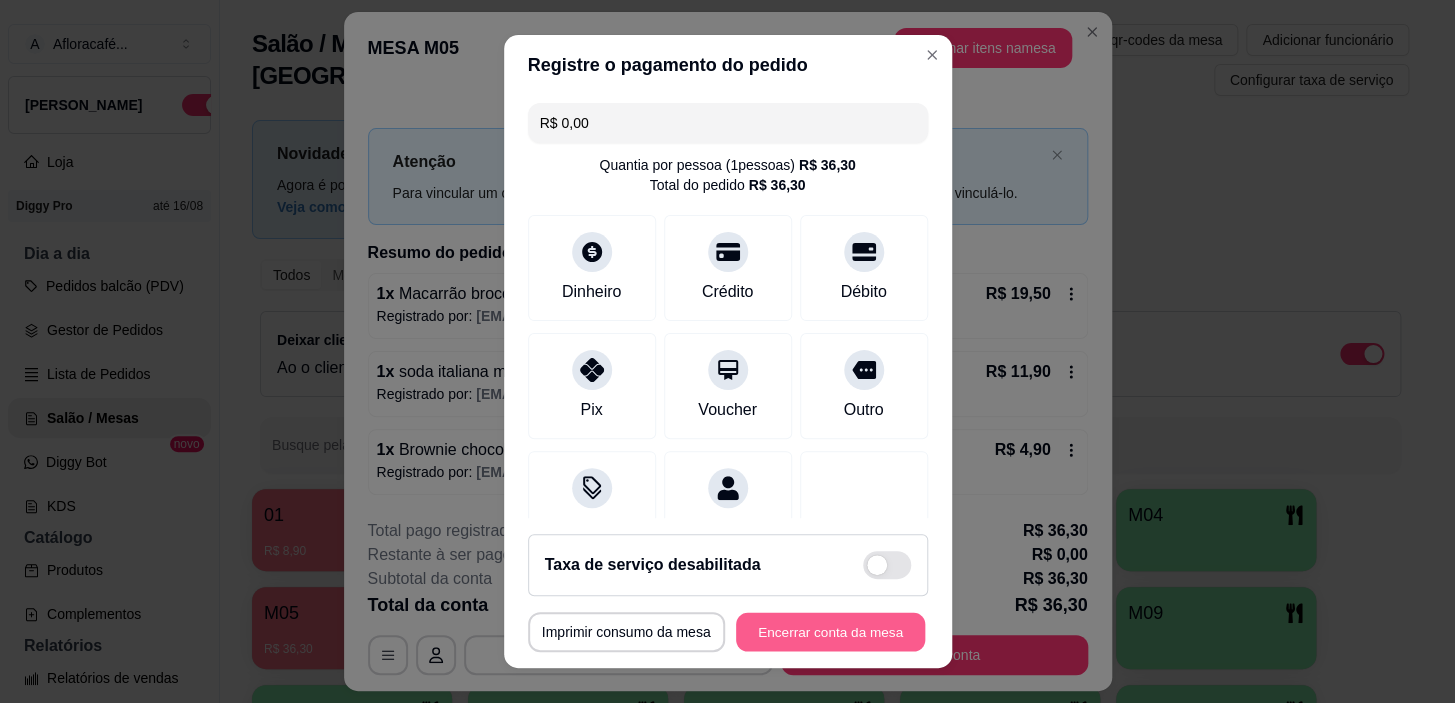 click on "Encerrar conta da mesa" at bounding box center [830, 631] 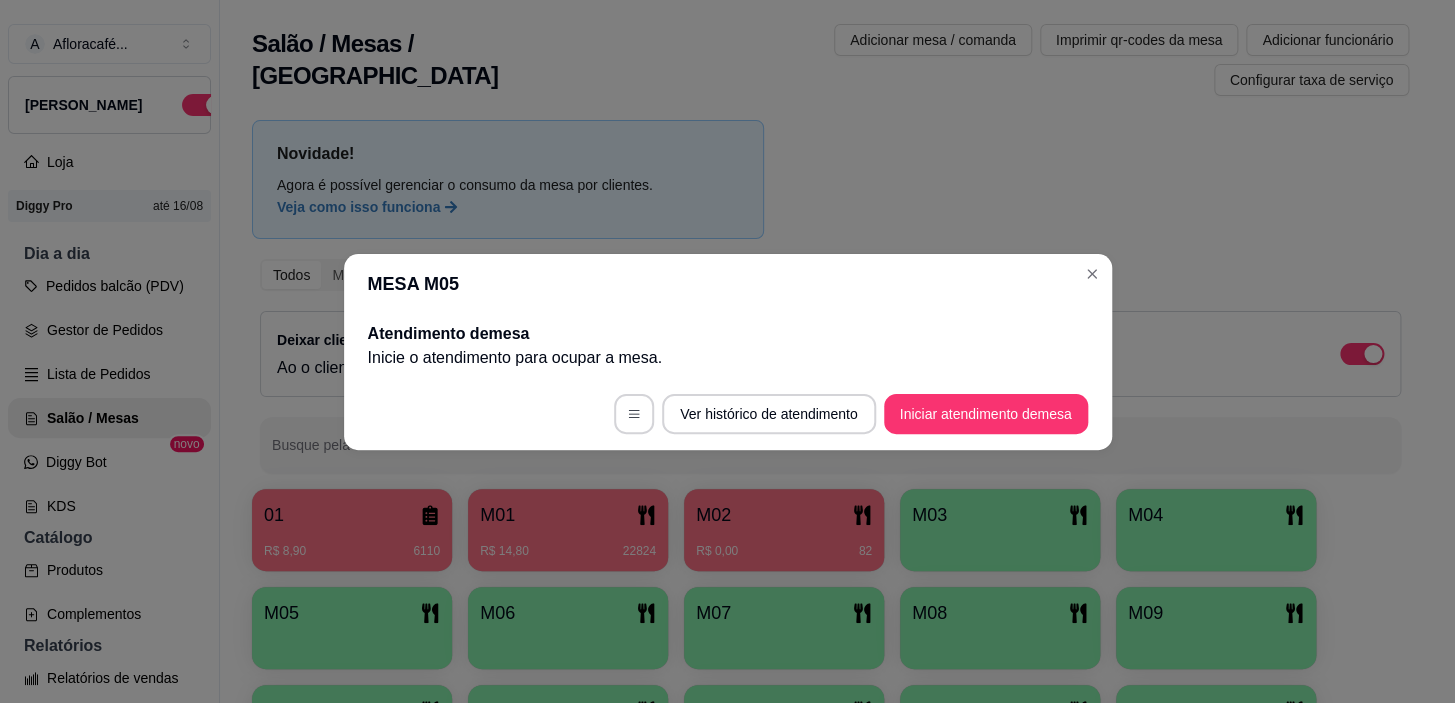 click on "MESA M05" at bounding box center (728, 284) 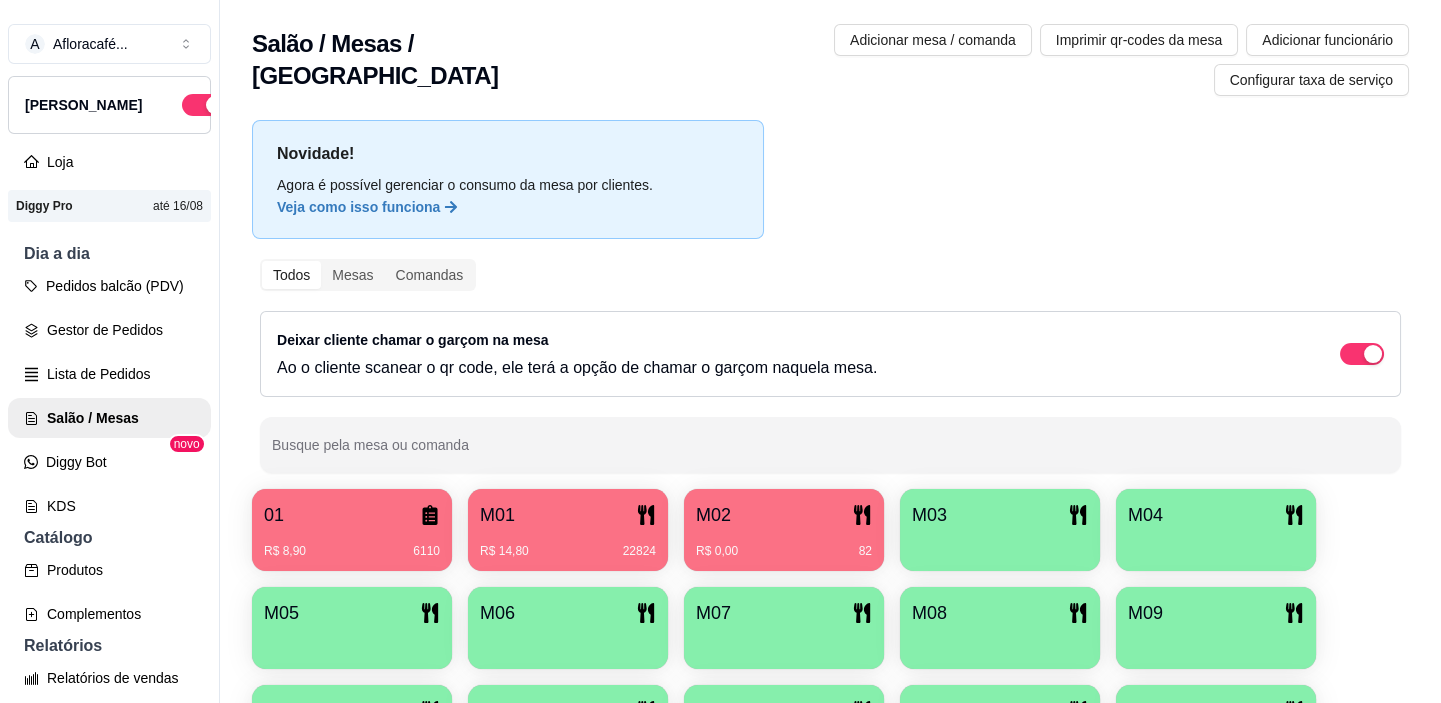 click on "R$ 0,00 82" at bounding box center [784, 544] 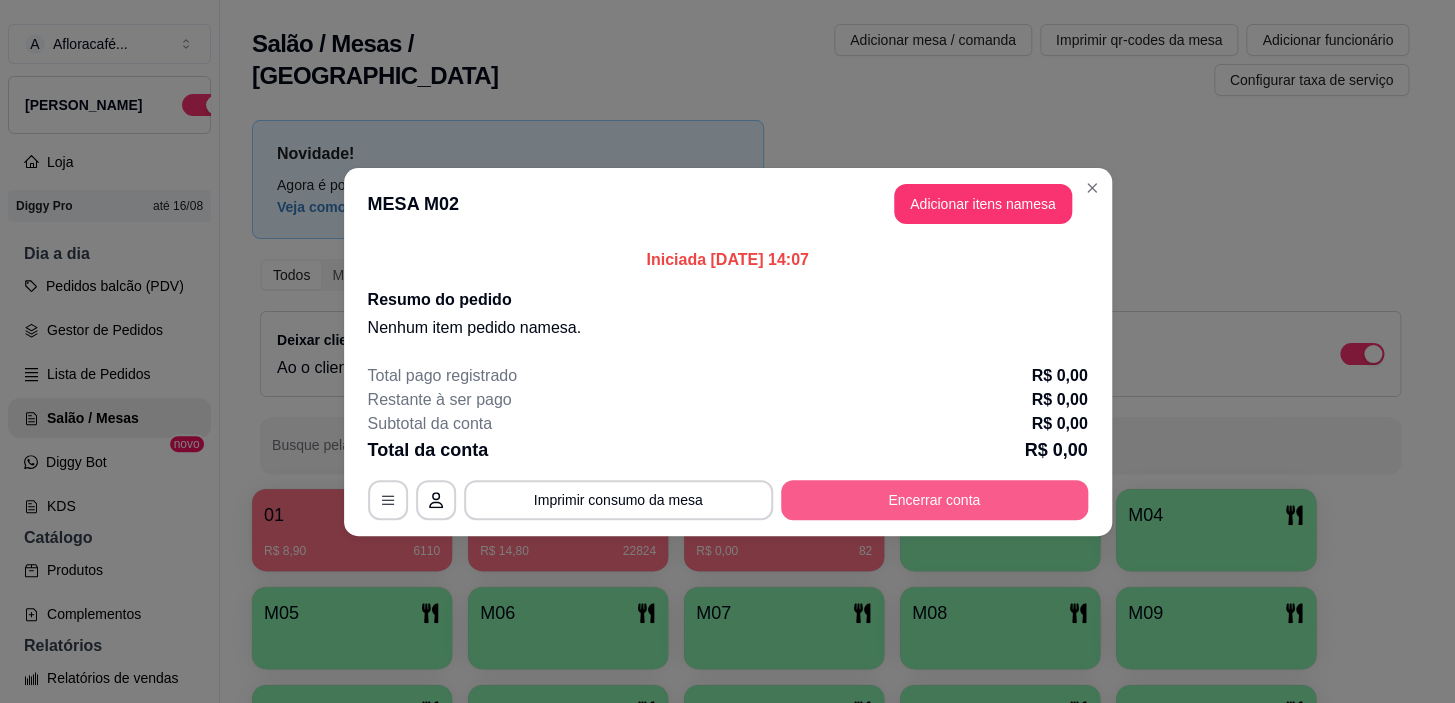 click on "Encerrar conta" at bounding box center (934, 500) 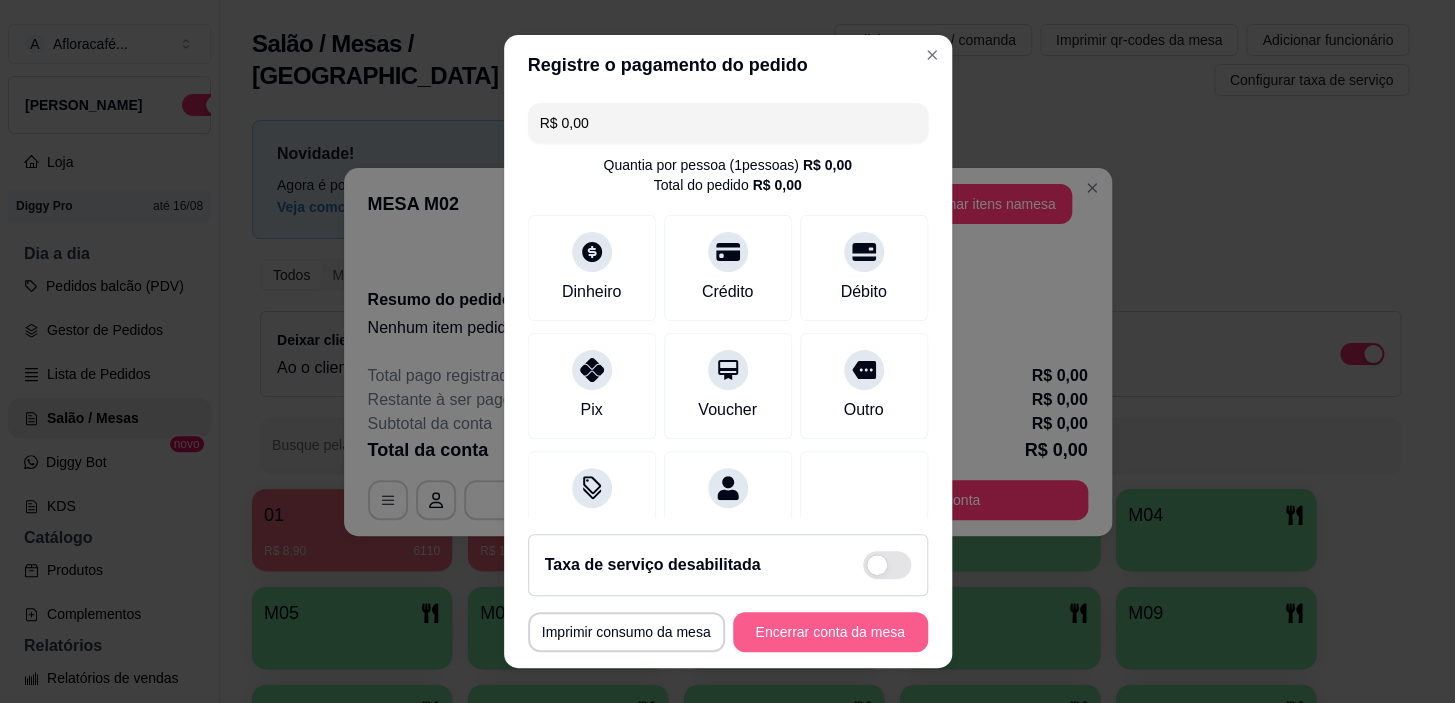 click on "MESA  M02 Tempo de permanência:   82  minutos Cod. Segurança:   4671 Qtd. de Pedidos:   0 Clientes da mesa:   ** CONSUMO ** ** TOTAL ** Subtotal 0,00 Total 0,00 Imprimir consumo da mesa Encerrar conta da mesa" at bounding box center (728, 632) 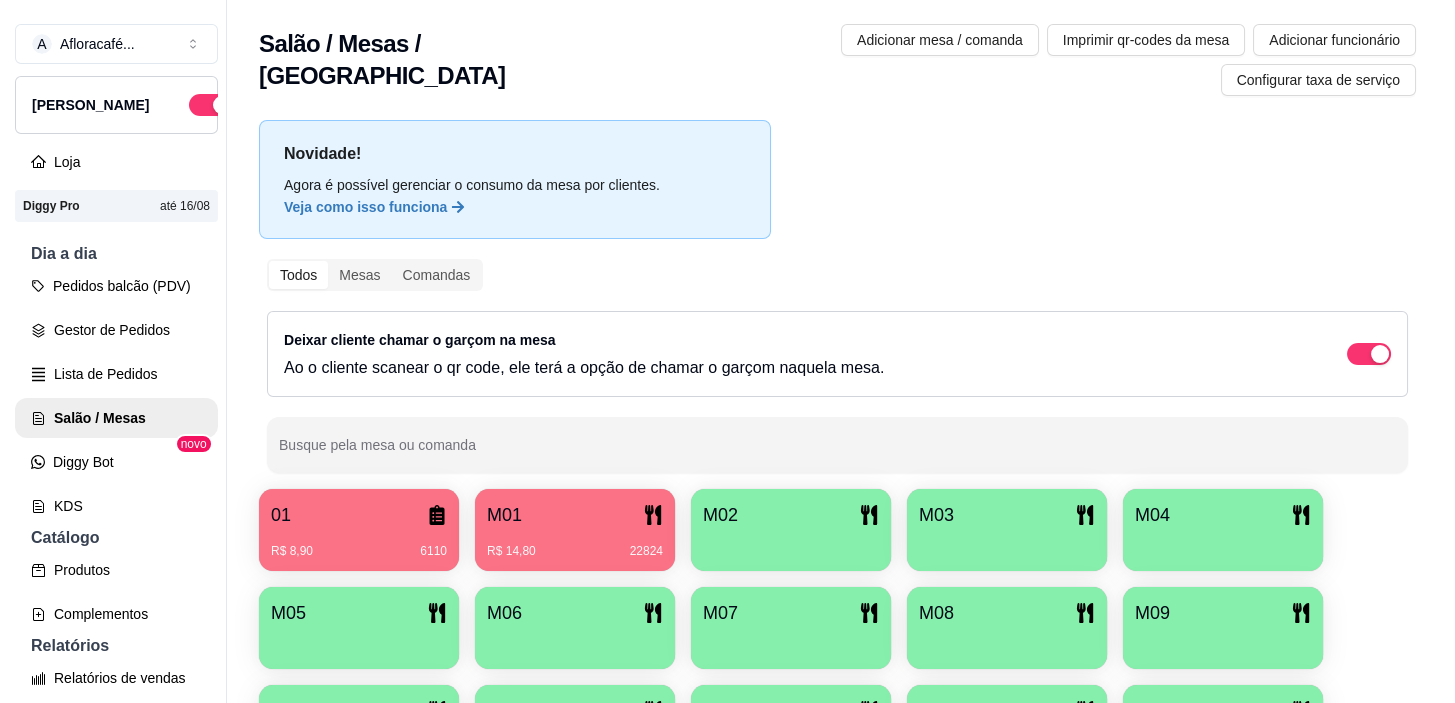 scroll, scrollTop: 215, scrollLeft: 0, axis: vertical 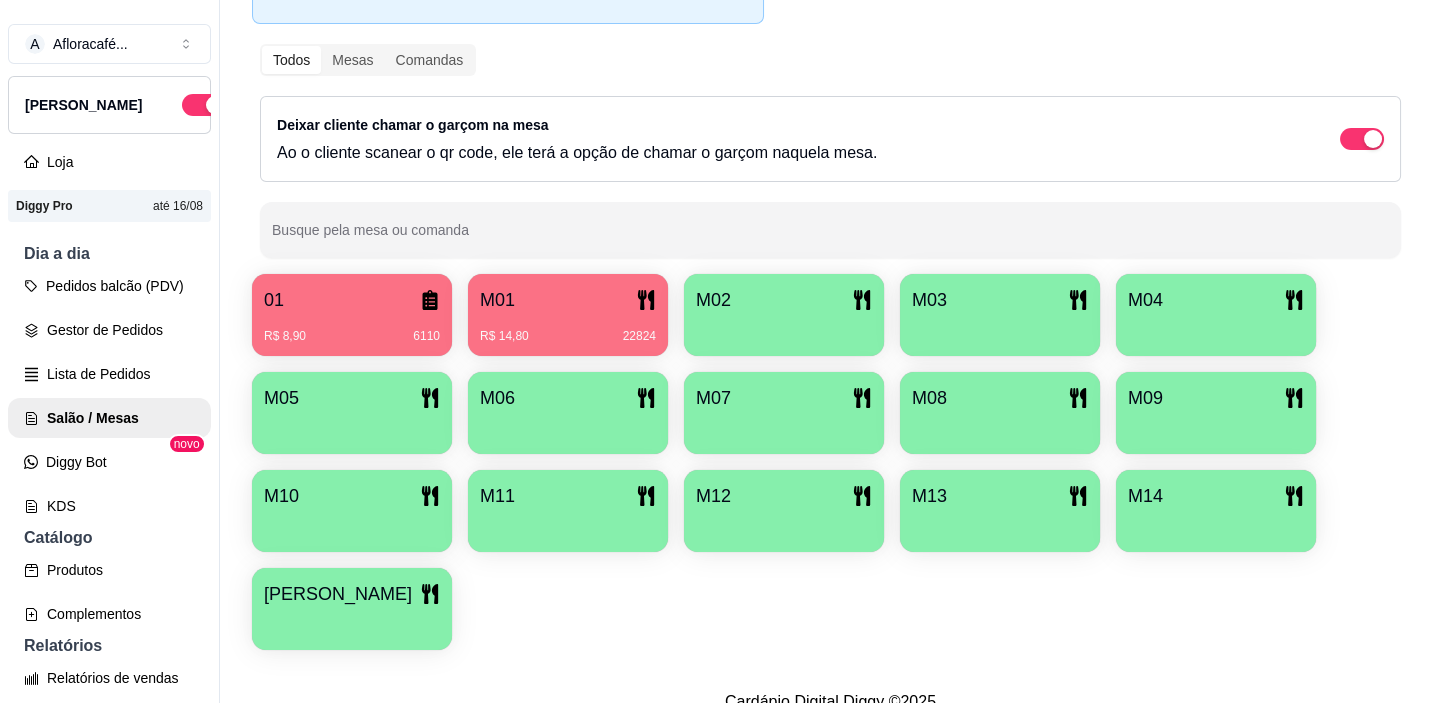 type 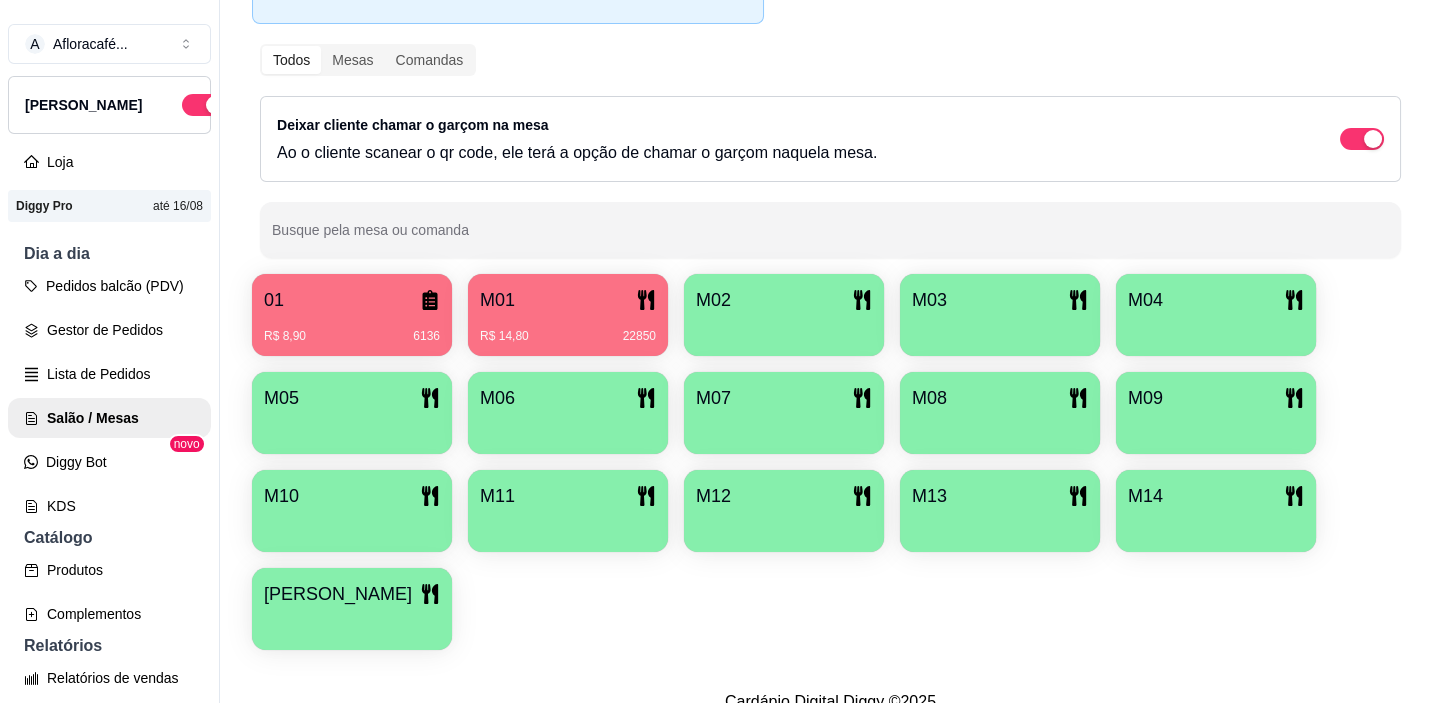 click at bounding box center [784, 329] 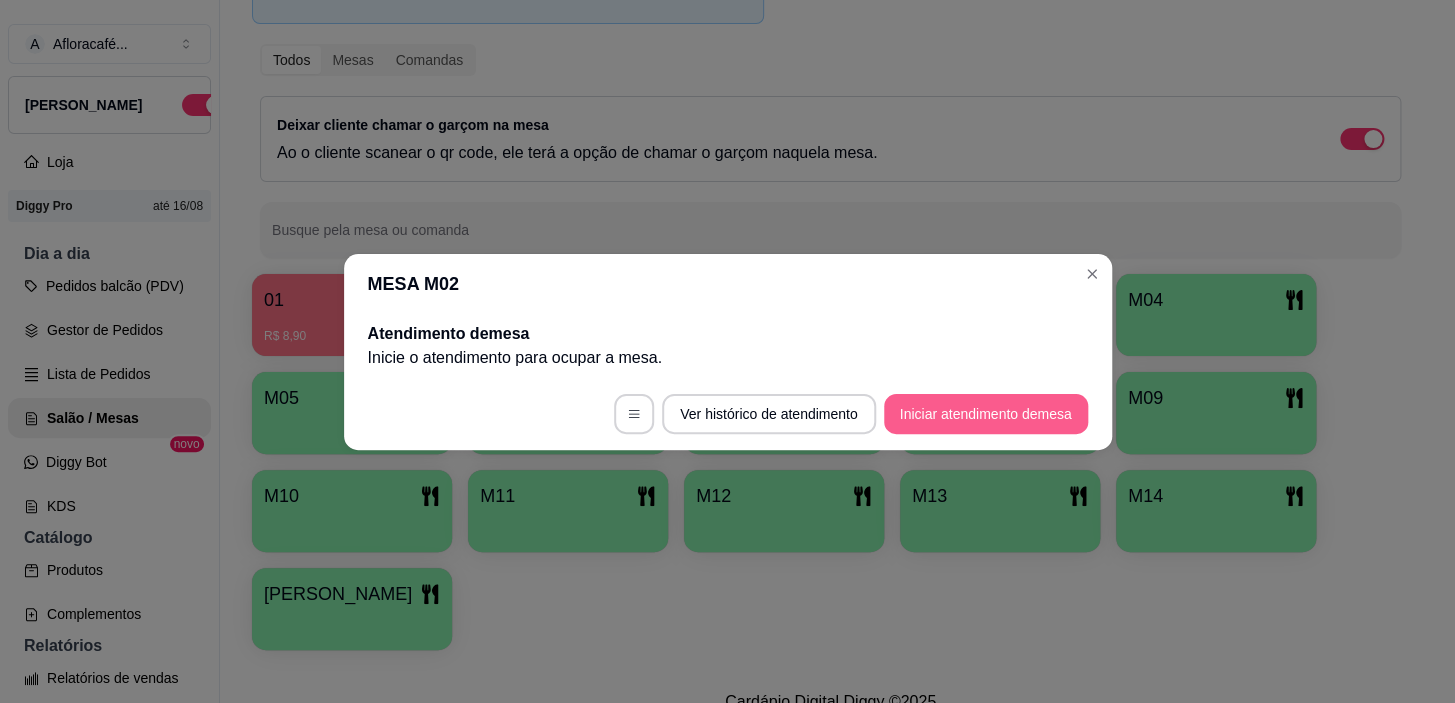click on "Iniciar atendimento de  mesa" at bounding box center (986, 414) 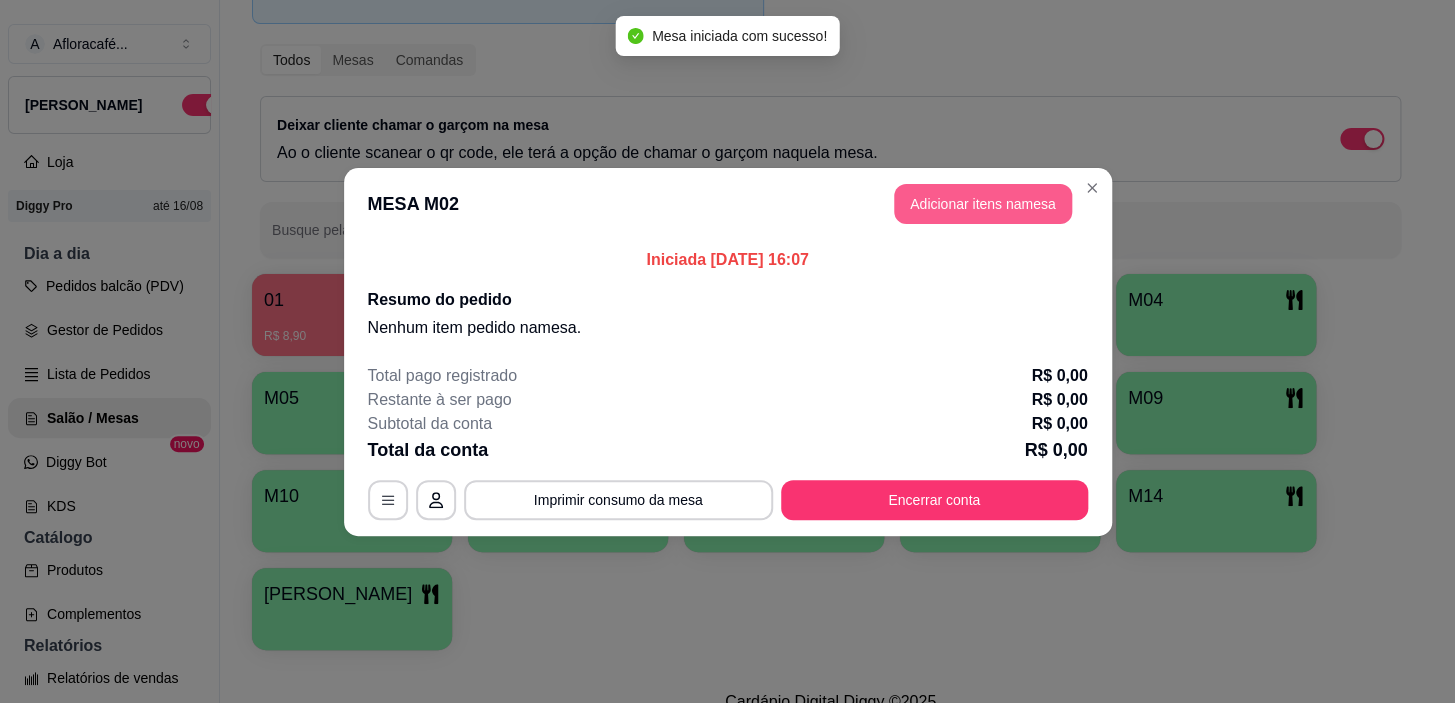 click on "Adicionar itens na  mesa" at bounding box center [983, 204] 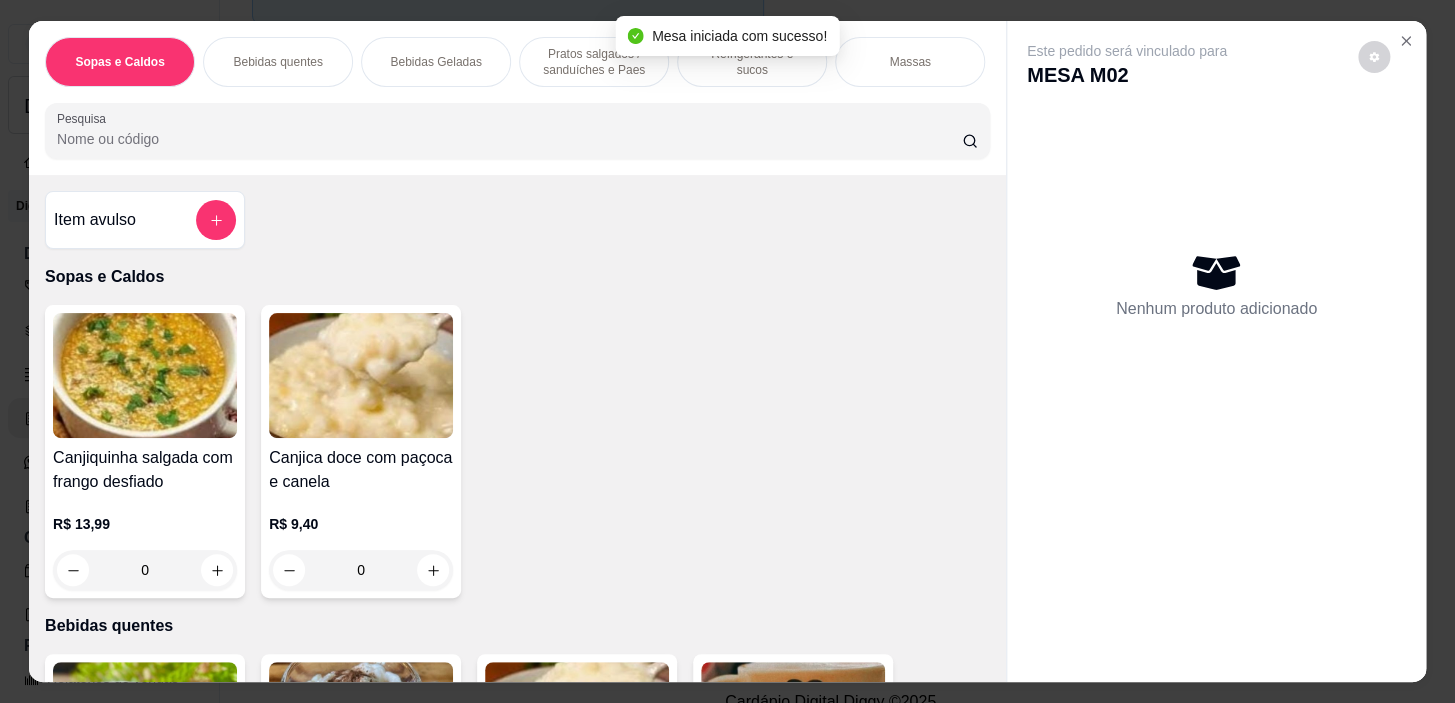 scroll, scrollTop: 0, scrollLeft: 785, axis: horizontal 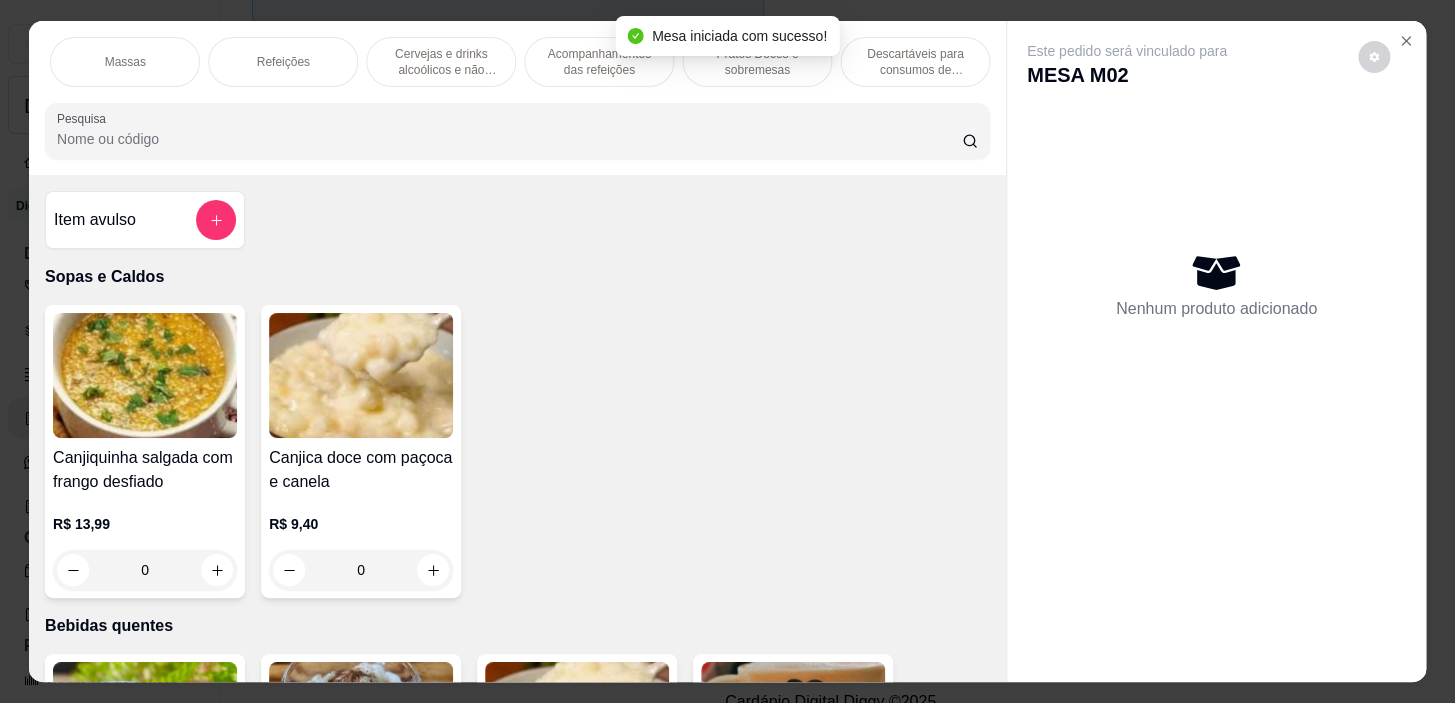 click on "Refeições" at bounding box center (282, 62) 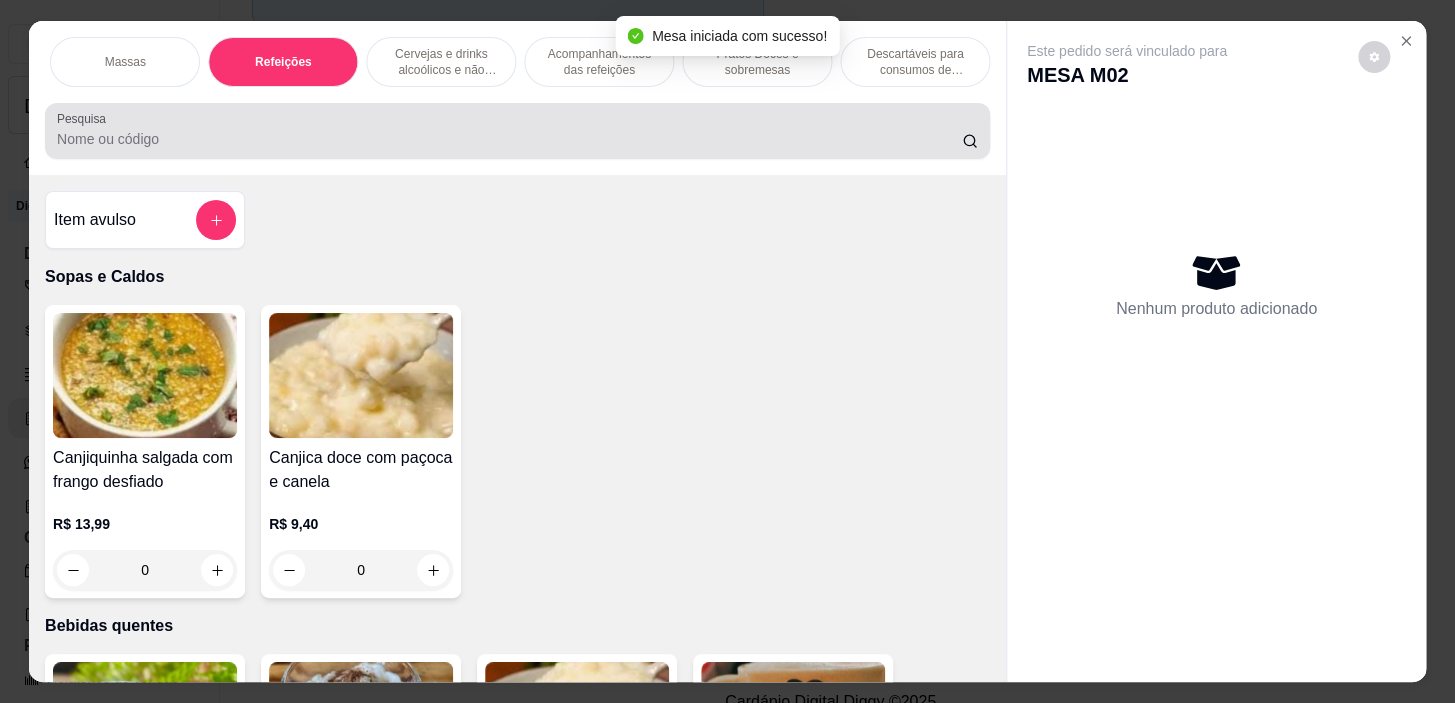 scroll, scrollTop: 11689, scrollLeft: 0, axis: vertical 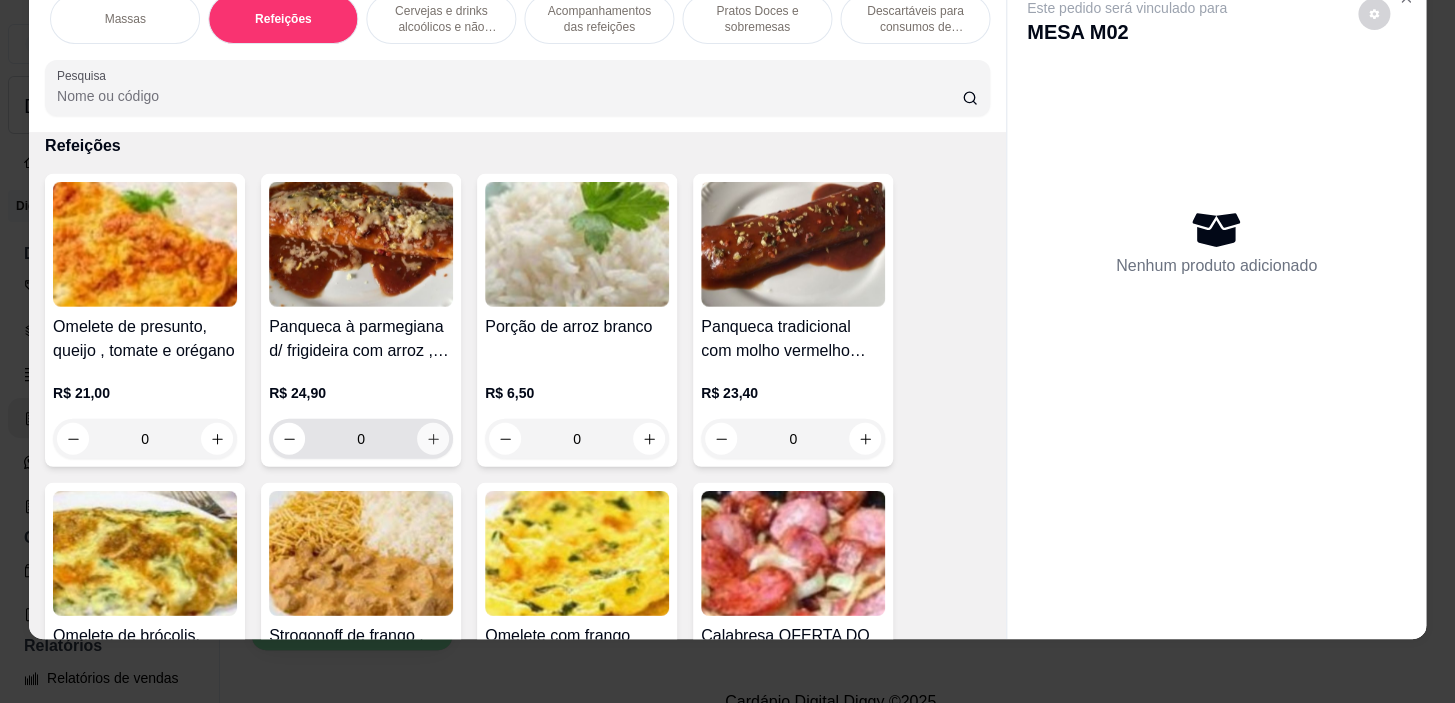 click 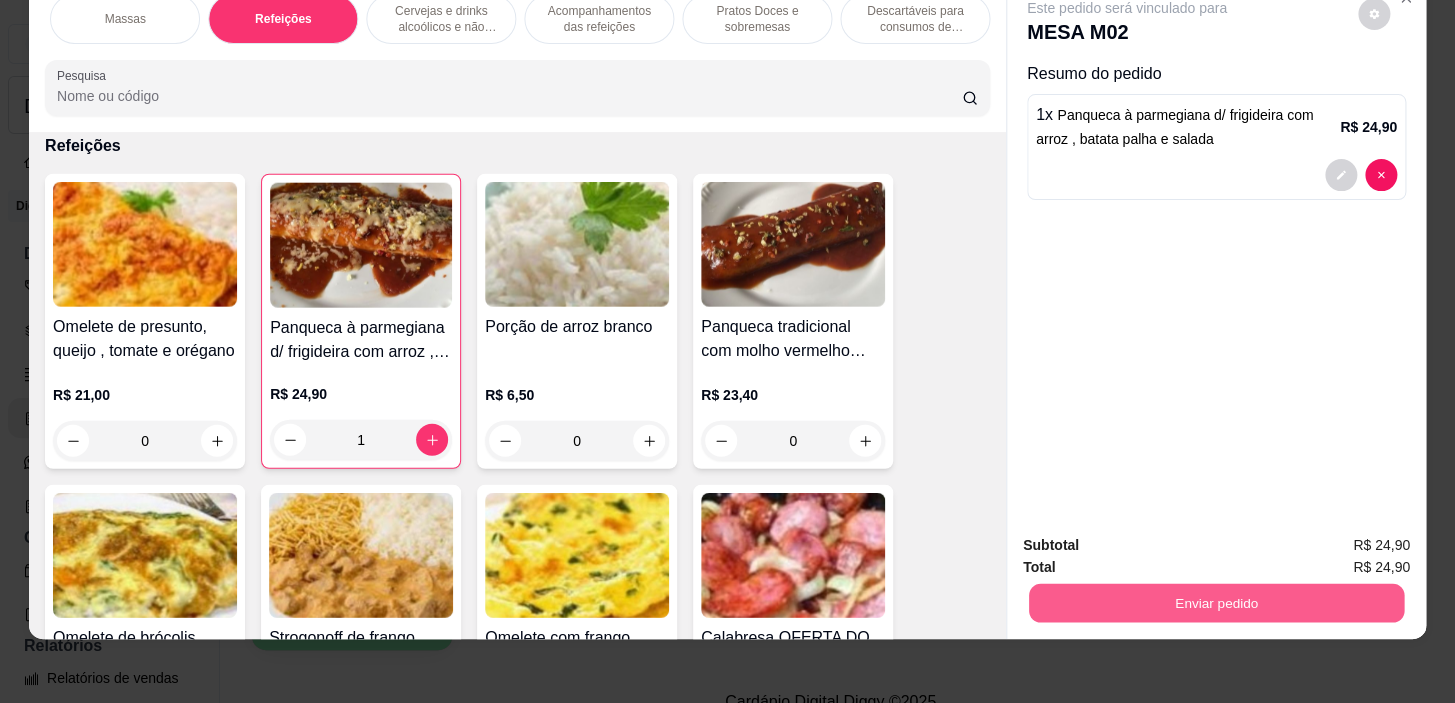click on "Enviar pedido" at bounding box center [1216, 603] 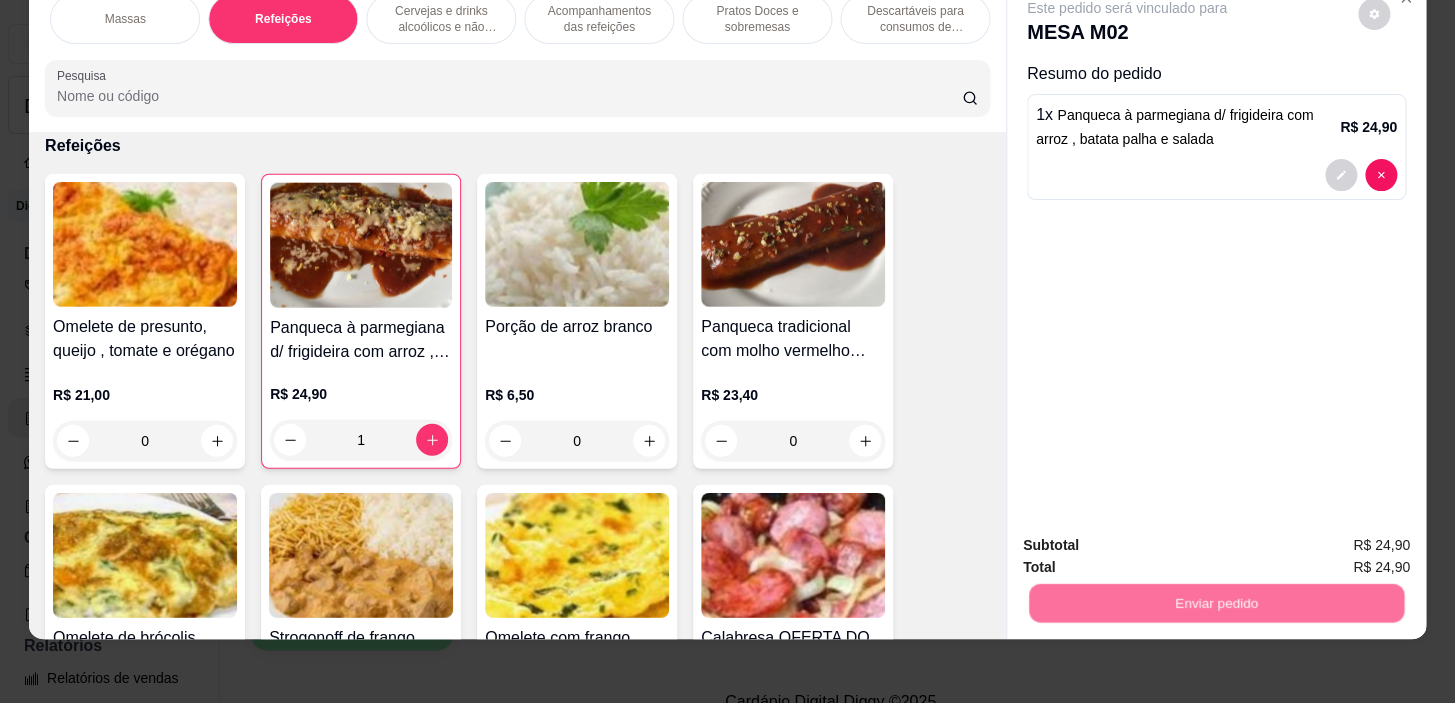 click on "Não registrar e enviar pedido" at bounding box center [1150, 540] 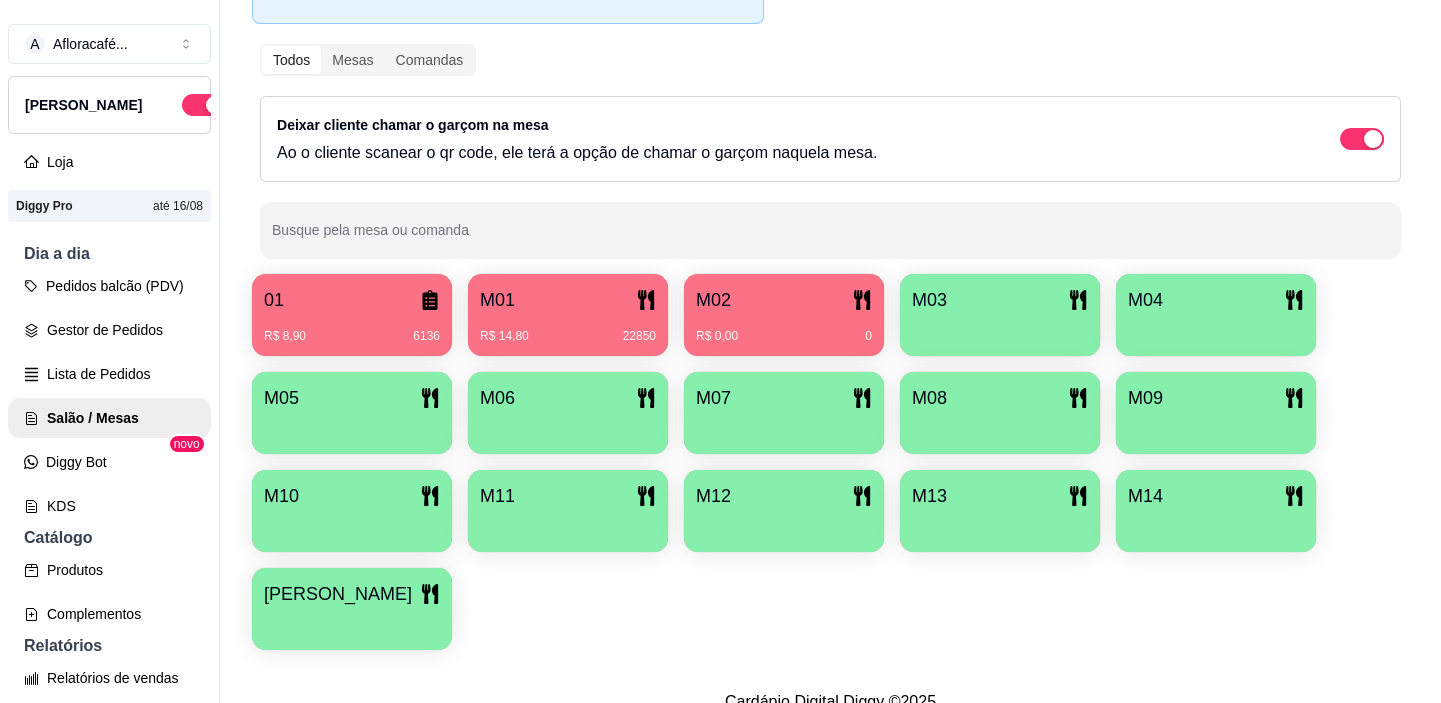 click on "R$ 0,00 0" at bounding box center [784, 329] 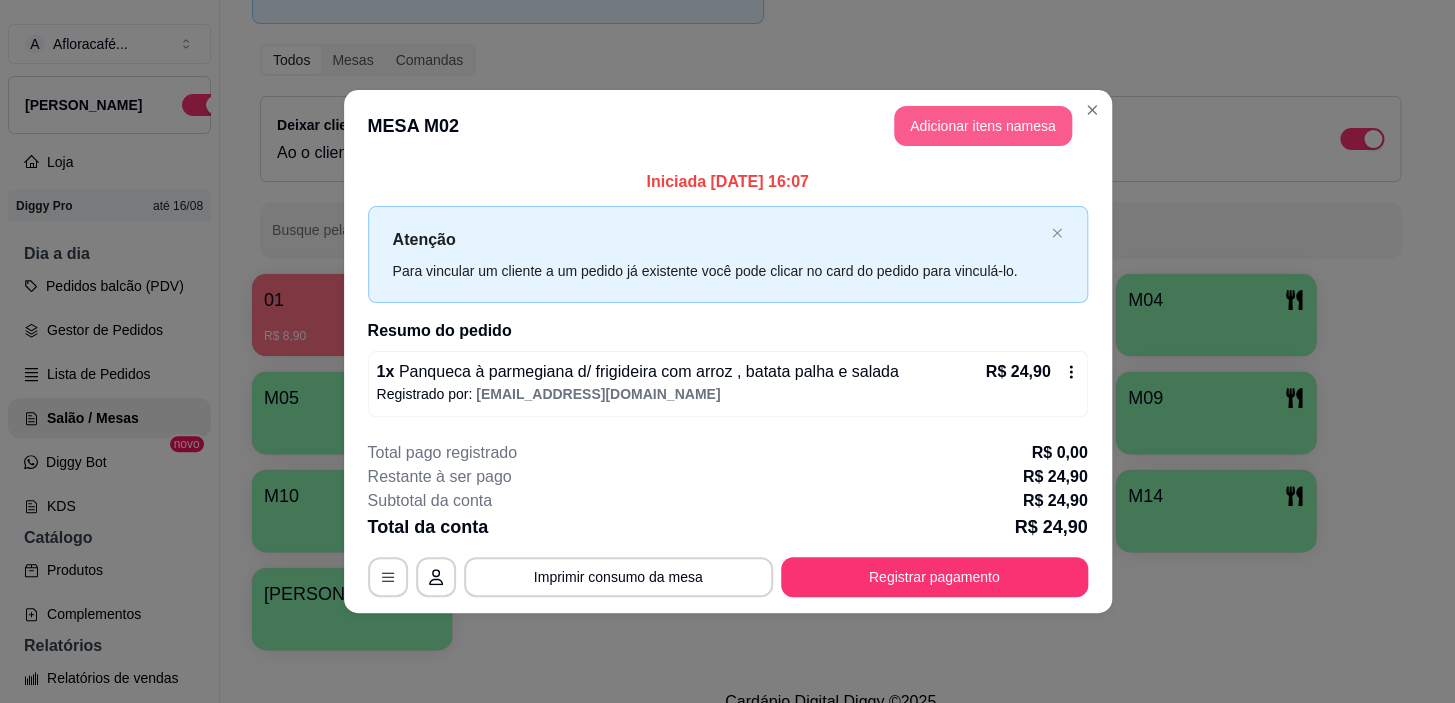click on "Adicionar itens na  mesa" at bounding box center (983, 126) 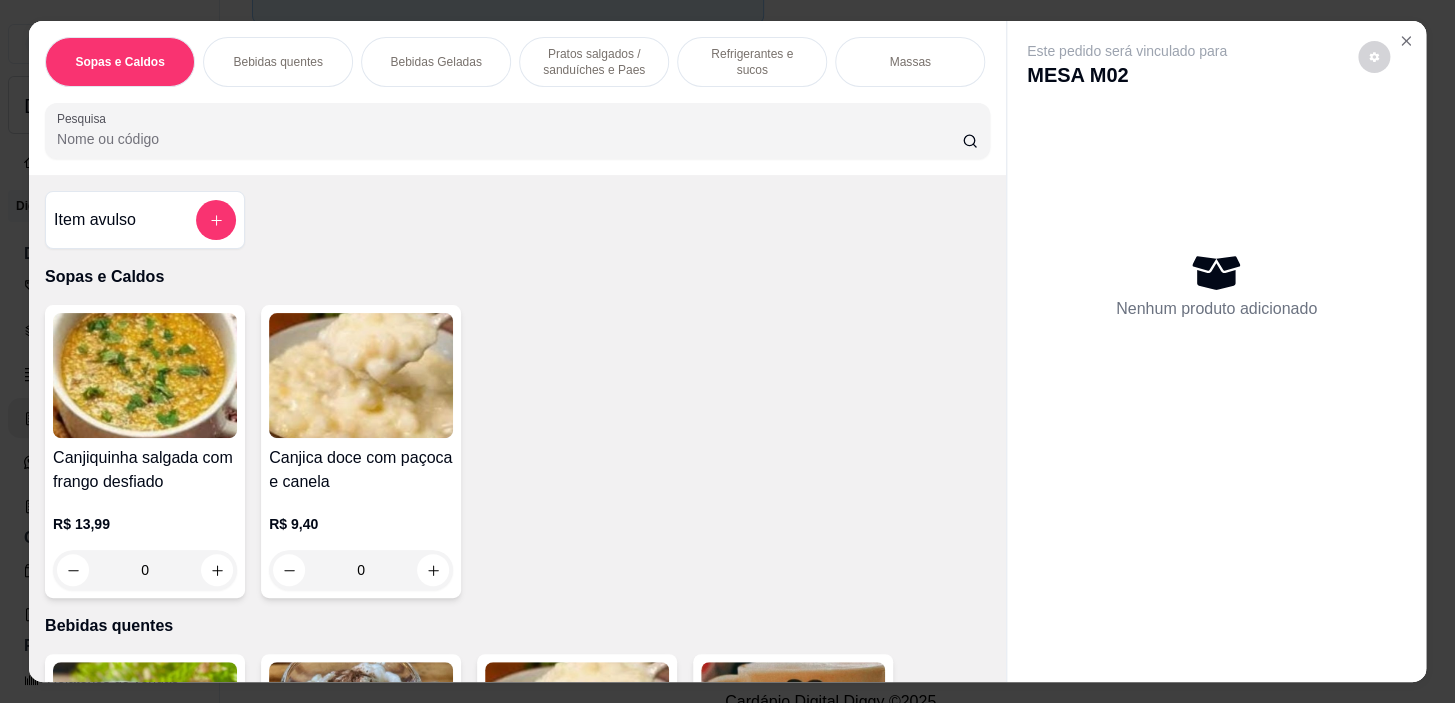 drag, startPoint x: 723, startPoint y: 54, endPoint x: 321, endPoint y: 451, distance: 564.9894 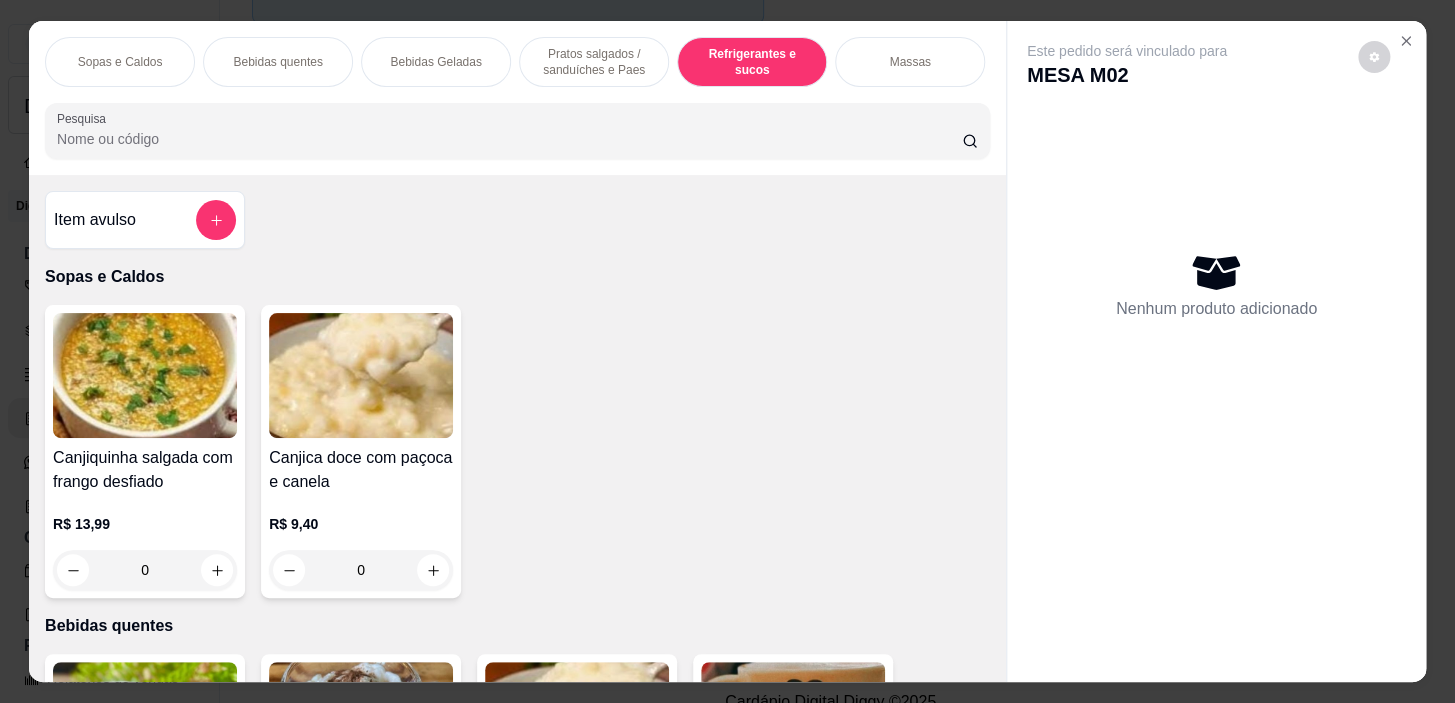 scroll, scrollTop: 8852, scrollLeft: 0, axis: vertical 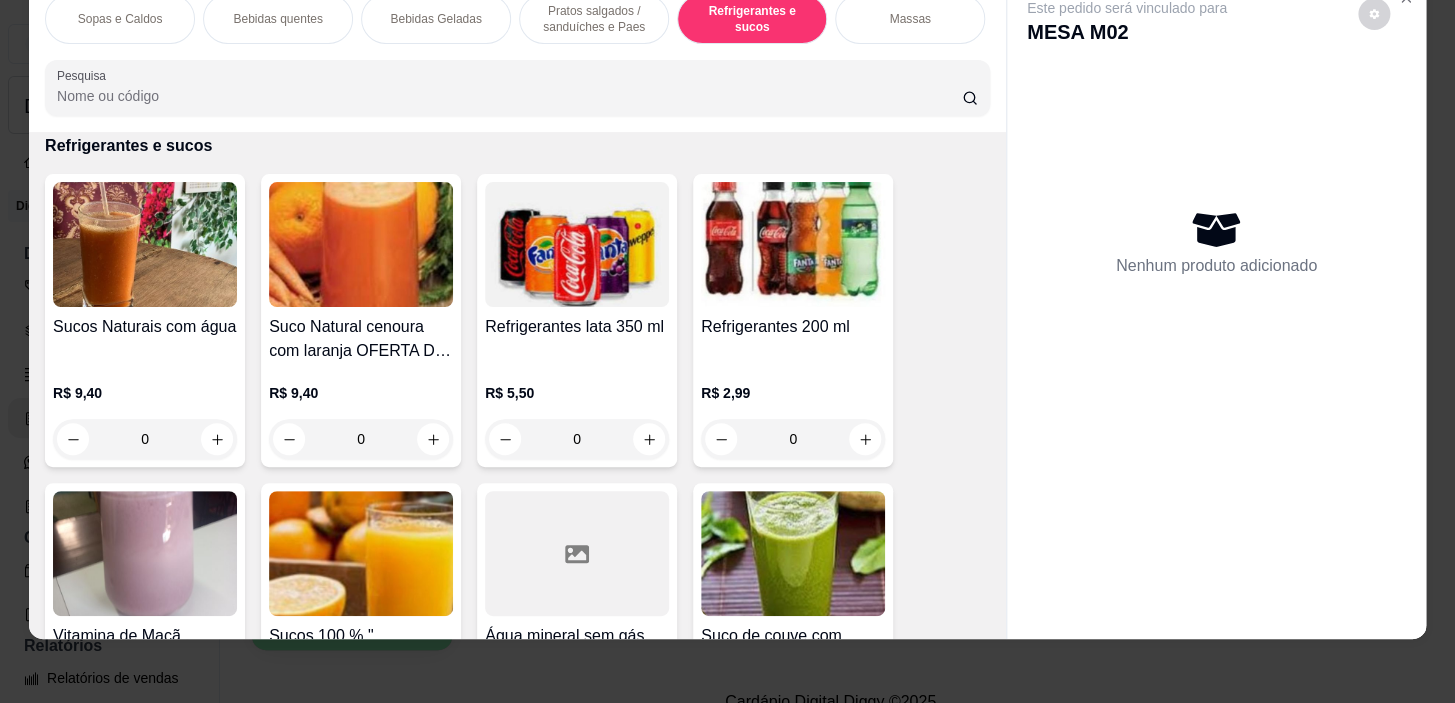 click on "0" at bounding box center [145, 439] 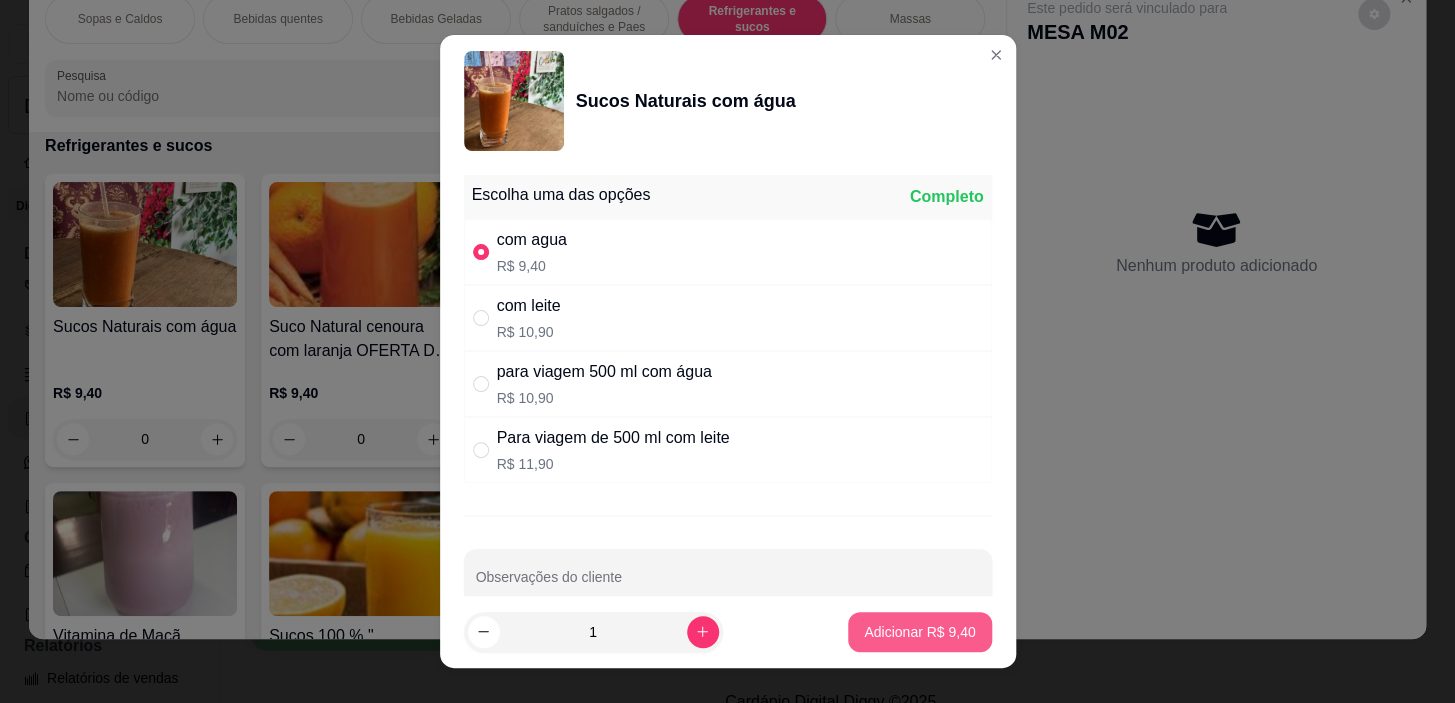 click on "Adicionar   R$ 9,40" at bounding box center [919, 632] 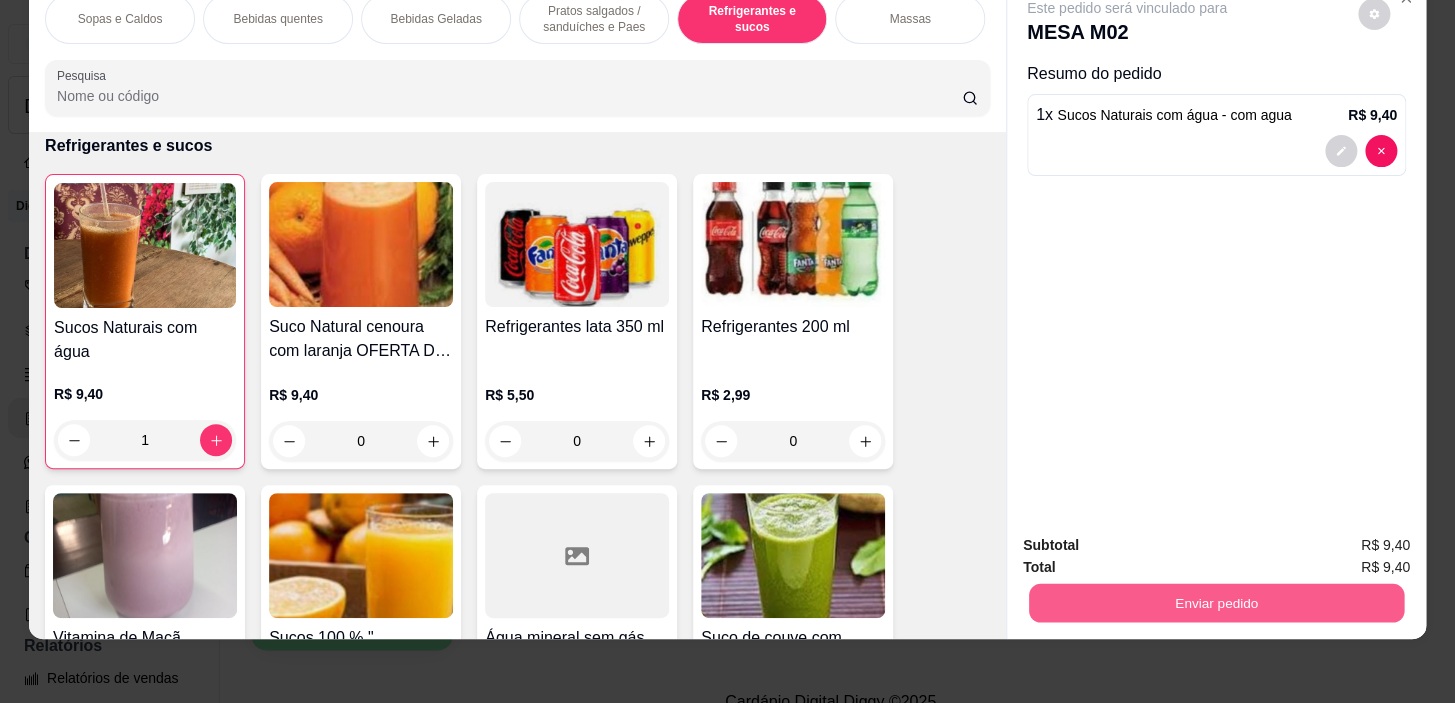 click on "Enviar pedido" at bounding box center (1216, 603) 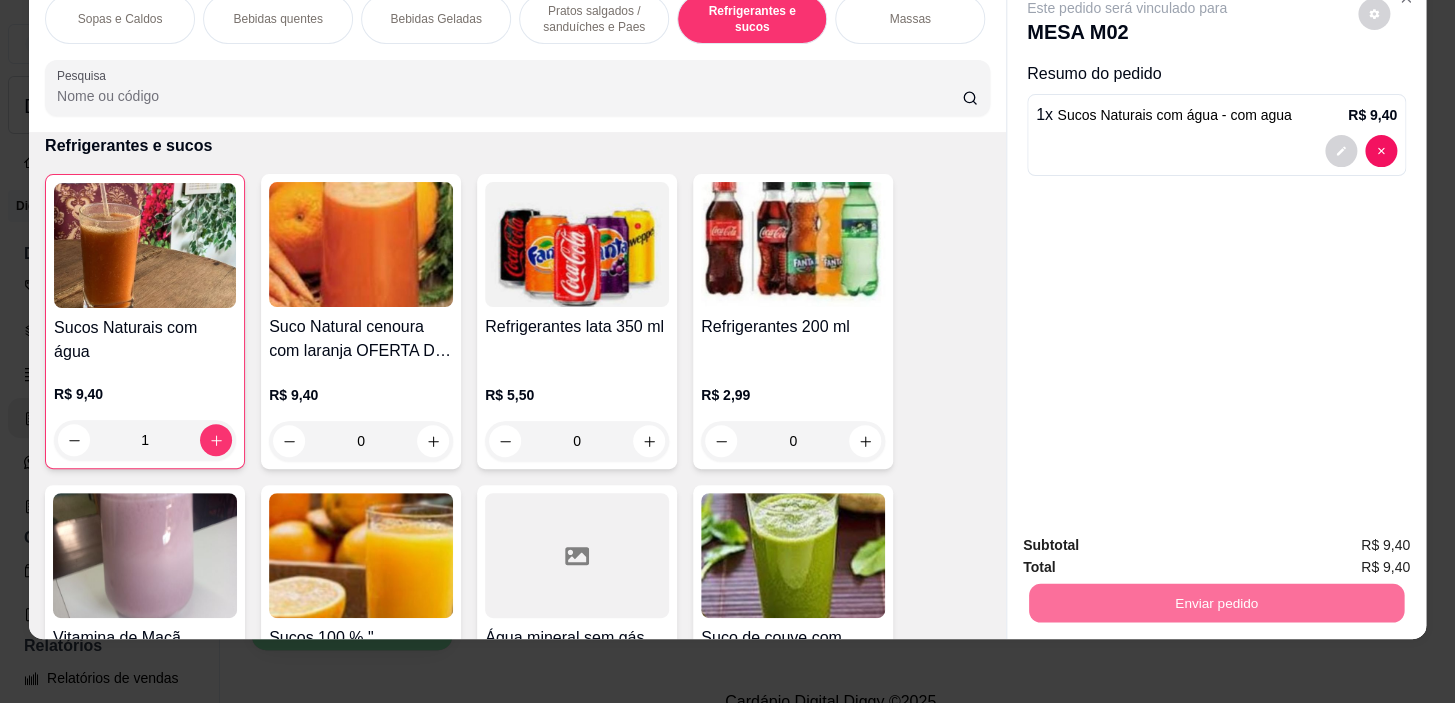 click on "Não registrar e enviar pedido" at bounding box center [1150, 539] 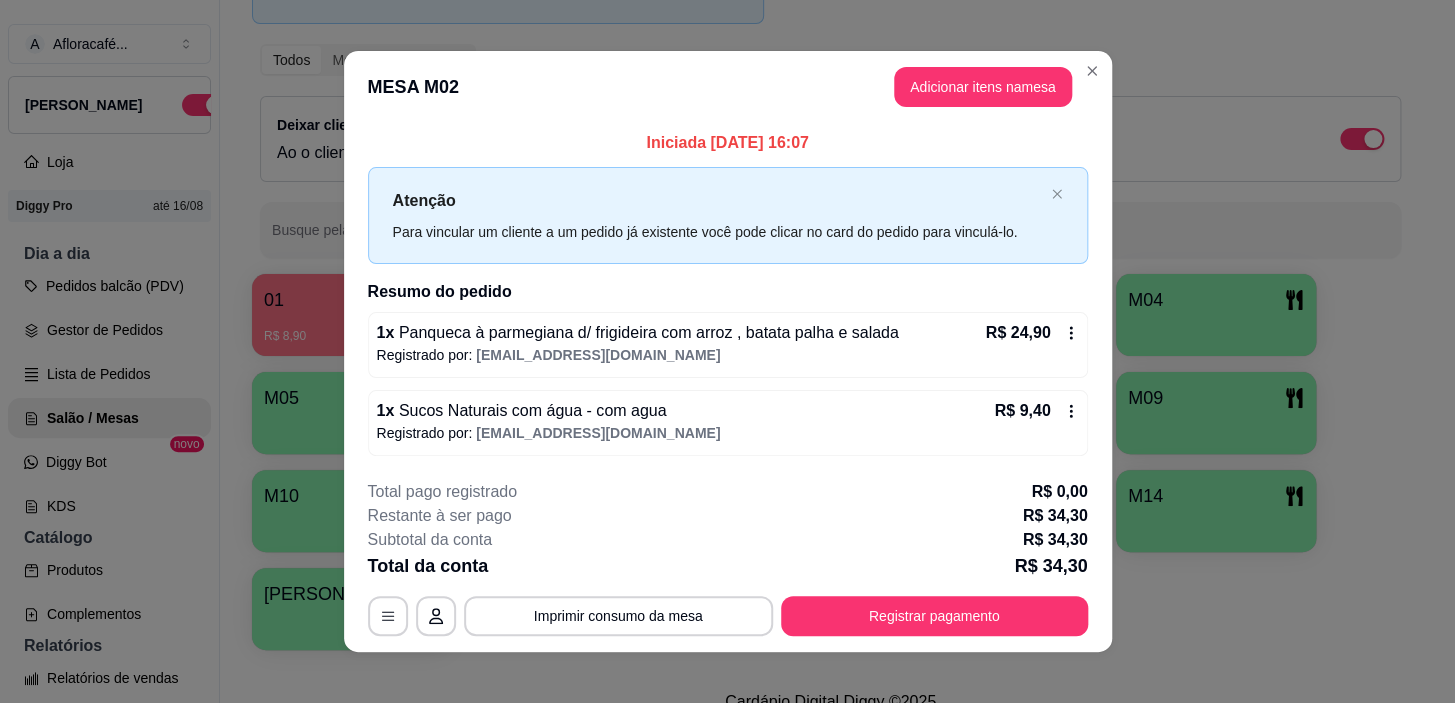 type 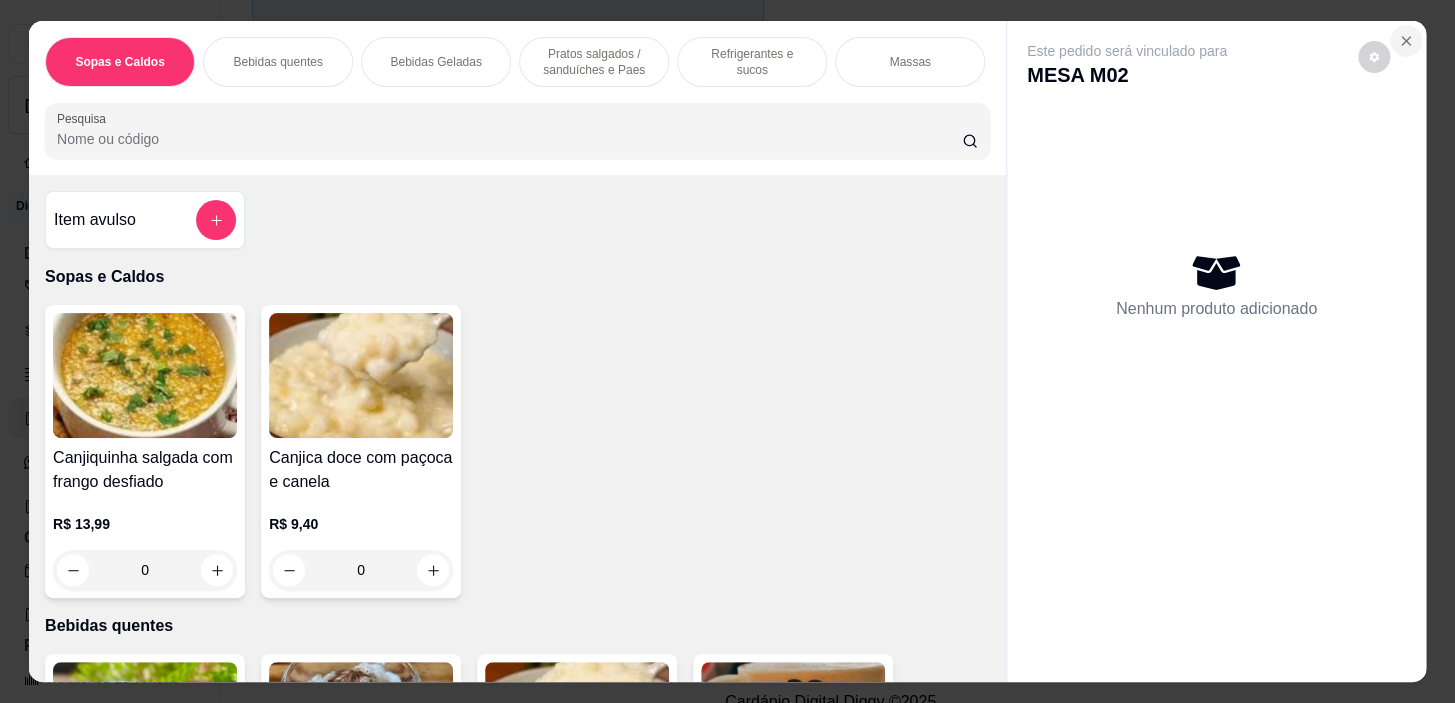 click 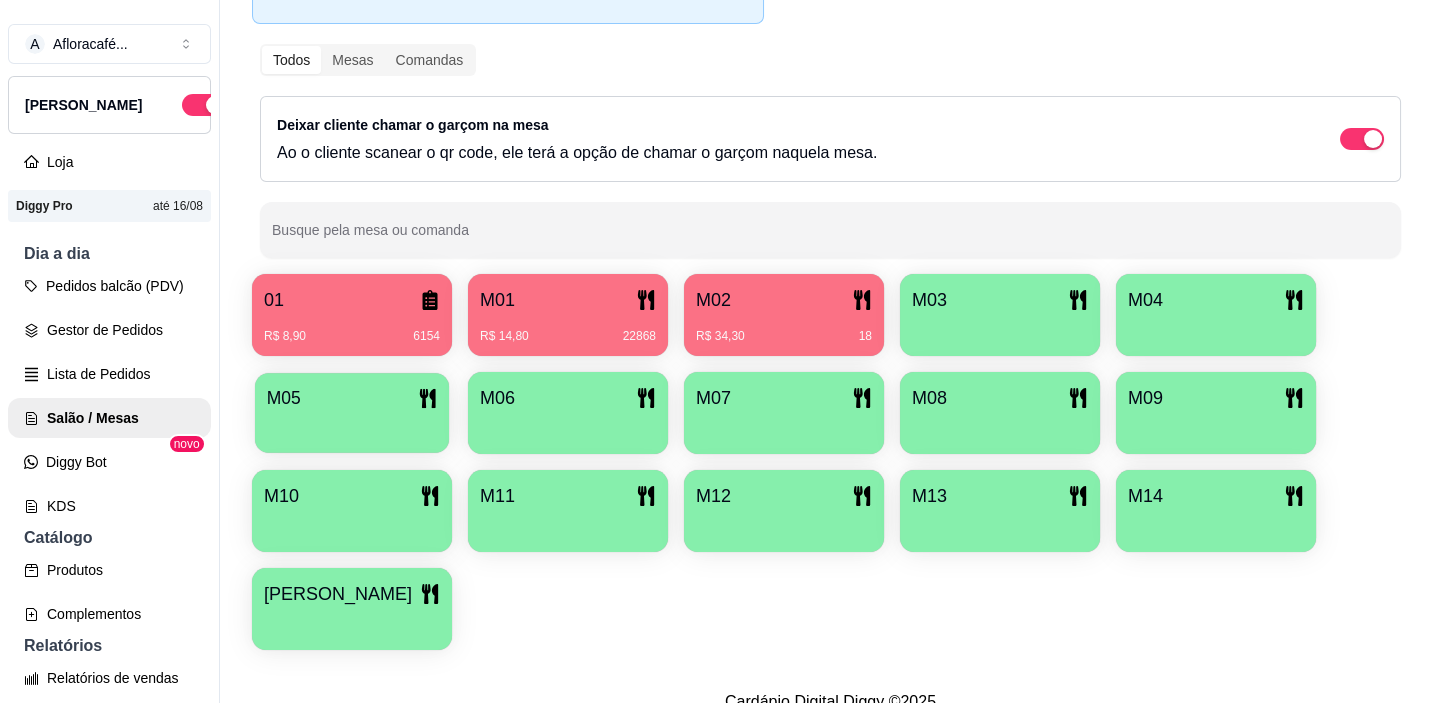 click on "M05" at bounding box center (352, 413) 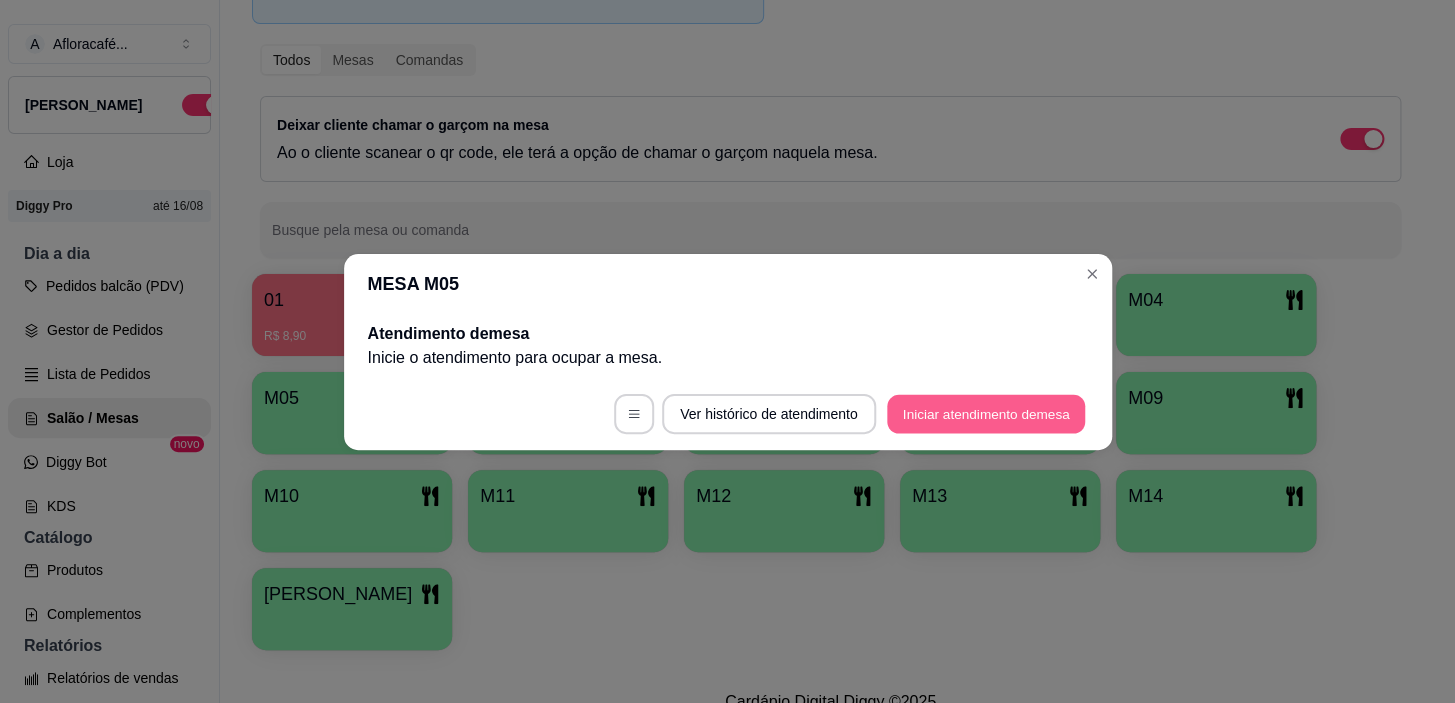 click on "Iniciar atendimento de  mesa" at bounding box center (986, 413) 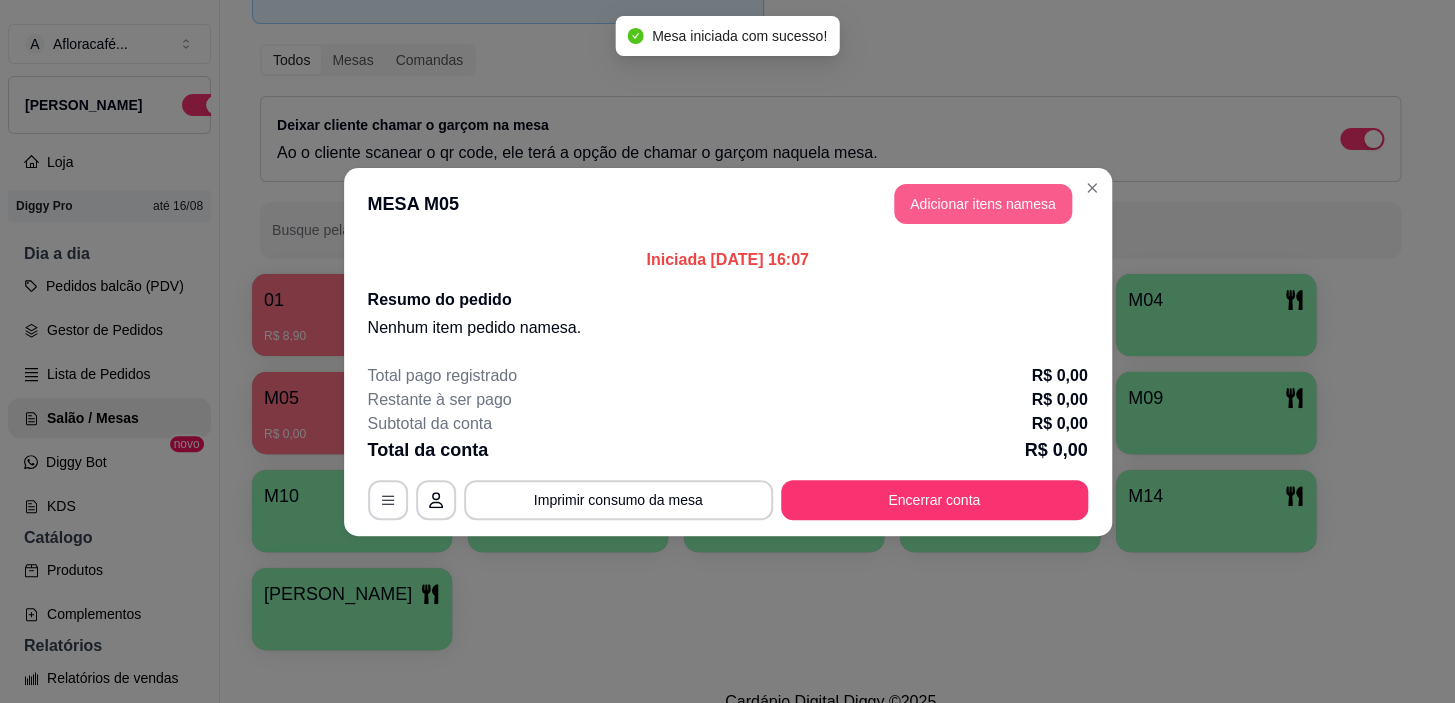 click on "Adicionar itens na  mesa" at bounding box center [983, 204] 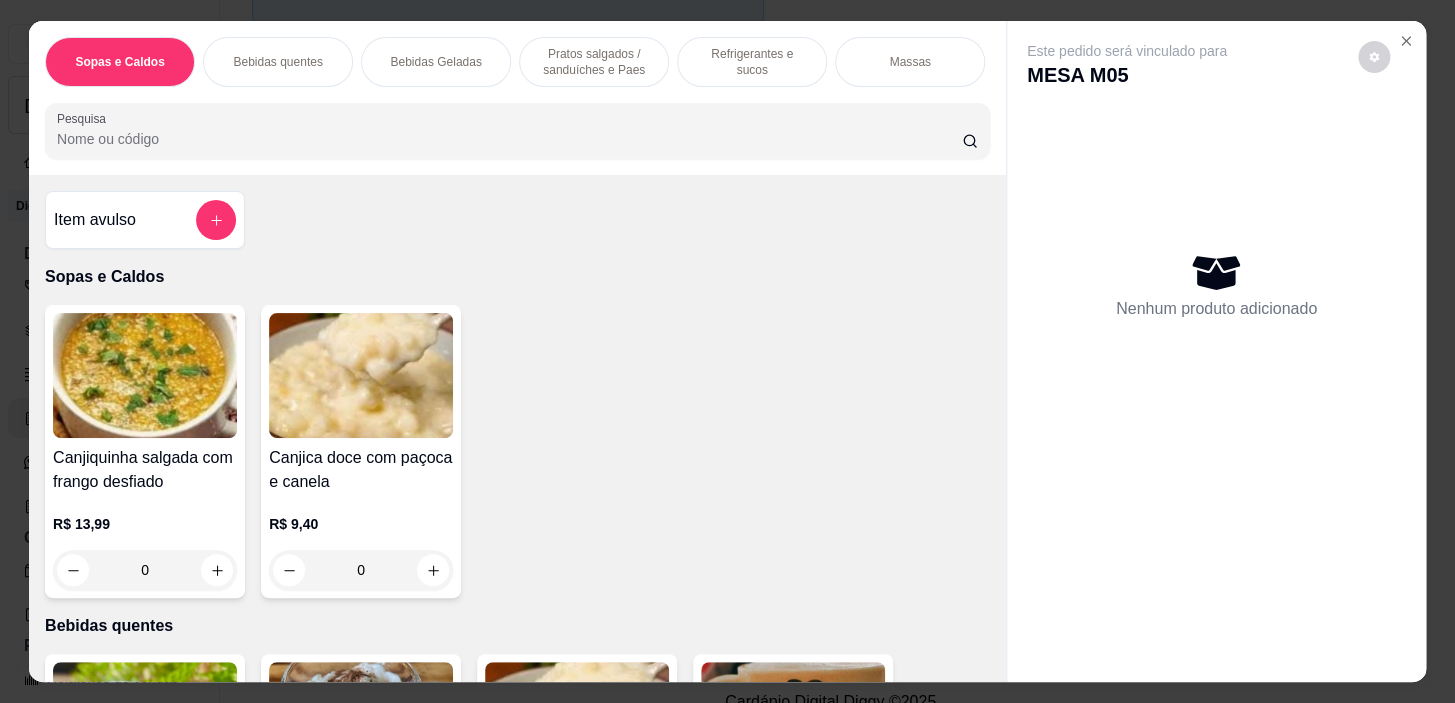 click on "Refrigerantes e sucos" at bounding box center [752, 62] 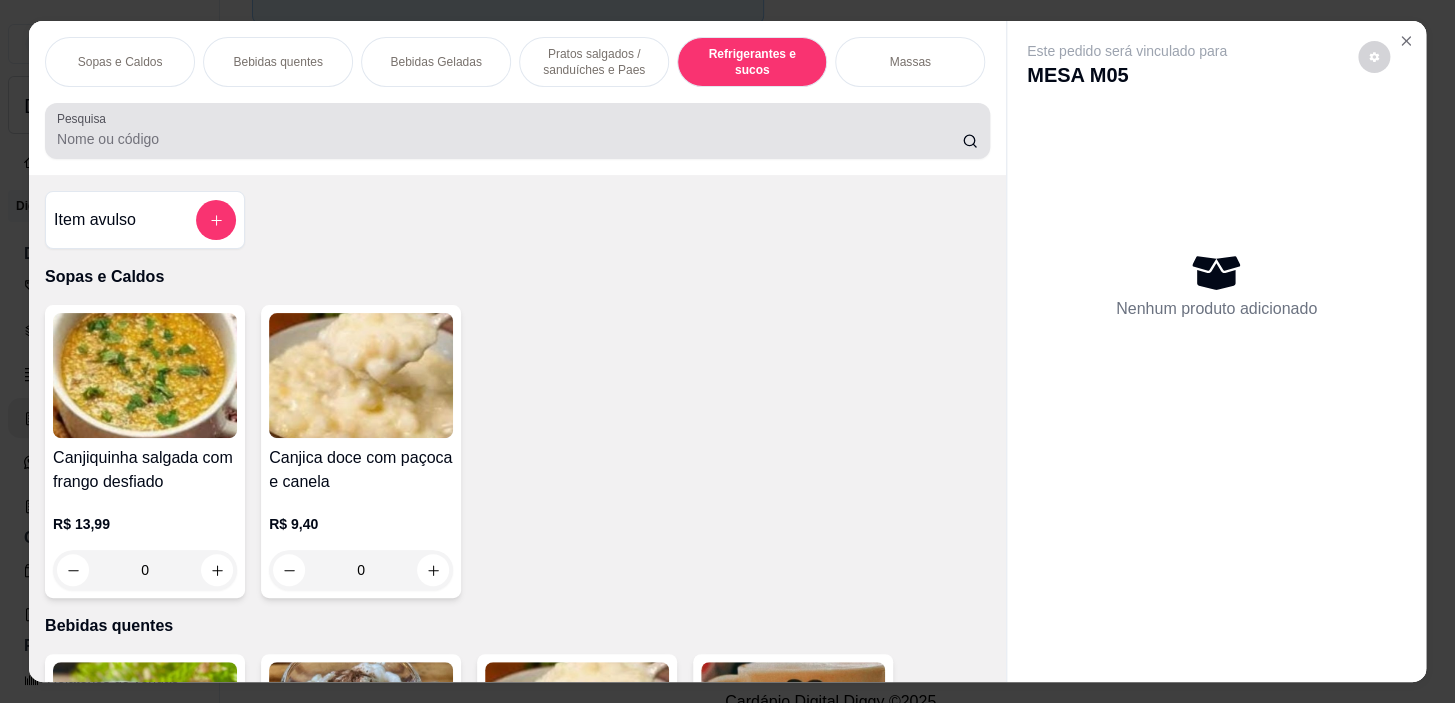 scroll, scrollTop: 8852, scrollLeft: 0, axis: vertical 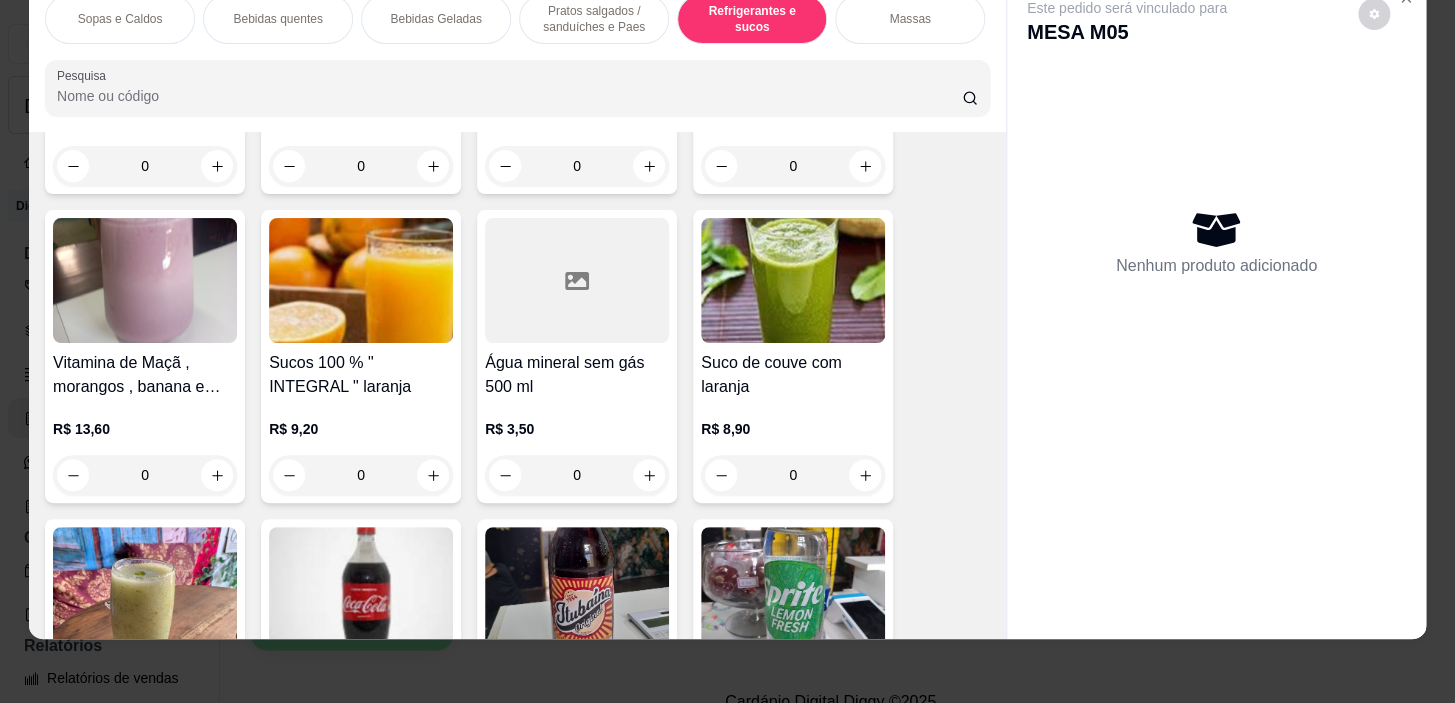 click on "0" at bounding box center (577, 475) 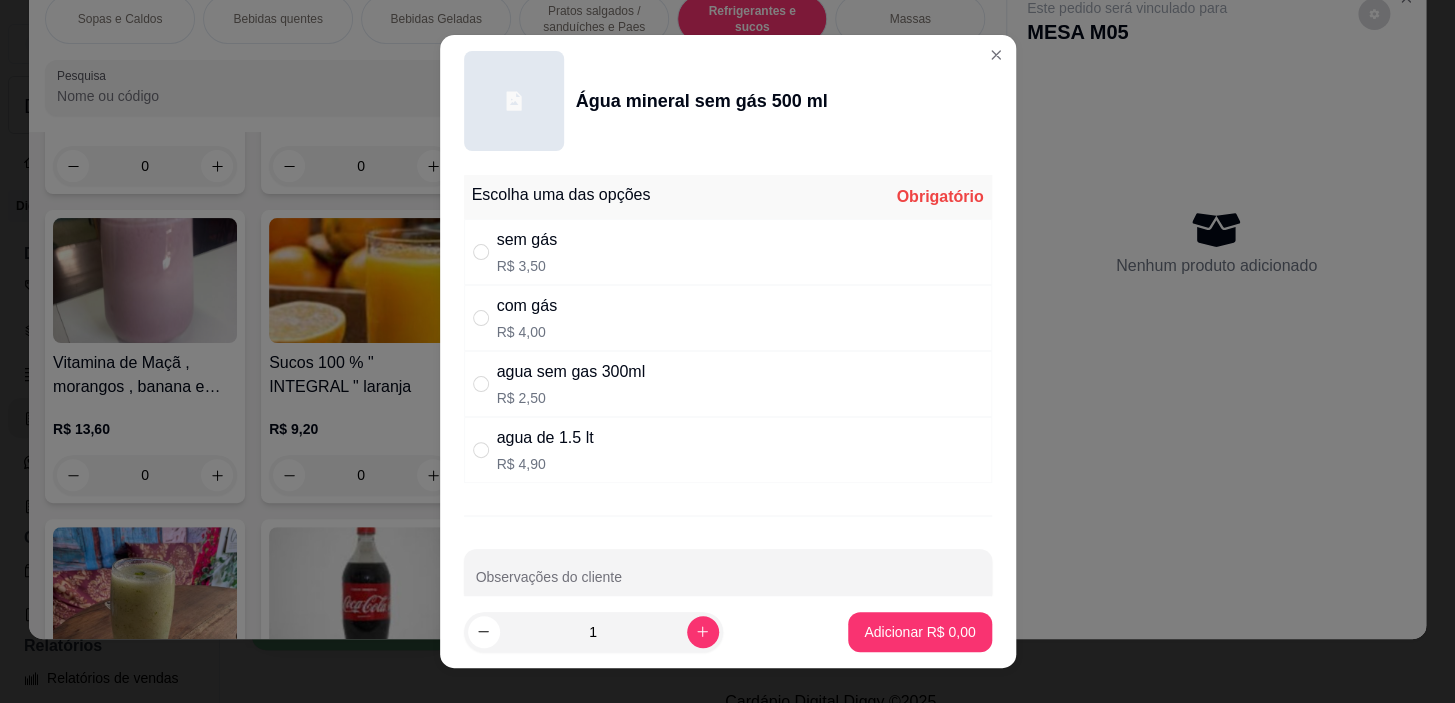 drag, startPoint x: 648, startPoint y: 313, endPoint x: 762, endPoint y: 360, distance: 123.308556 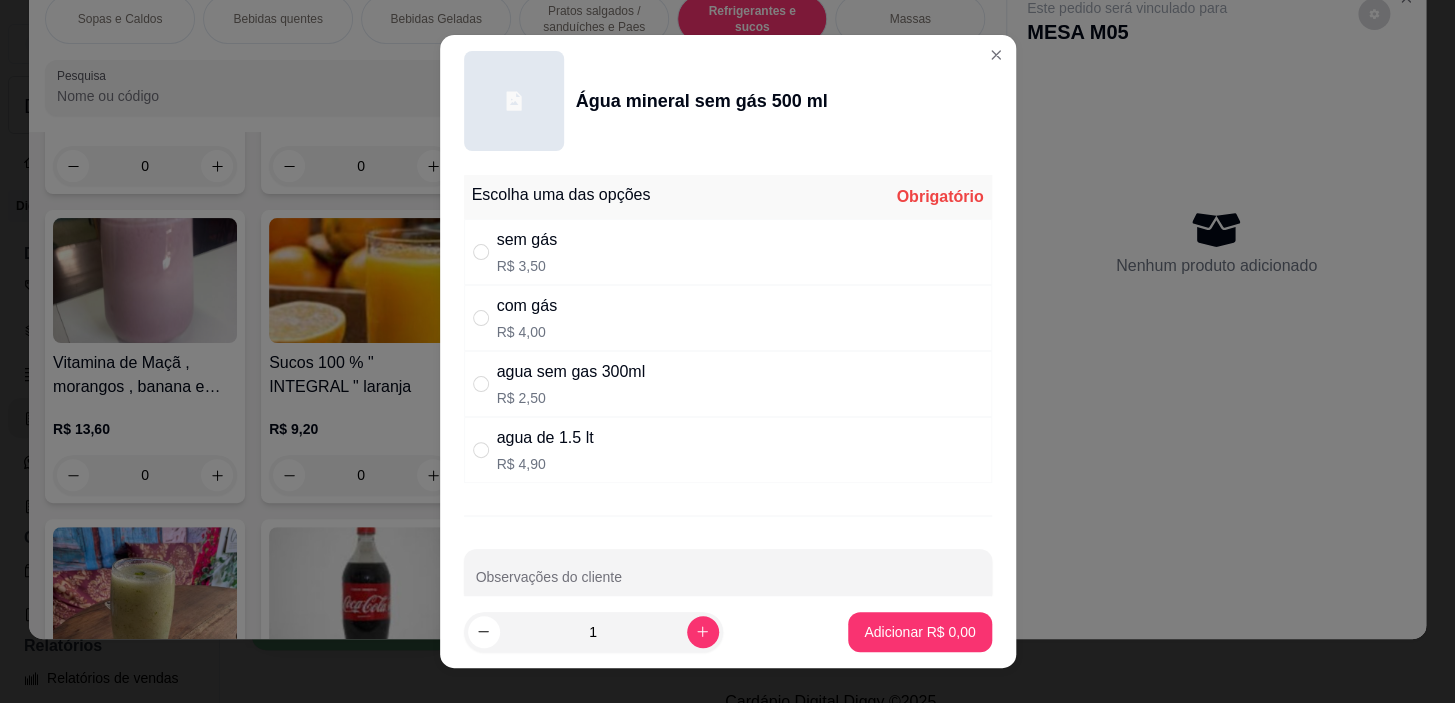 radio on "true" 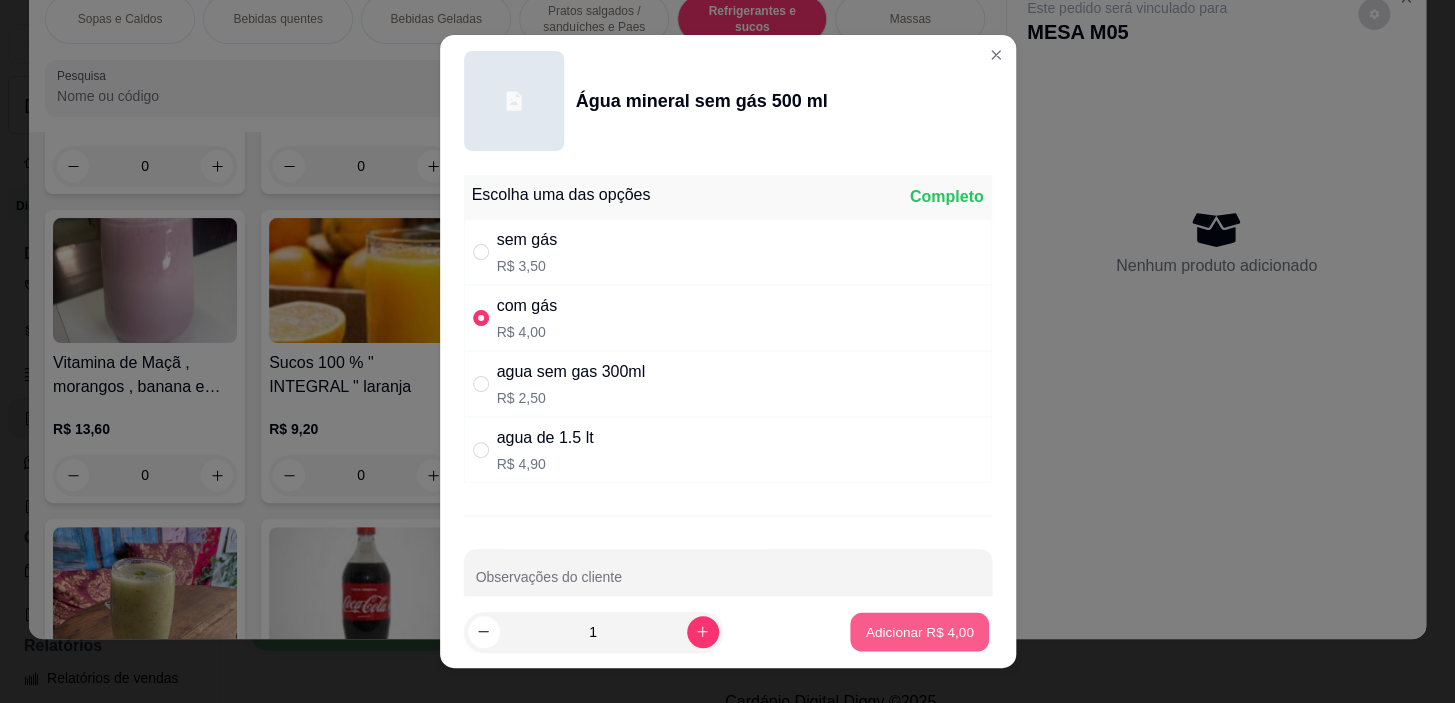 click on "Adicionar   R$ 4,00" at bounding box center (919, 631) 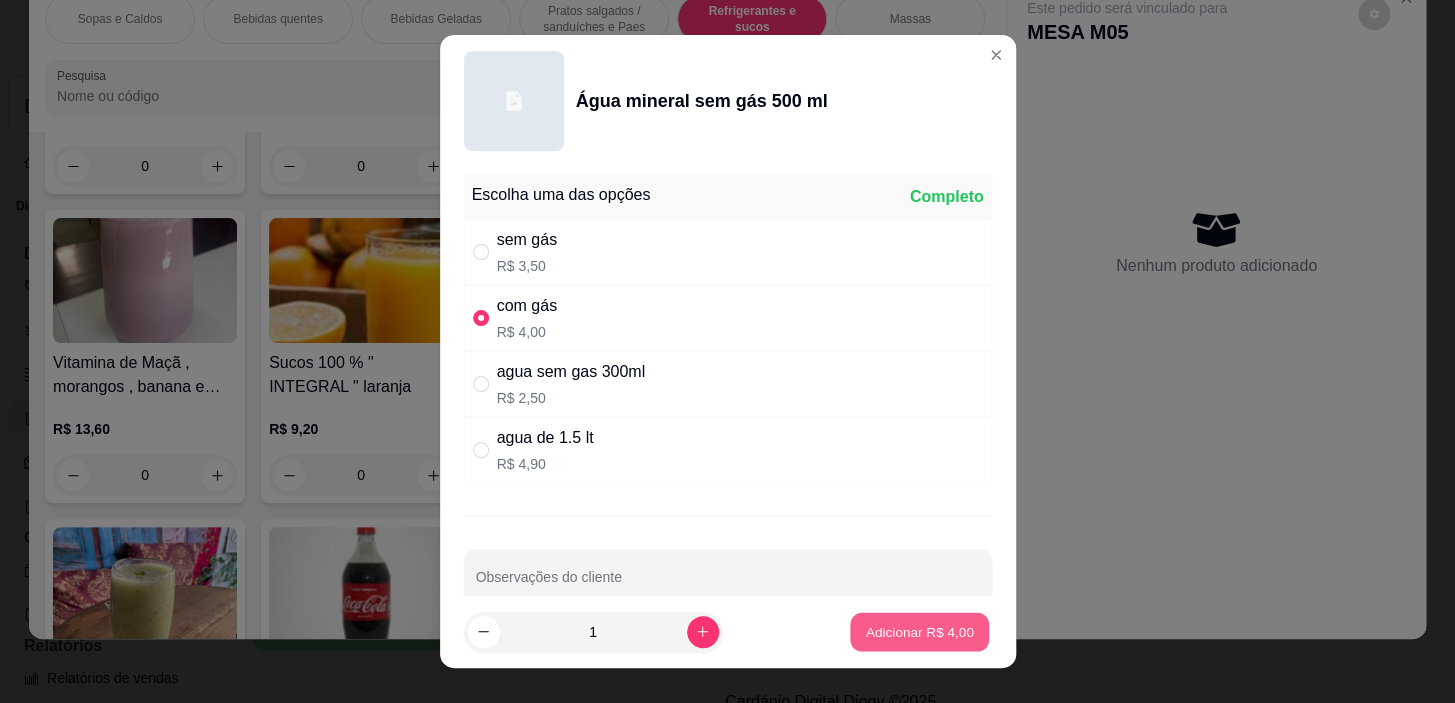 type on "1" 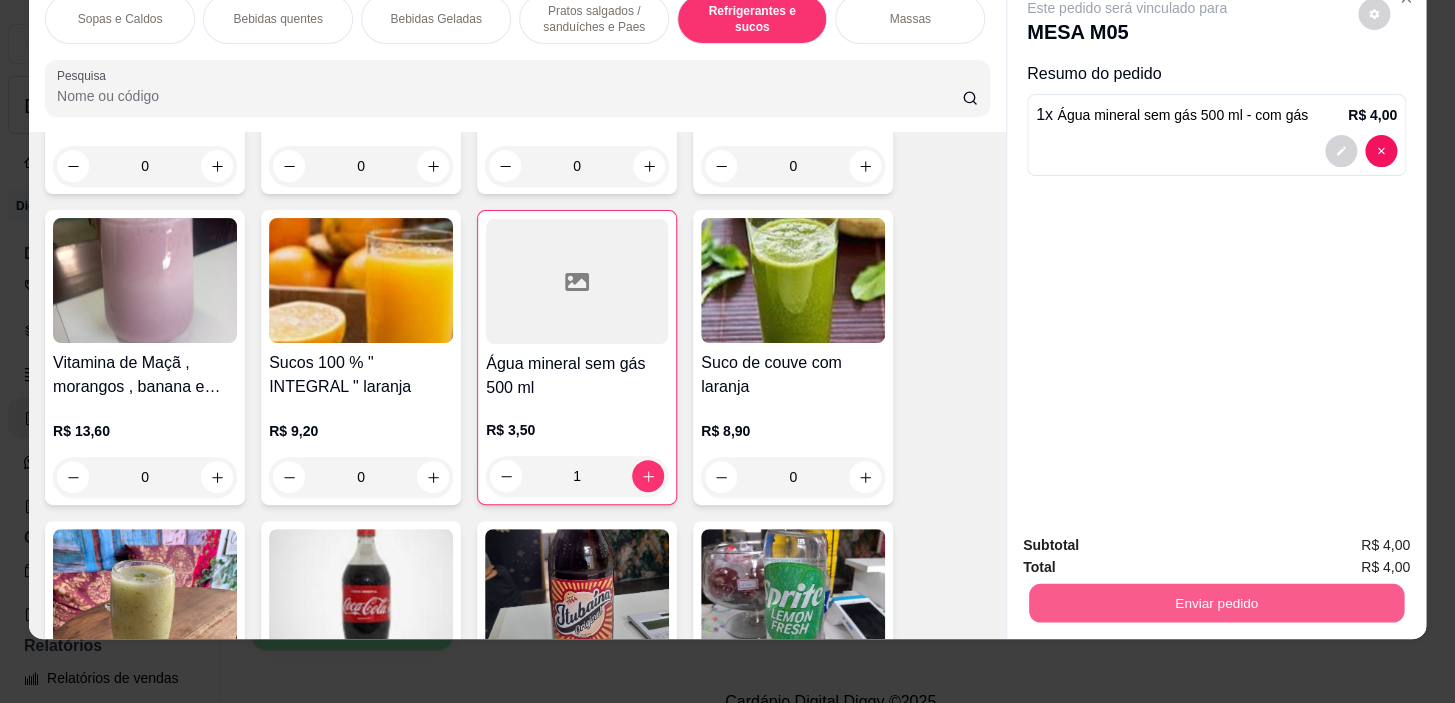click on "Enviar pedido" at bounding box center [1216, 603] 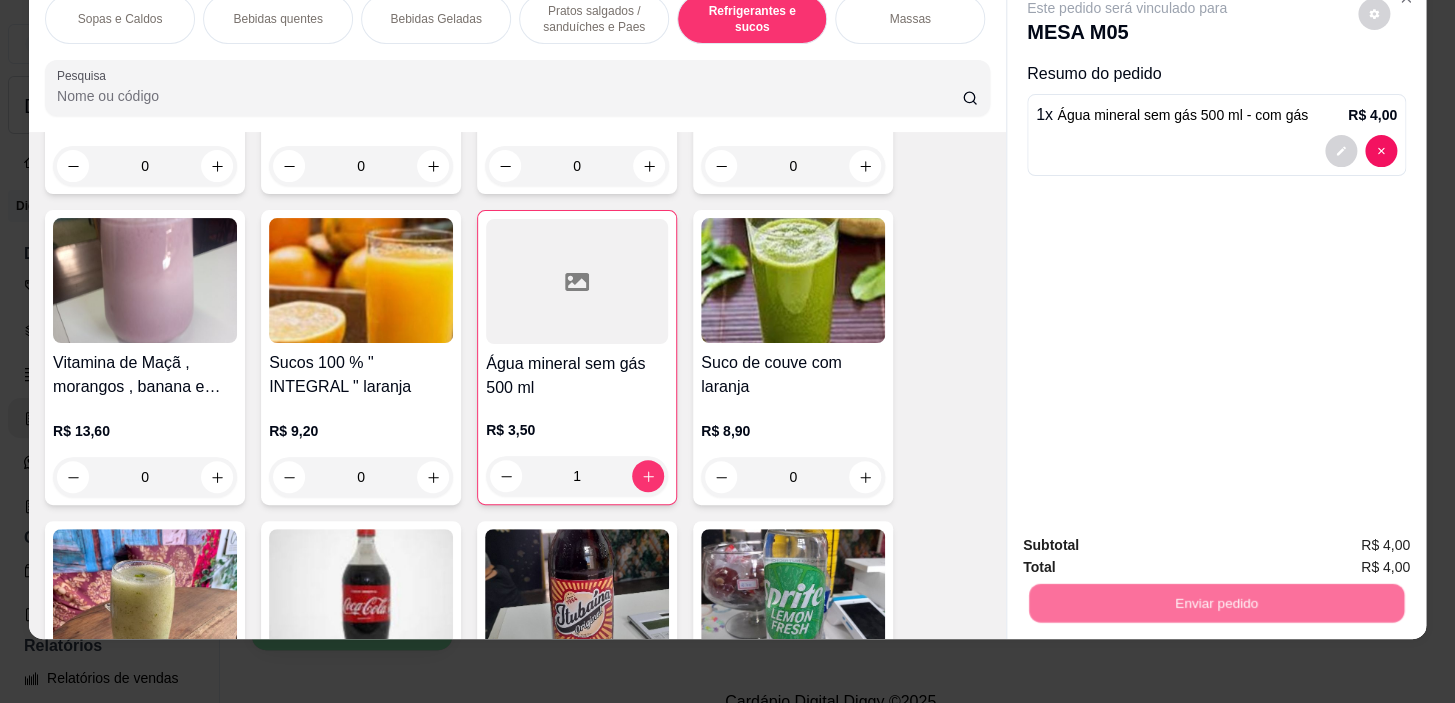 click on "Não registrar e enviar pedido" at bounding box center [1150, 539] 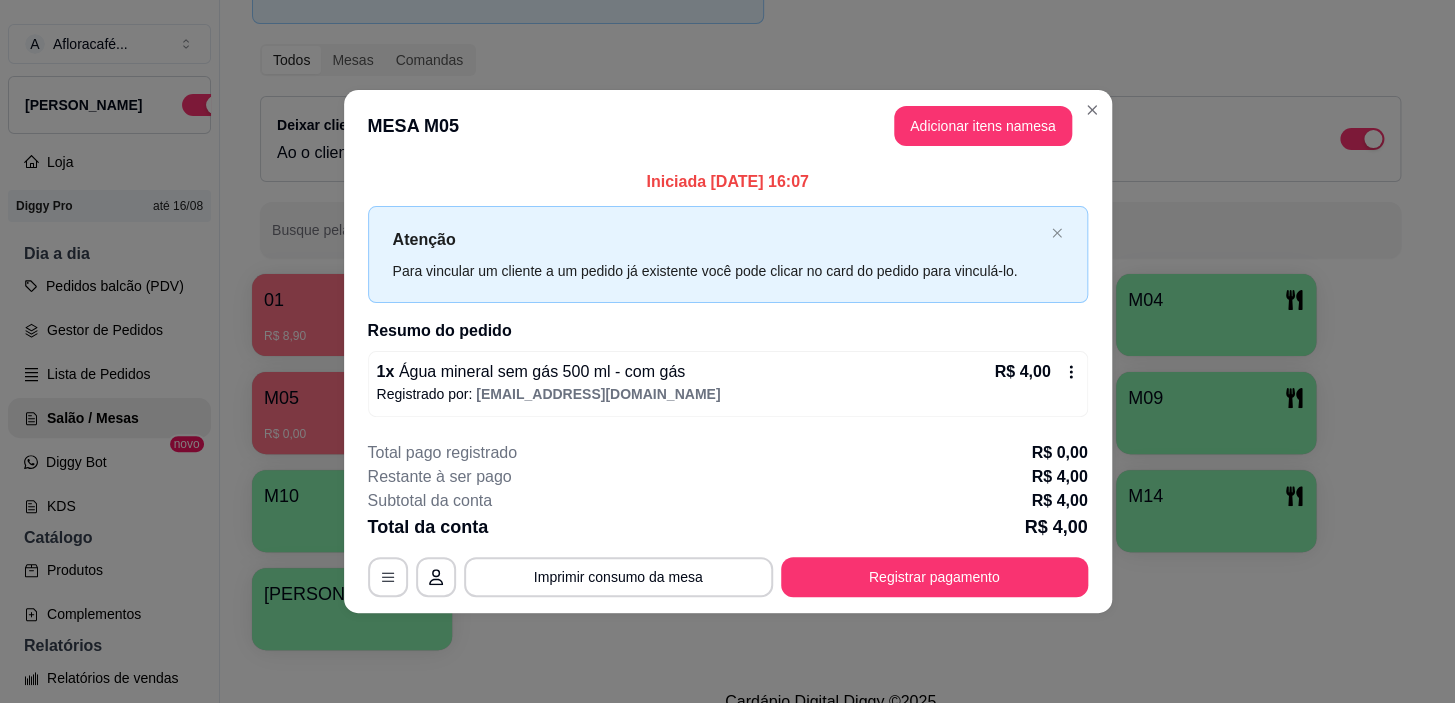 type 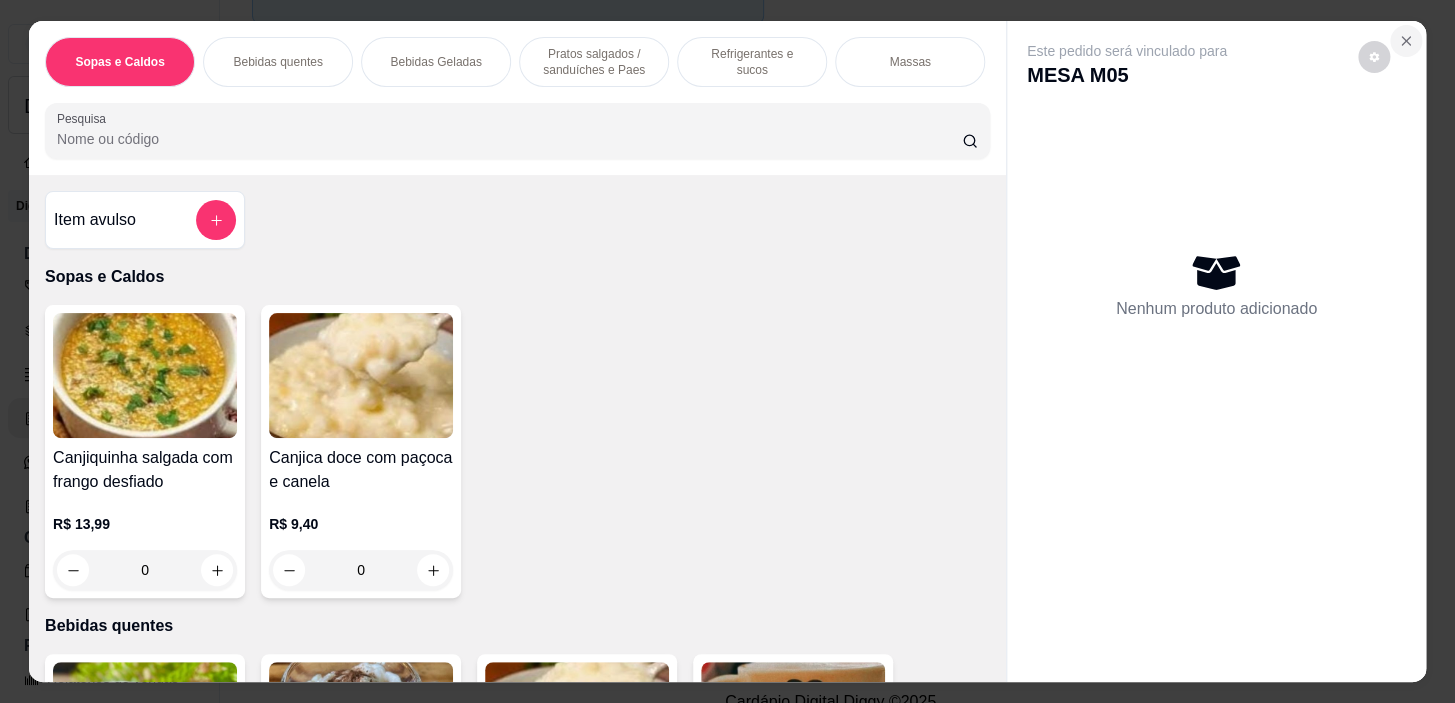 click at bounding box center (1406, 41) 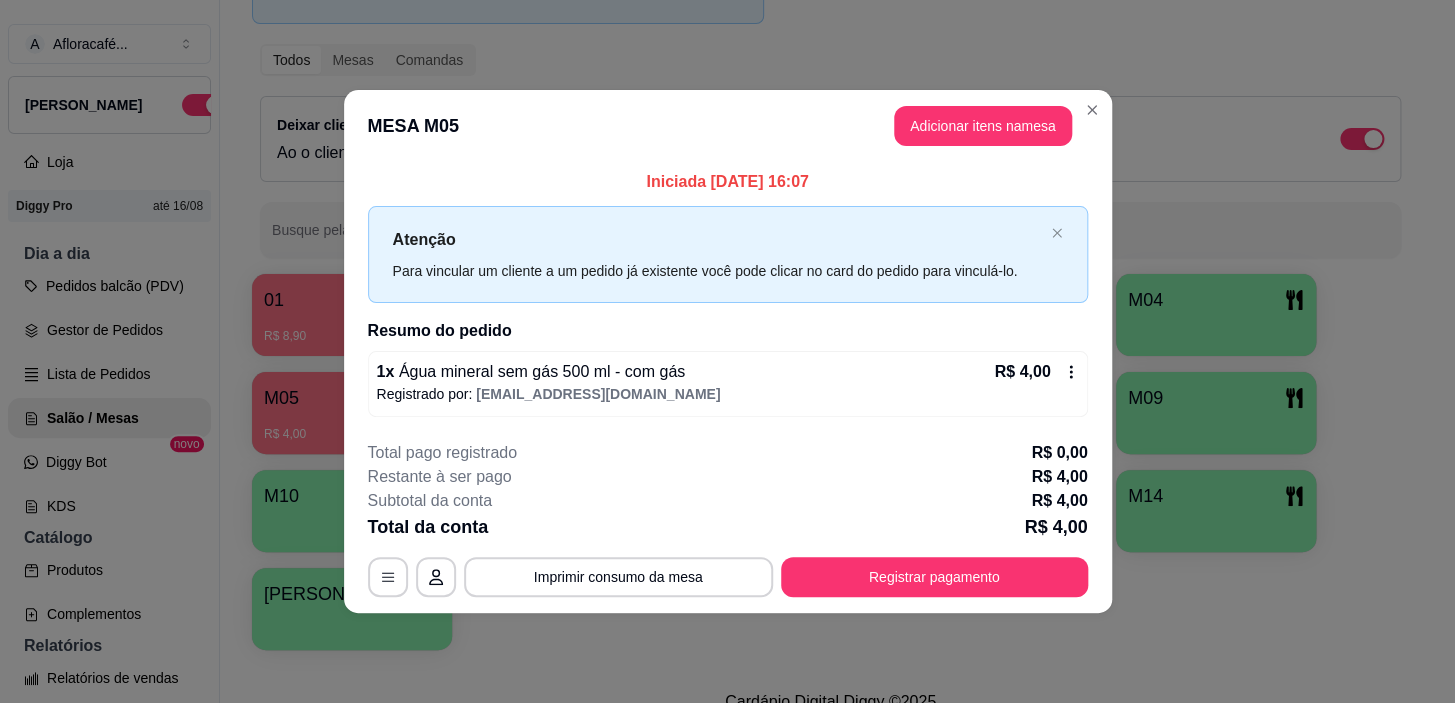 click on "MESA M05 Adicionar itens na  mesa" at bounding box center (728, 126) 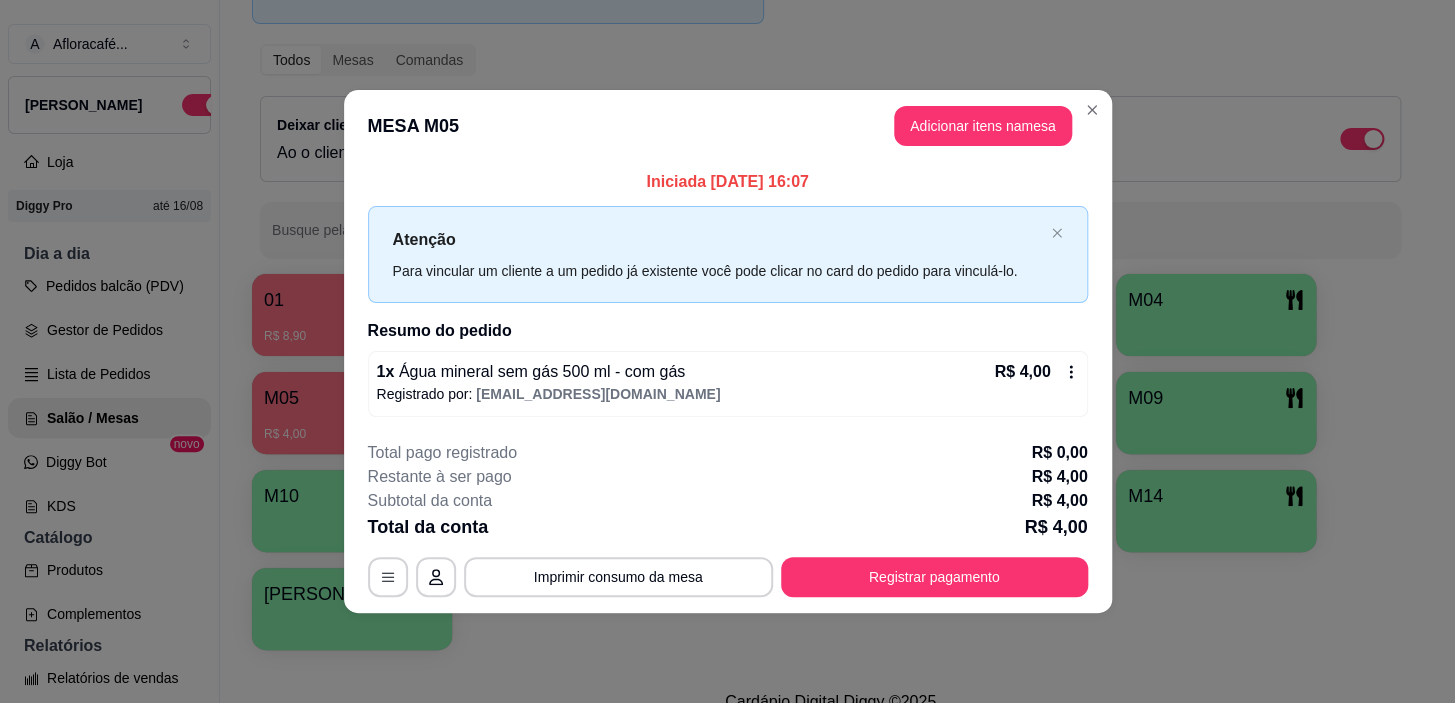 click on "MESA M05 Adicionar itens na  mesa" at bounding box center [728, 126] 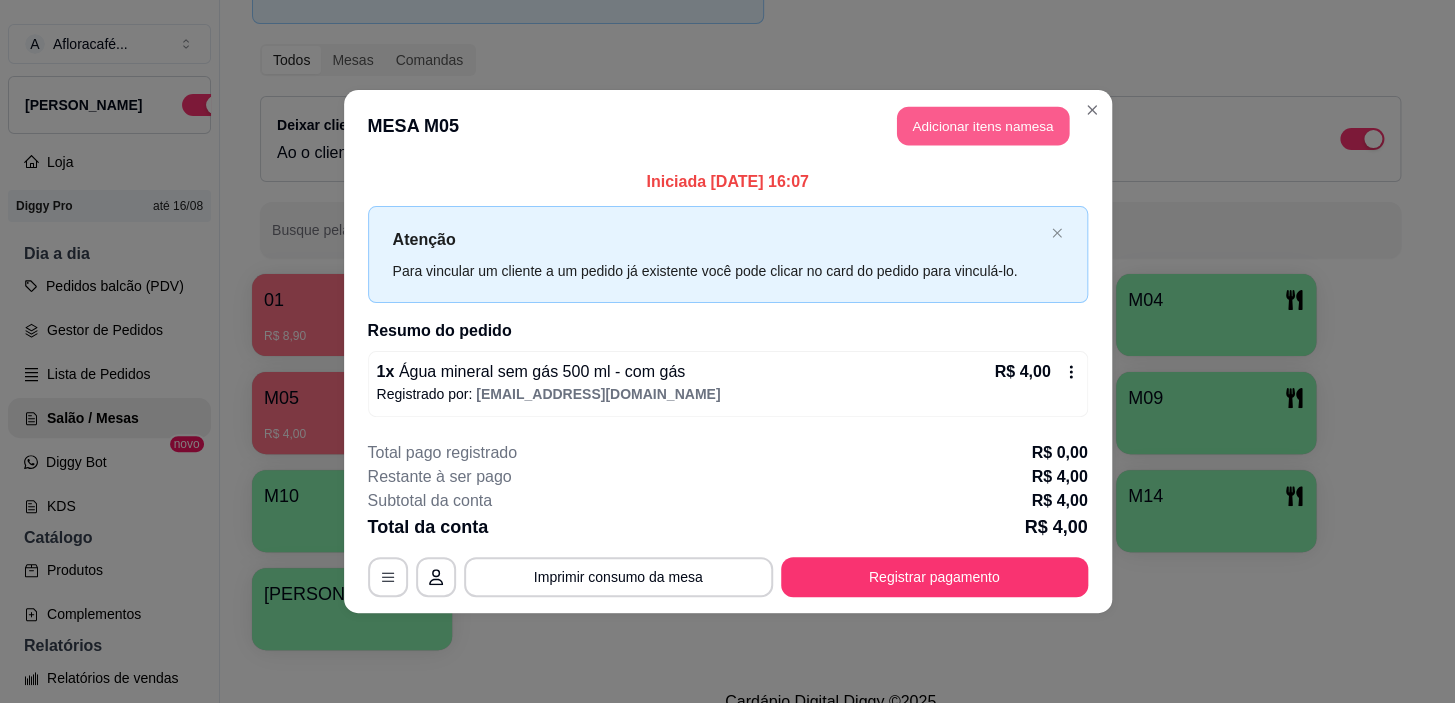 click on "Adicionar itens na  mesa" at bounding box center [983, 126] 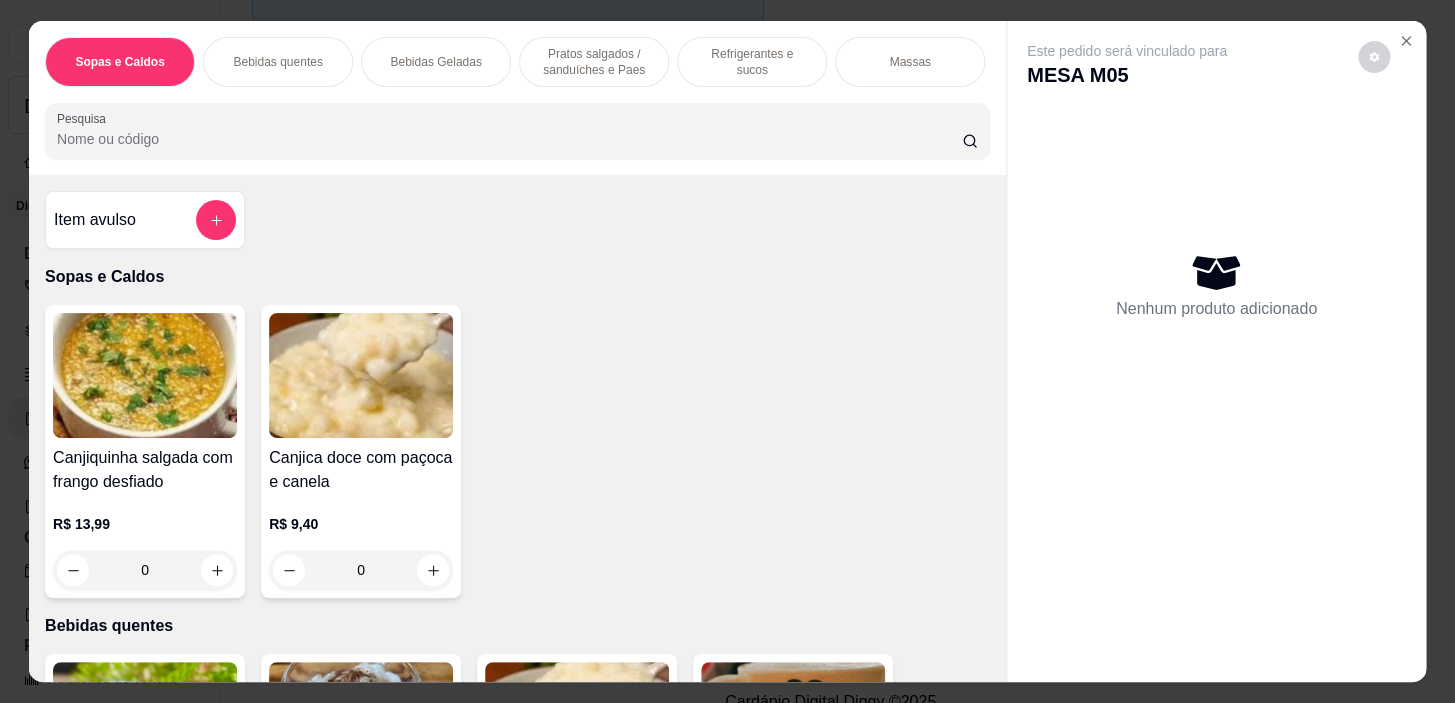 click on "Bebidas Geladas" at bounding box center [435, 62] 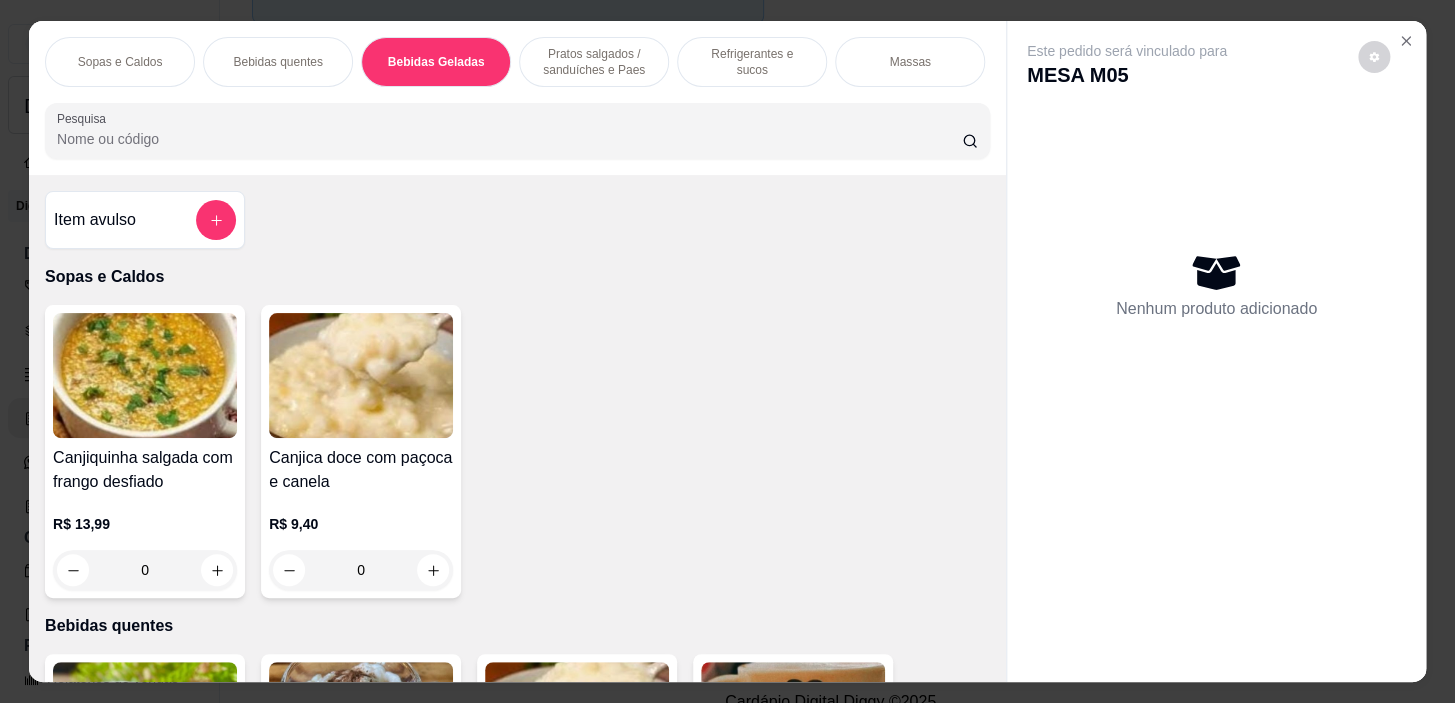 scroll, scrollTop: 2950, scrollLeft: 0, axis: vertical 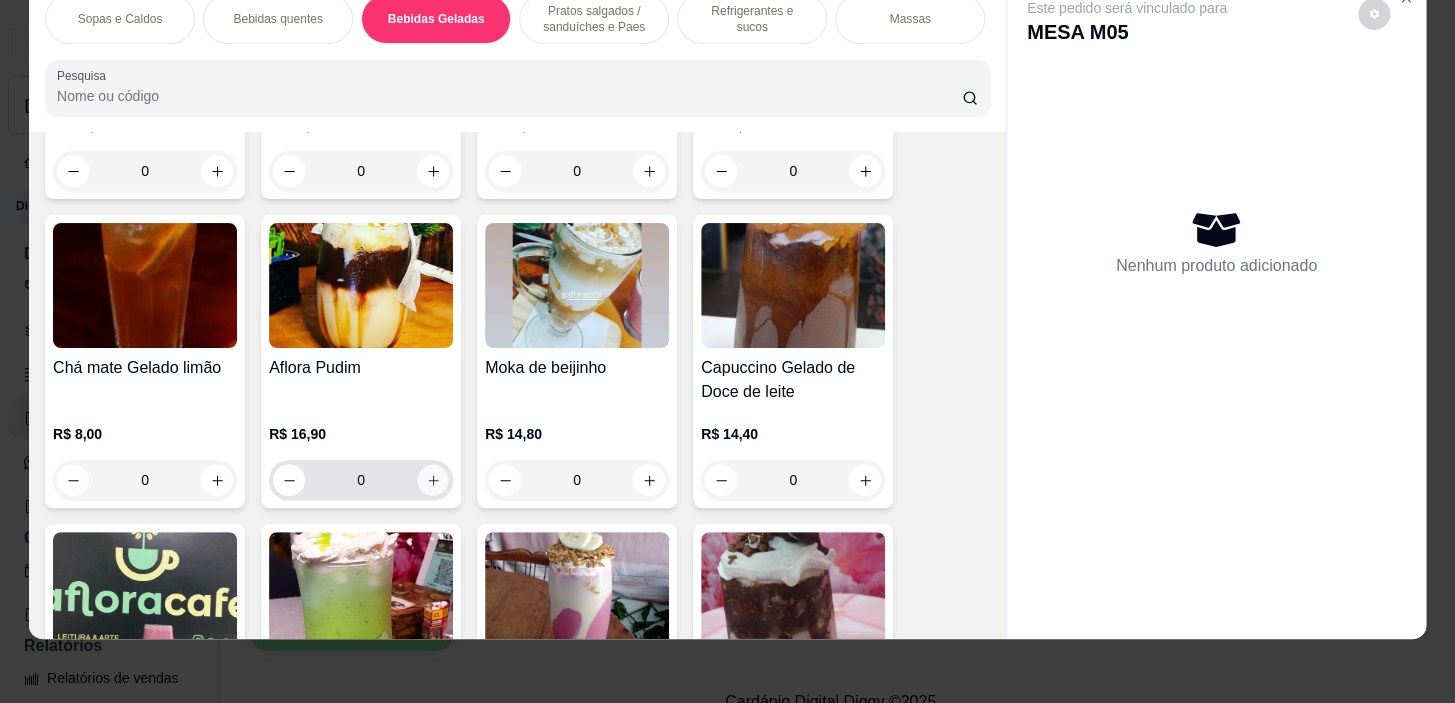 click at bounding box center (433, 480) 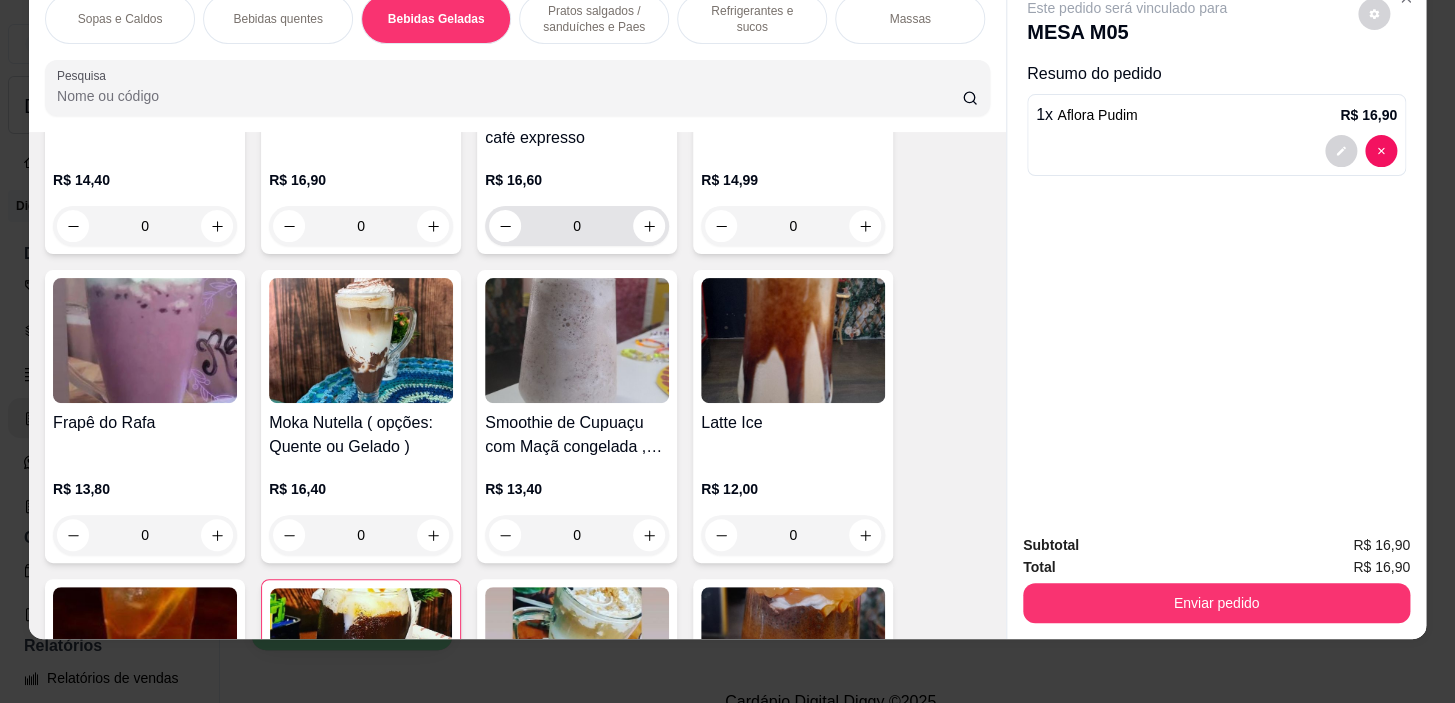 scroll, scrollTop: 4223, scrollLeft: 0, axis: vertical 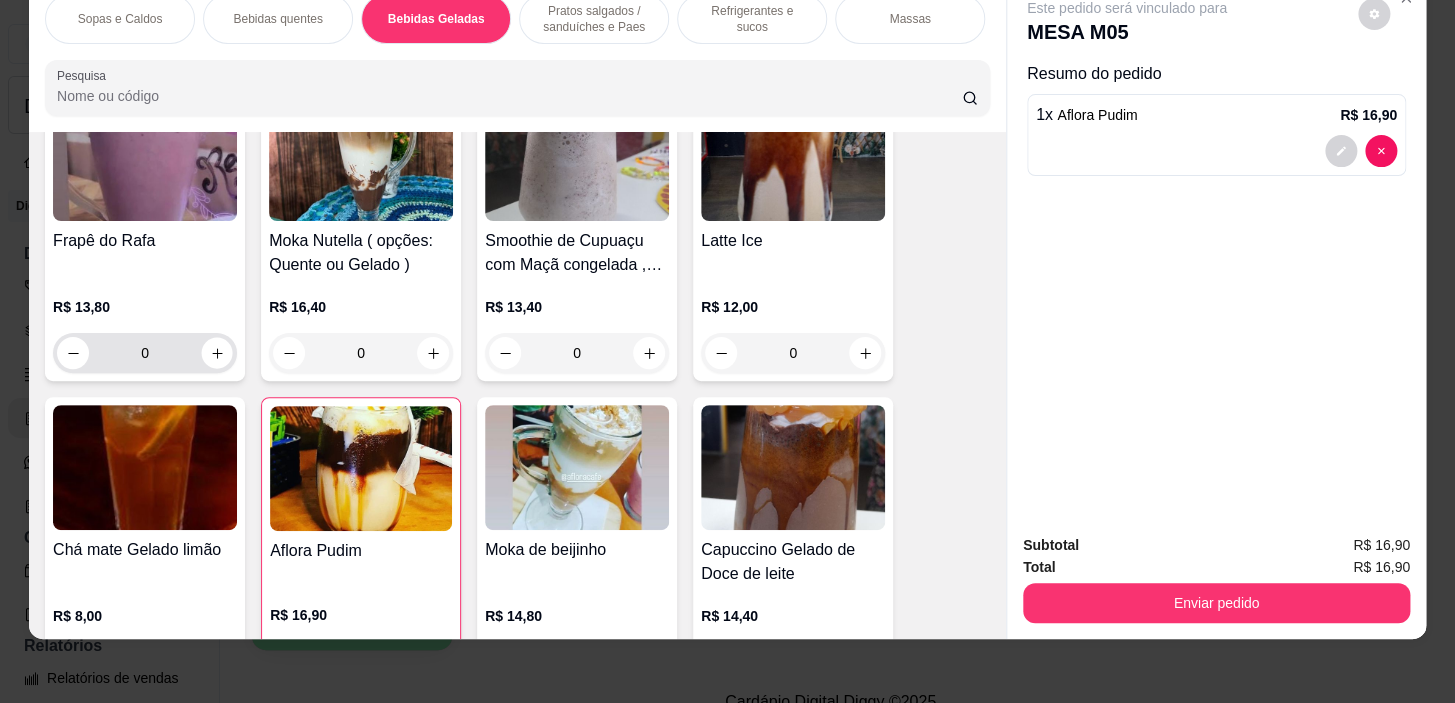 click on "0" at bounding box center [145, 353] 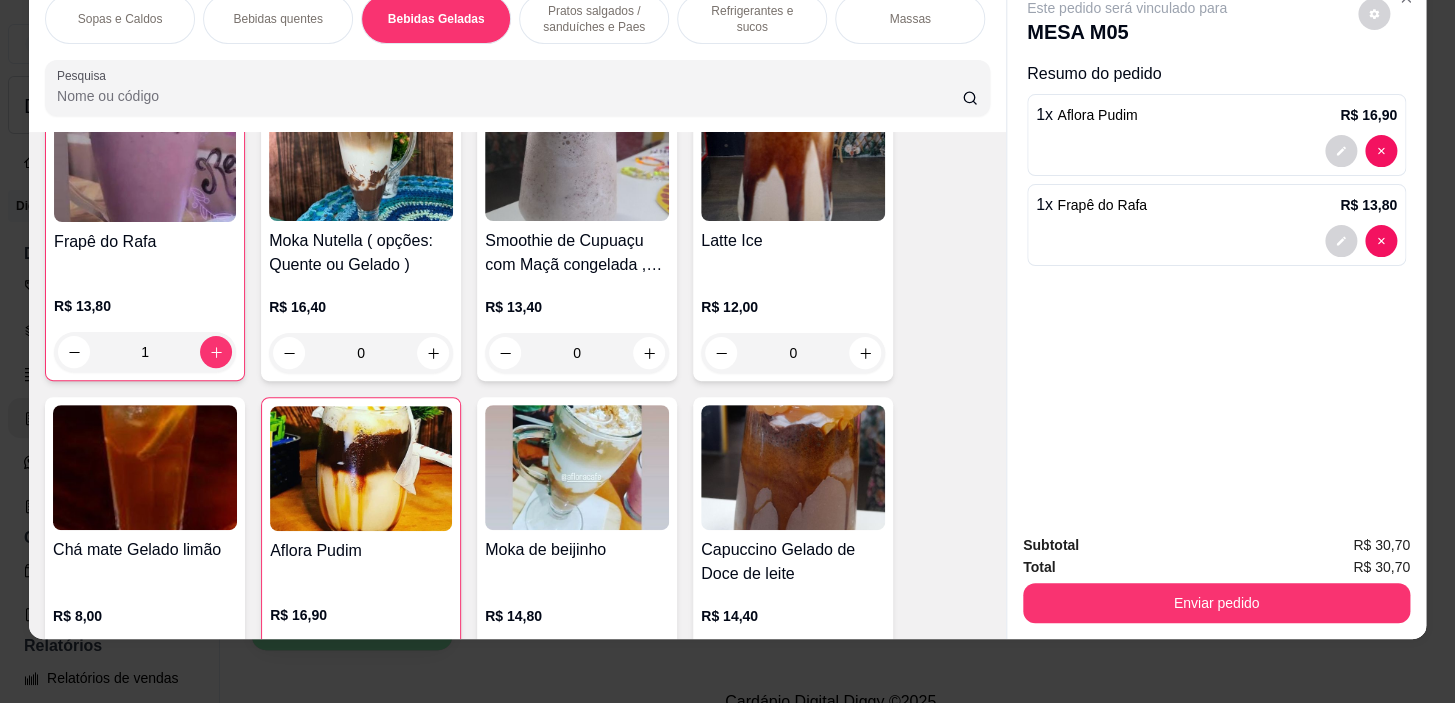scroll, scrollTop: 4224, scrollLeft: 0, axis: vertical 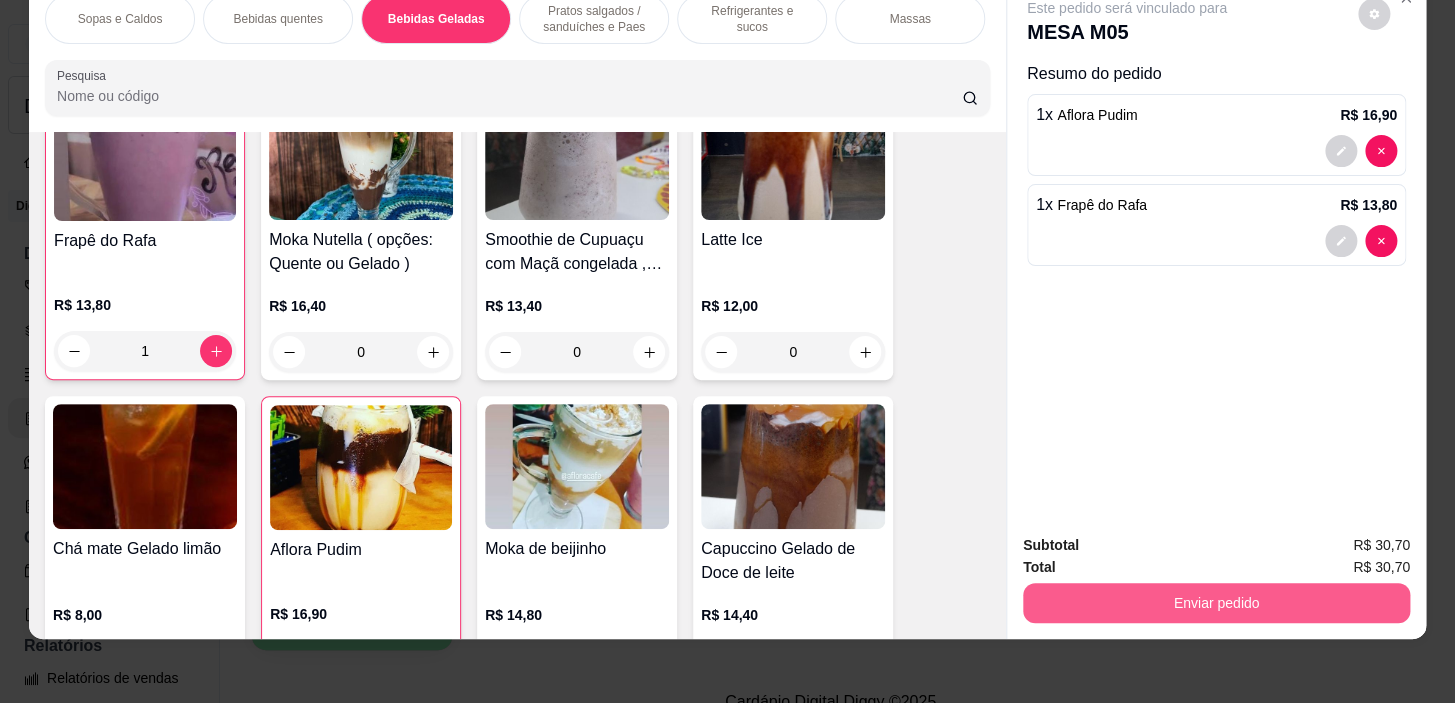 click on "Enviar pedido" at bounding box center [1216, 603] 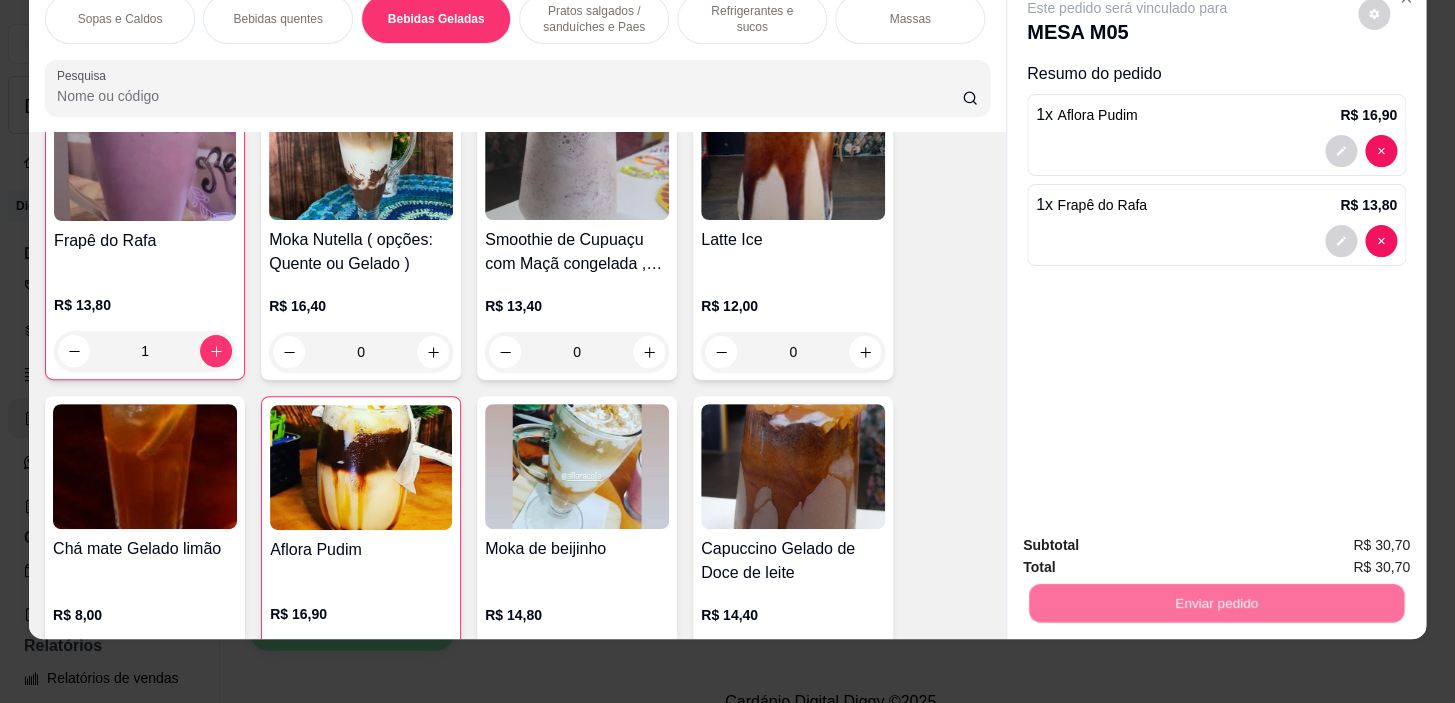 click on "Não registrar e enviar pedido" at bounding box center (1150, 539) 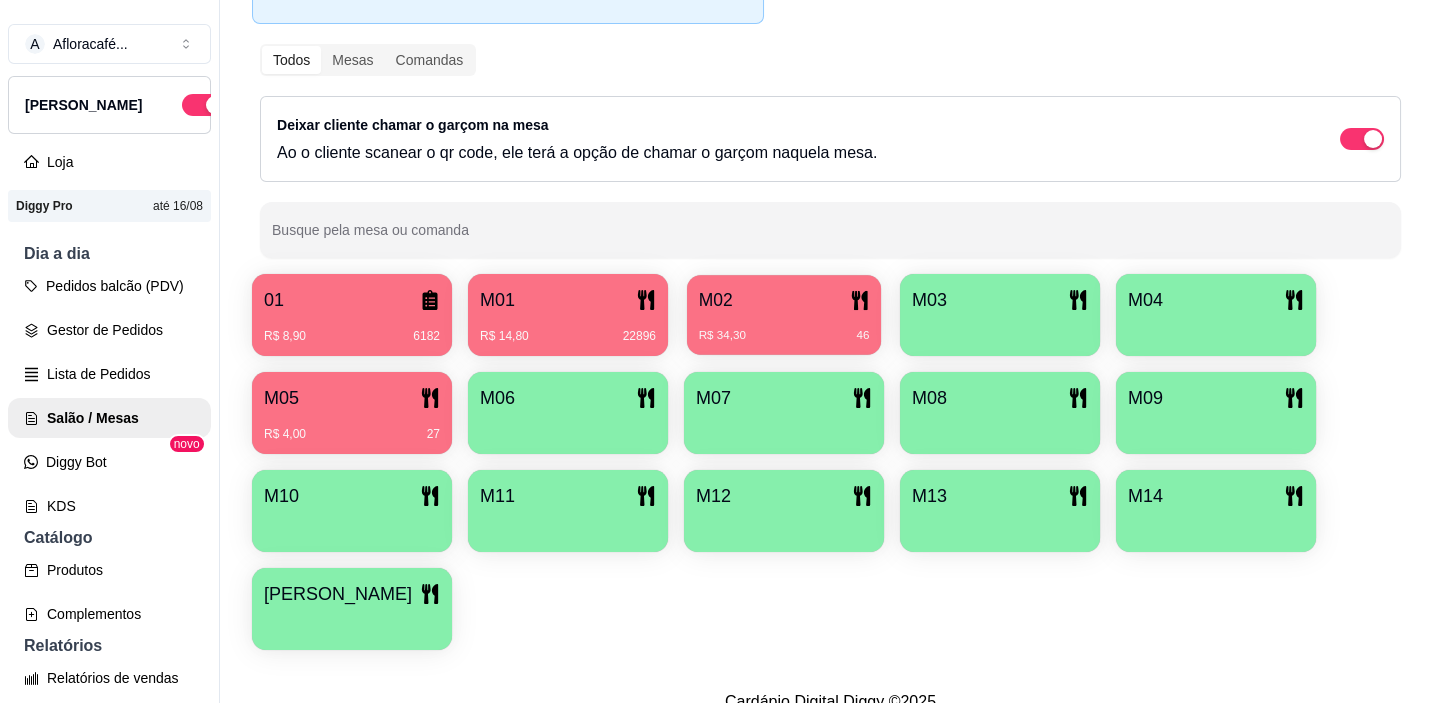 click on "M02 R$ 34,30 46" at bounding box center (784, 315) 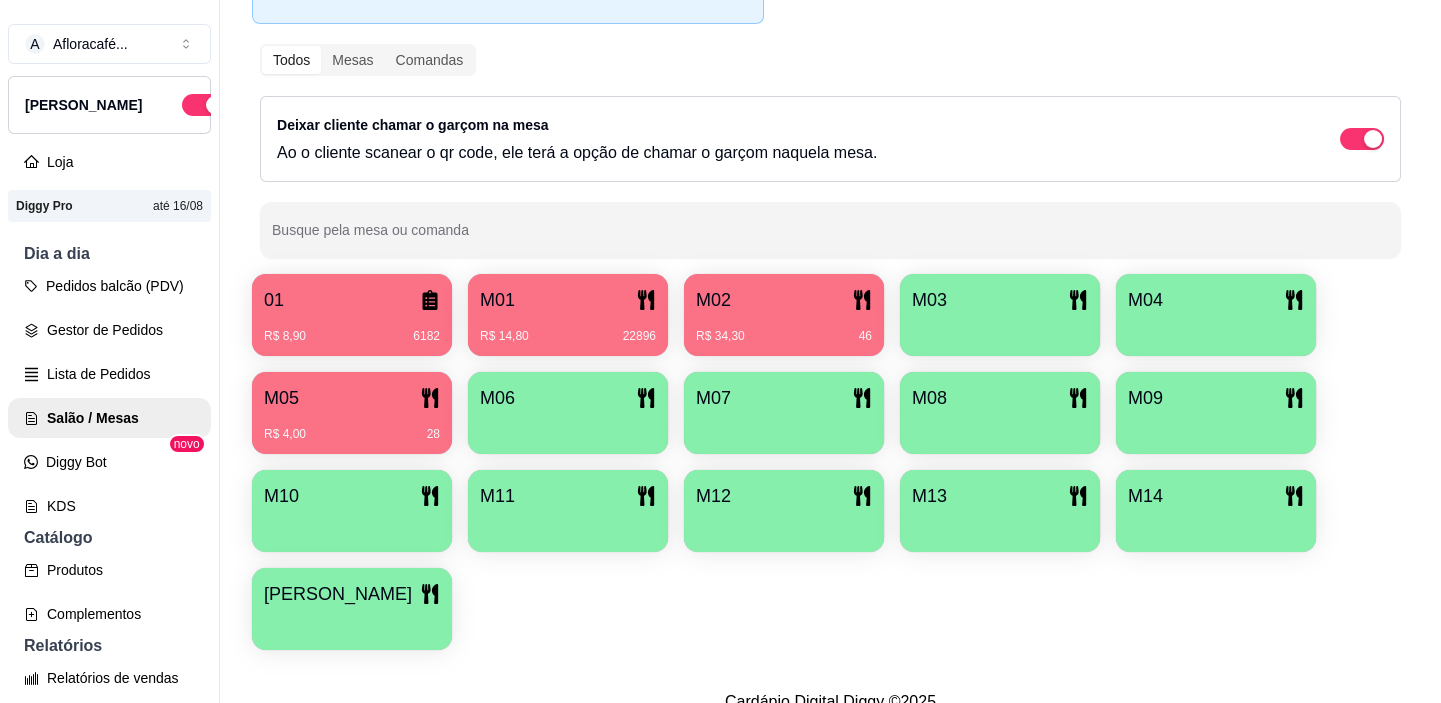 click on "01 R$ 8,90 6182 M01 R$ 14,80 22896 M02 R$ 34,30 46 M03 M04 M05 R$ 4,00 28 M06 M07 M08 M09 M10 M11 M12 M13 M14 sara" at bounding box center [830, 462] 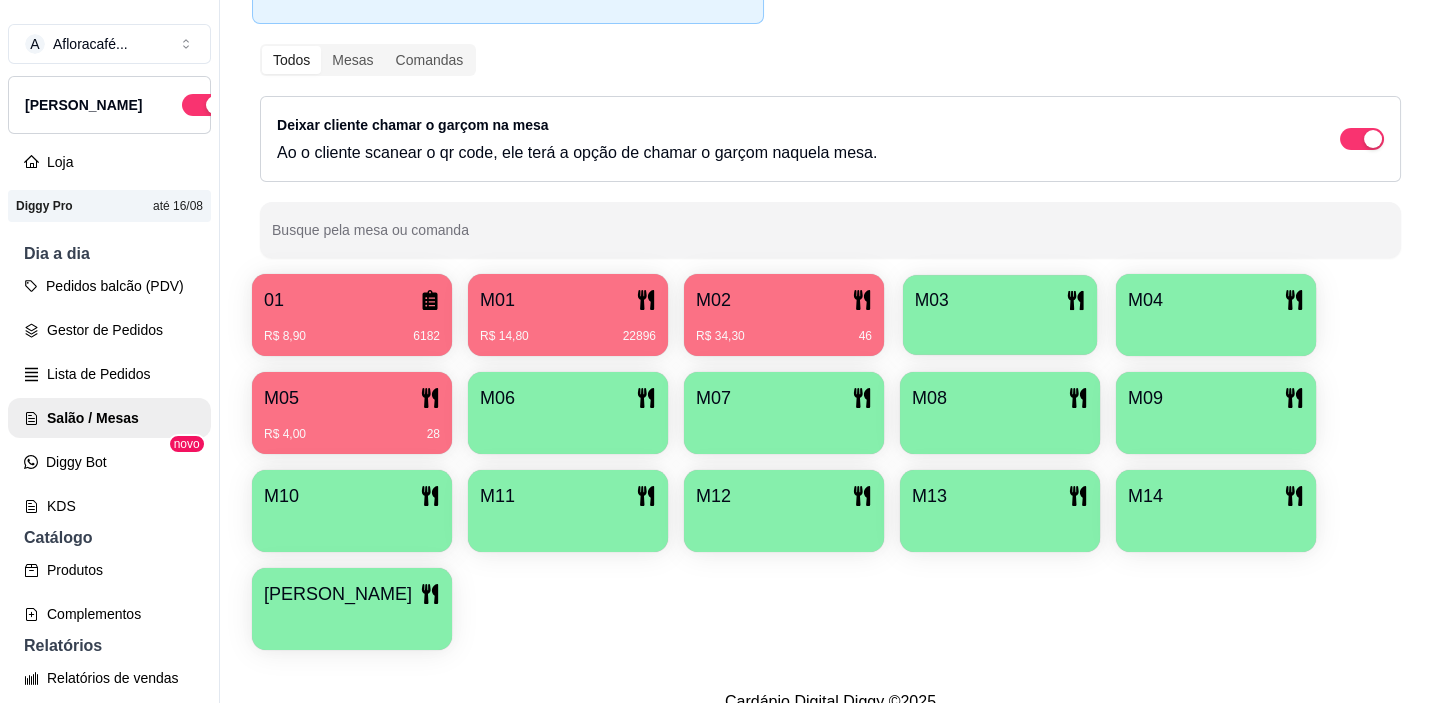 click at bounding box center (1000, 328) 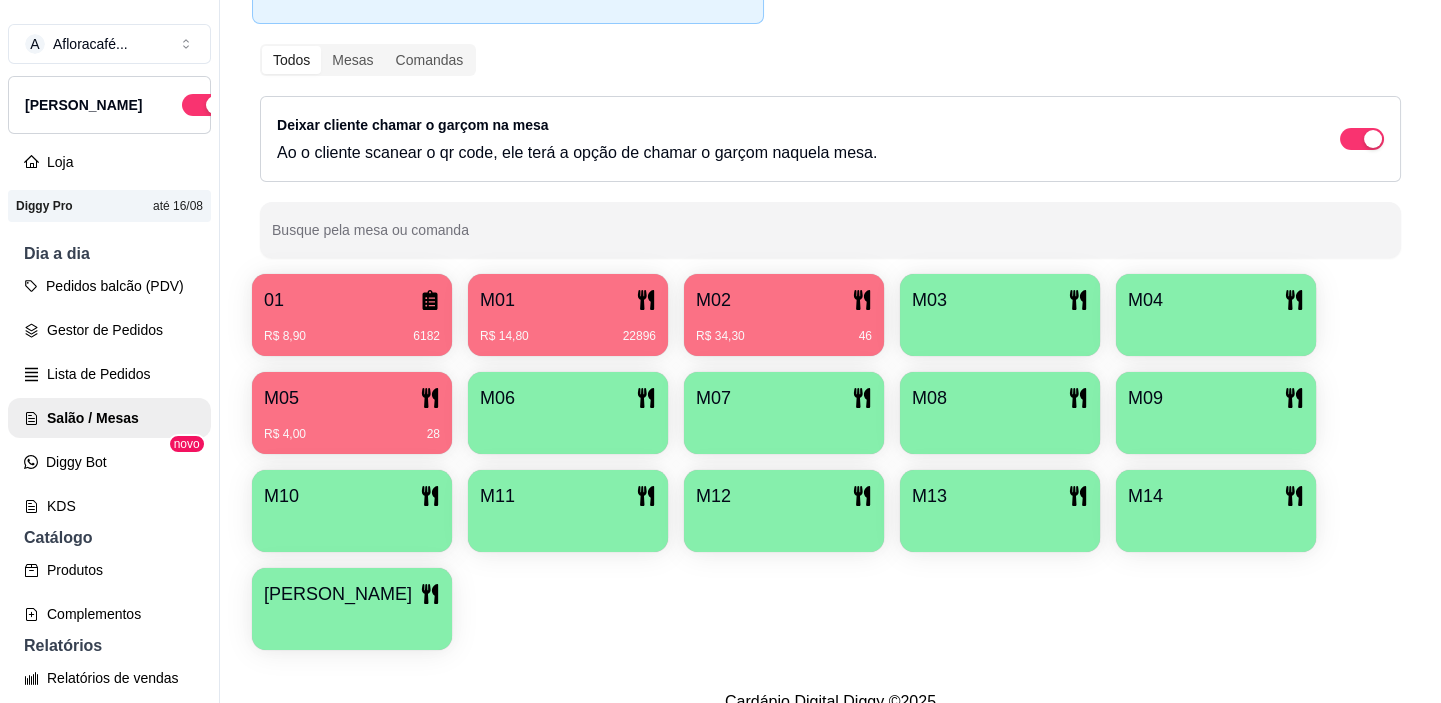 click on "M02" at bounding box center (784, 300) 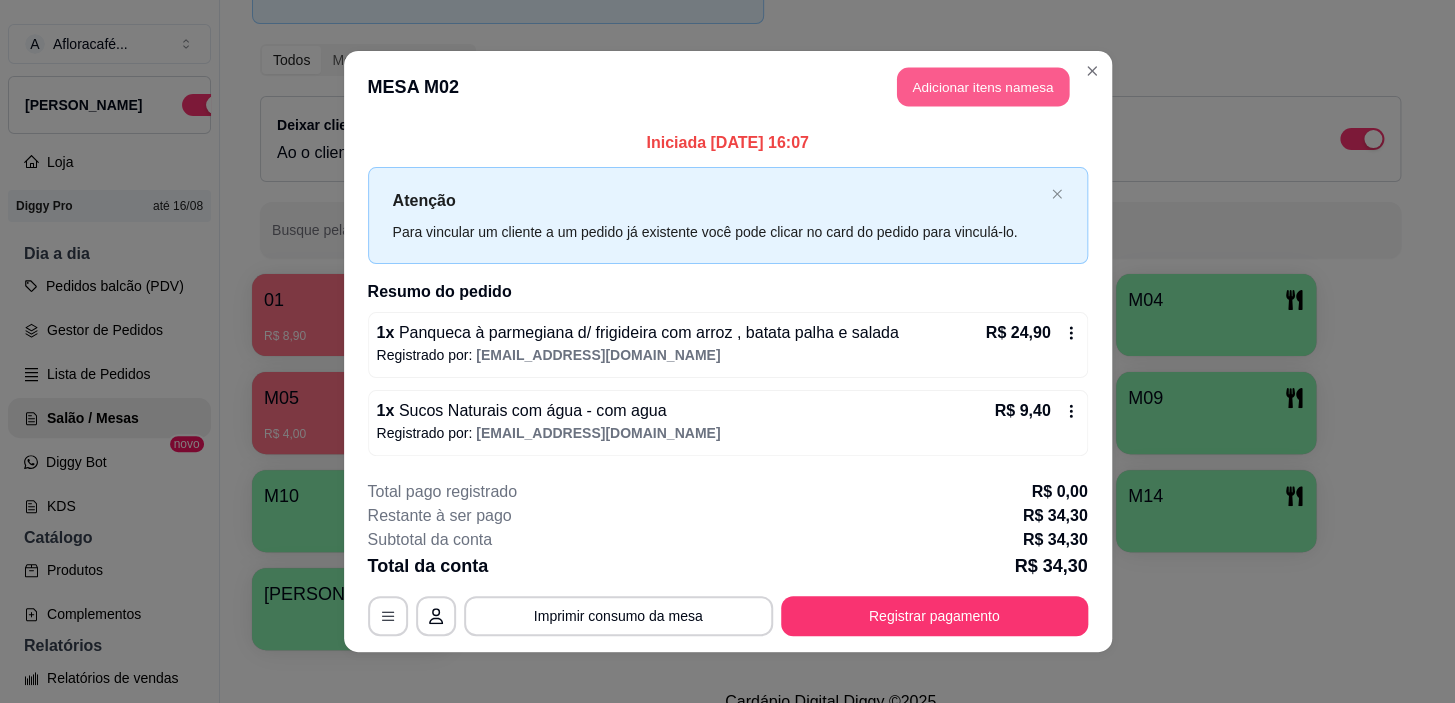 click on "Adicionar itens na  mesa" at bounding box center (983, 87) 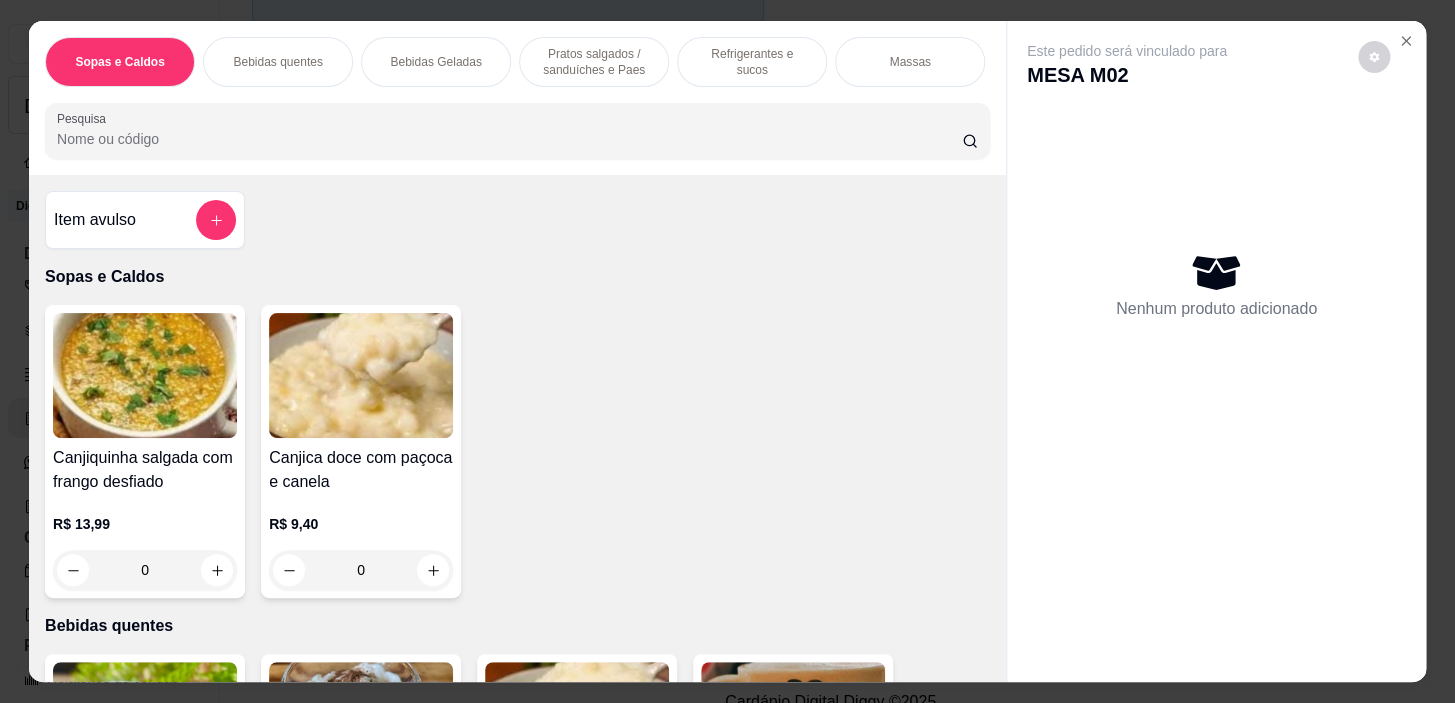 scroll, scrollTop: 545, scrollLeft: 0, axis: vertical 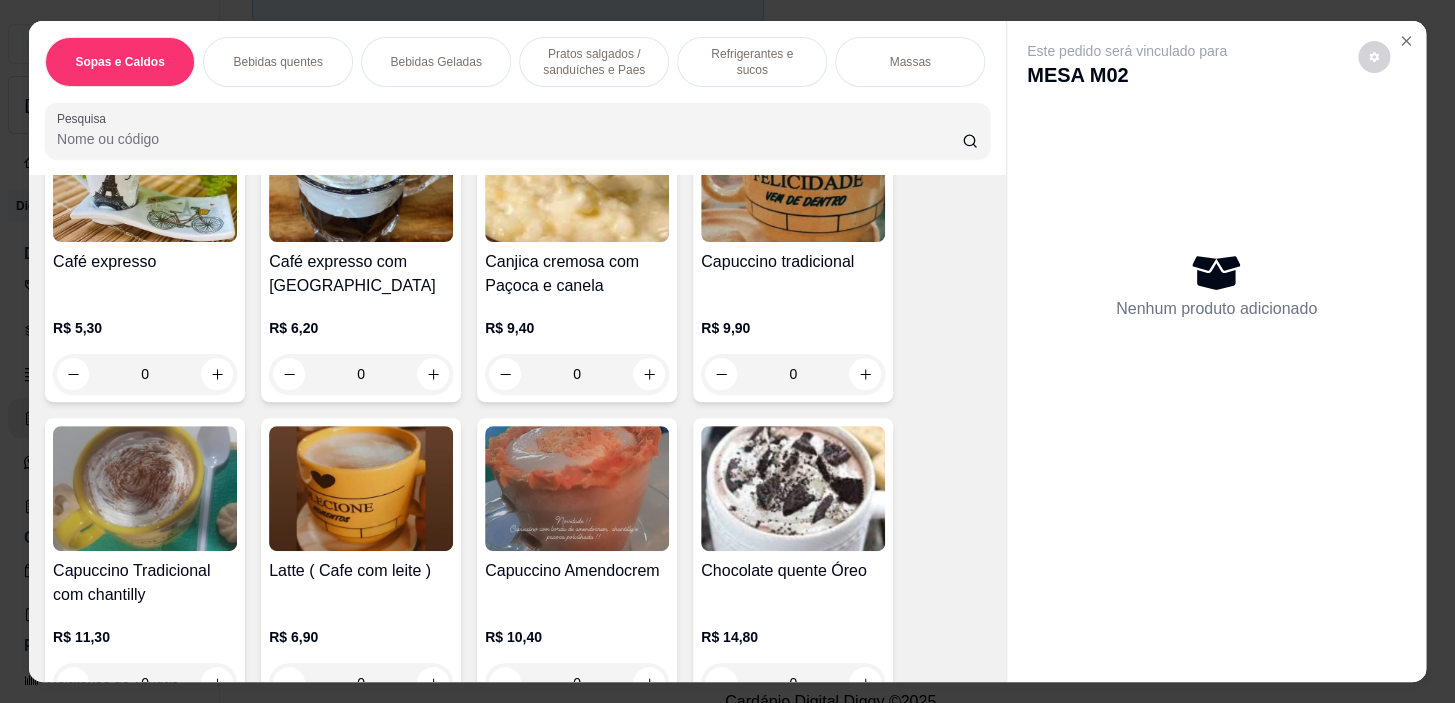 click on "Bebidas quentes" at bounding box center (278, 62) 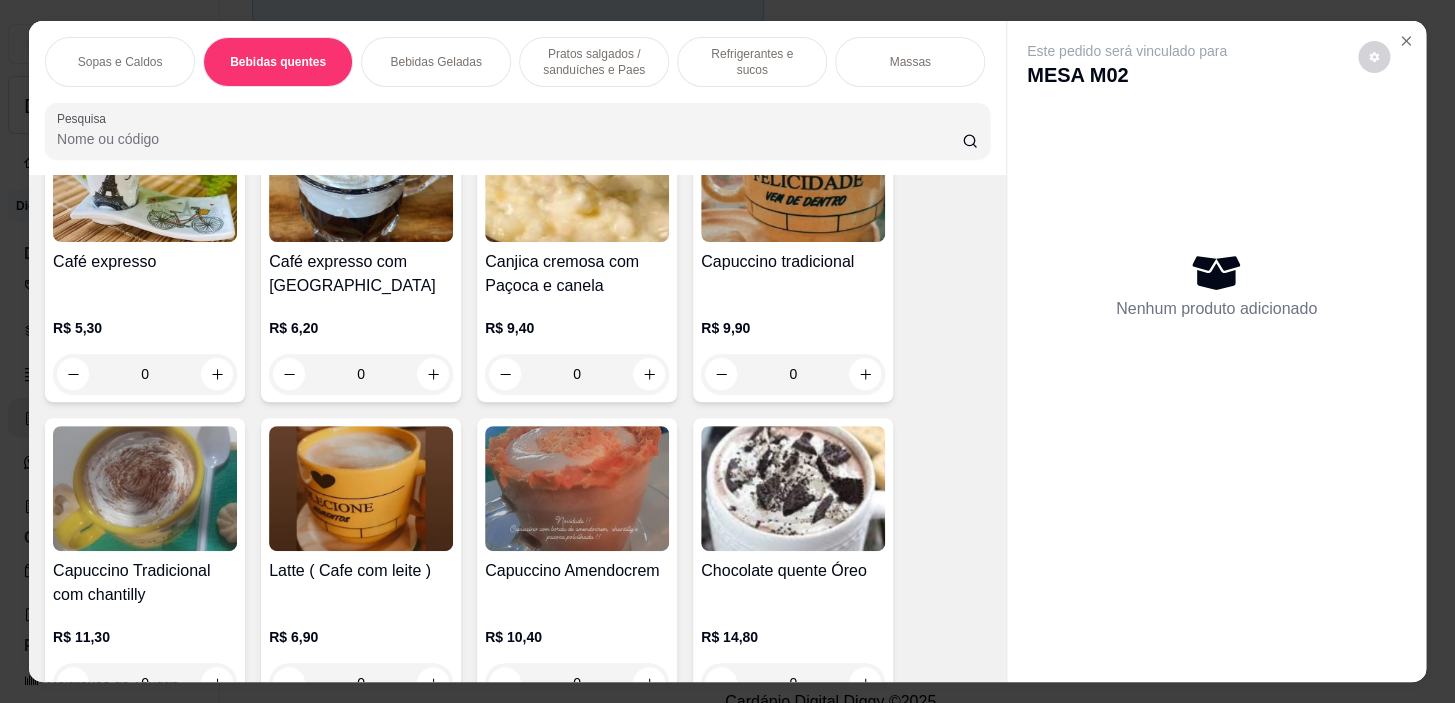 scroll, scrollTop: 439, scrollLeft: 0, axis: vertical 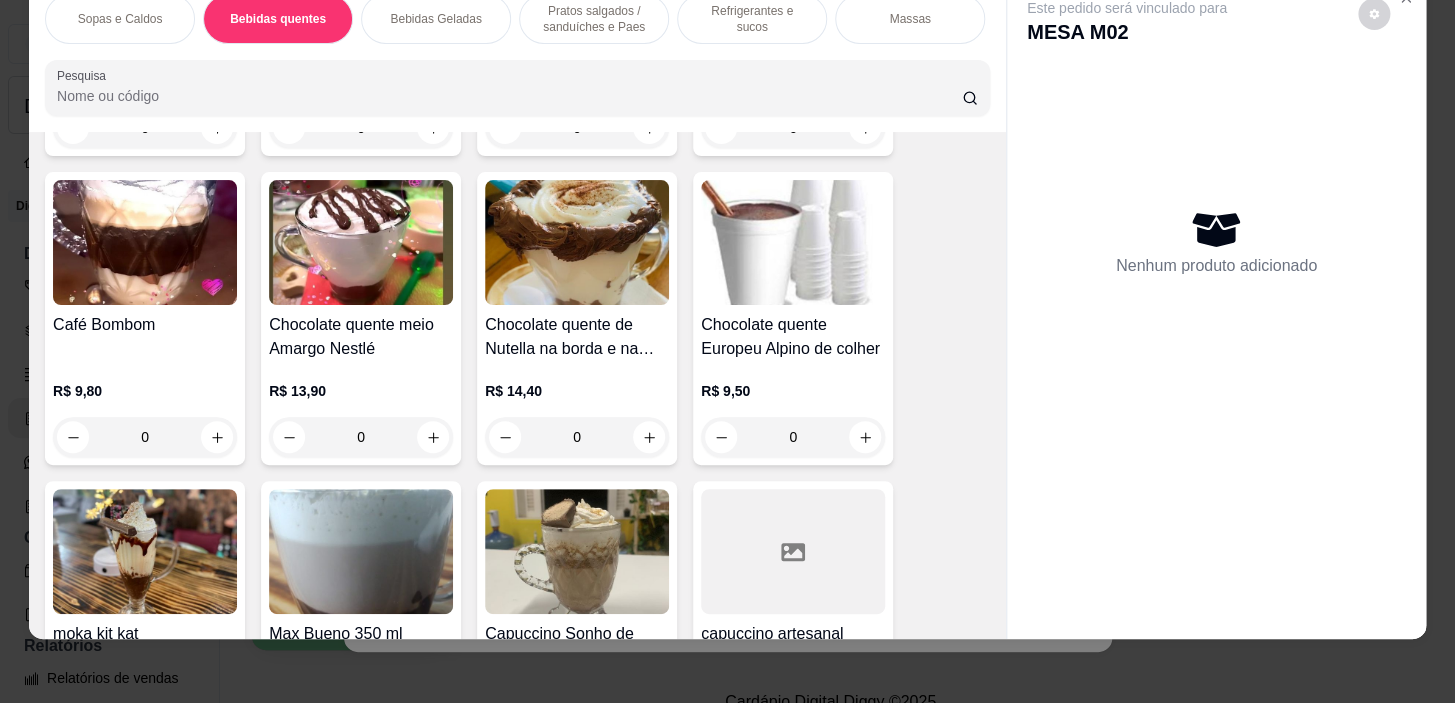 click on "0" at bounding box center (793, 437) 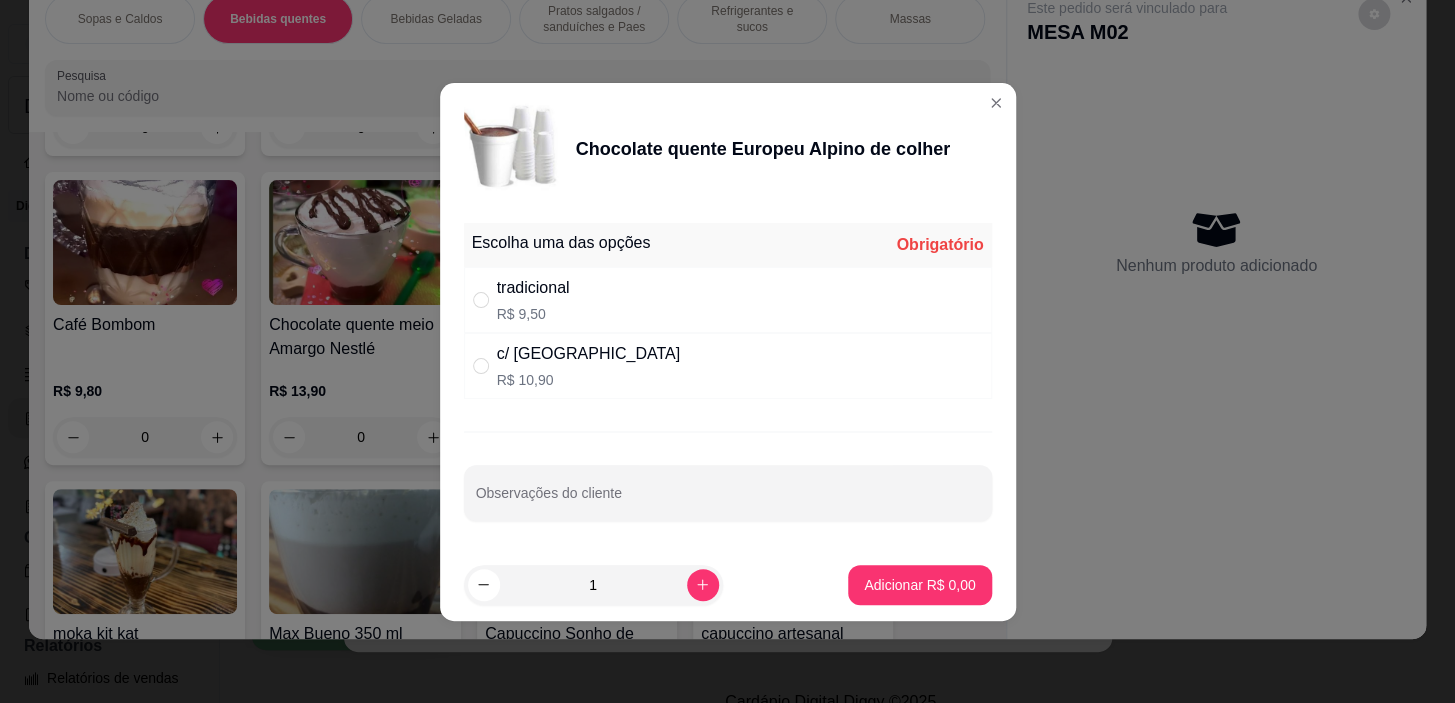 drag, startPoint x: 751, startPoint y: 326, endPoint x: 764, endPoint y: 331, distance: 13.928389 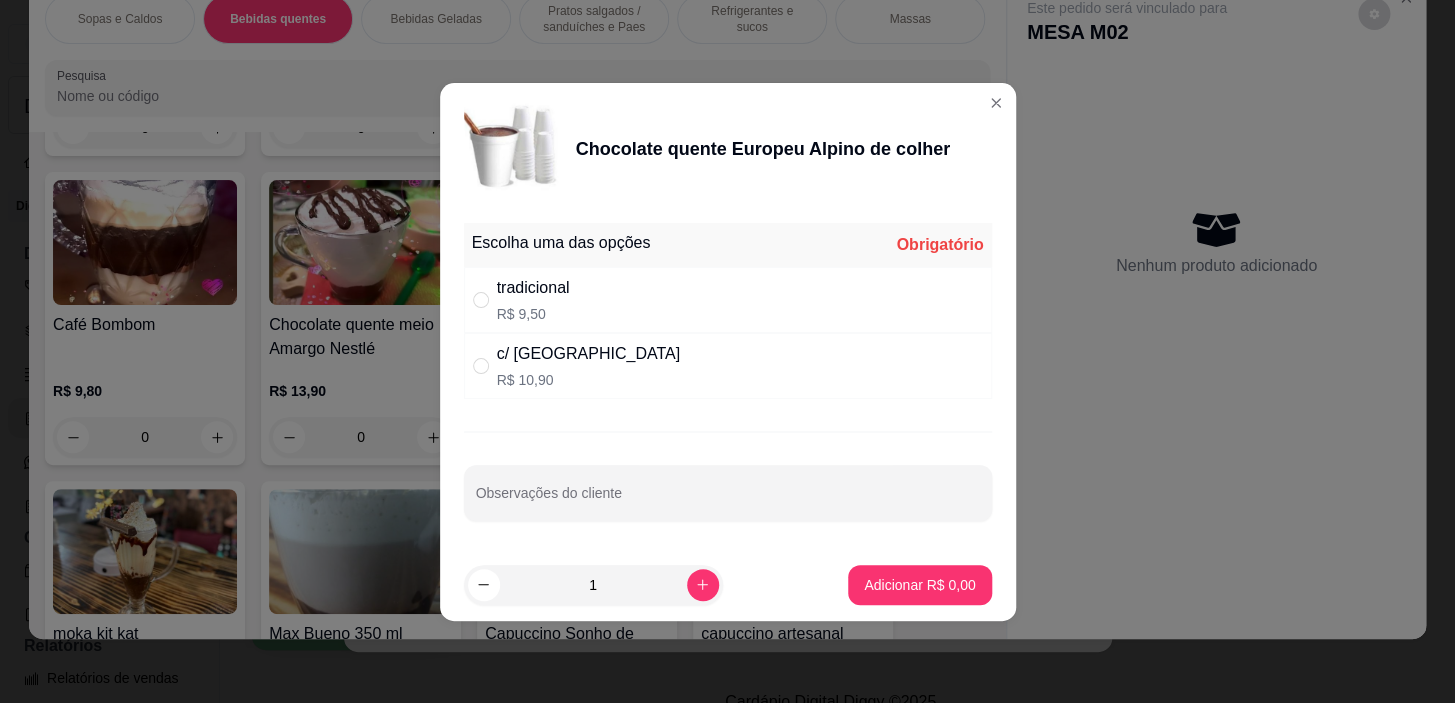 radio on "true" 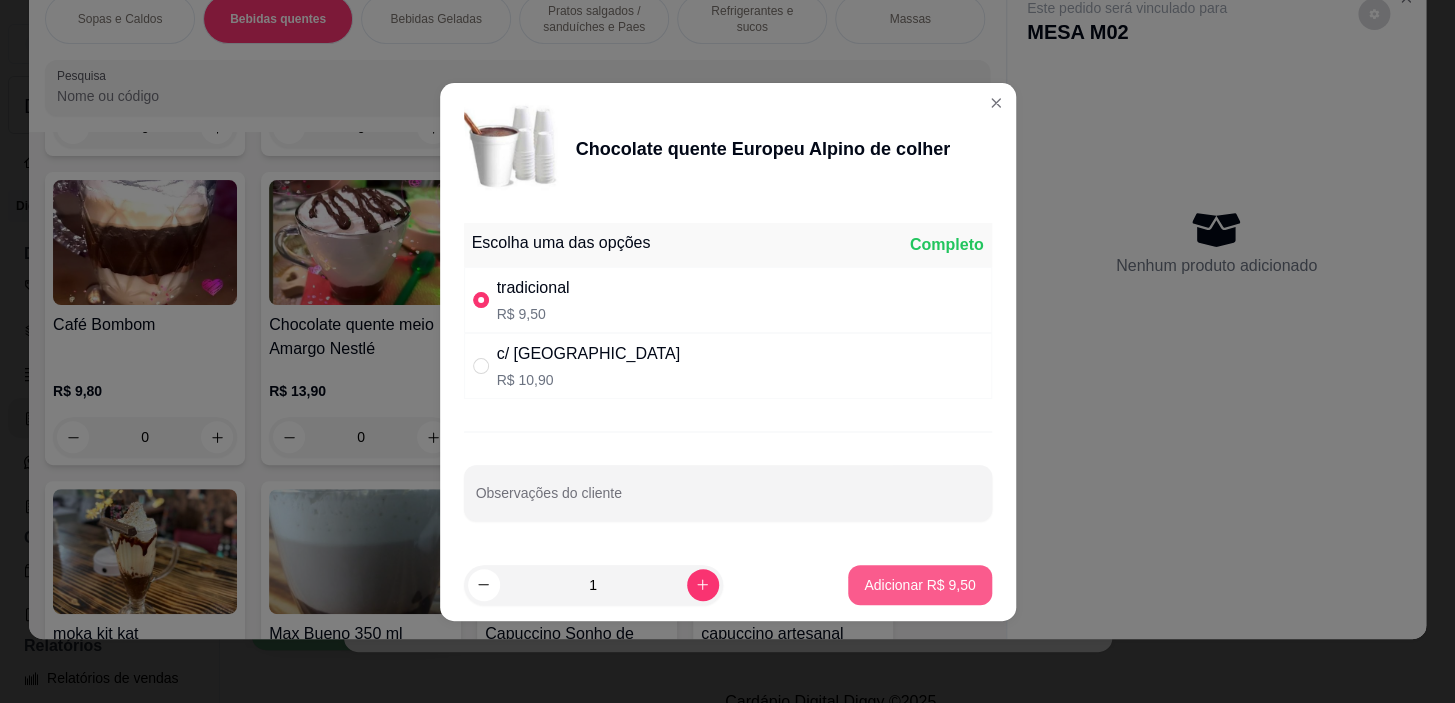 click on "Adicionar   R$ 9,50" at bounding box center (919, 585) 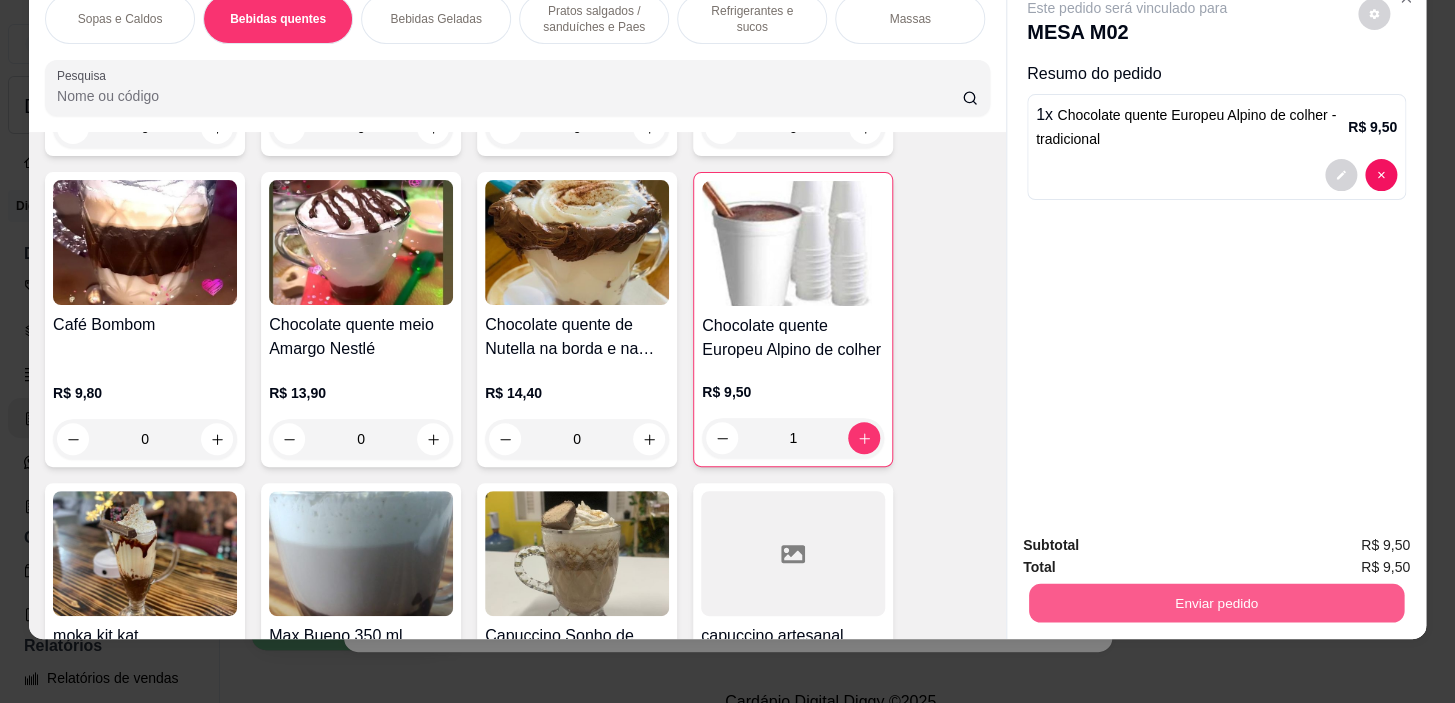 click on "Enviar pedido" at bounding box center (1216, 603) 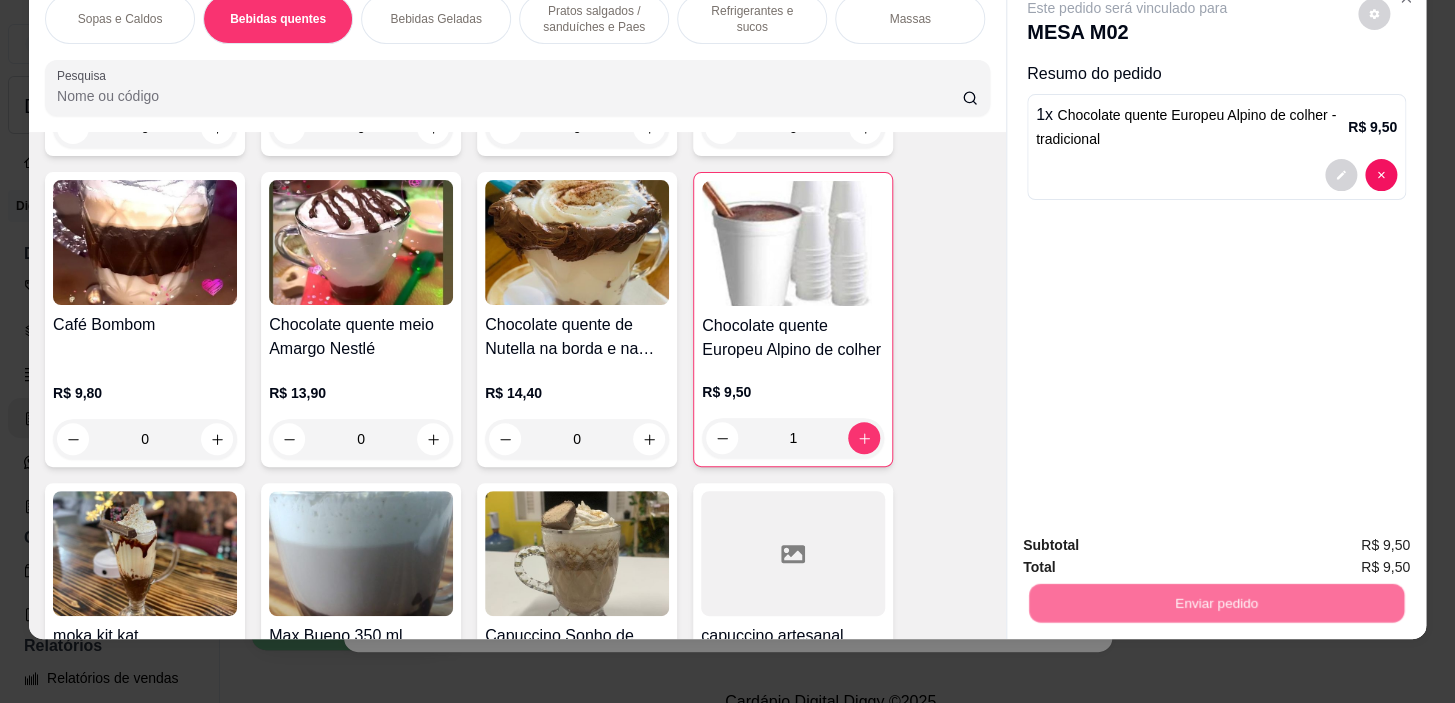click on "Não registrar e enviar pedido" at bounding box center [1150, 540] 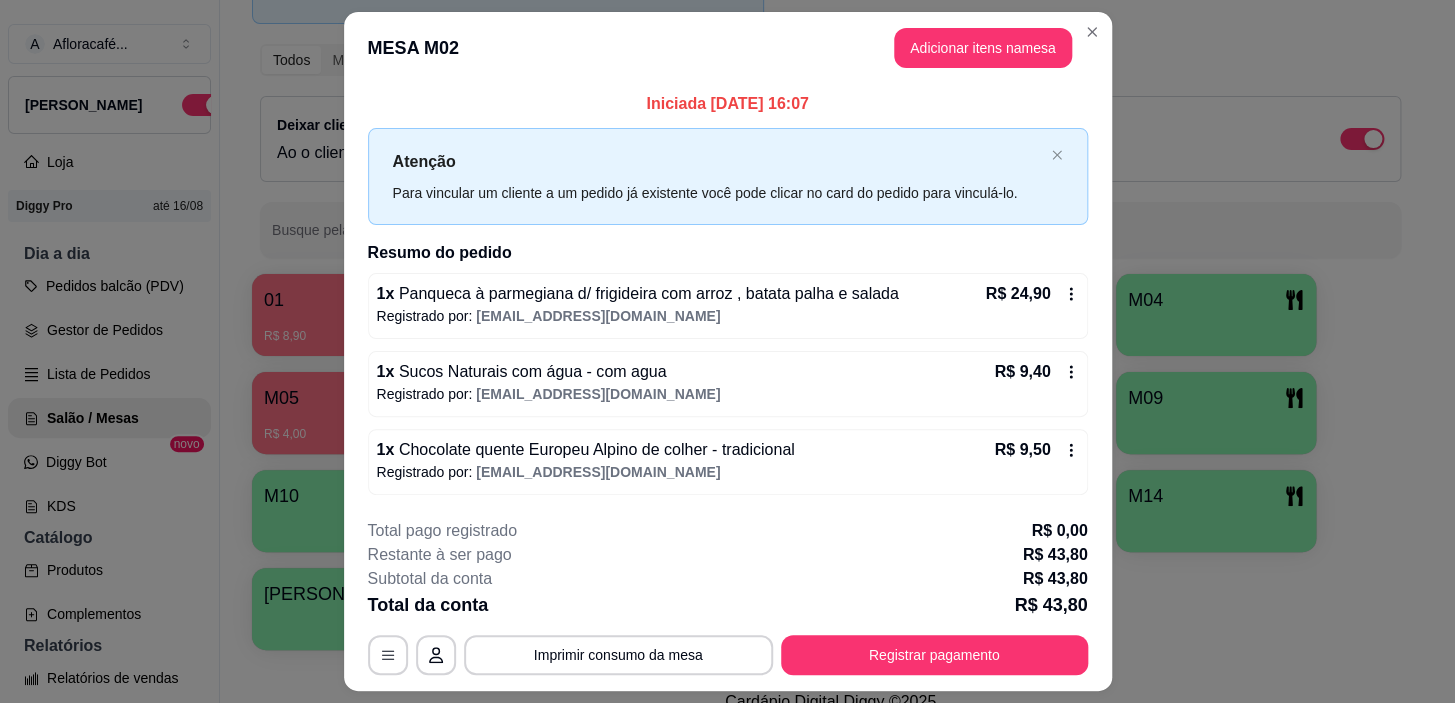 drag, startPoint x: 1070, startPoint y: 42, endPoint x: 1116, endPoint y: 32, distance: 47.07441 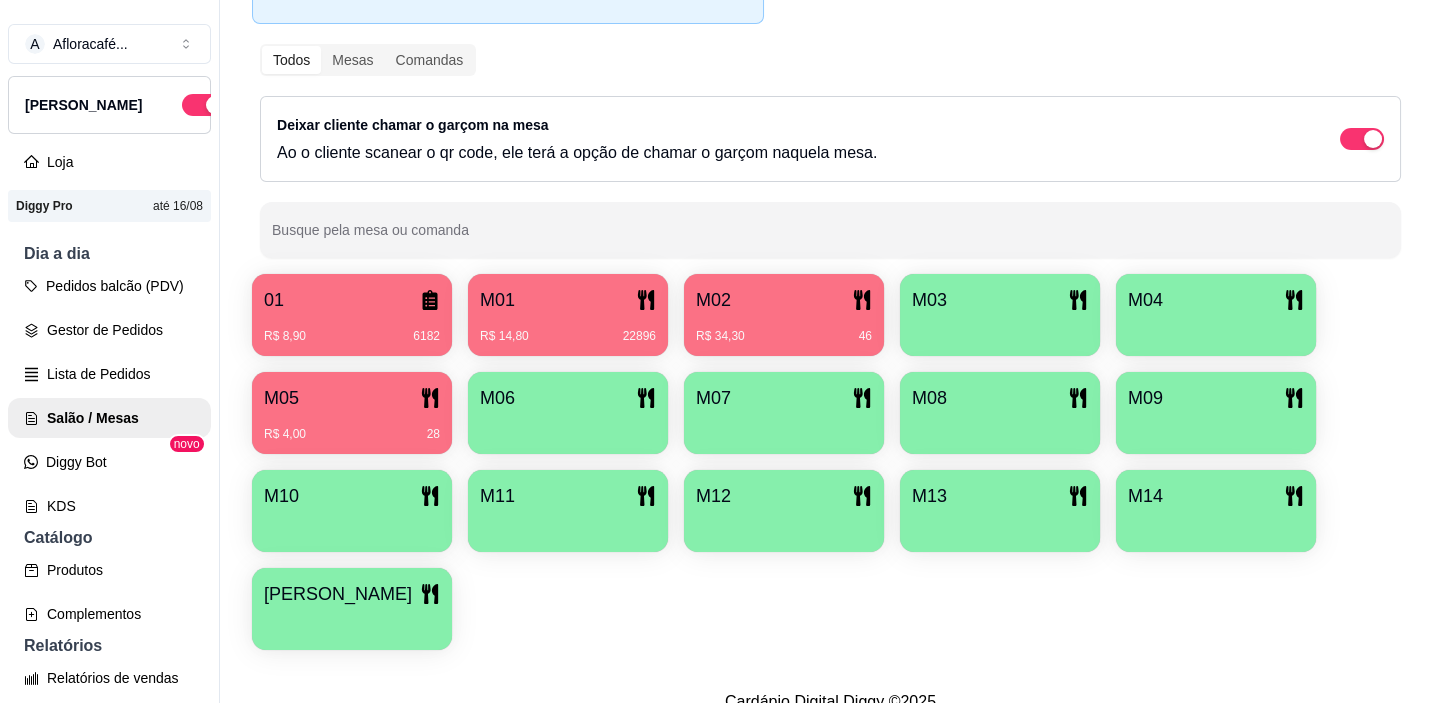 click on "M04" at bounding box center (1145, 300) 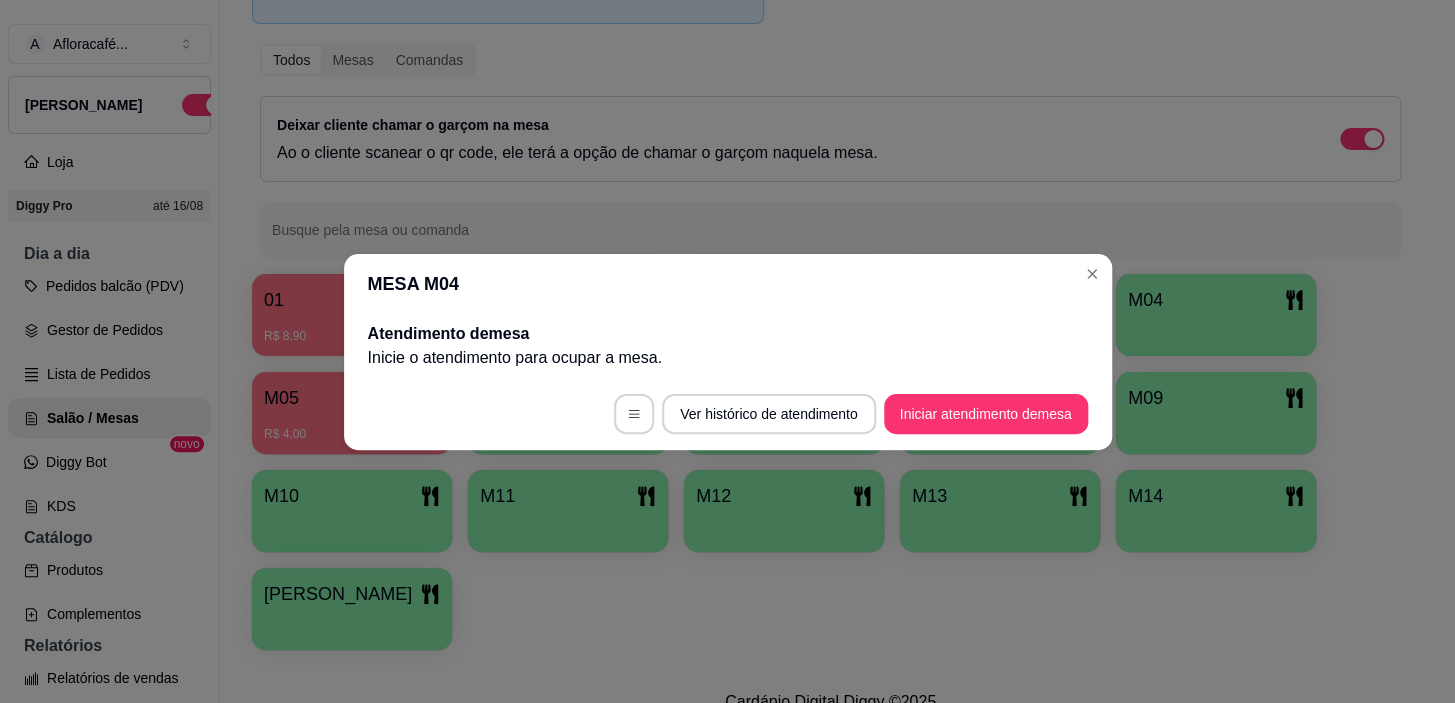 click on "Iniciar atendimento de  mesa" at bounding box center [986, 414] 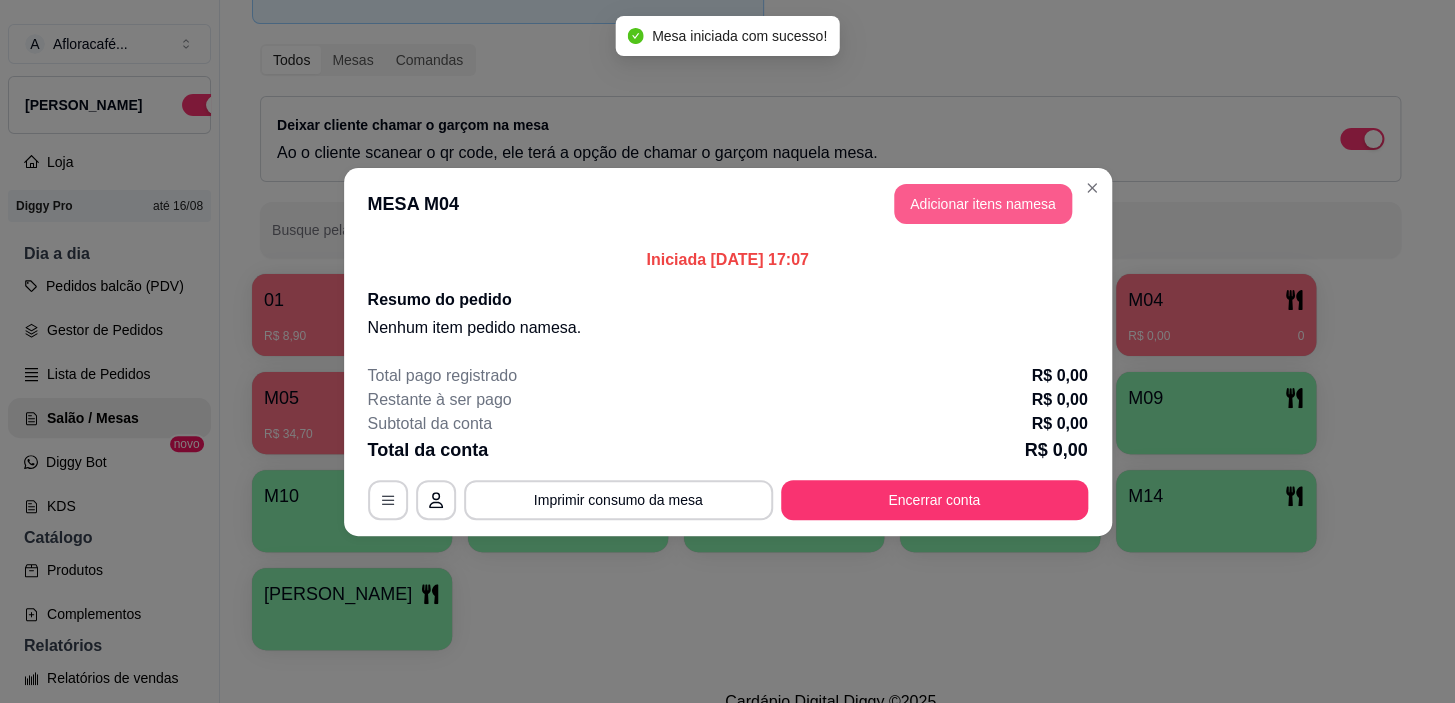 click on "Adicionar itens na  mesa" at bounding box center (983, 204) 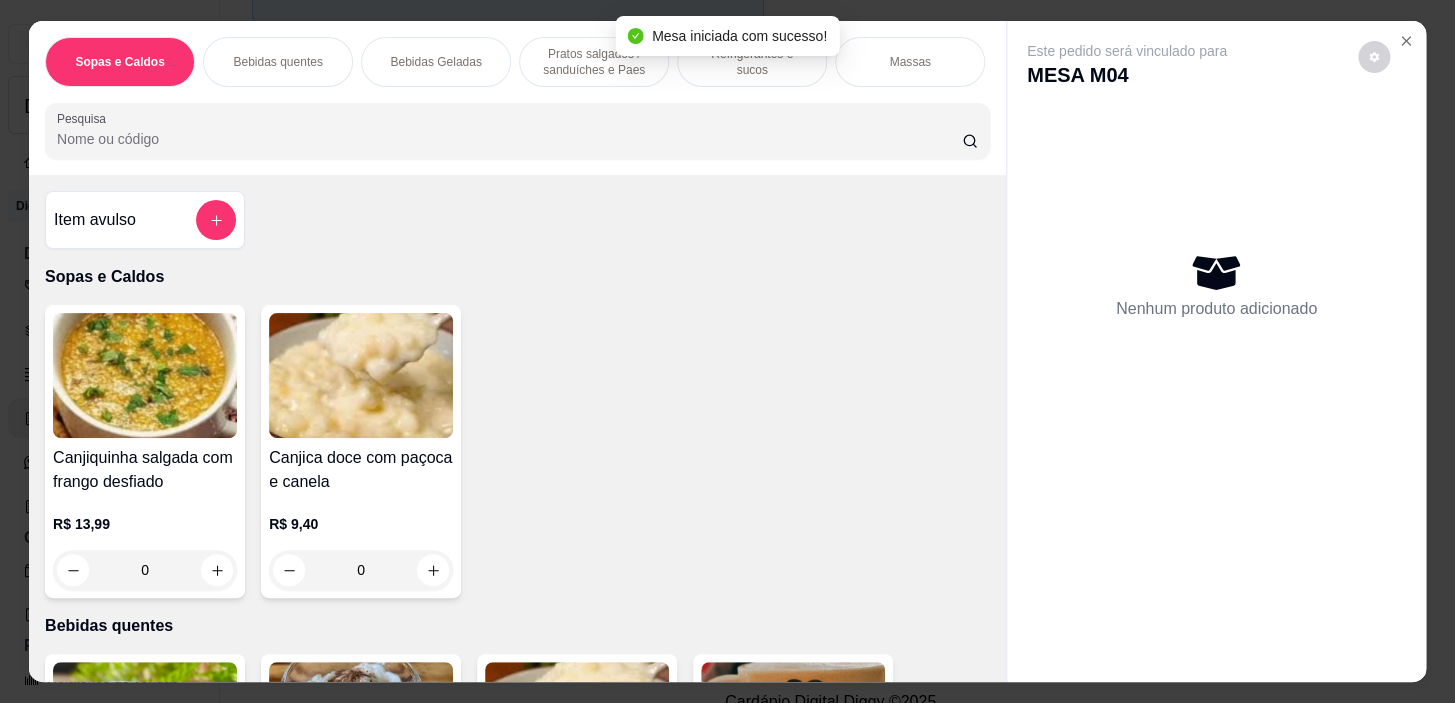click on "Pratos salgados / sanduíches e Paes" at bounding box center (594, 62) 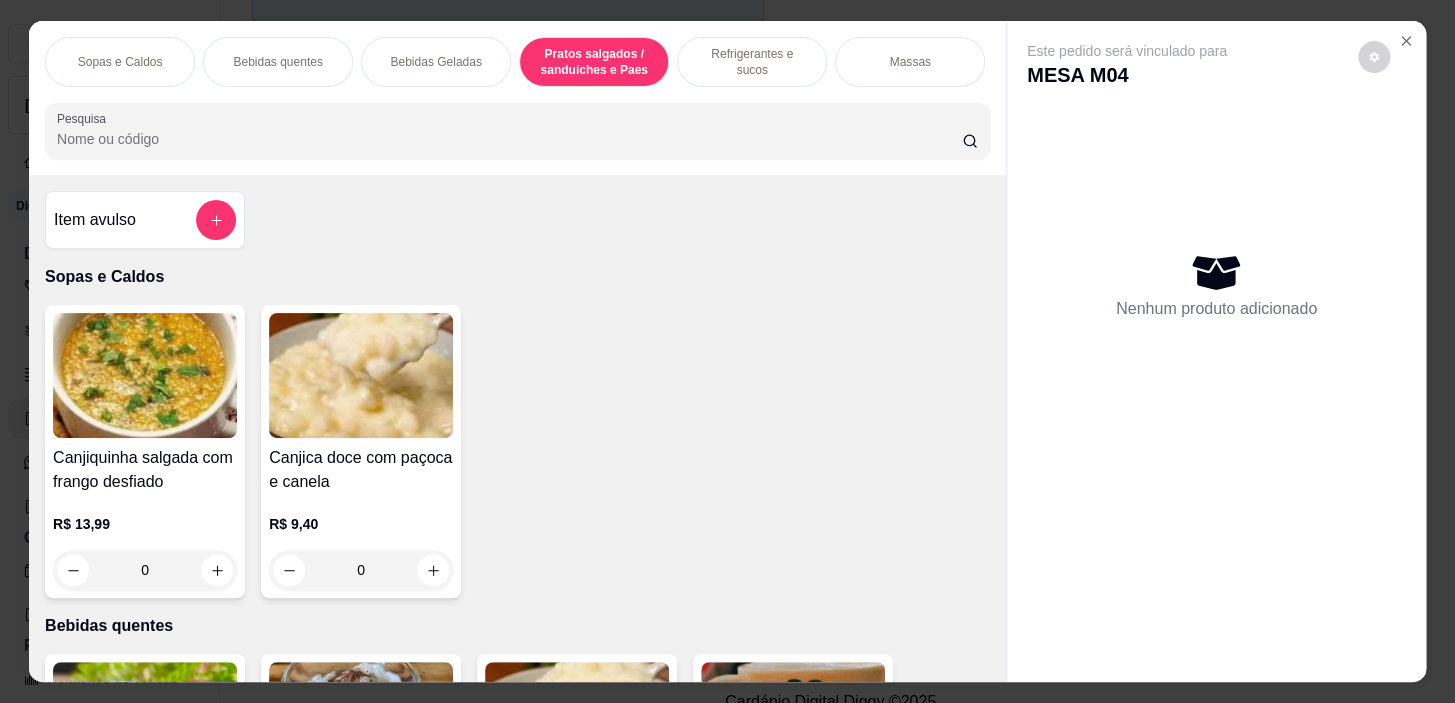 scroll, scrollTop: 5722, scrollLeft: 0, axis: vertical 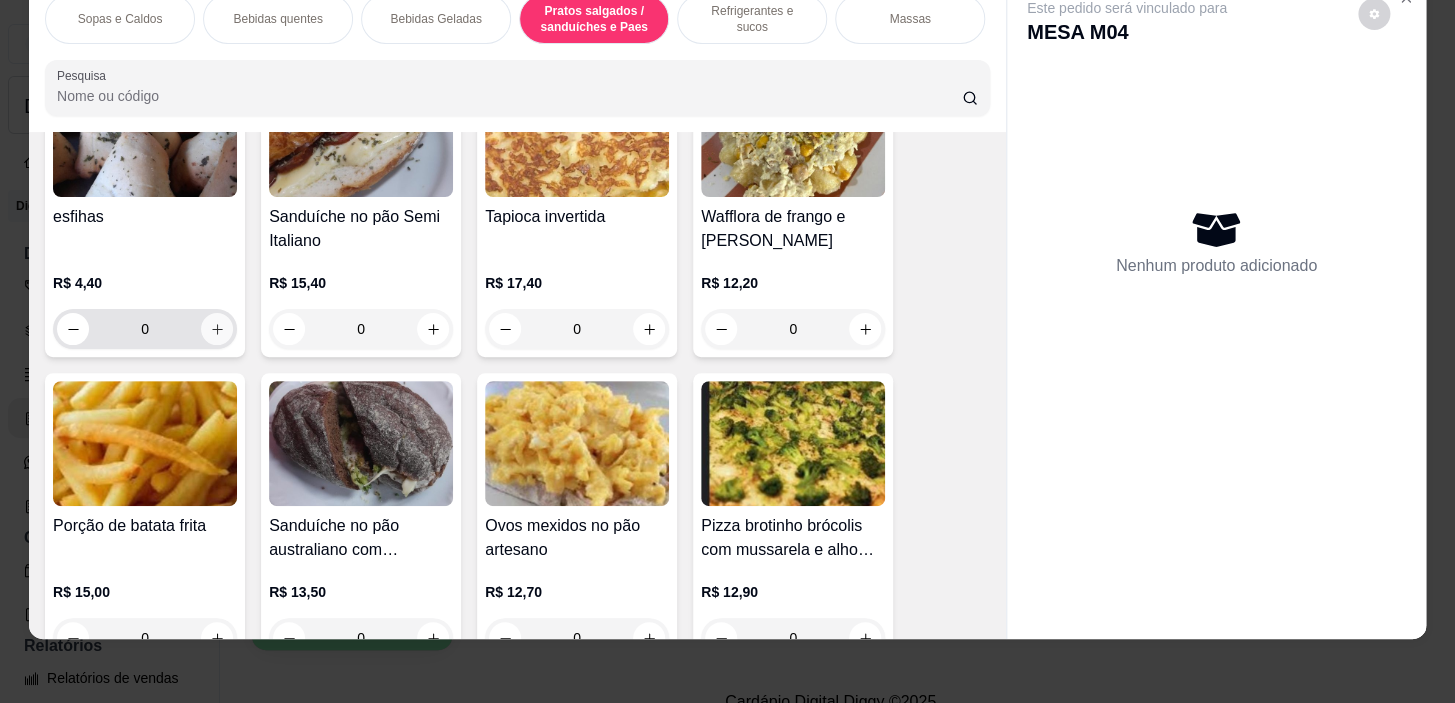 click 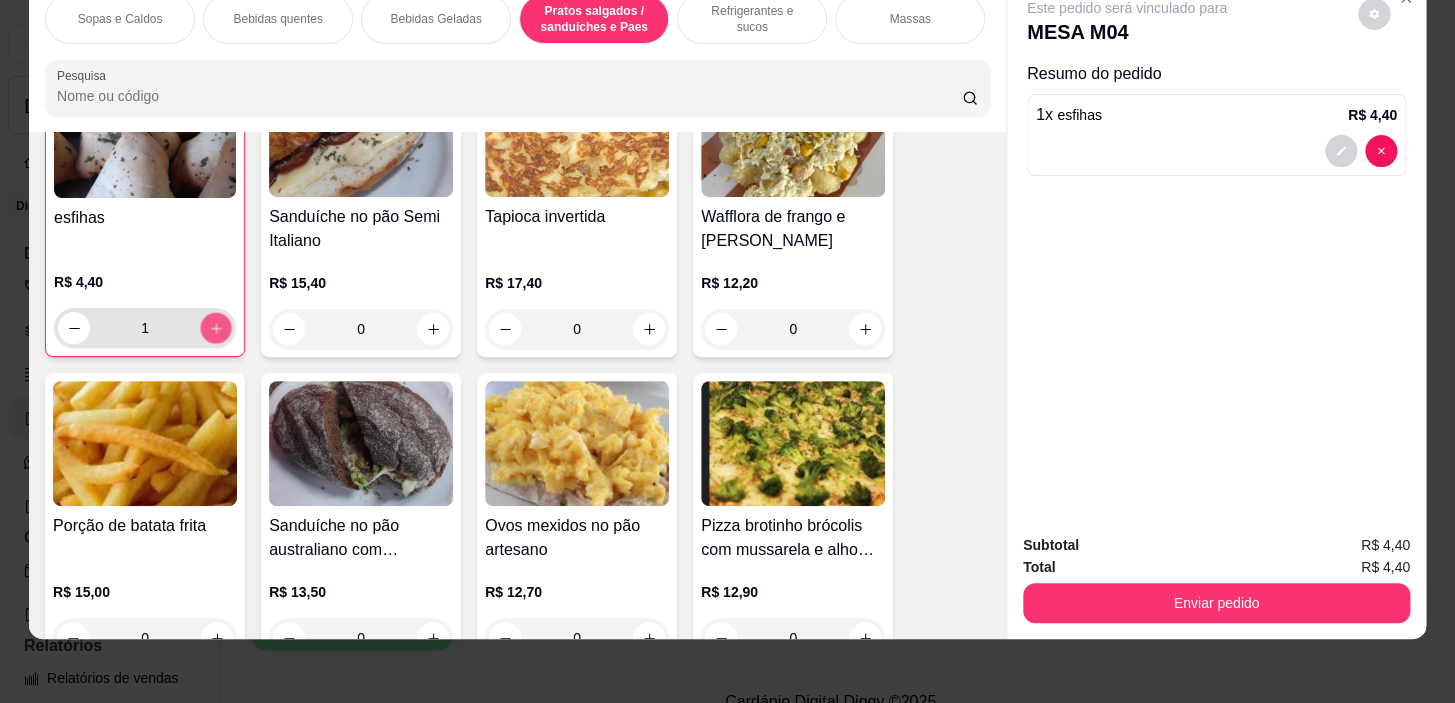 click at bounding box center (216, 328) 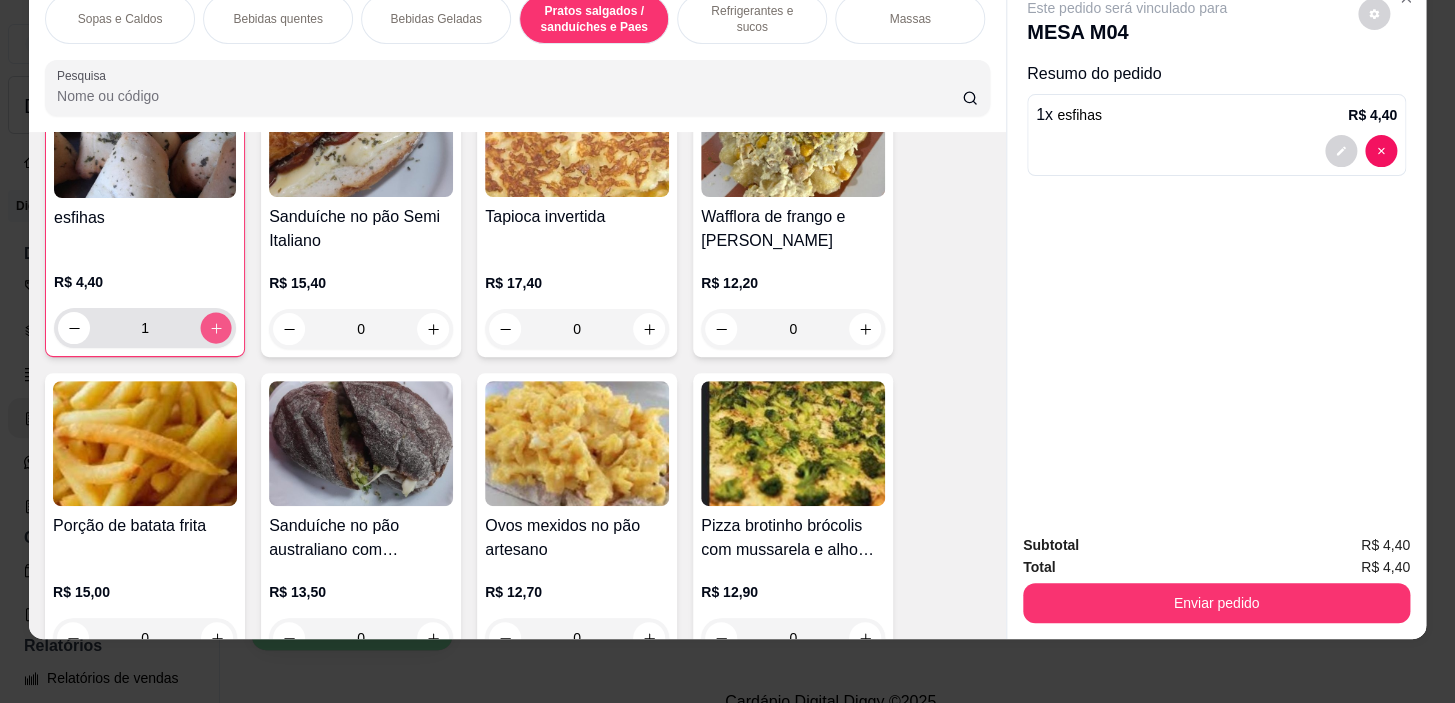 scroll, scrollTop: 6450, scrollLeft: 0, axis: vertical 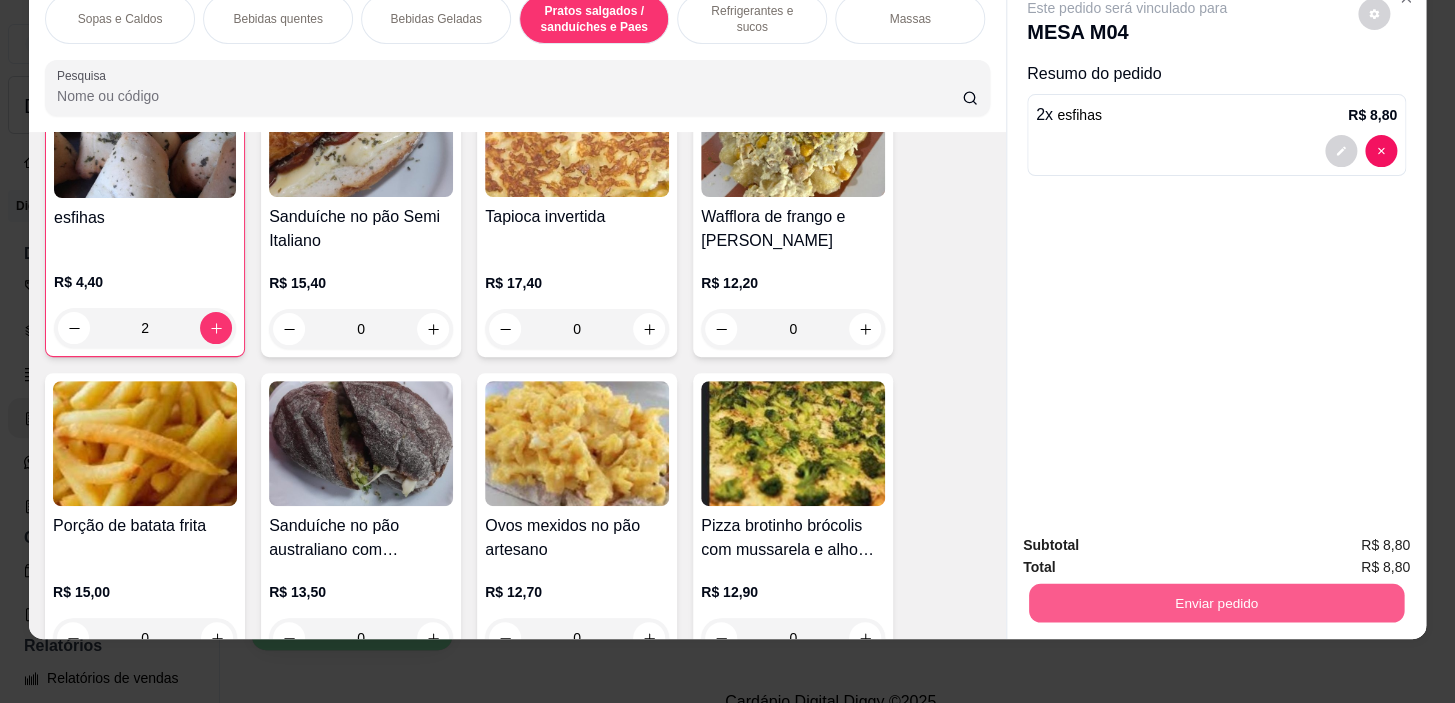 click on "Enviar pedido" at bounding box center (1216, 603) 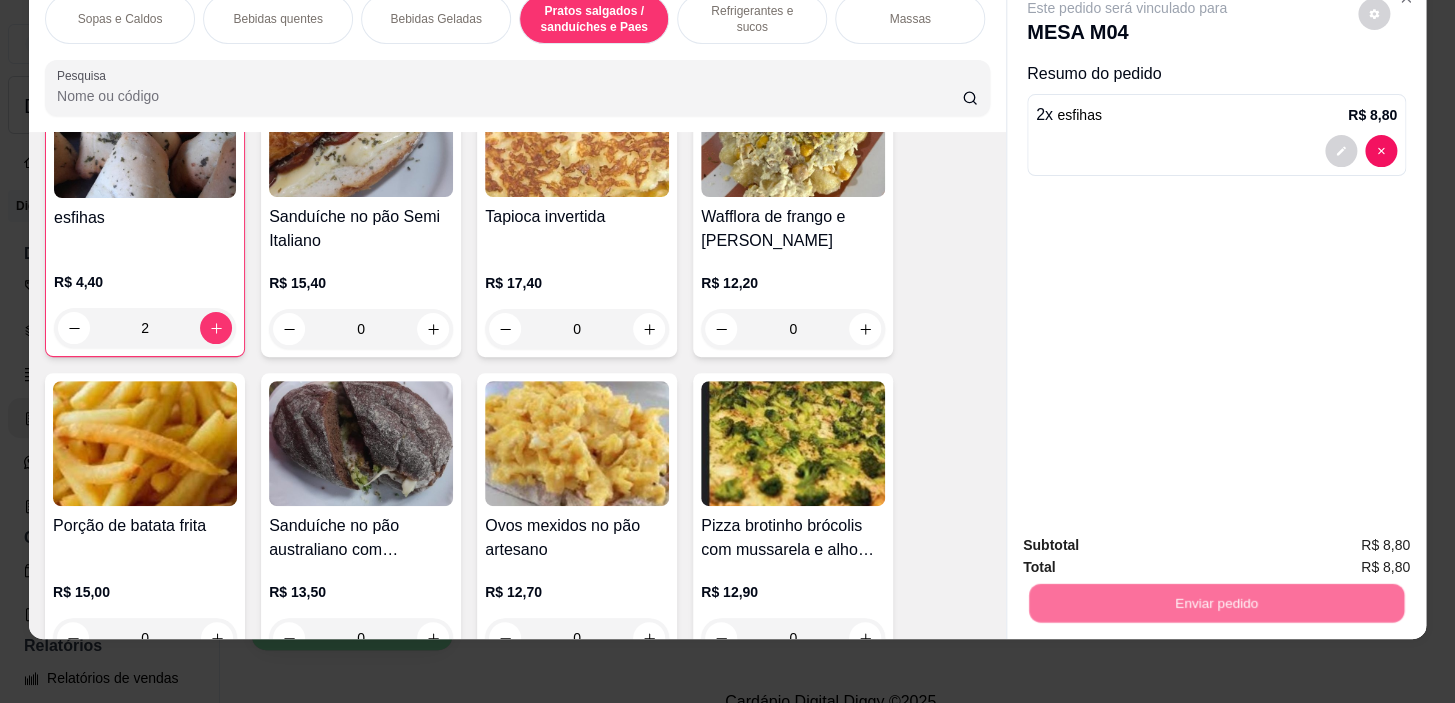 click on "Sim, quero registrar" at bounding box center [1340, 539] 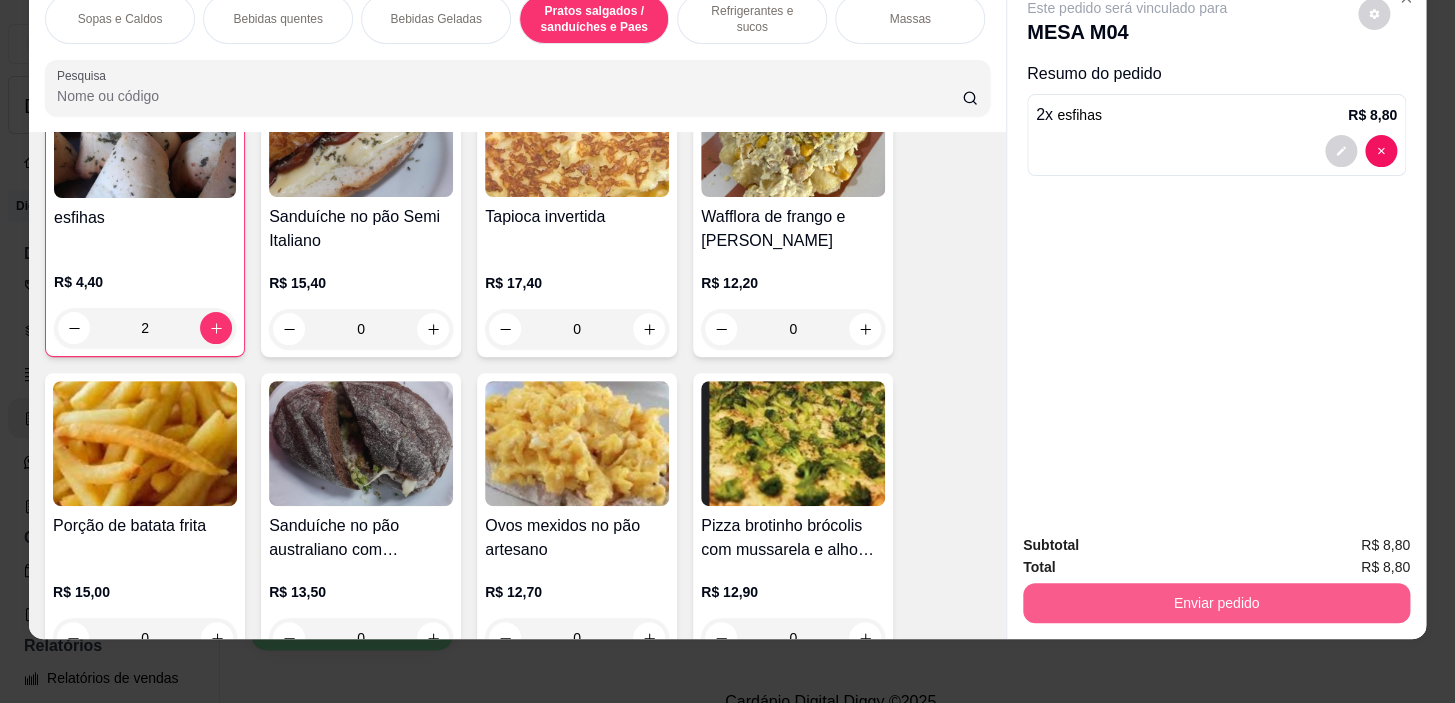 click on "Enviar pedido" at bounding box center (1216, 603) 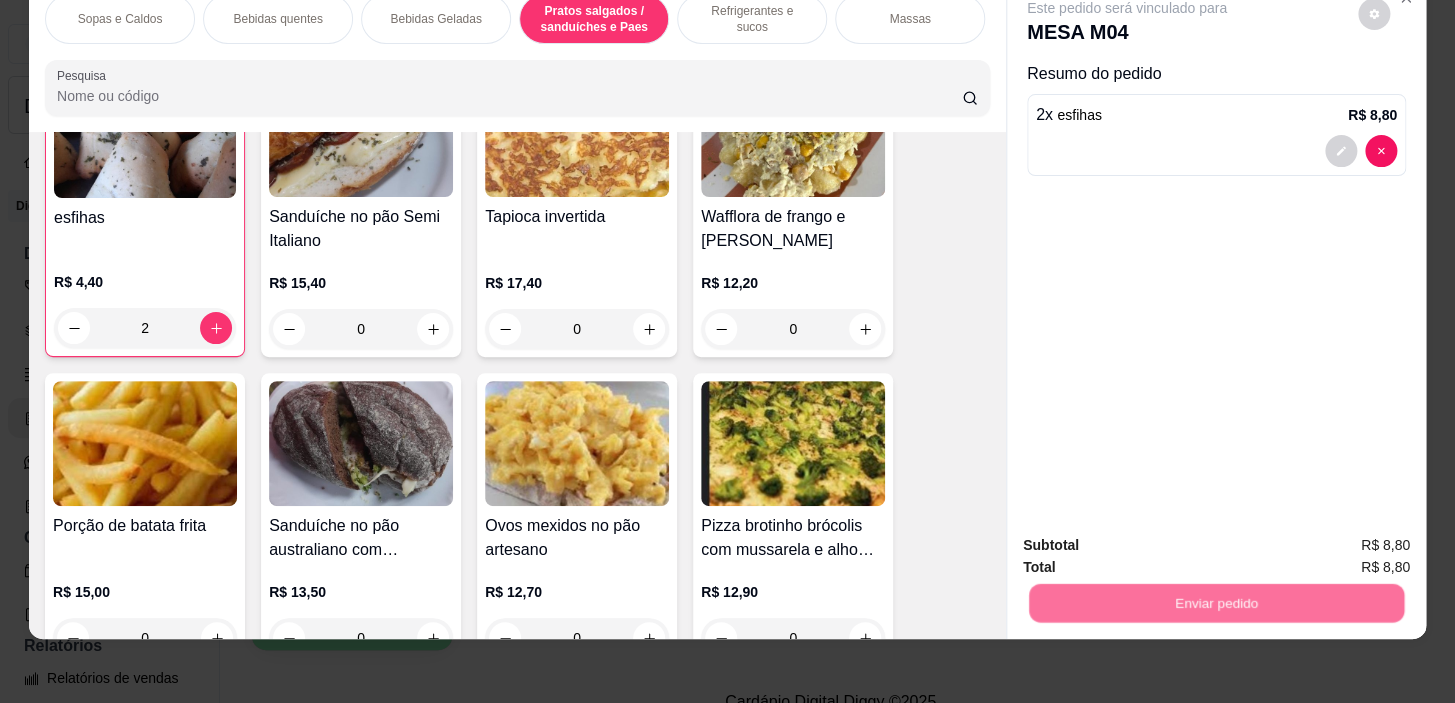 click on "Não registrar e enviar pedido" at bounding box center [1150, 539] 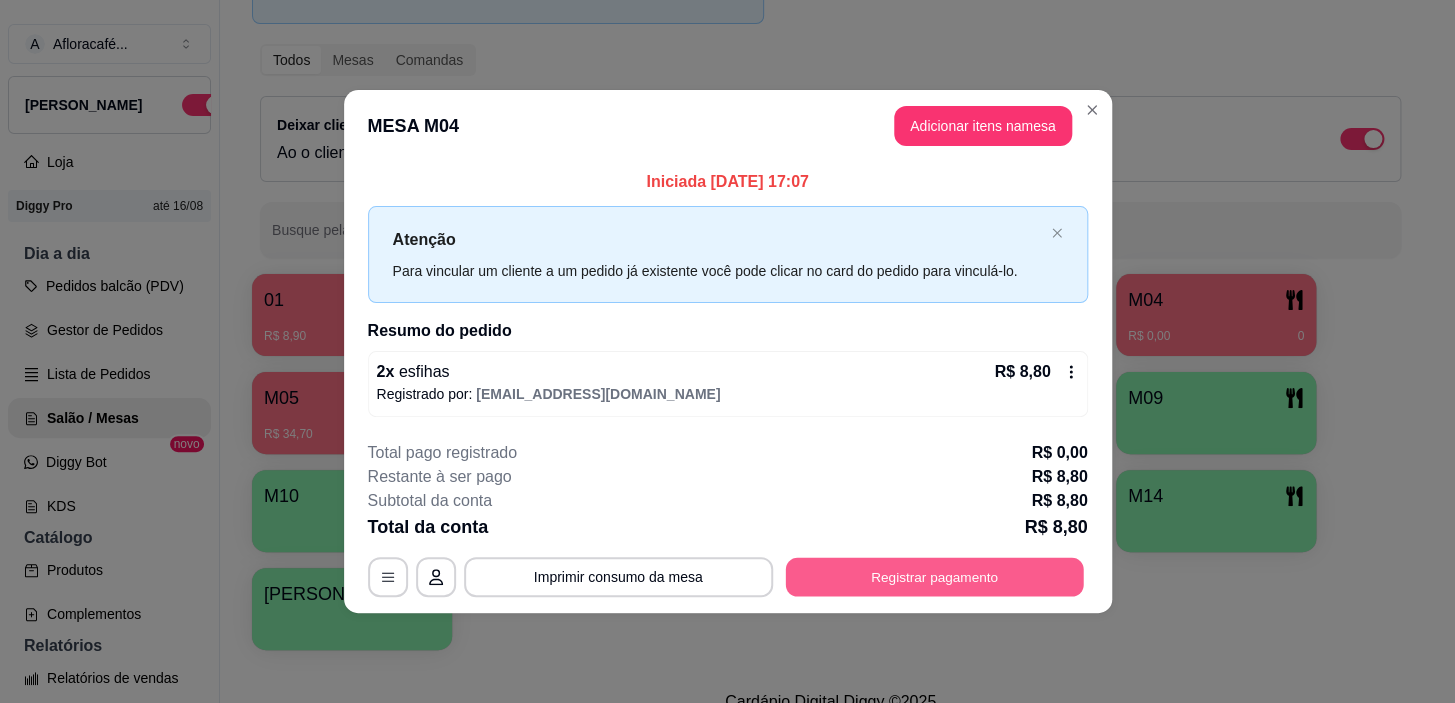 click on "Registrar pagamento" at bounding box center [934, 577] 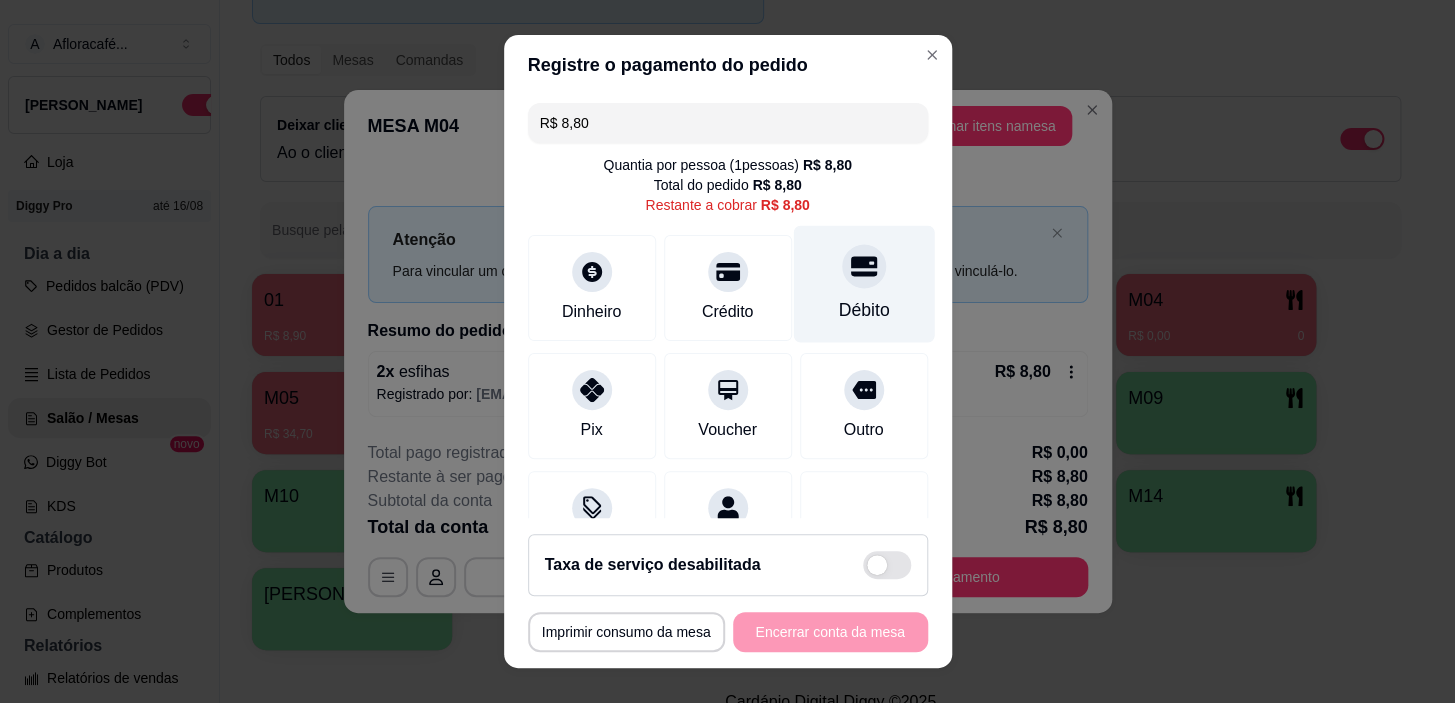 click on "Débito" at bounding box center [863, 284] 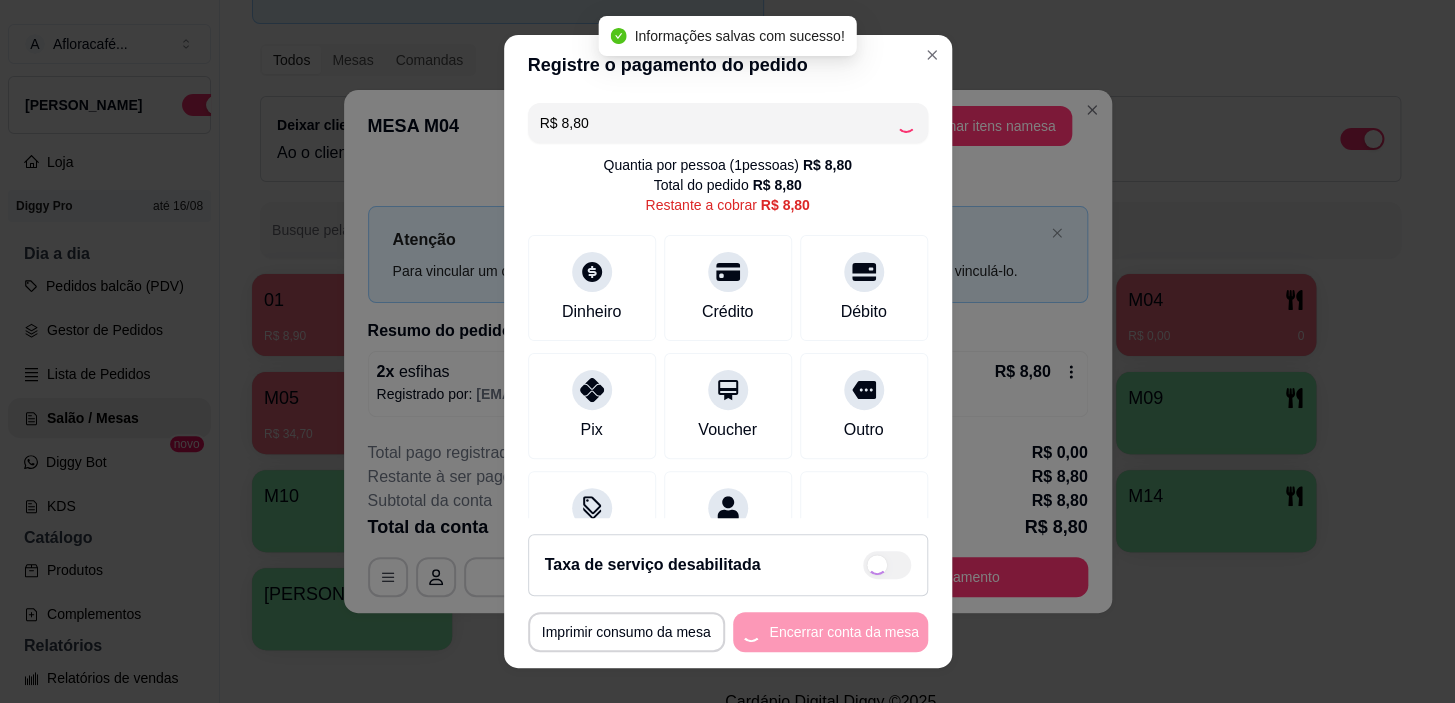 type on "R$ 0,00" 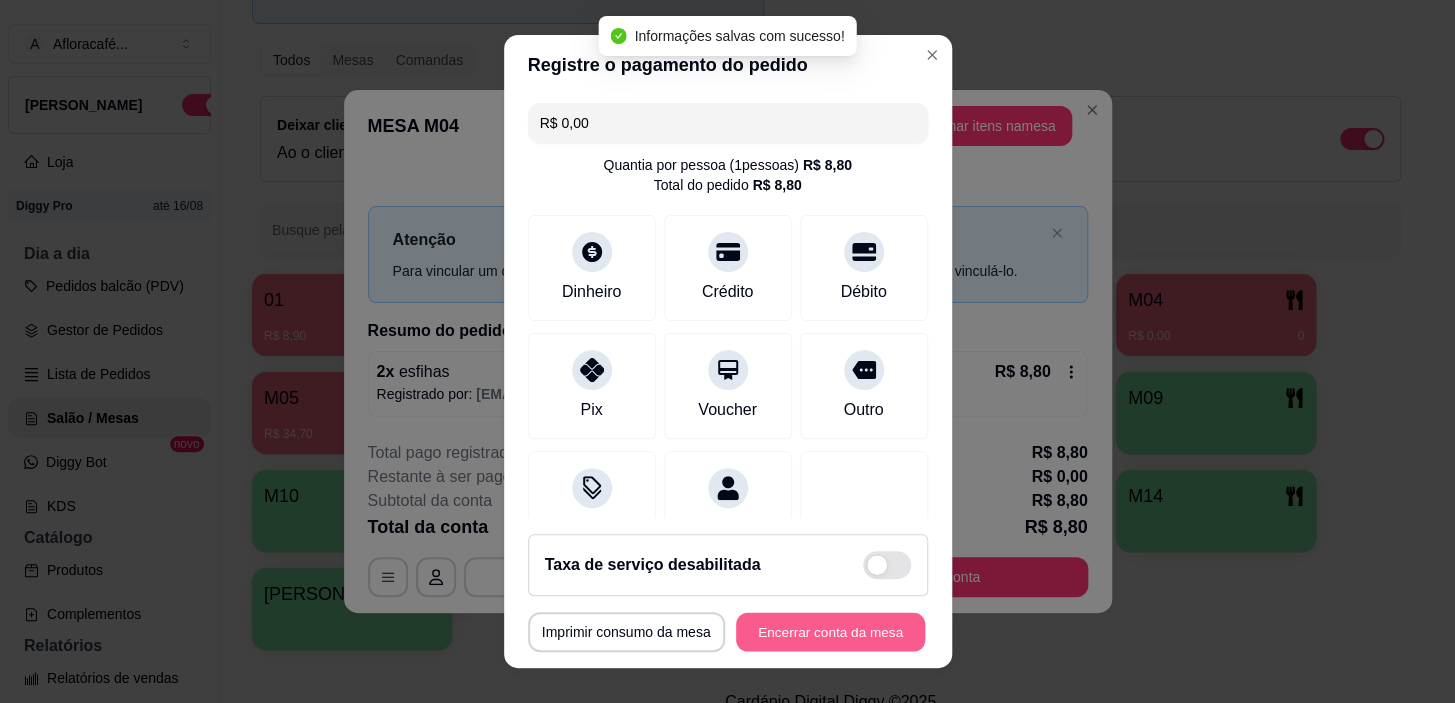 click on "Encerrar conta da mesa" at bounding box center [830, 631] 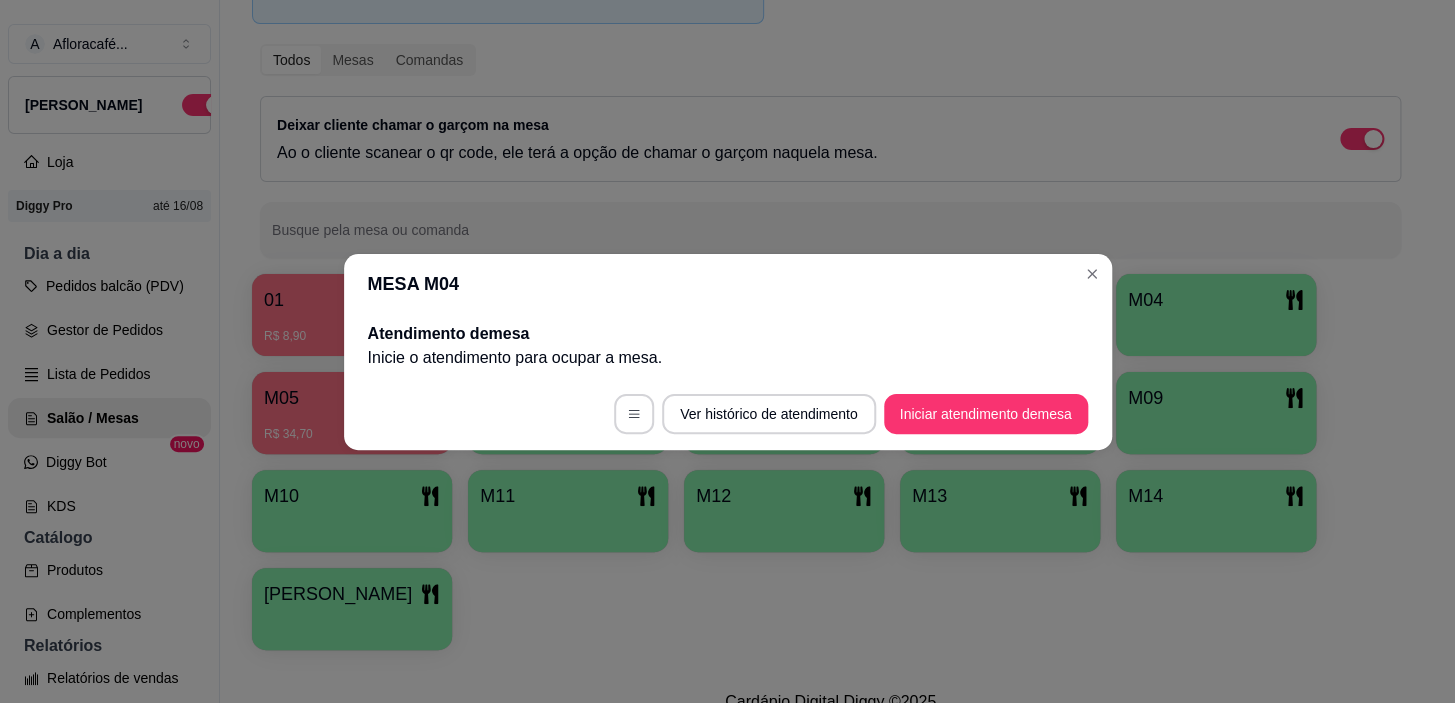 type 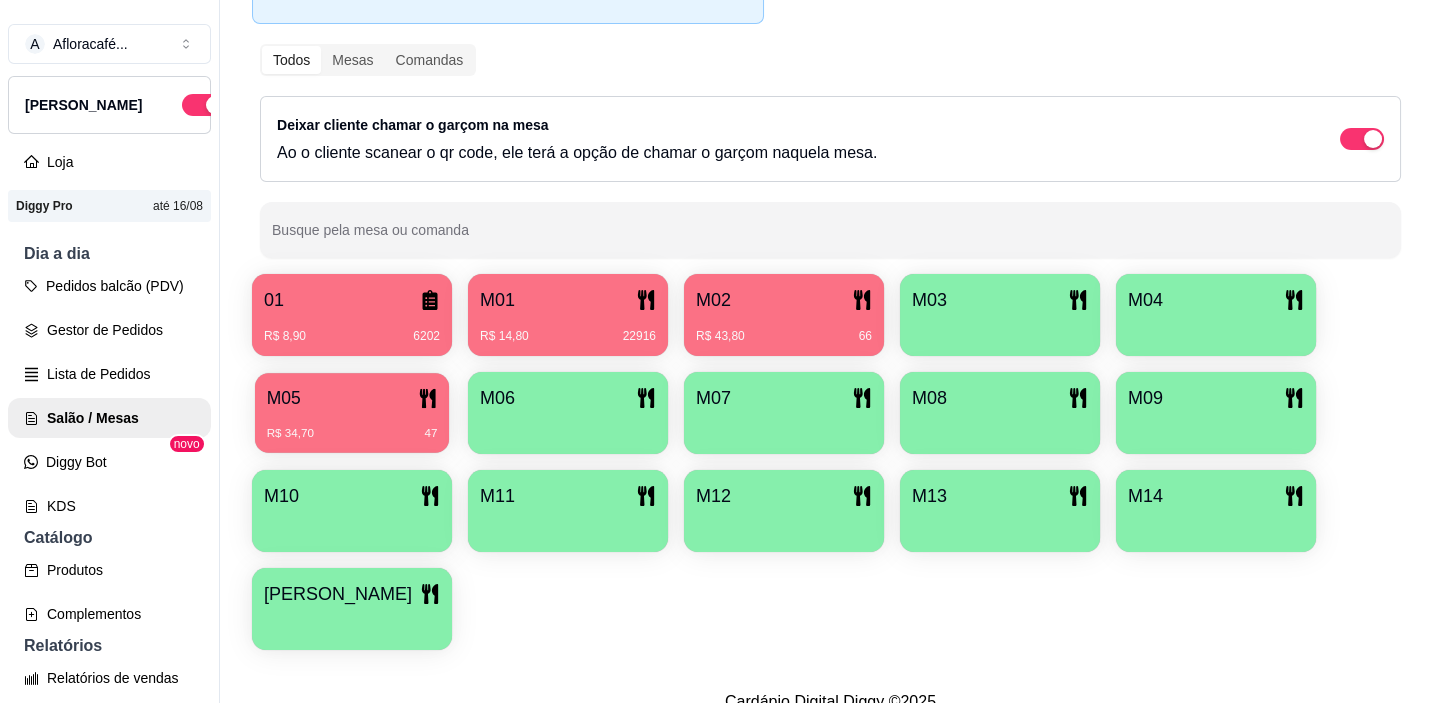 click on "M05" at bounding box center [352, 398] 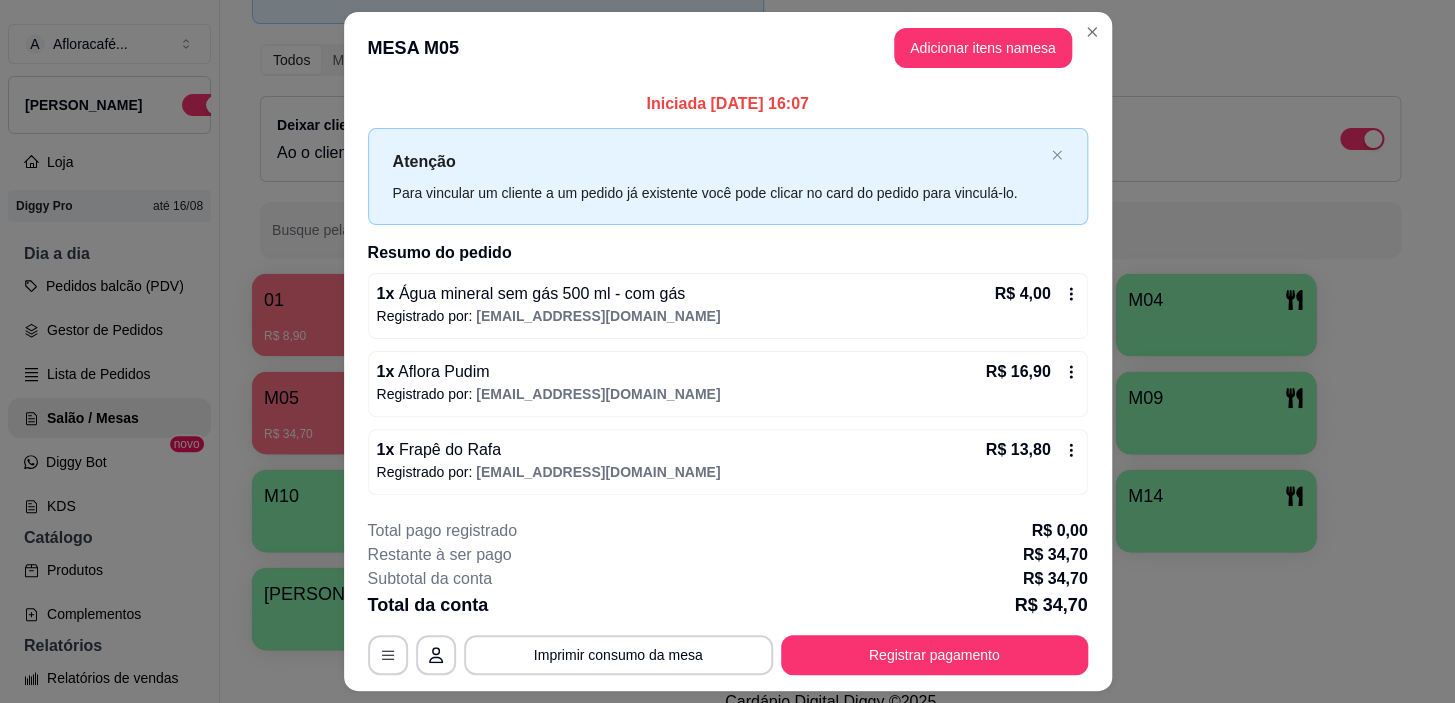 scroll, scrollTop: 51, scrollLeft: 0, axis: vertical 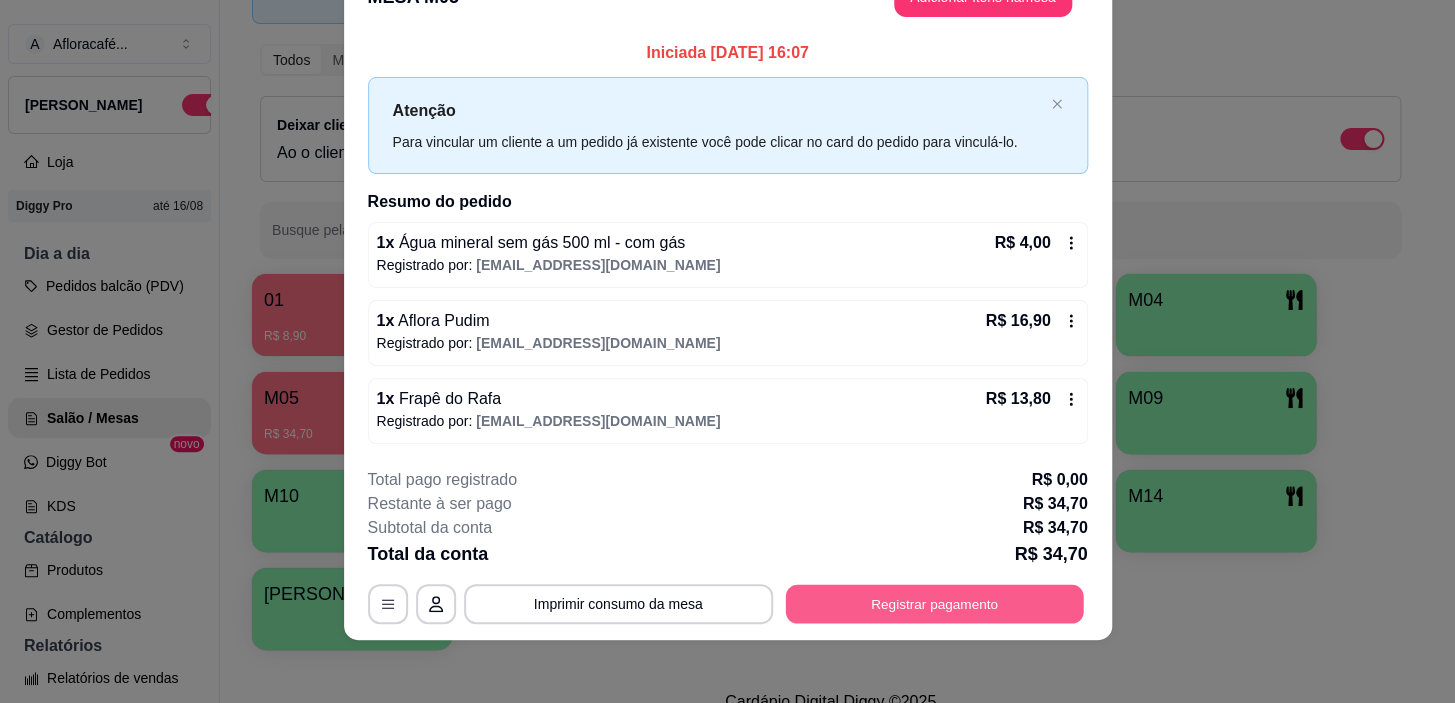 click on "Registrar pagamento" at bounding box center [934, 604] 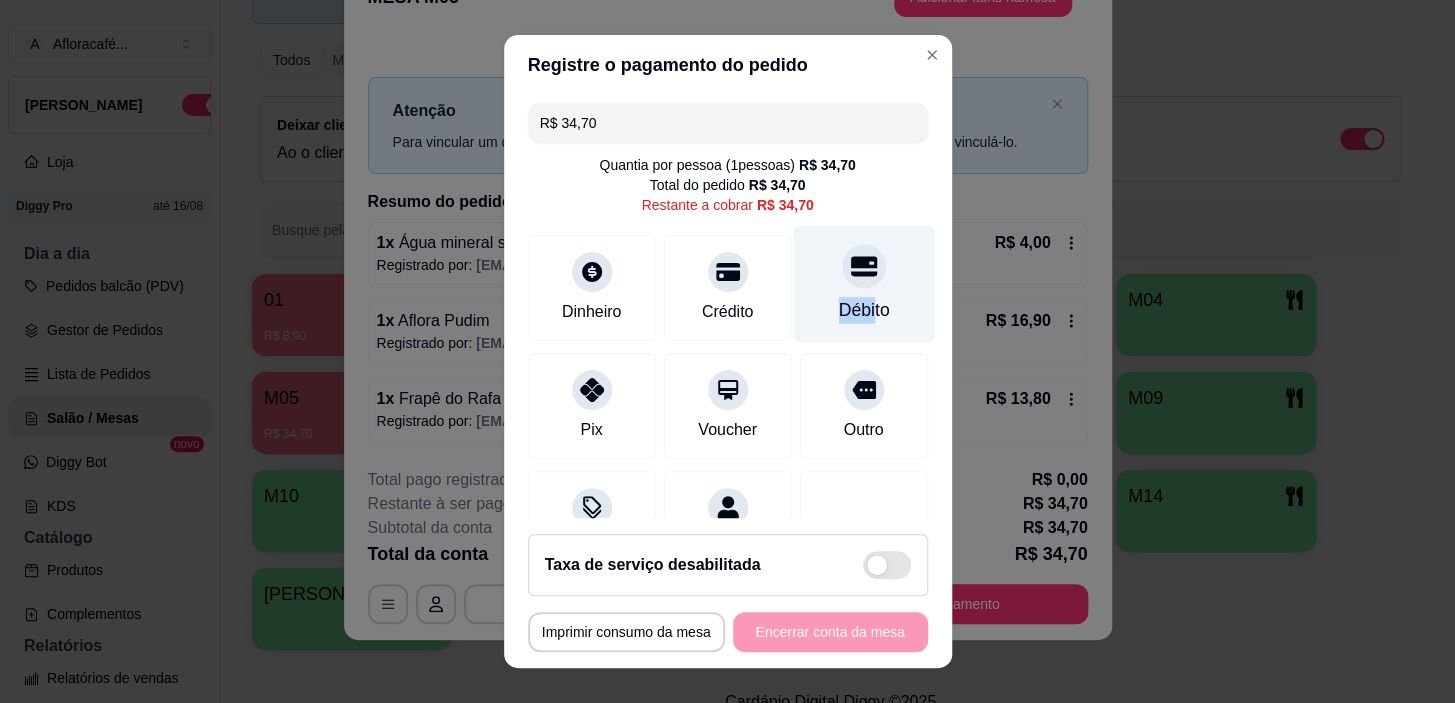 drag, startPoint x: 843, startPoint y: 293, endPoint x: 757, endPoint y: 460, distance: 187.84302 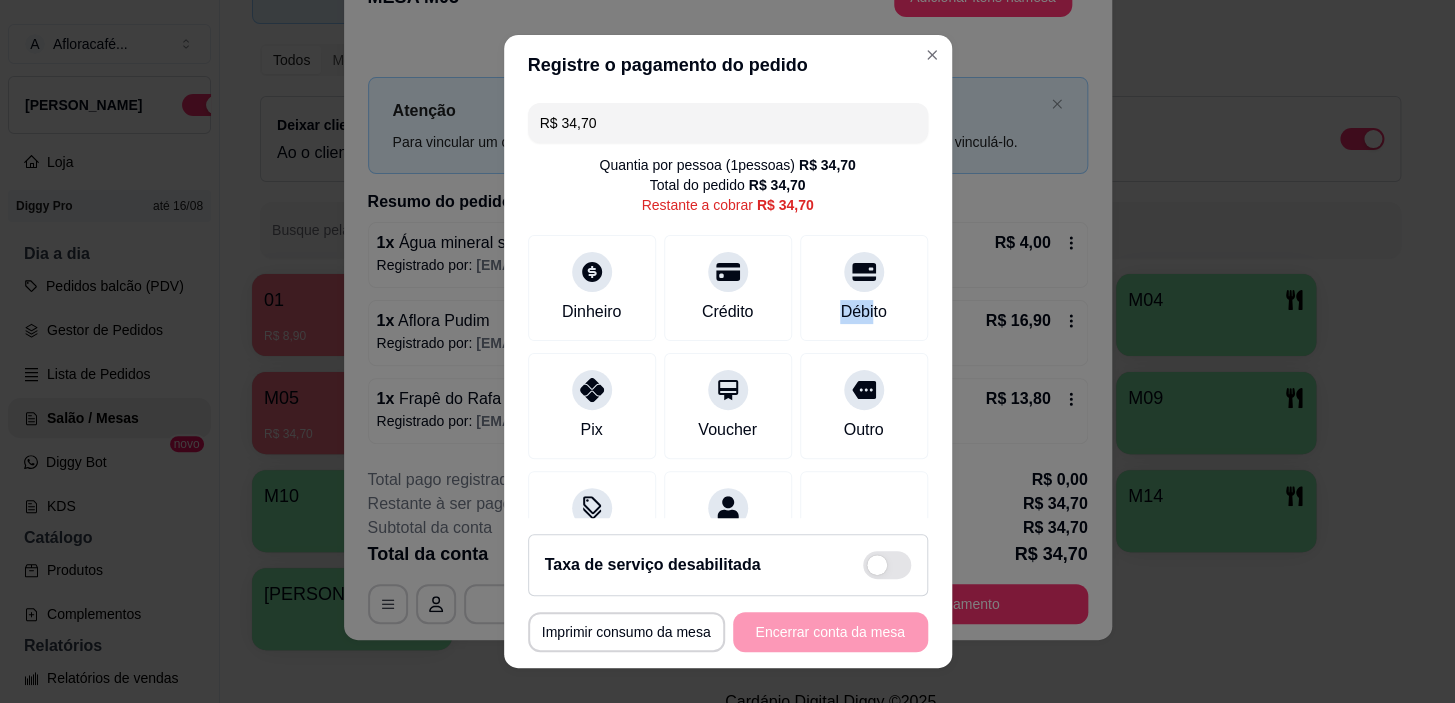click on "Débito" at bounding box center [864, 288] 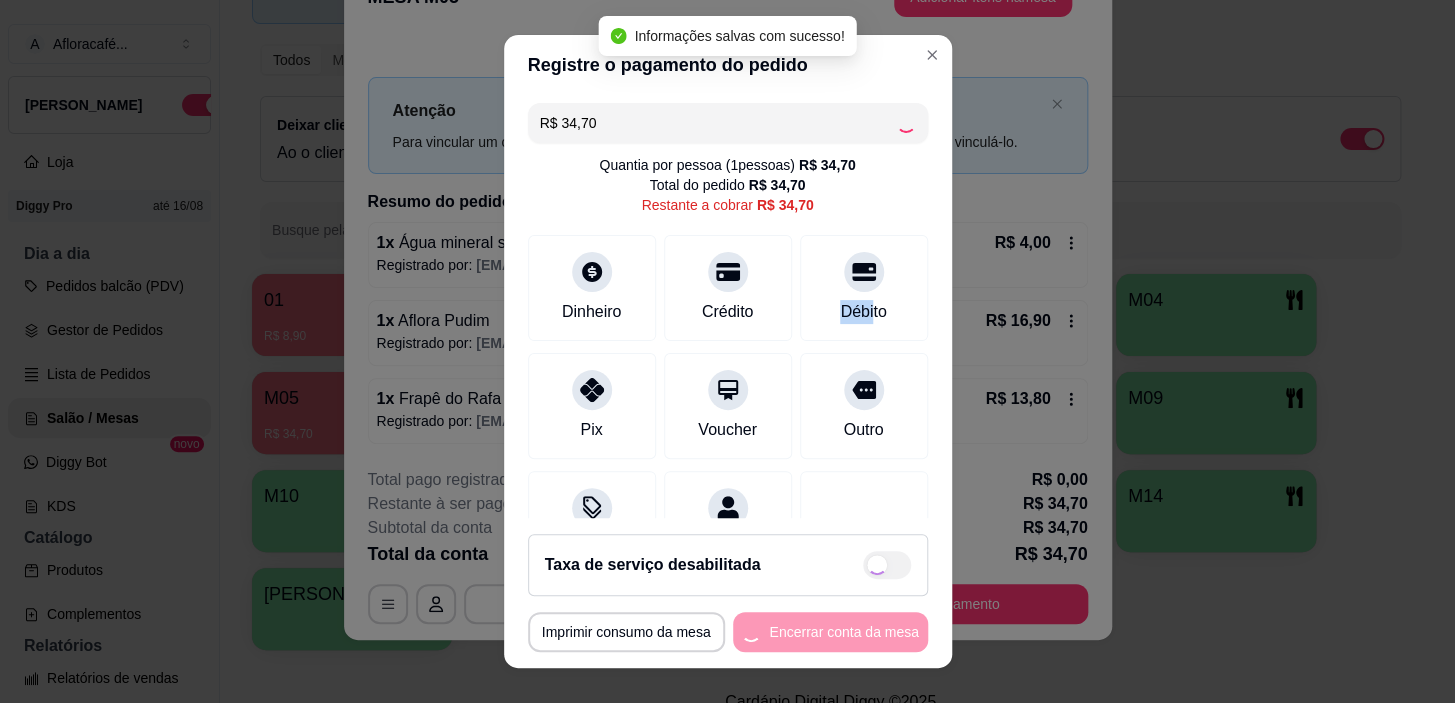 type on "R$ 0,00" 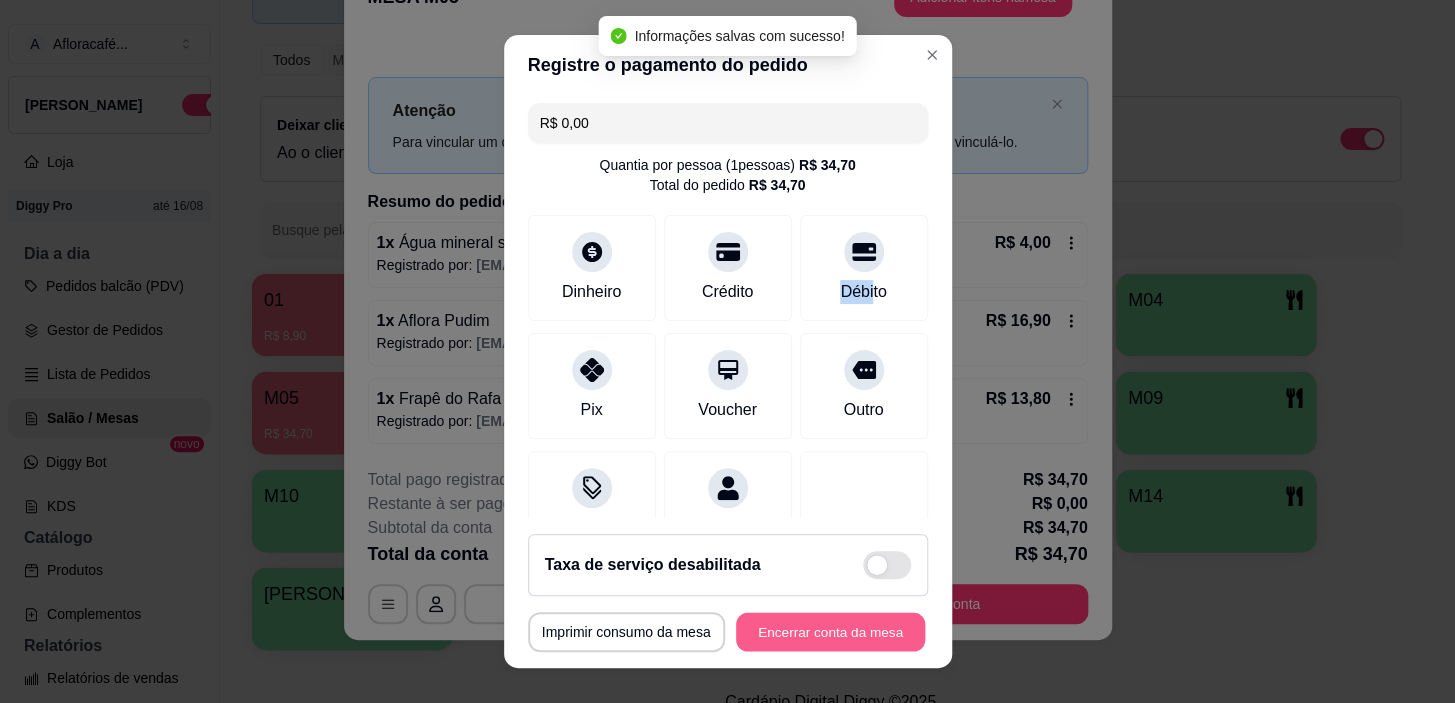 click on "Encerrar conta da mesa" at bounding box center [830, 631] 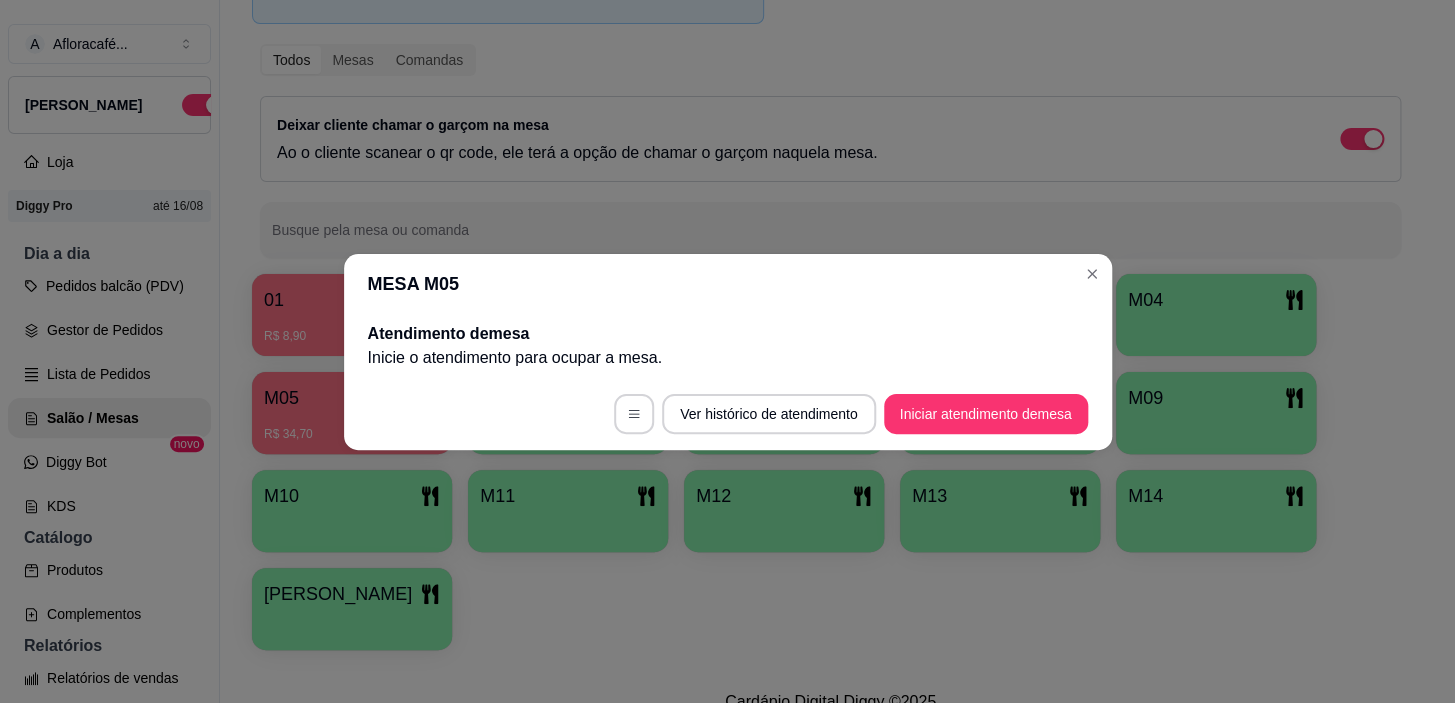 scroll, scrollTop: 0, scrollLeft: 0, axis: both 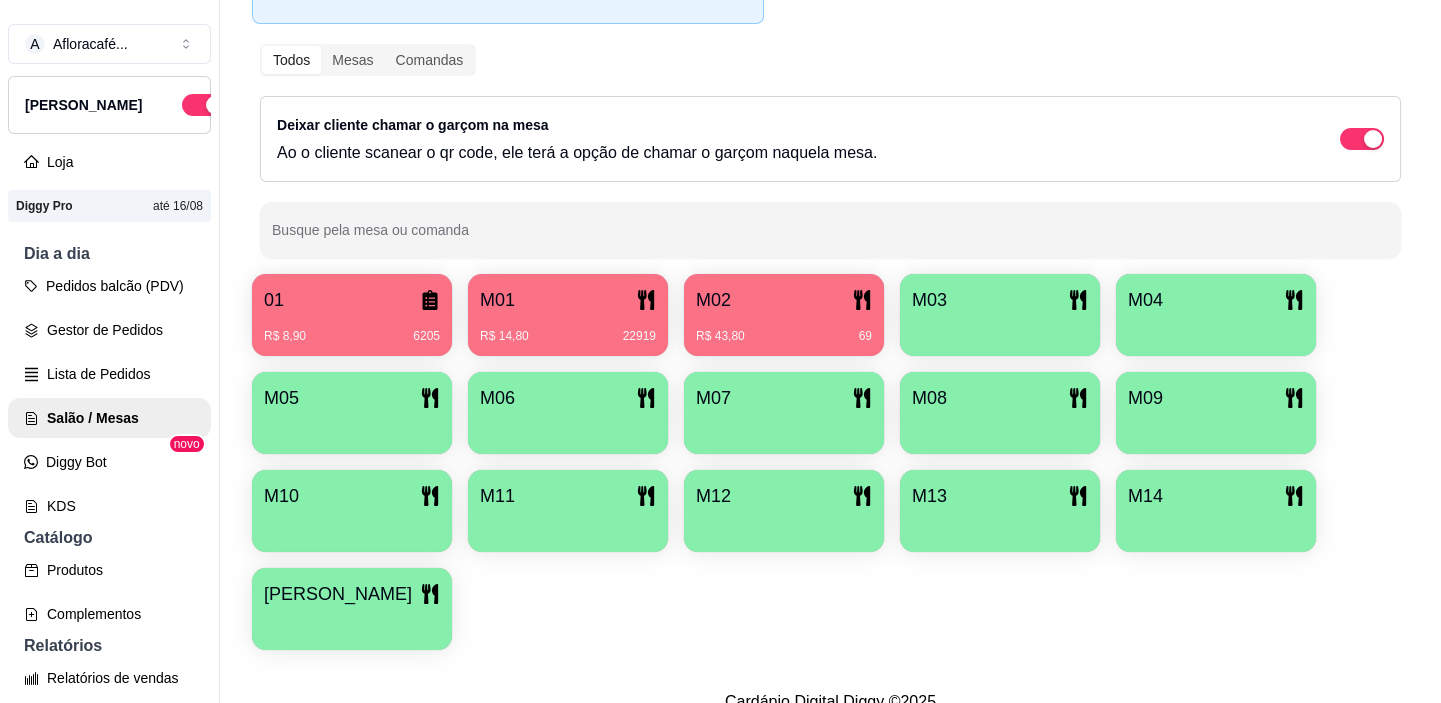 click on "M02 R$ 43,80 69" at bounding box center (784, 315) 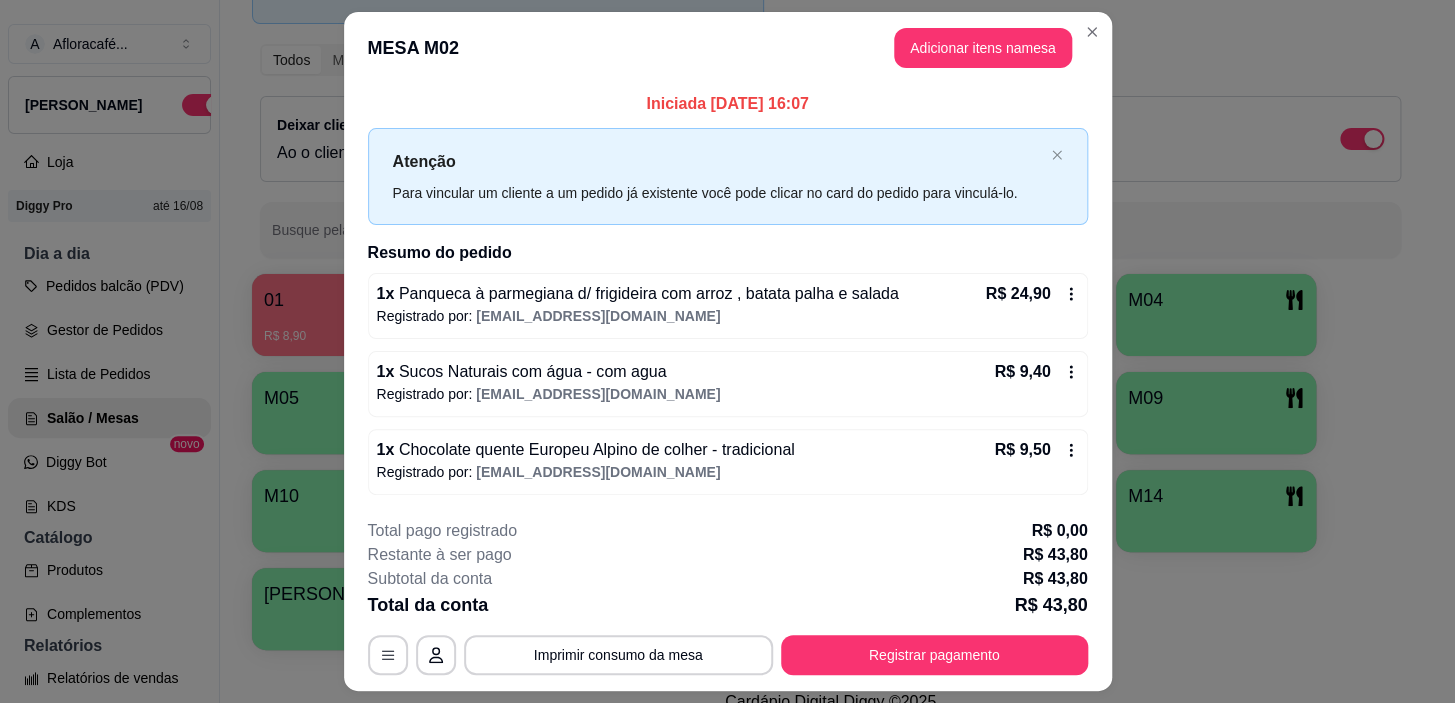 scroll, scrollTop: 51, scrollLeft: 0, axis: vertical 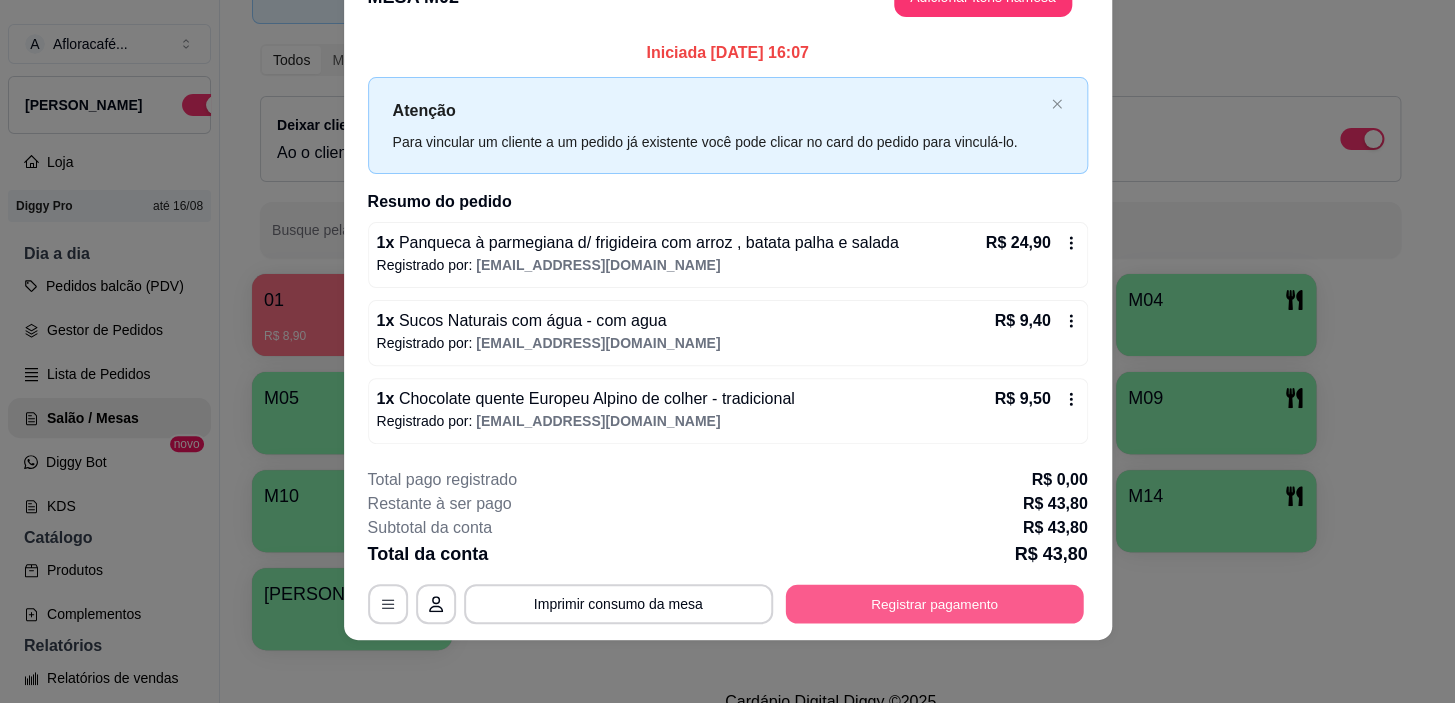 click on "Registrar pagamento" at bounding box center [934, 604] 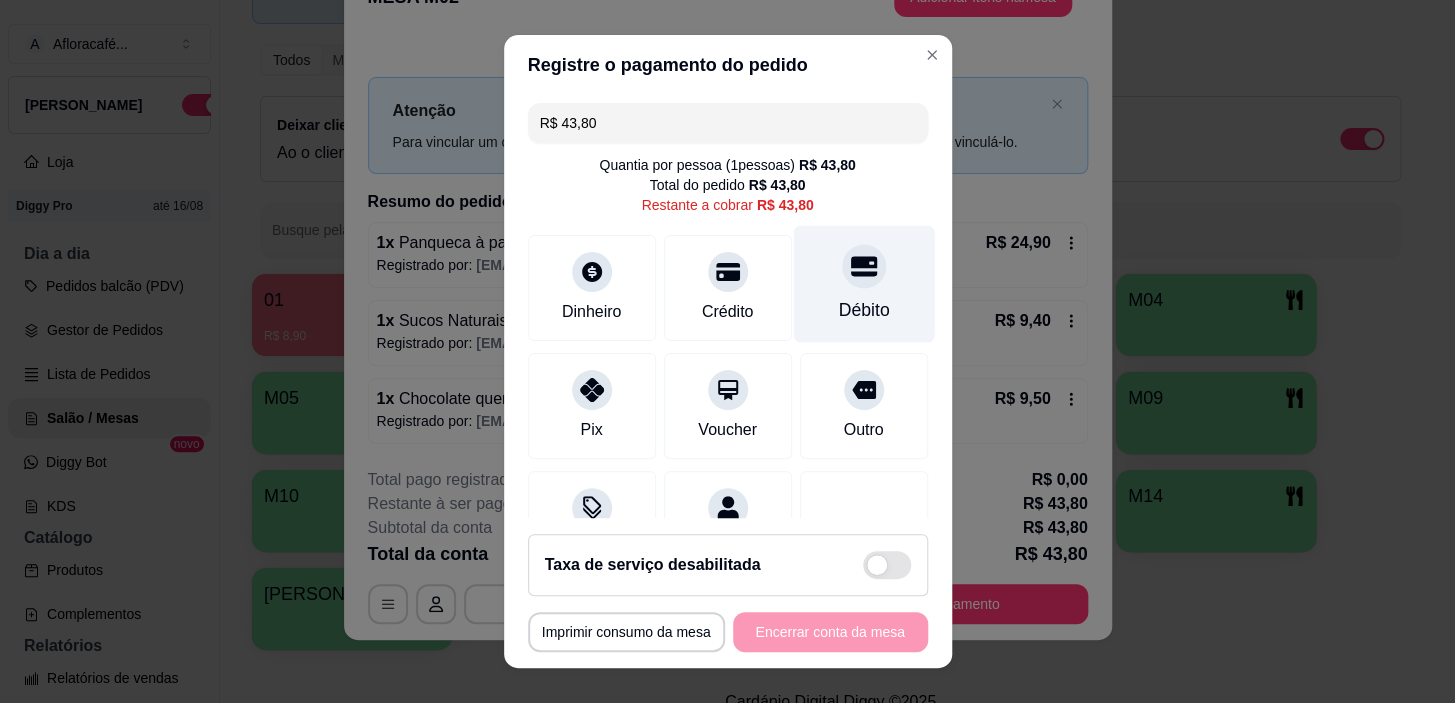 click on "Débito" at bounding box center [863, 284] 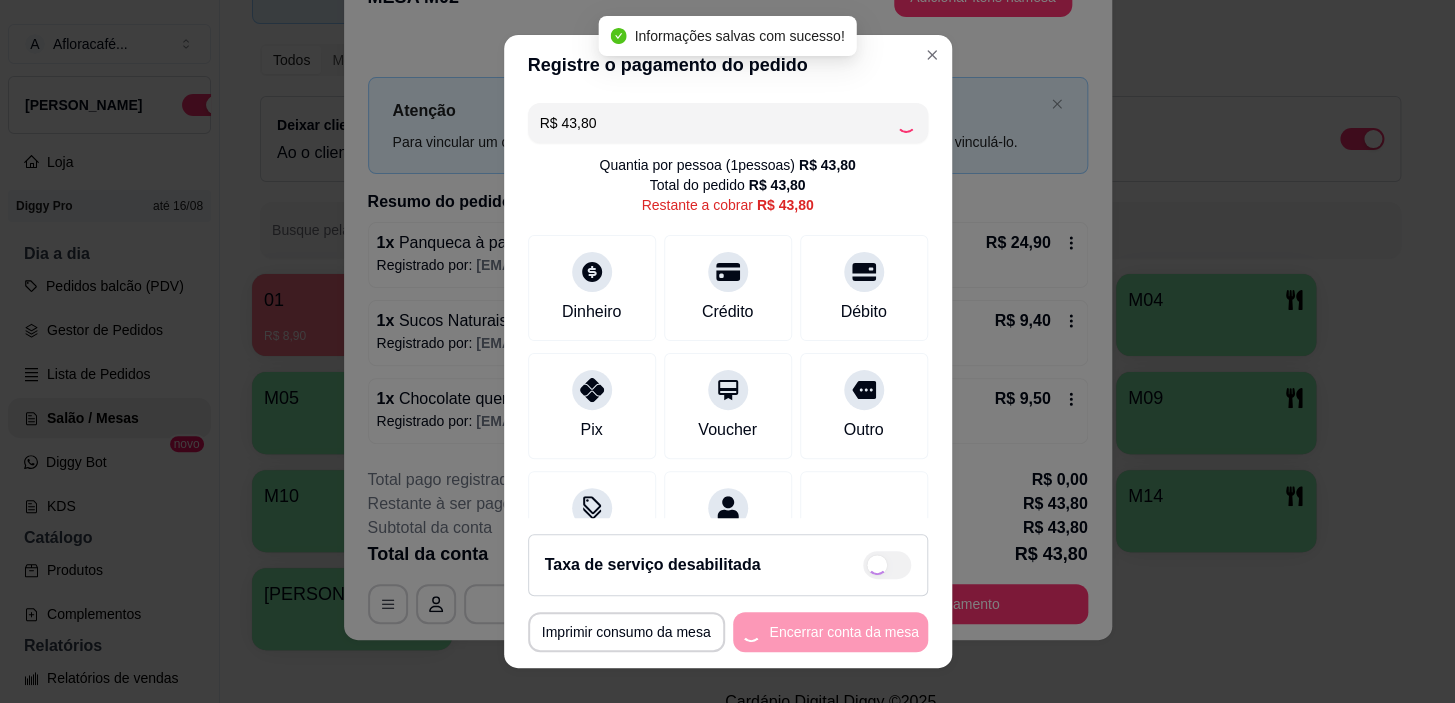 type on "R$ 0,00" 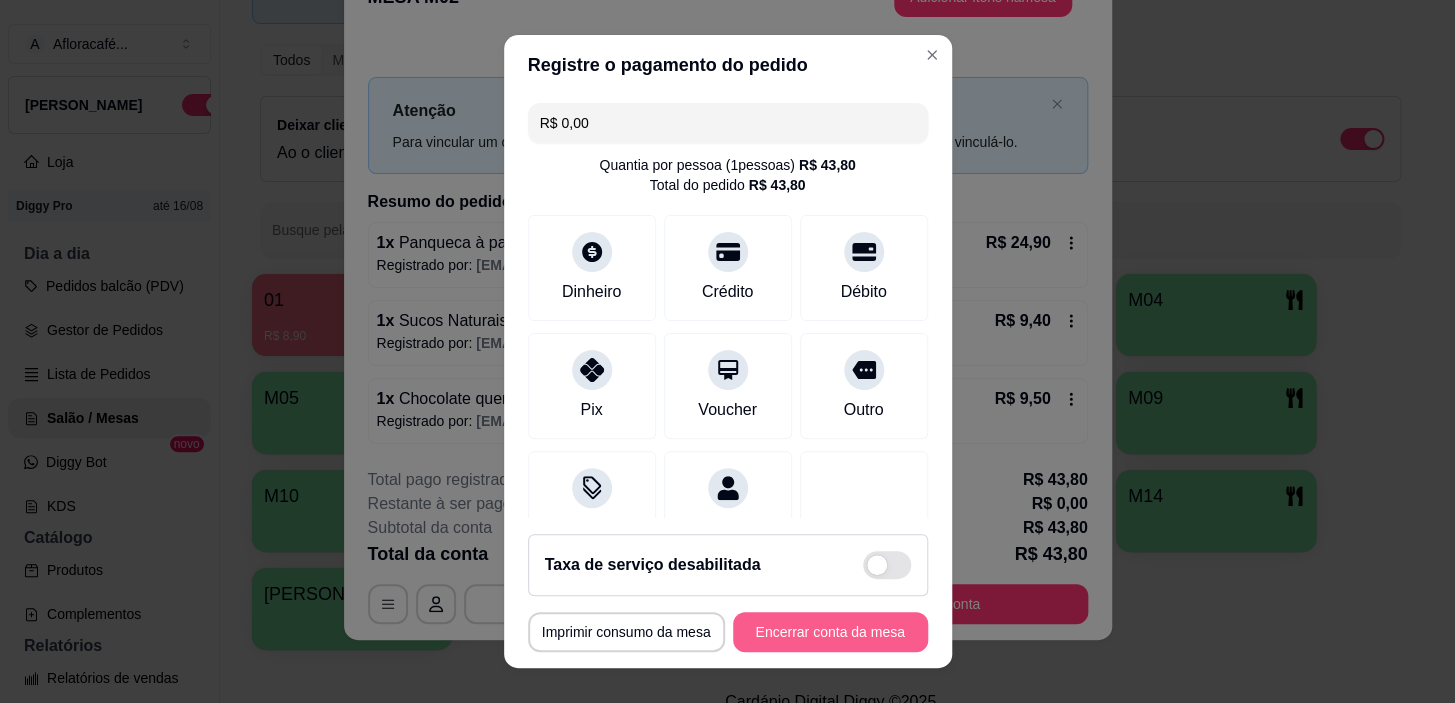 click on "Encerrar conta da mesa" at bounding box center [830, 632] 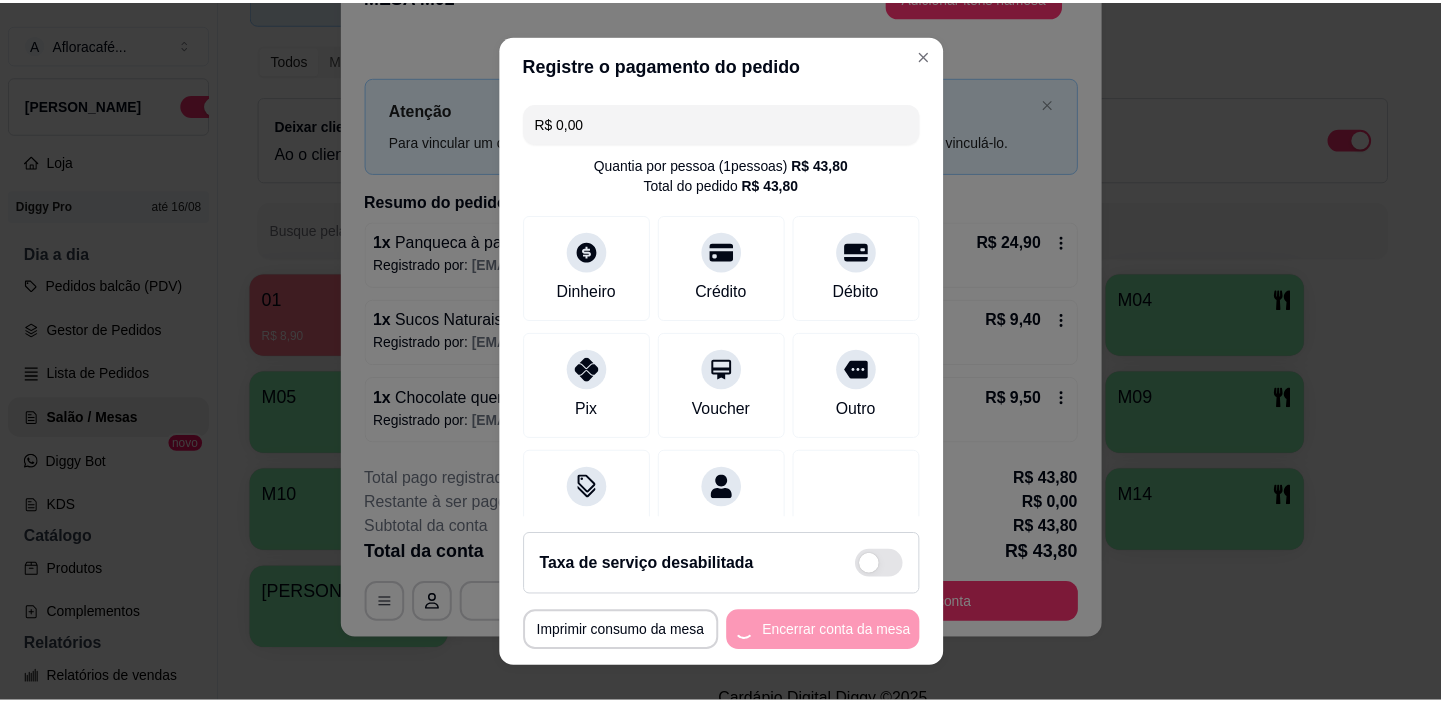 scroll, scrollTop: 0, scrollLeft: 0, axis: both 